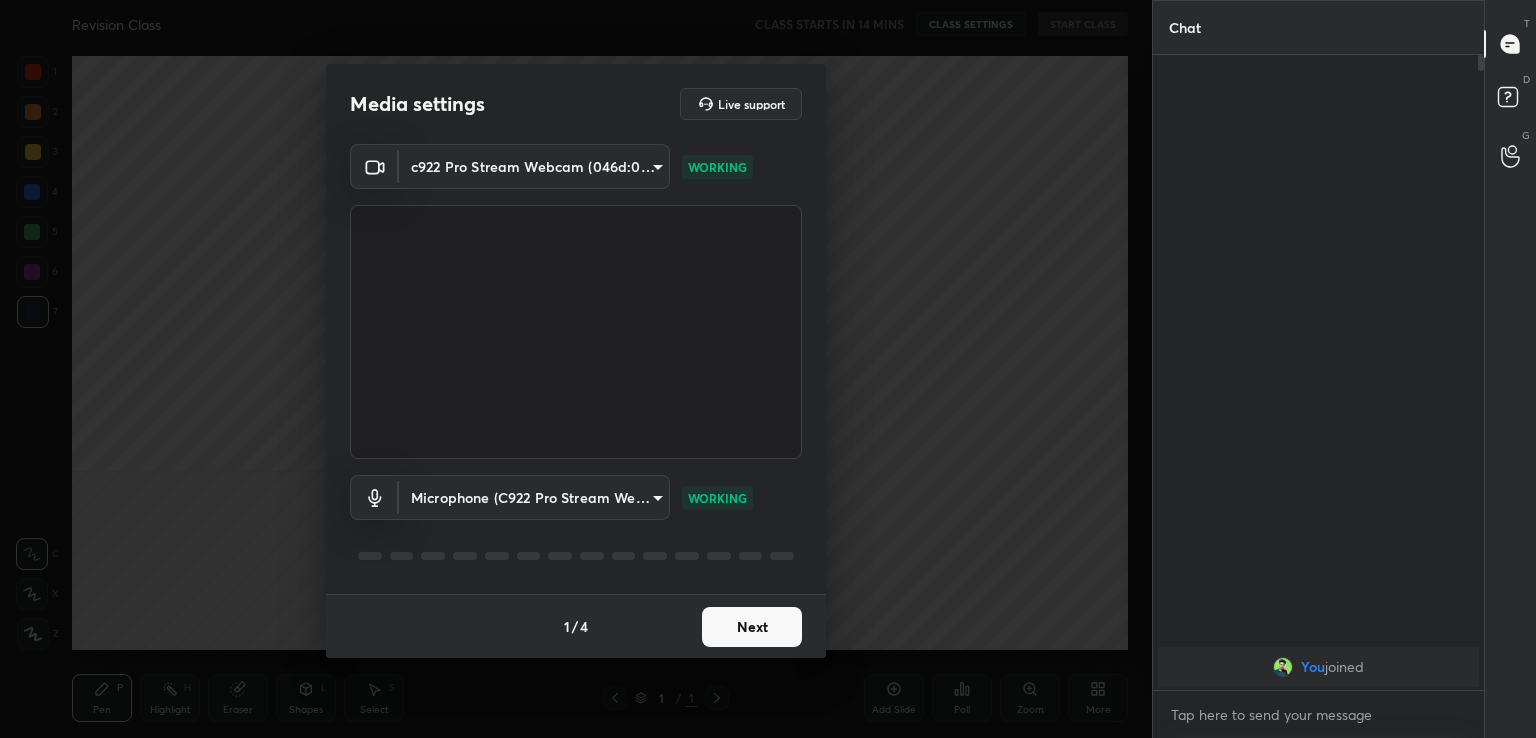 scroll, scrollTop: 0, scrollLeft: 0, axis: both 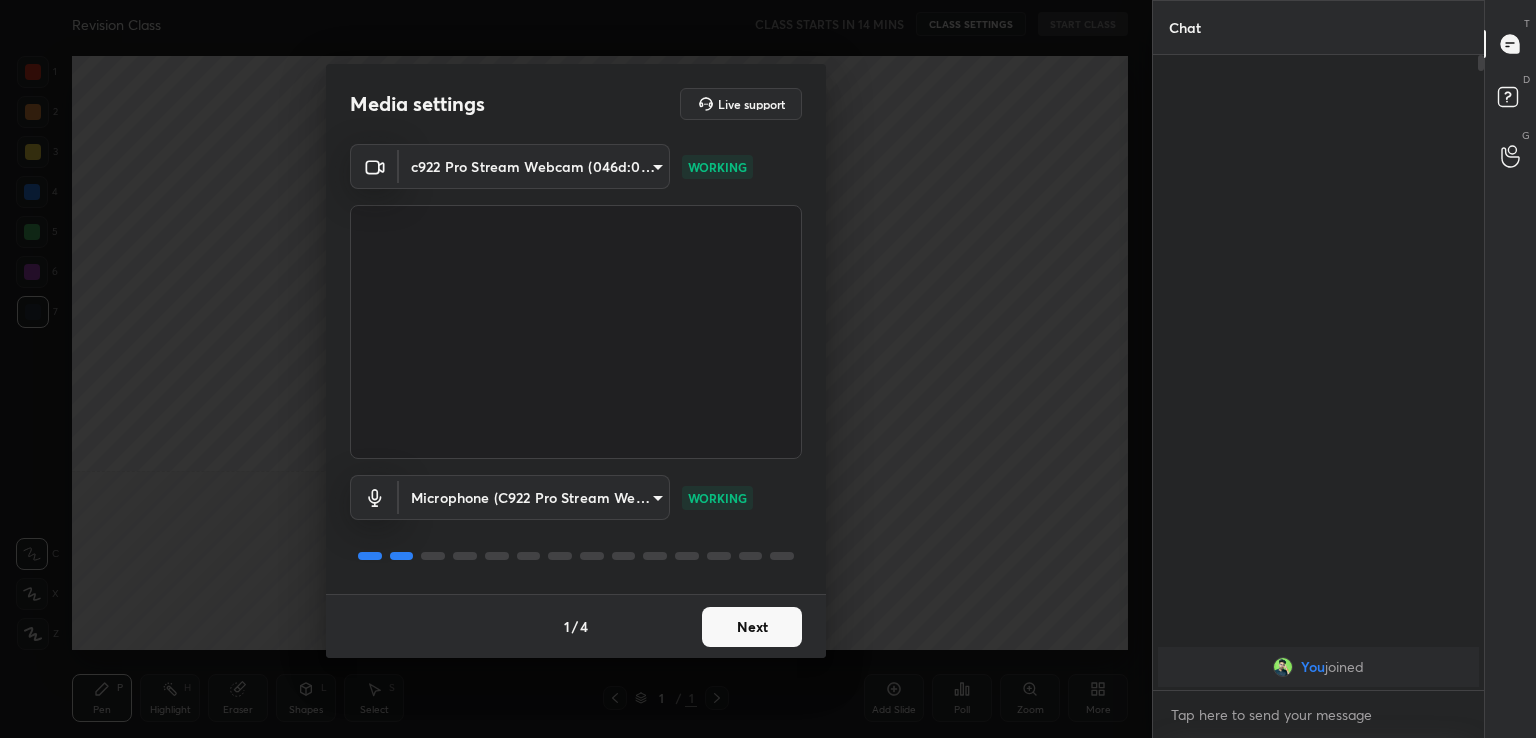 click on "Next" at bounding box center [752, 627] 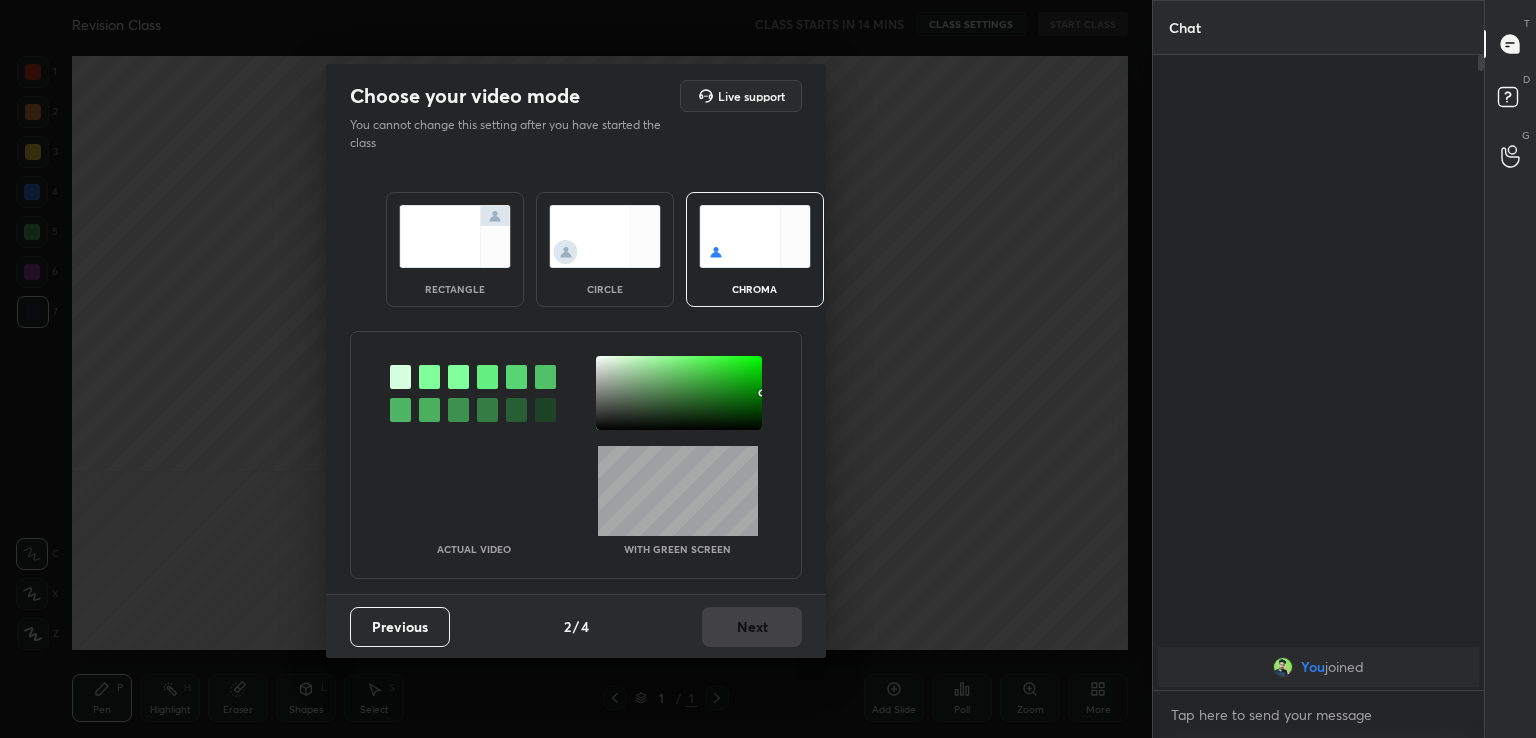 click at bounding box center [605, 236] 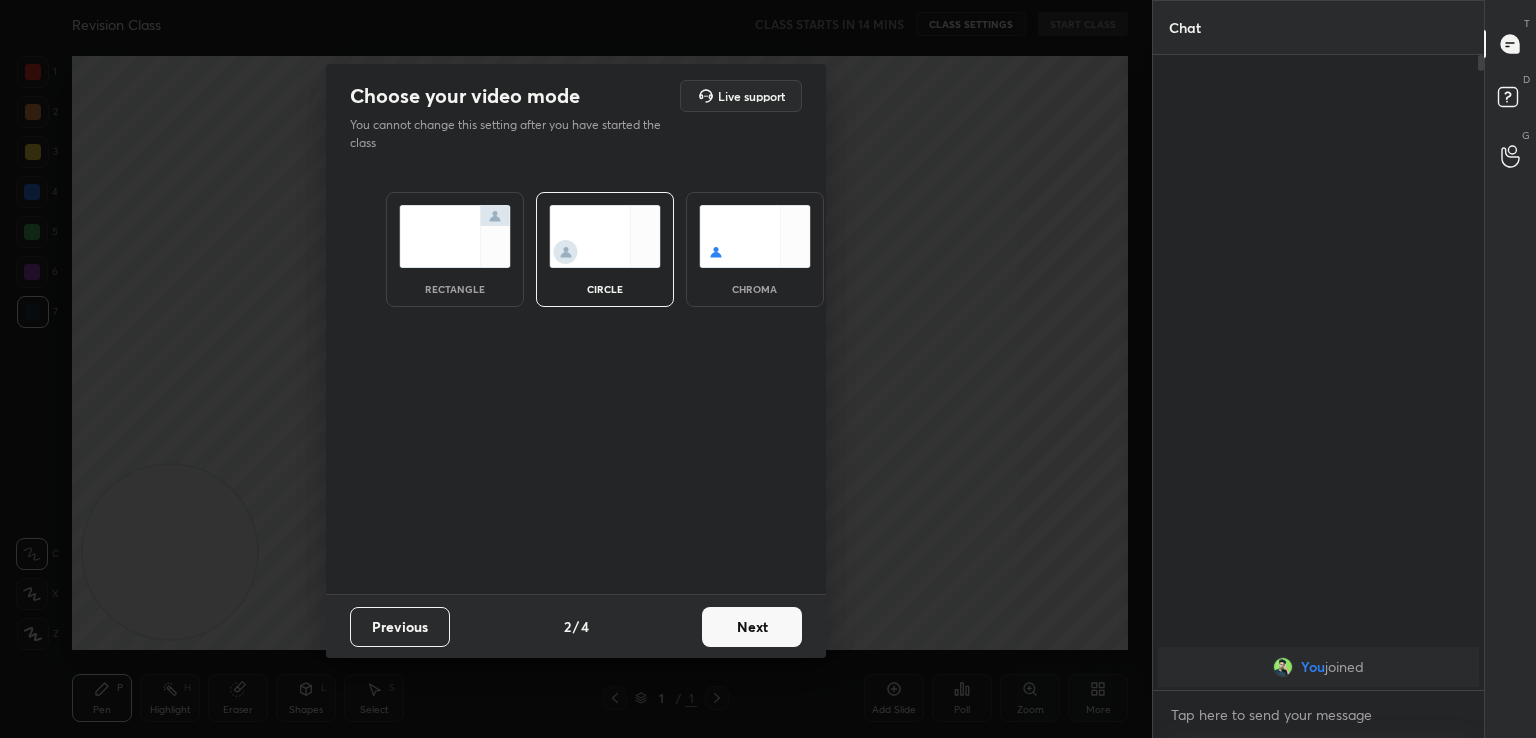 click on "Next" at bounding box center [752, 627] 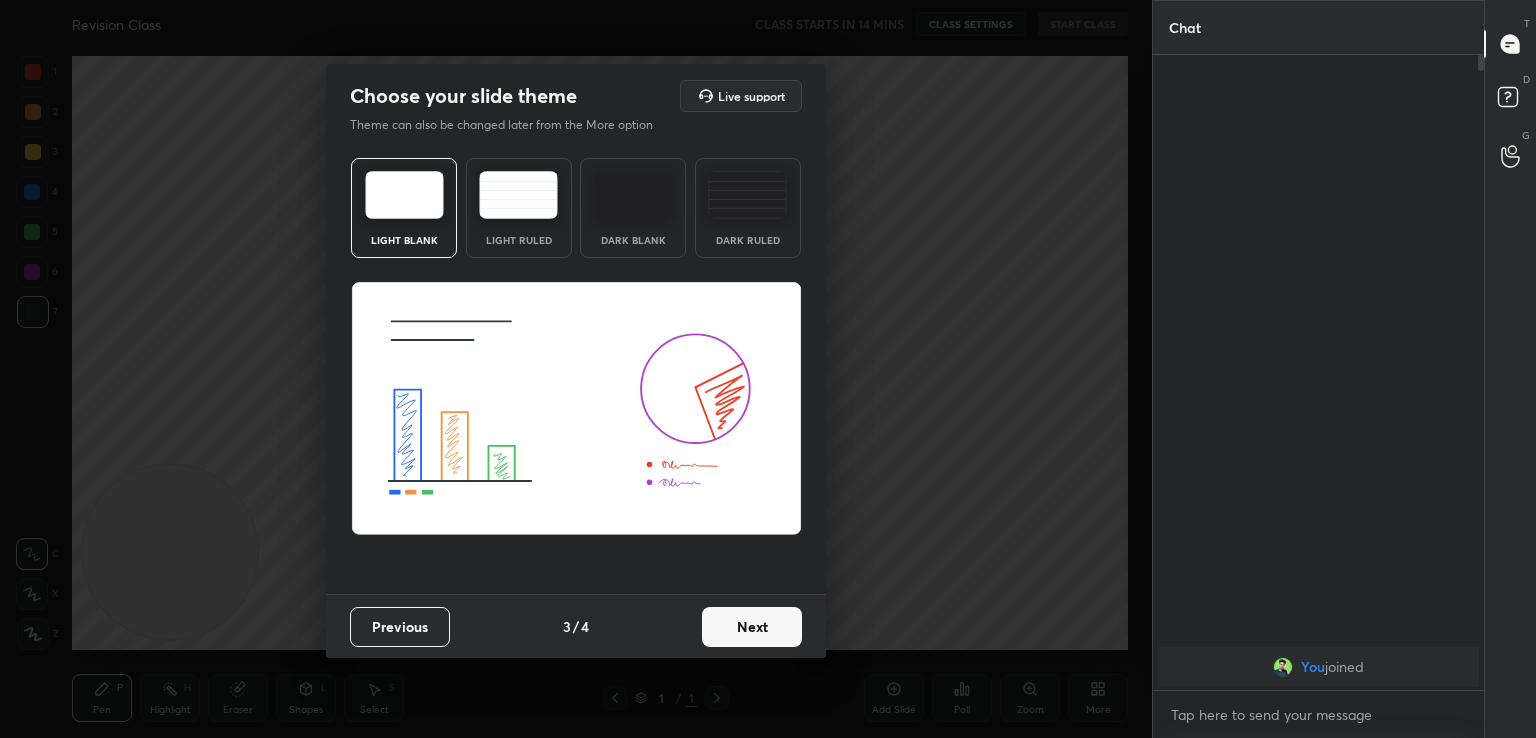 click on "Next" at bounding box center (752, 627) 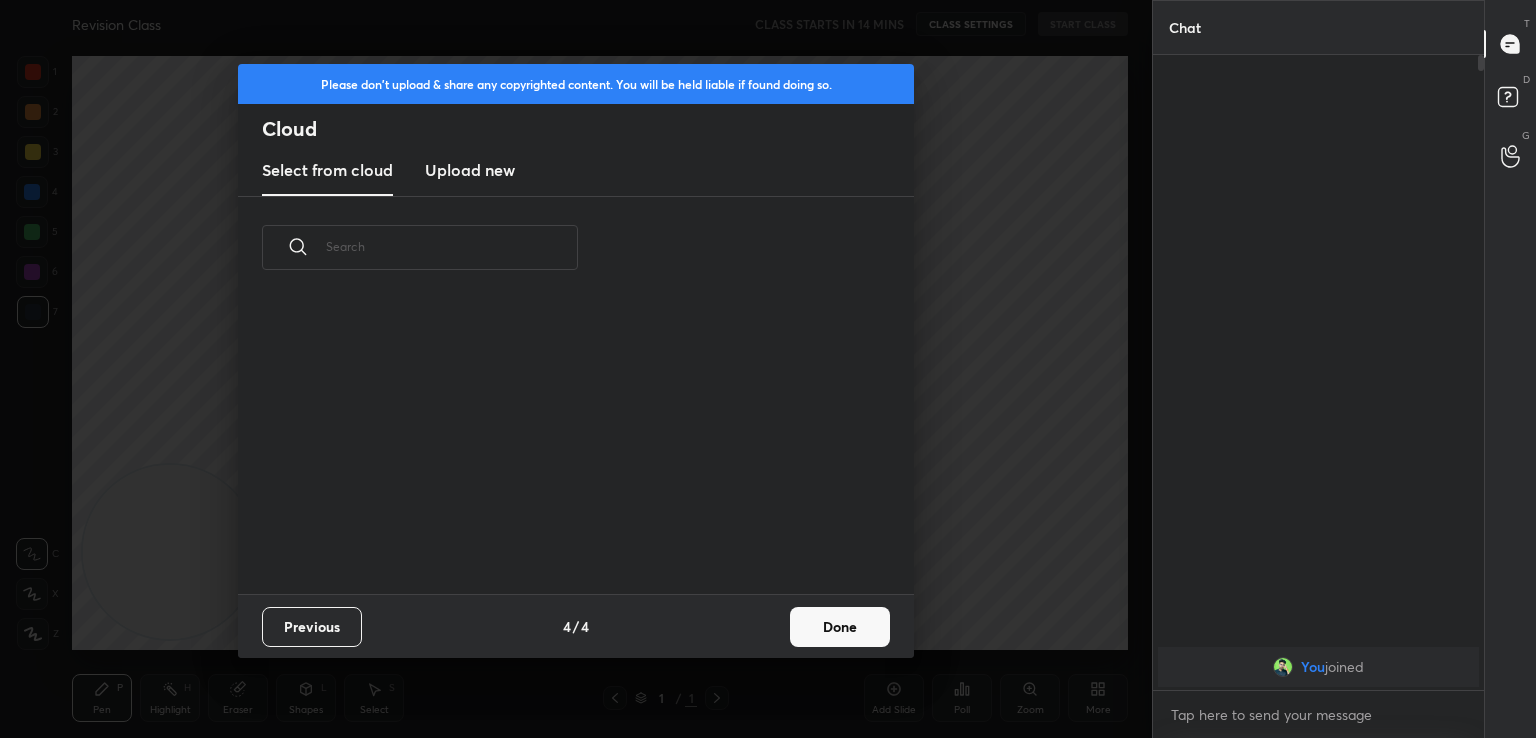 scroll, scrollTop: 6, scrollLeft: 10, axis: both 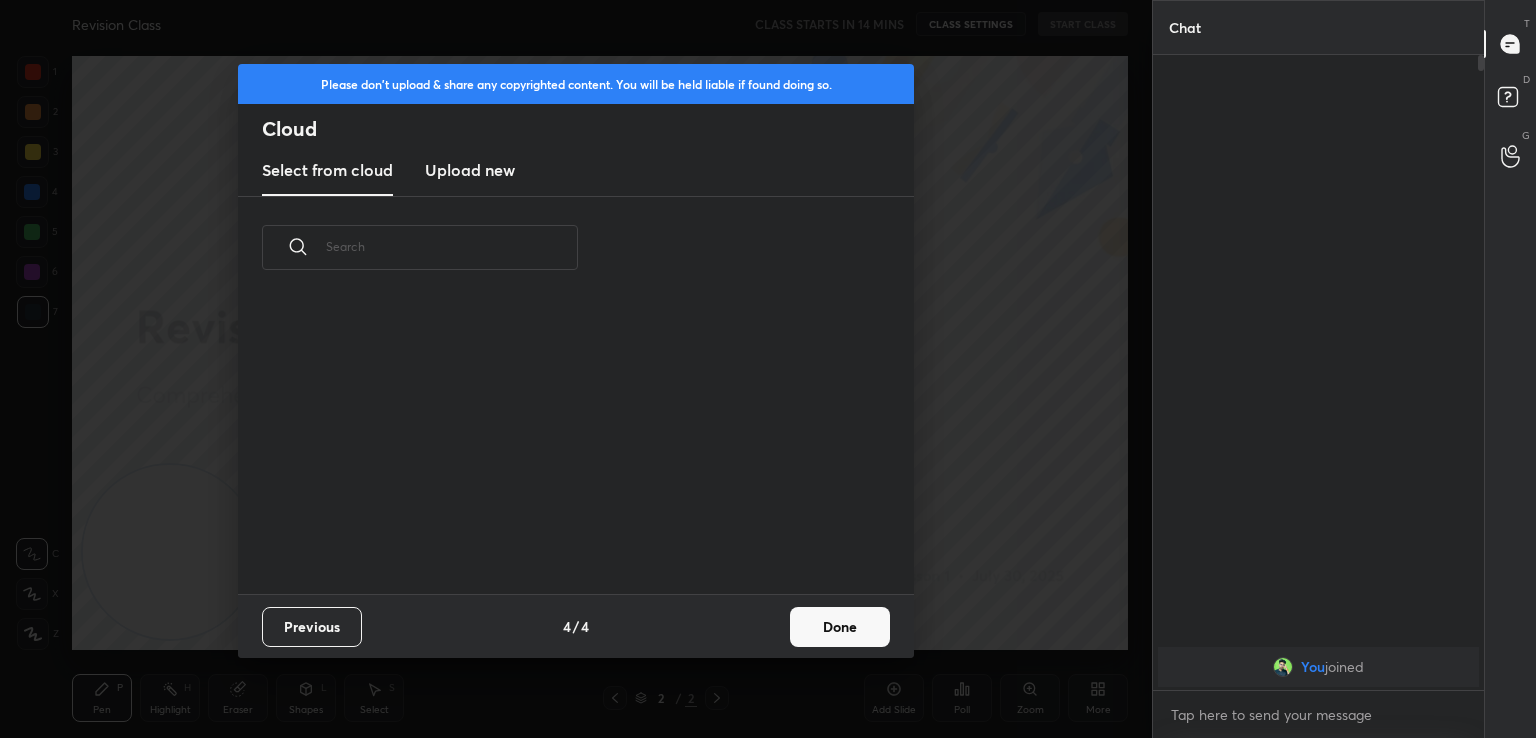 click on "Done" at bounding box center (840, 627) 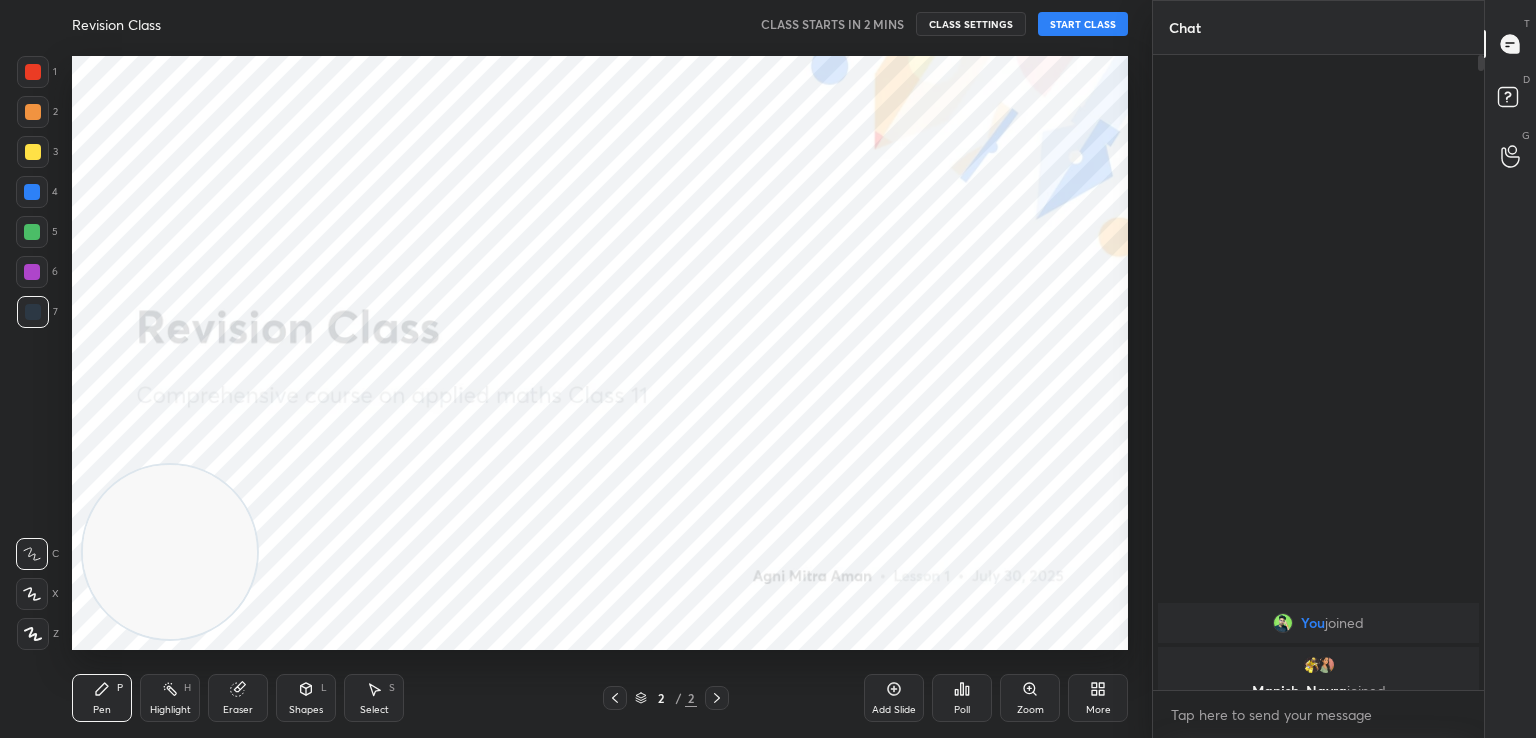 click on "START CLASS" at bounding box center [1083, 24] 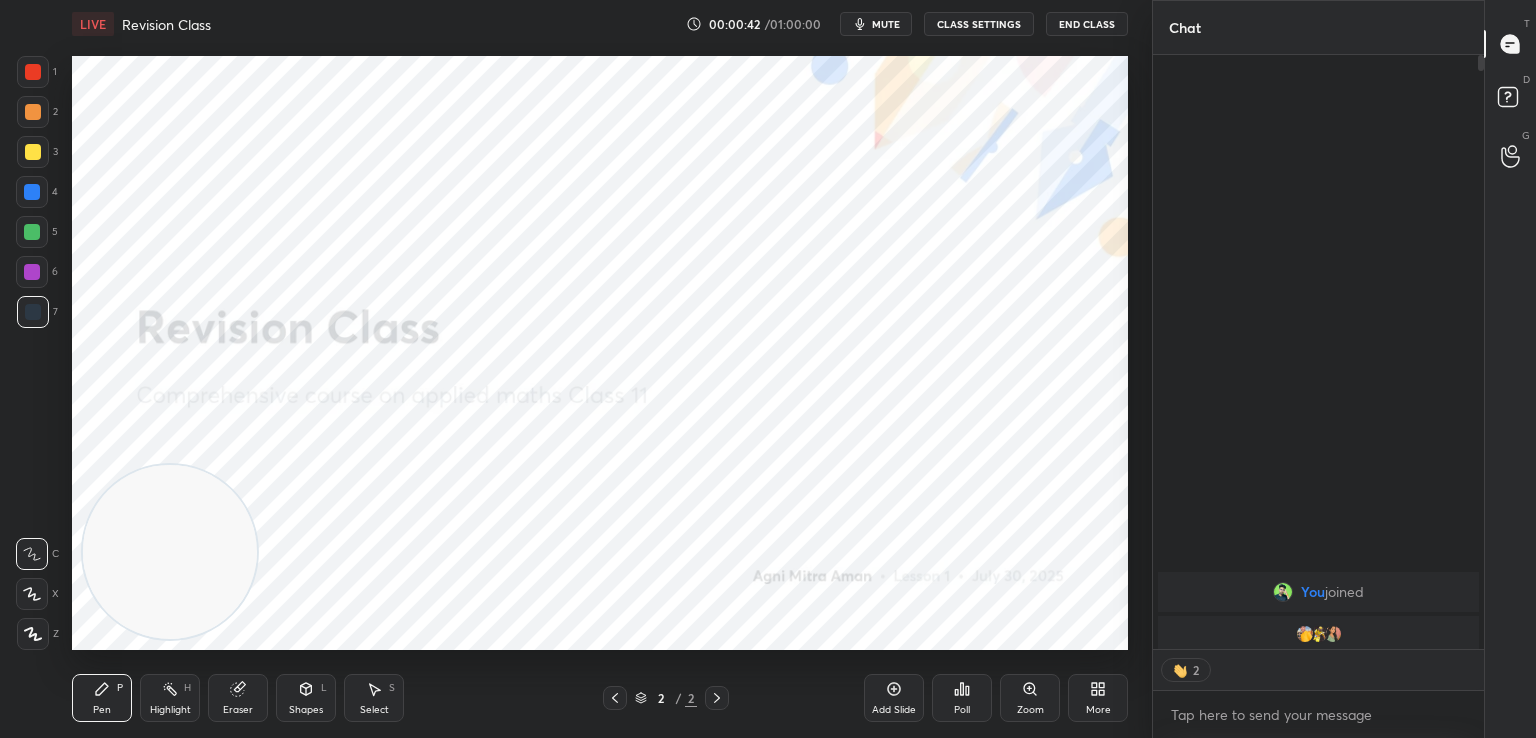 scroll, scrollTop: 589, scrollLeft: 325, axis: both 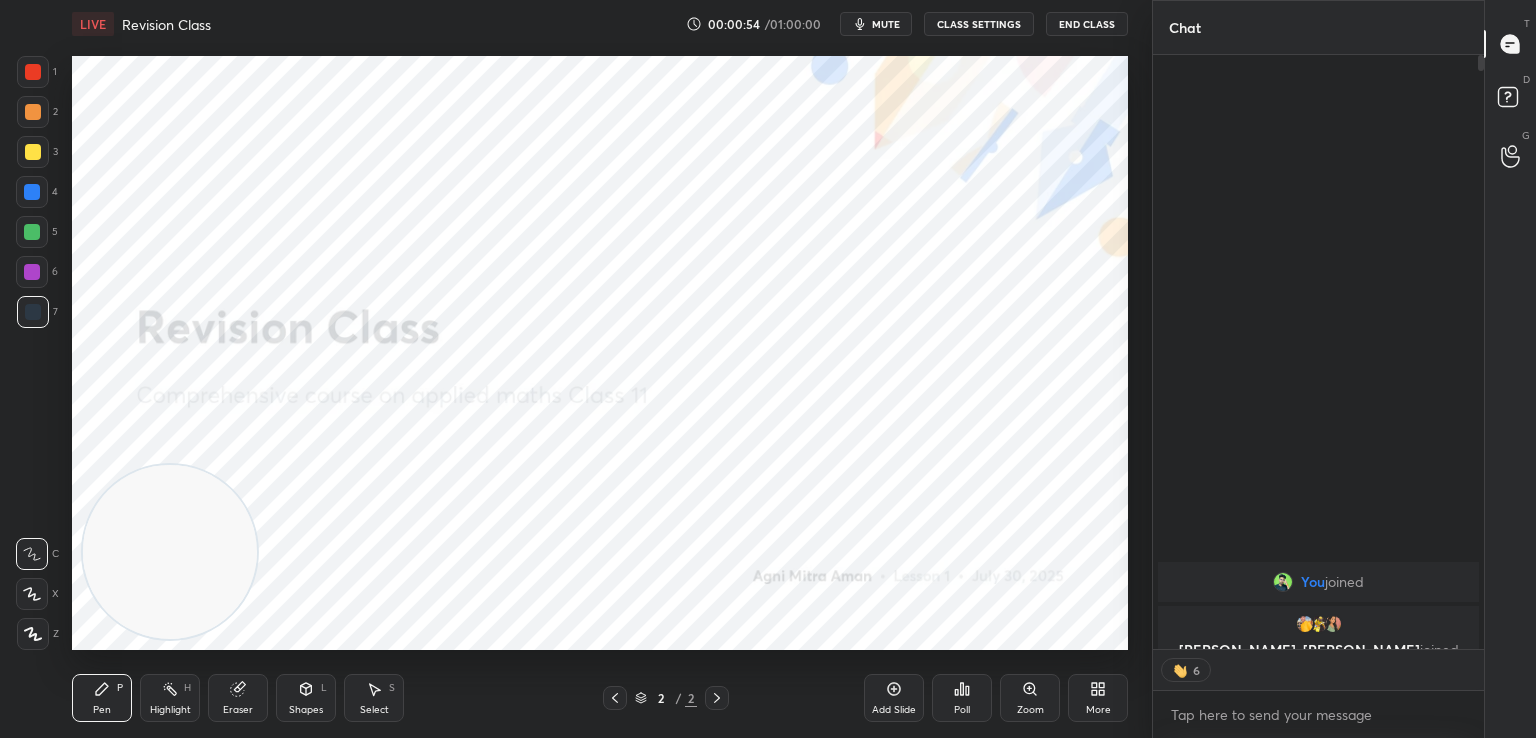 click on "Add Slide" at bounding box center (894, 698) 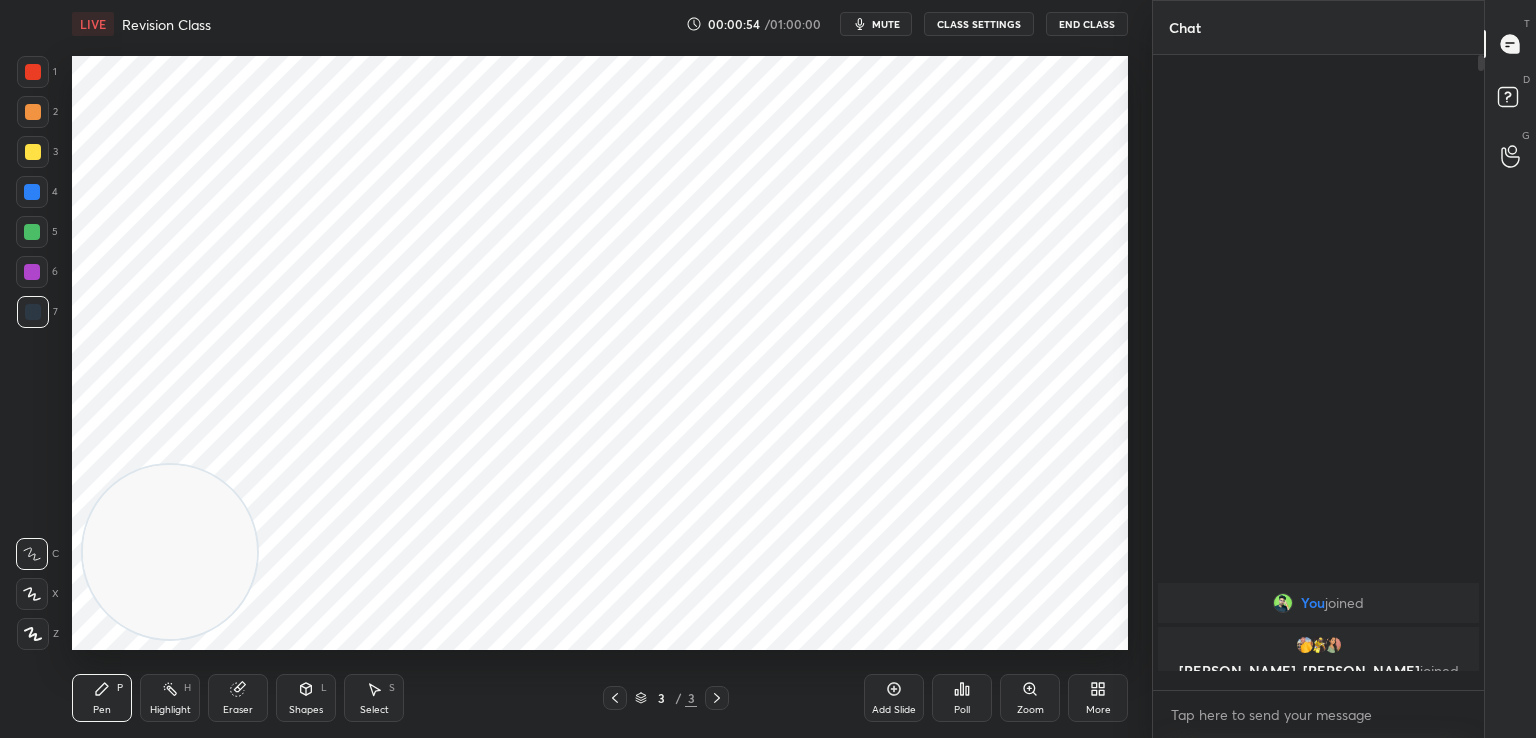 scroll, scrollTop: 6, scrollLeft: 6, axis: both 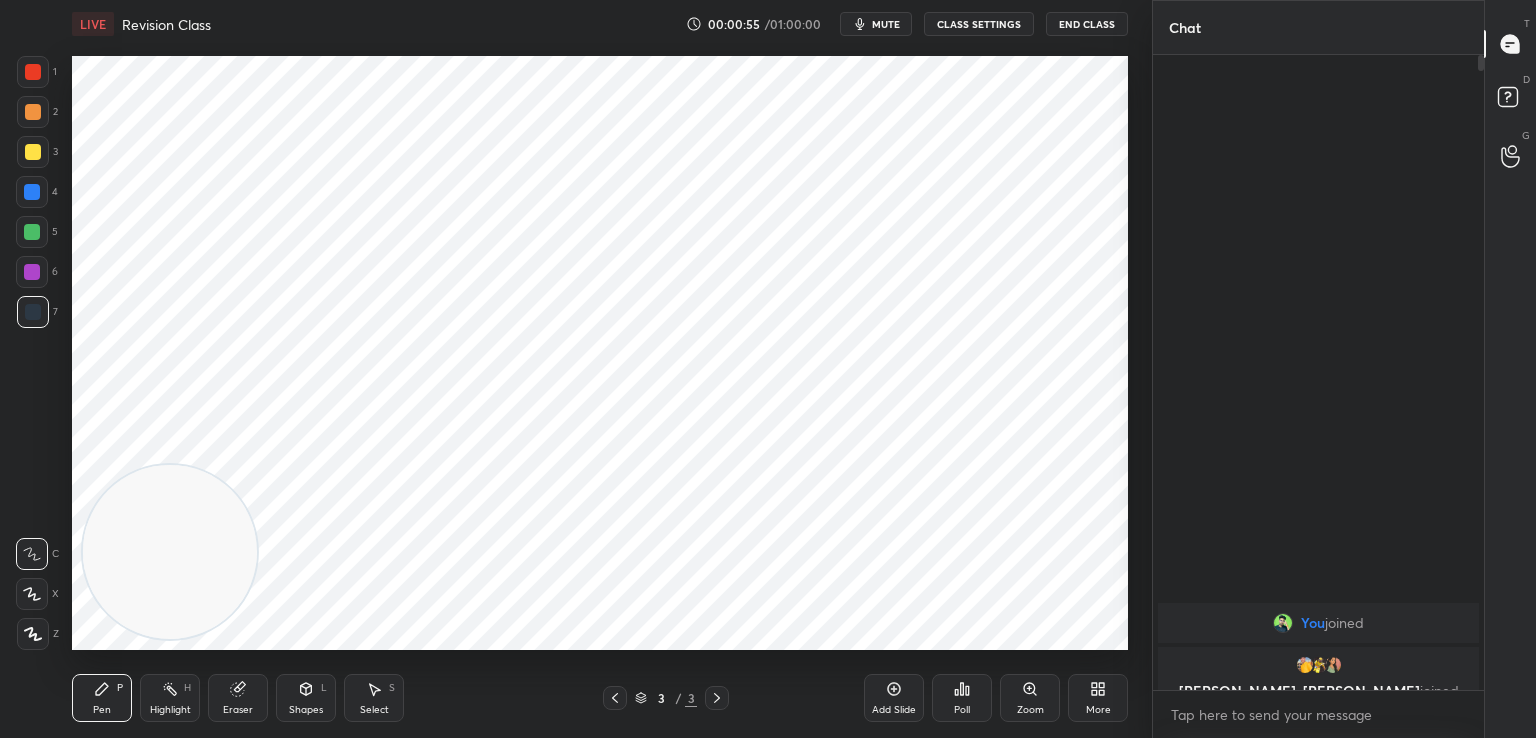 click on "More" at bounding box center [1098, 698] 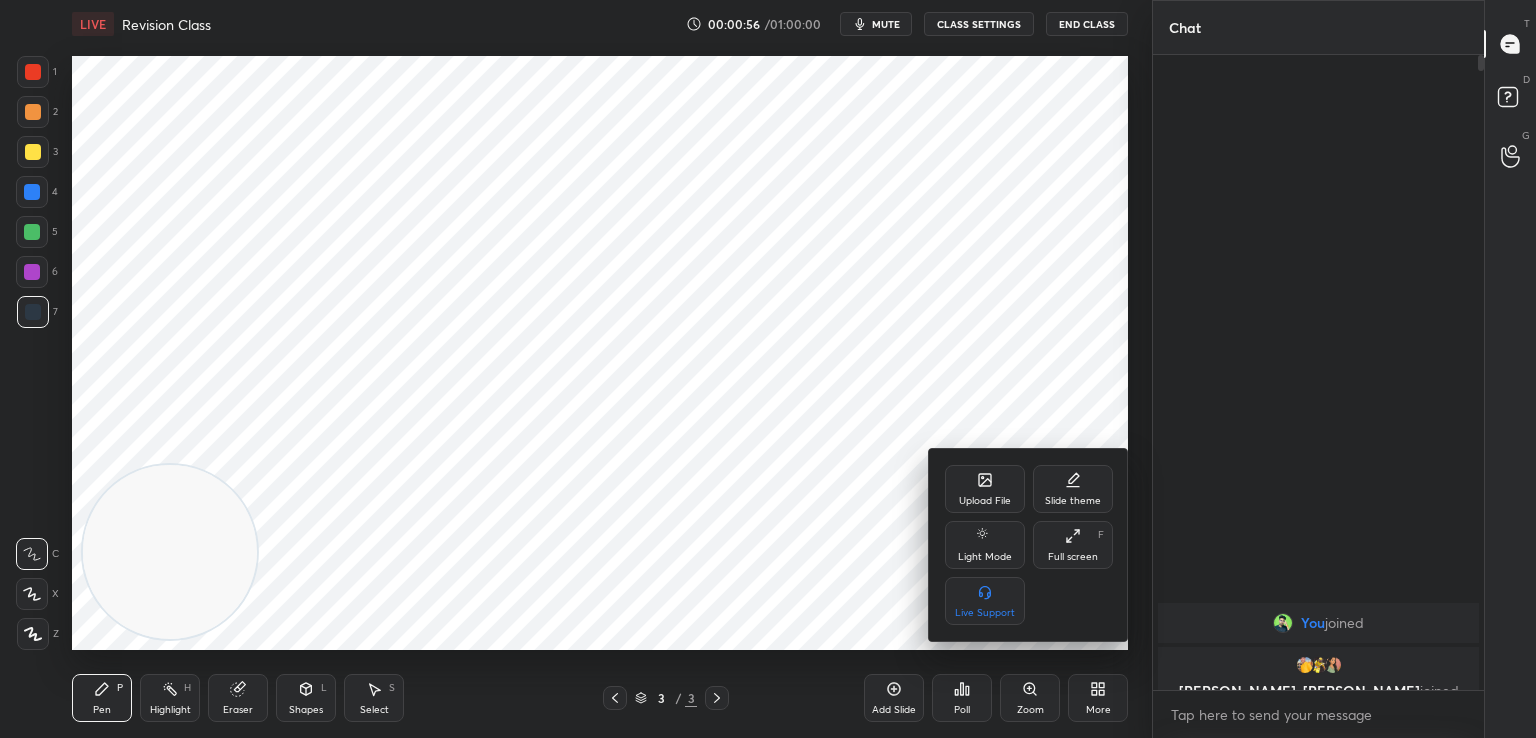 click on "Upload File" at bounding box center [985, 489] 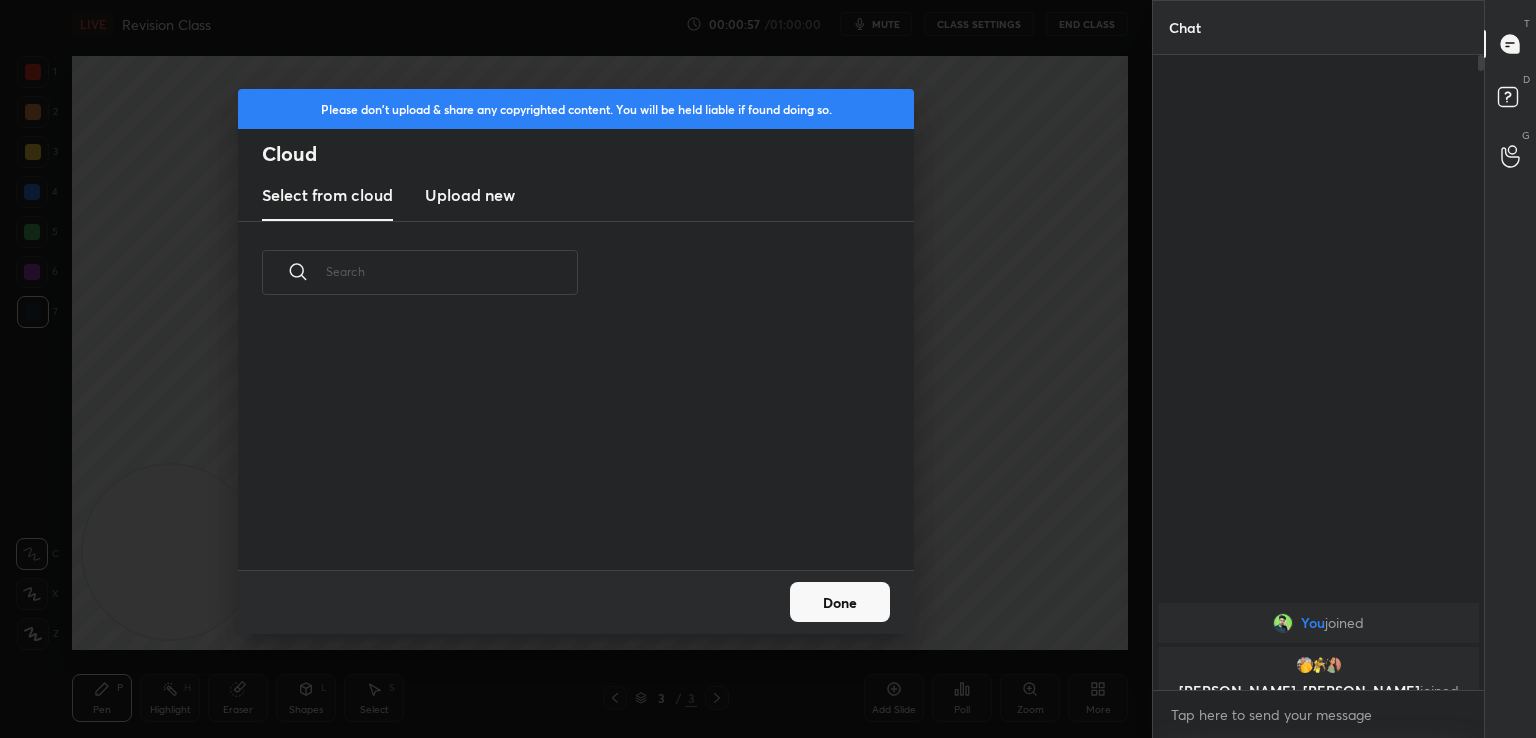 scroll, scrollTop: 5, scrollLeft: 10, axis: both 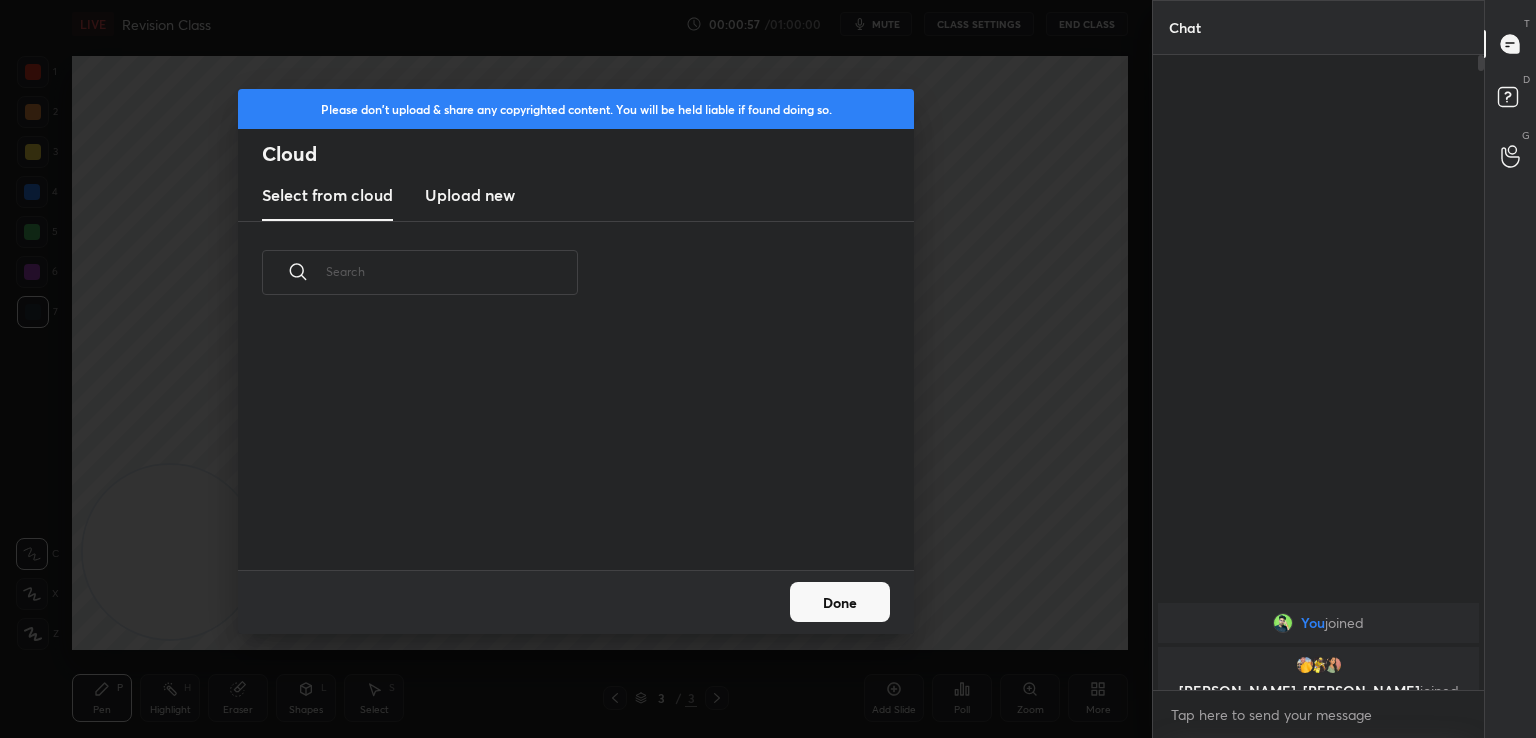 click on "Upload new" at bounding box center (470, 195) 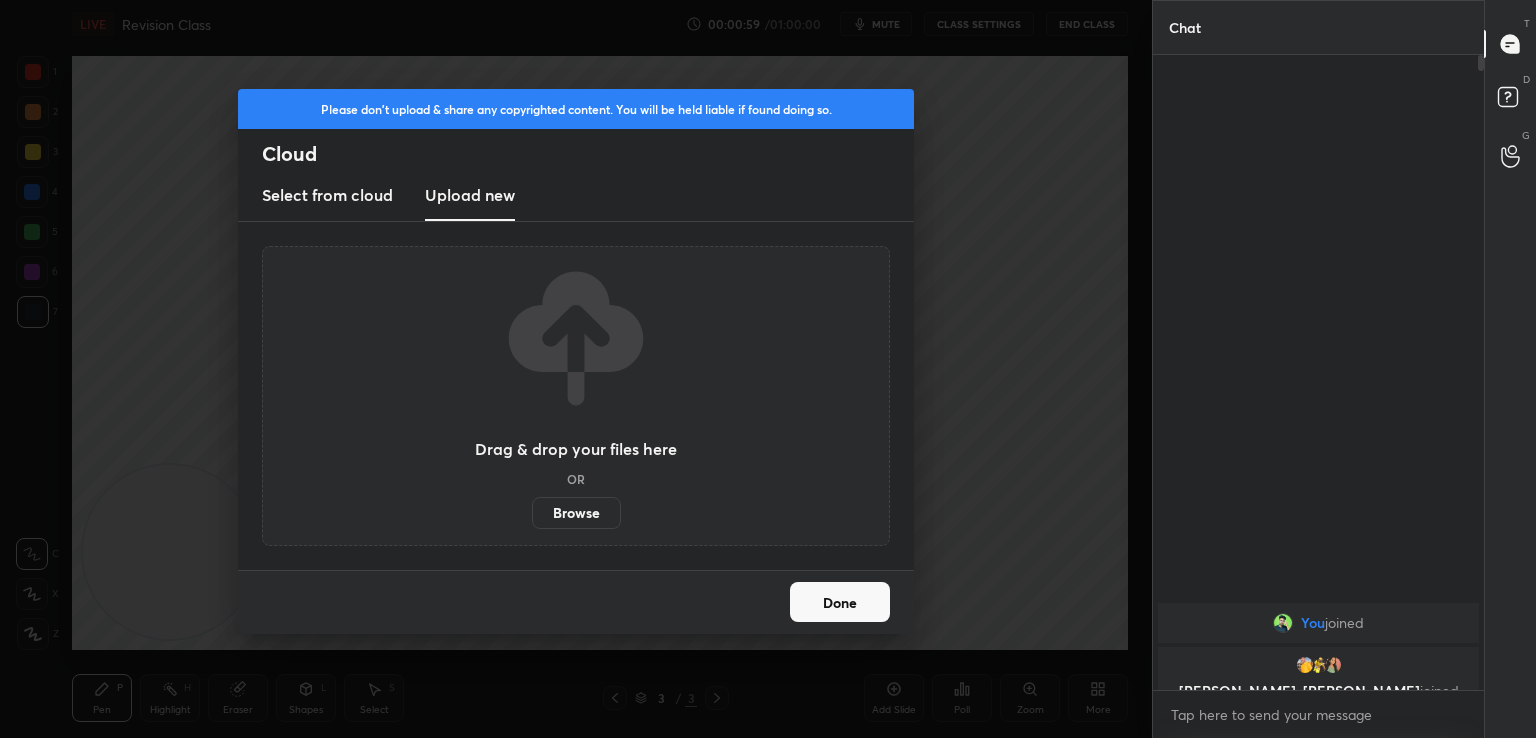 click on "Browse" at bounding box center [576, 513] 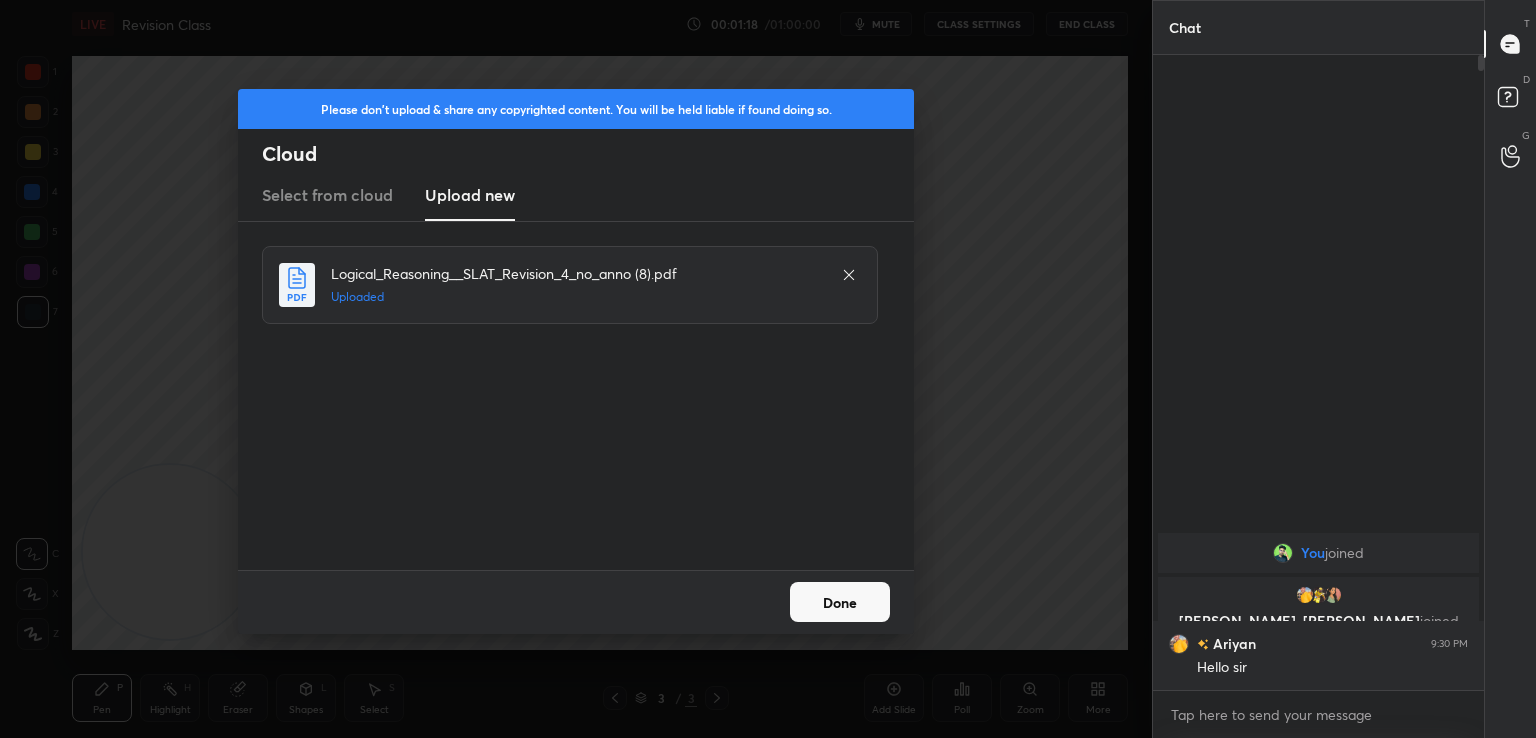 click on "Done" at bounding box center [840, 602] 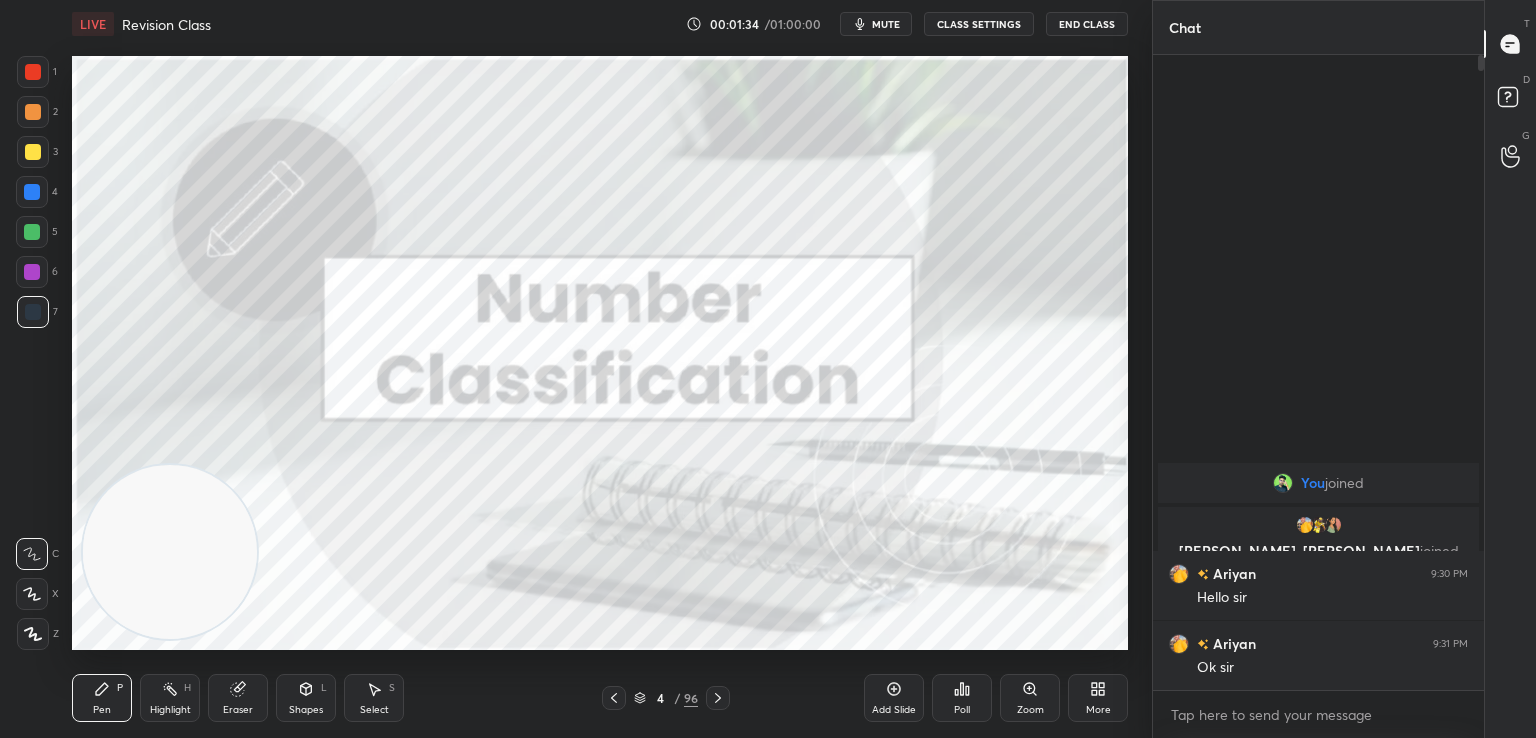 click 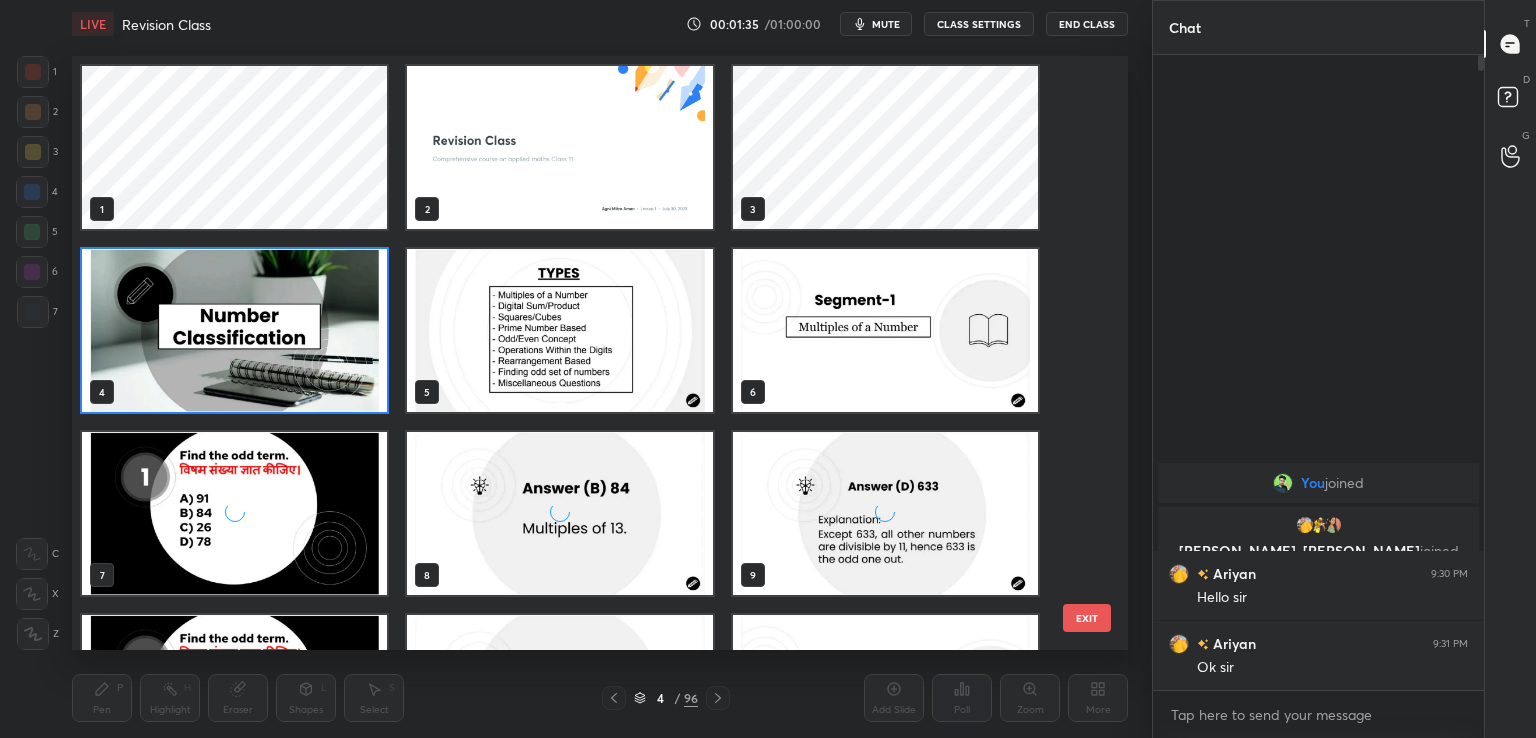 scroll, scrollTop: 6, scrollLeft: 10, axis: both 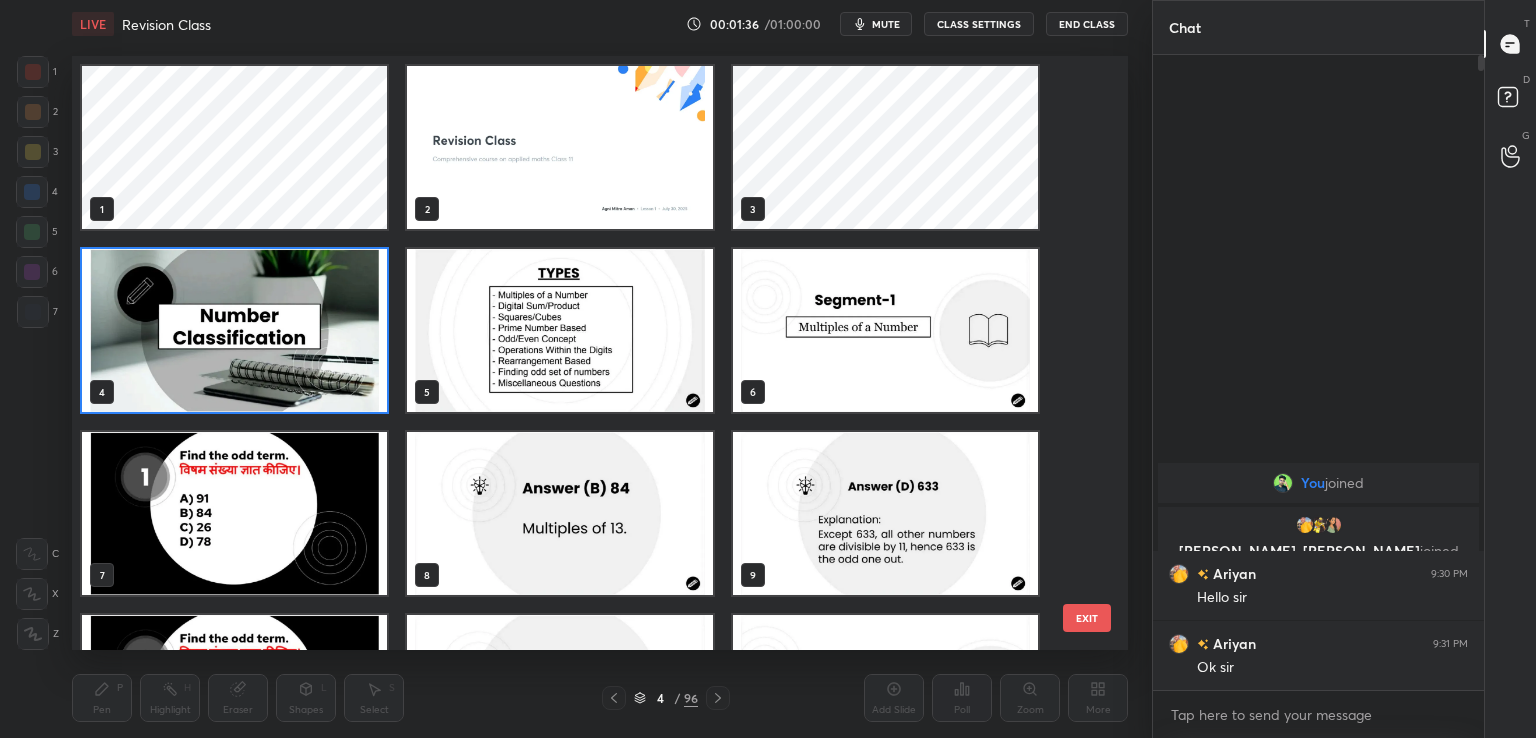 drag, startPoint x: 1092, startPoint y: 93, endPoint x: 1101, endPoint y: 519, distance: 426.09506 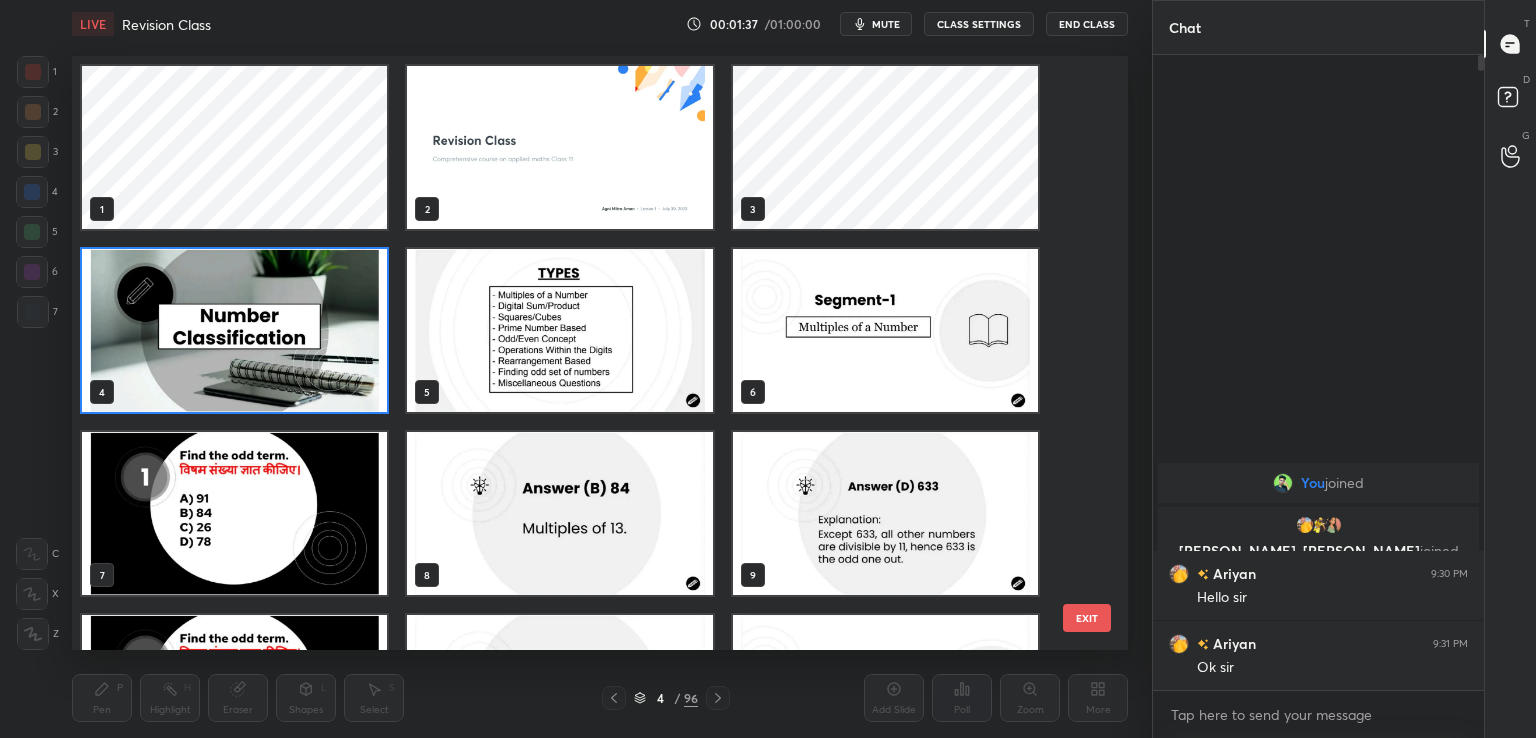 click on "1 2 3 4 5 6 7 8 9 10 11 12 13 14 15" at bounding box center (582, 353) 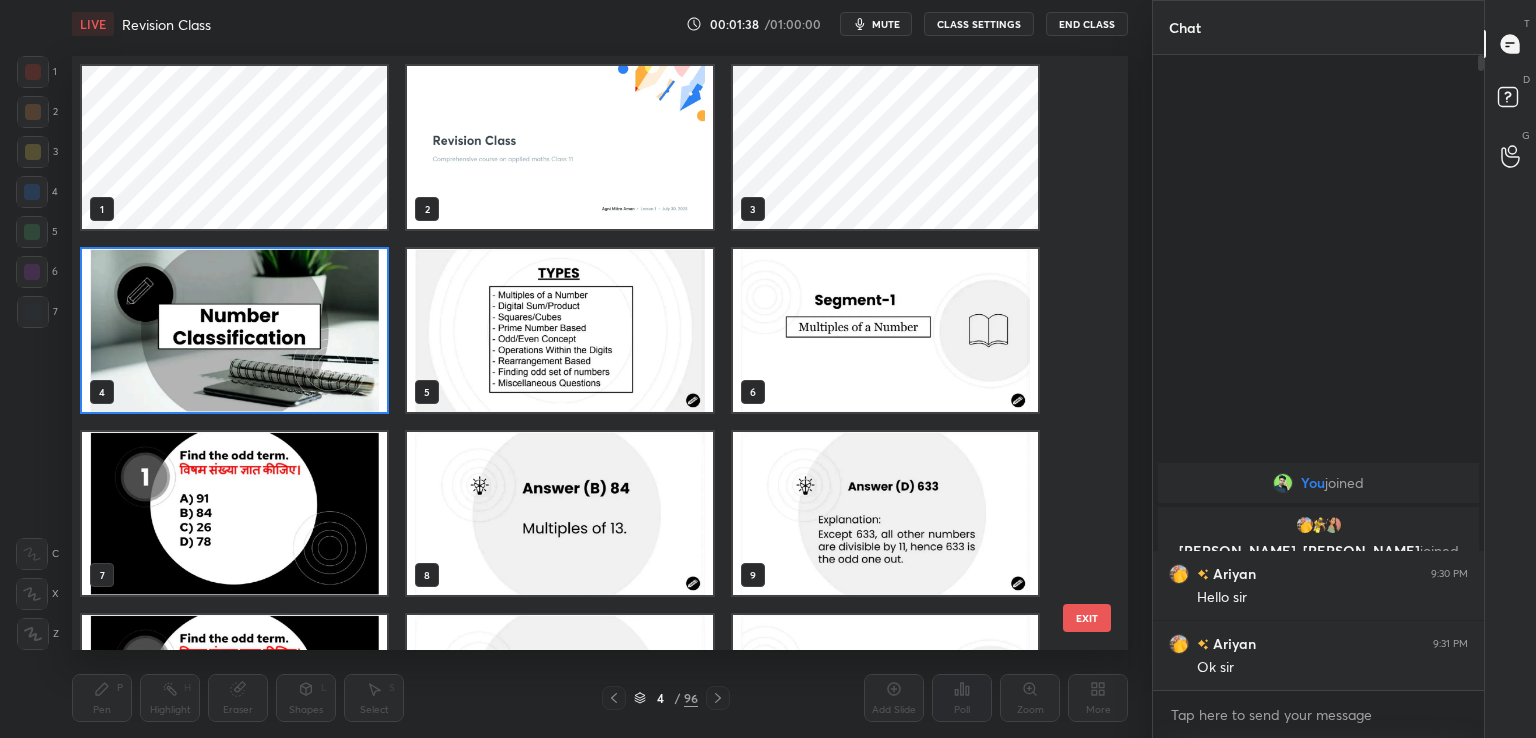 click on "1 2 3 4 5 6 7 8 9 10 11 12 13 14 15" at bounding box center (582, 353) 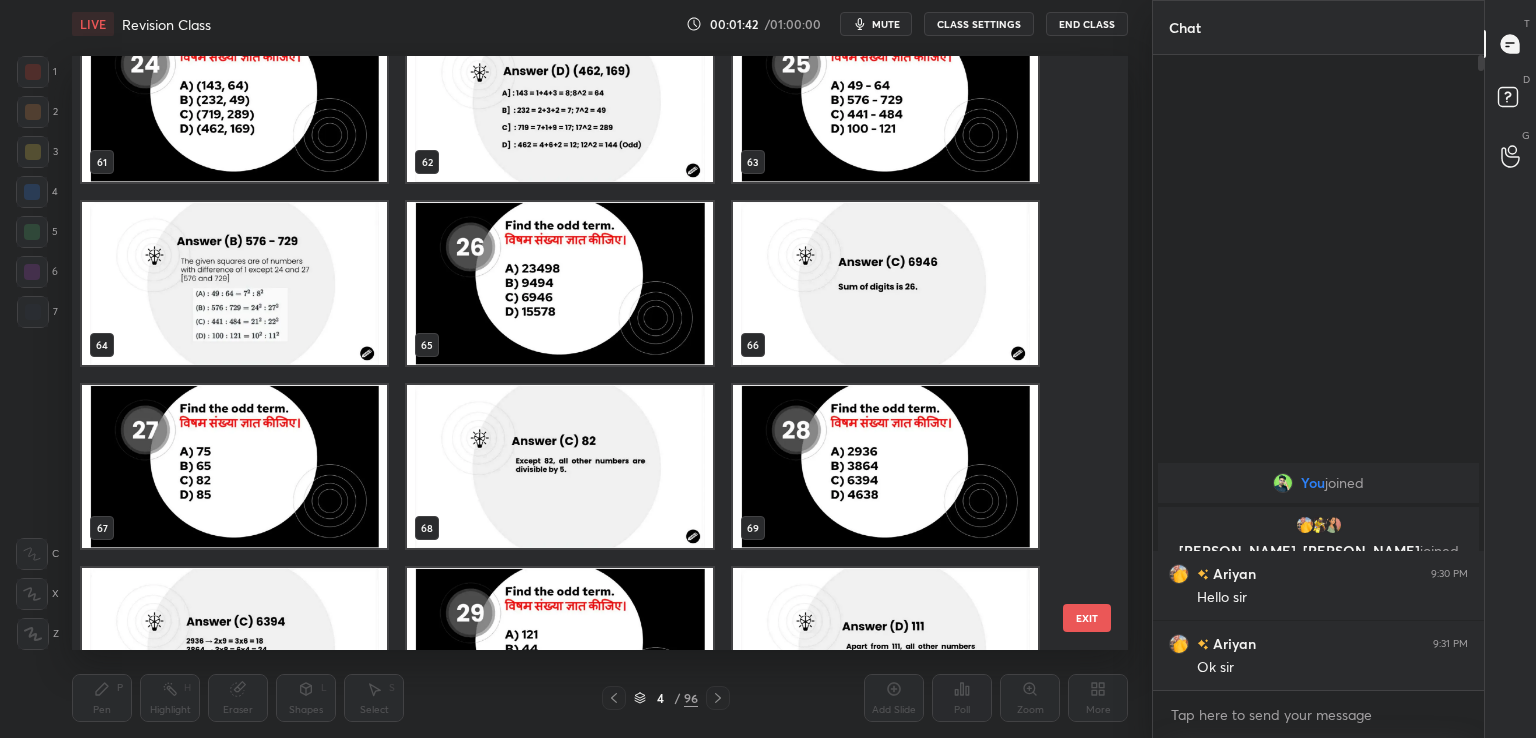 scroll, scrollTop: 3743, scrollLeft: 0, axis: vertical 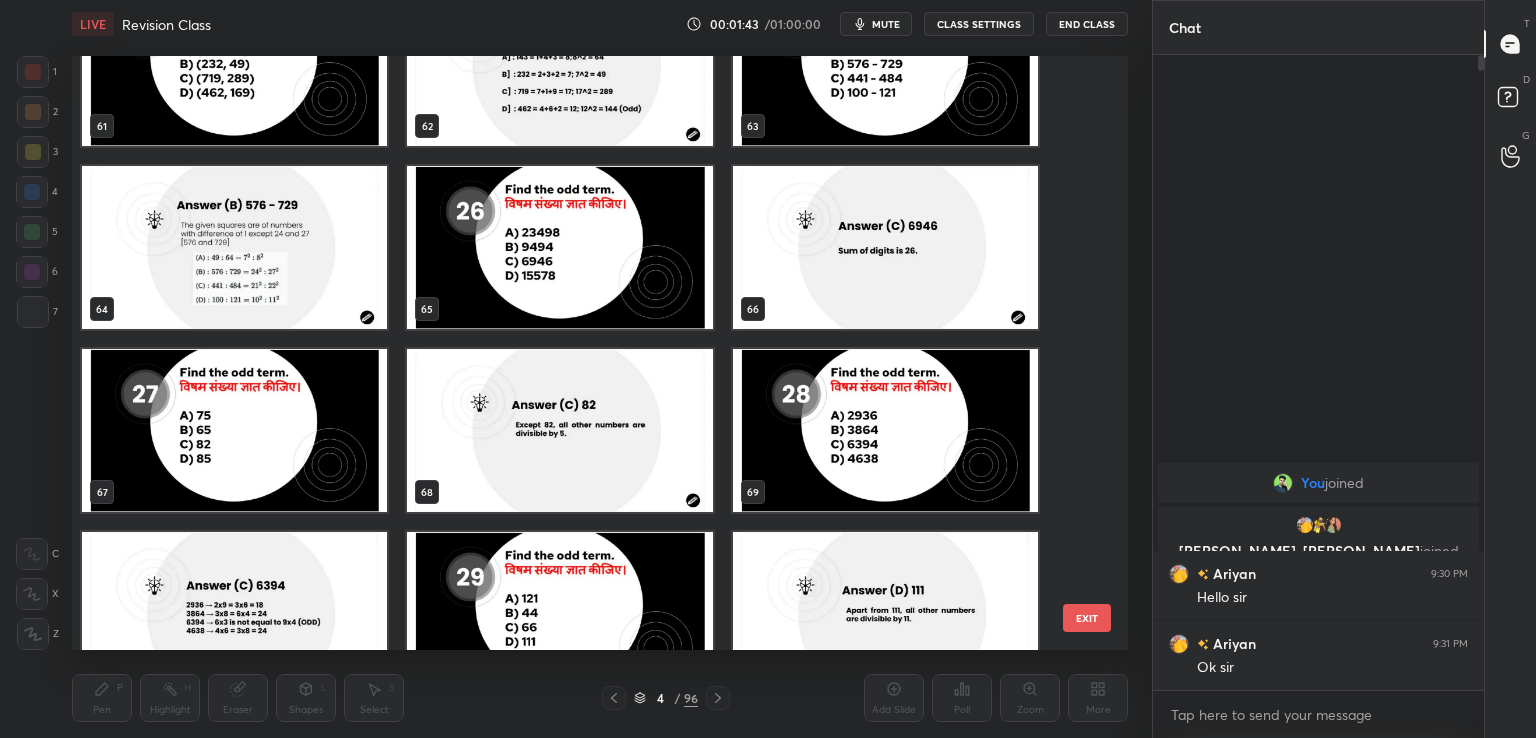 drag, startPoint x: 1093, startPoint y: 413, endPoint x: 1083, endPoint y: 553, distance: 140.35669 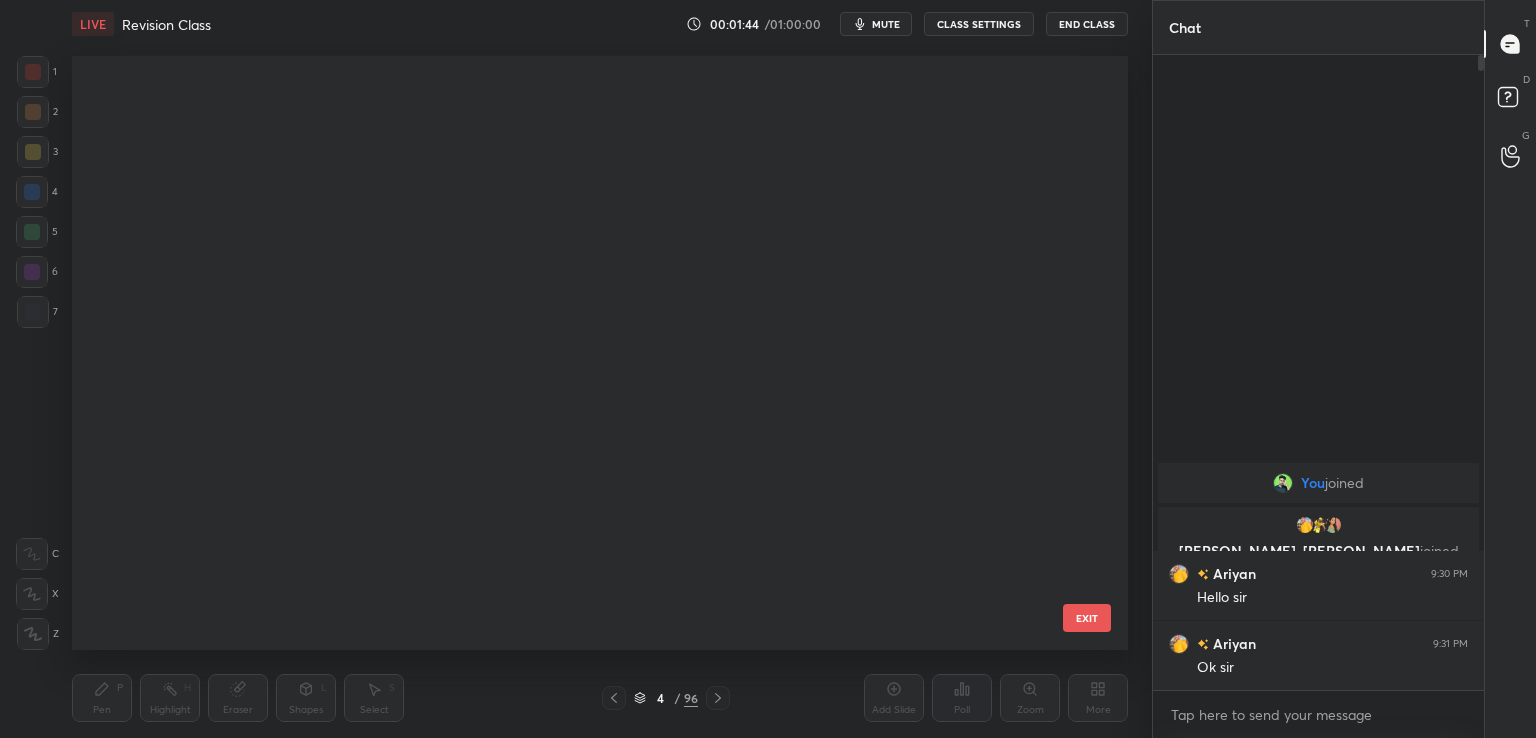 scroll, scrollTop: 5261, scrollLeft: 0, axis: vertical 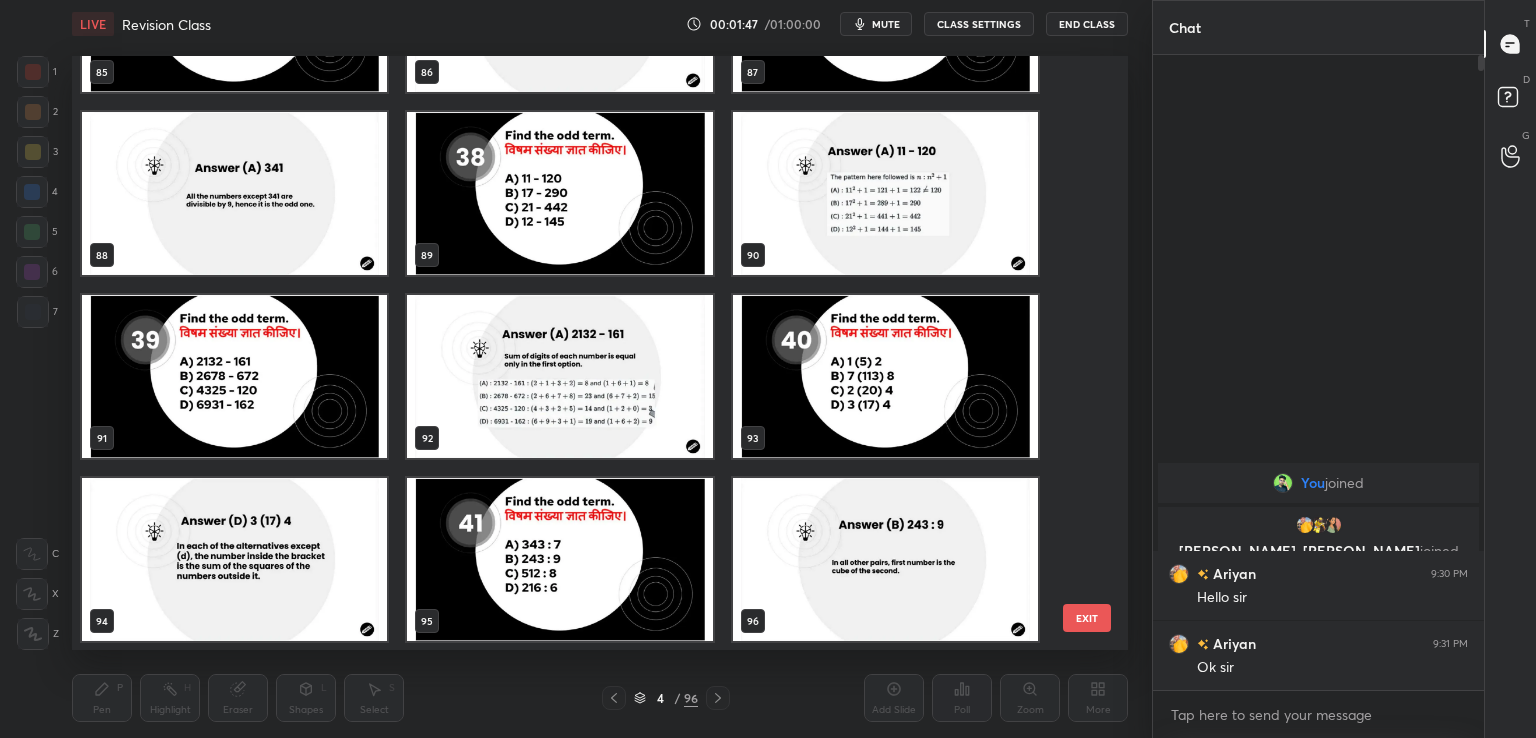 click at bounding box center (559, 193) 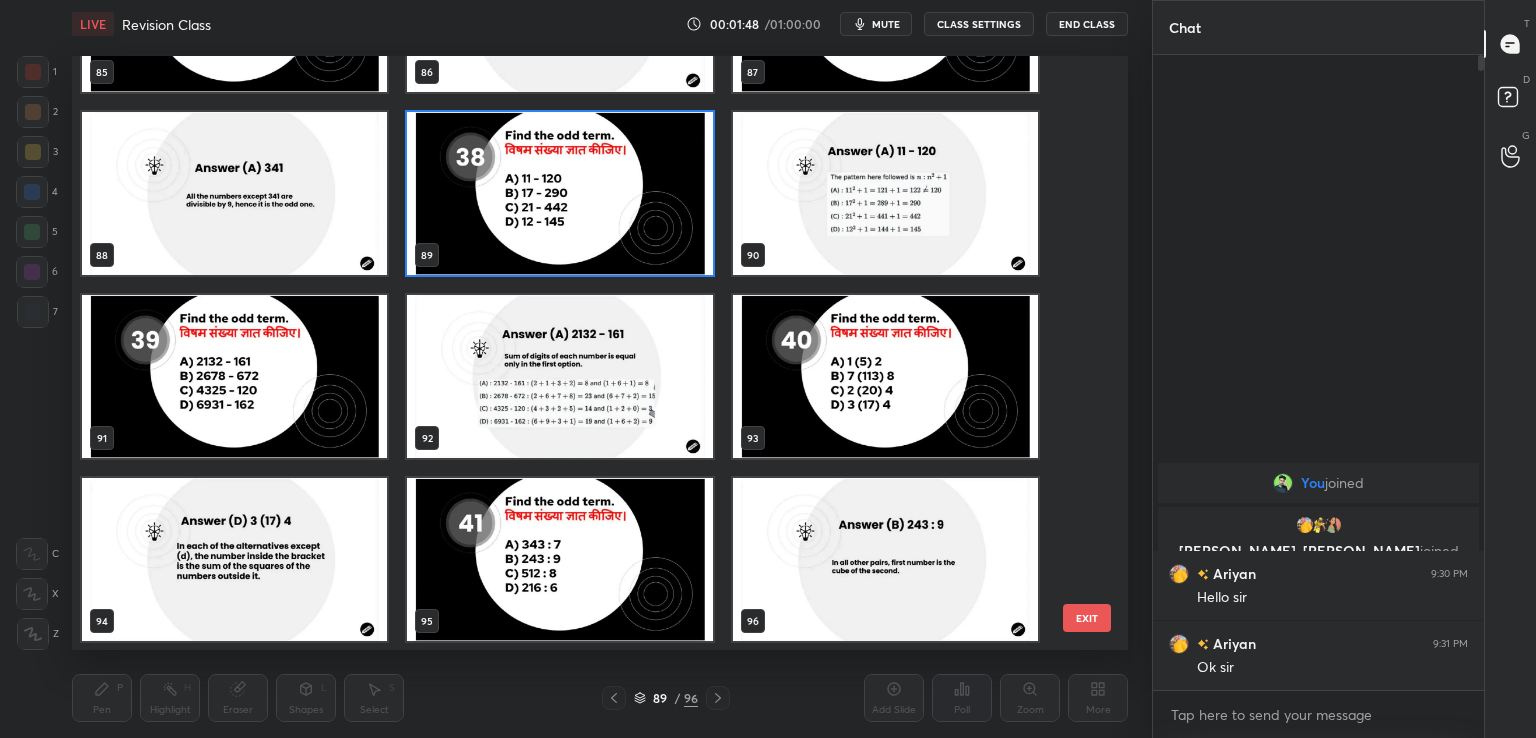 click at bounding box center (559, 193) 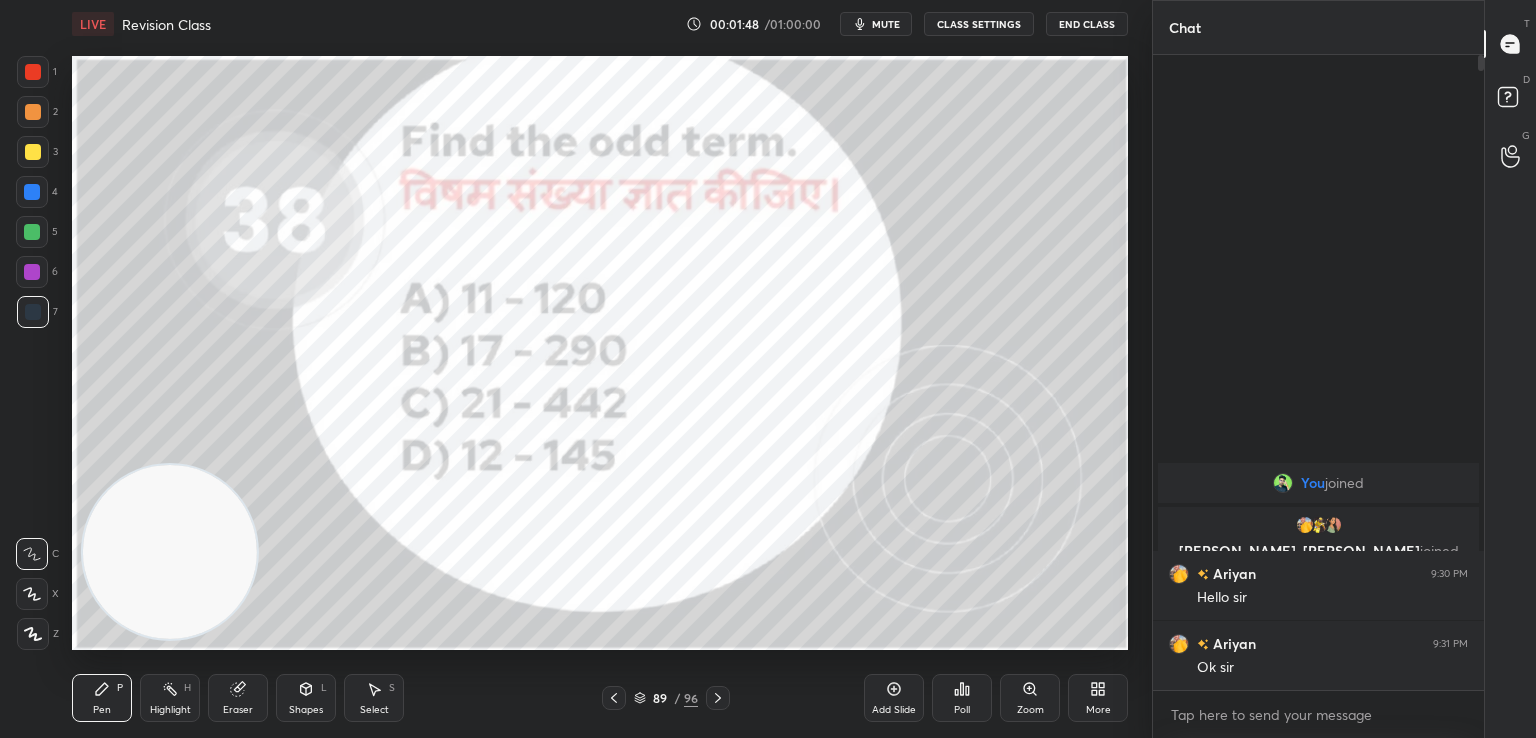 click at bounding box center [559, 193] 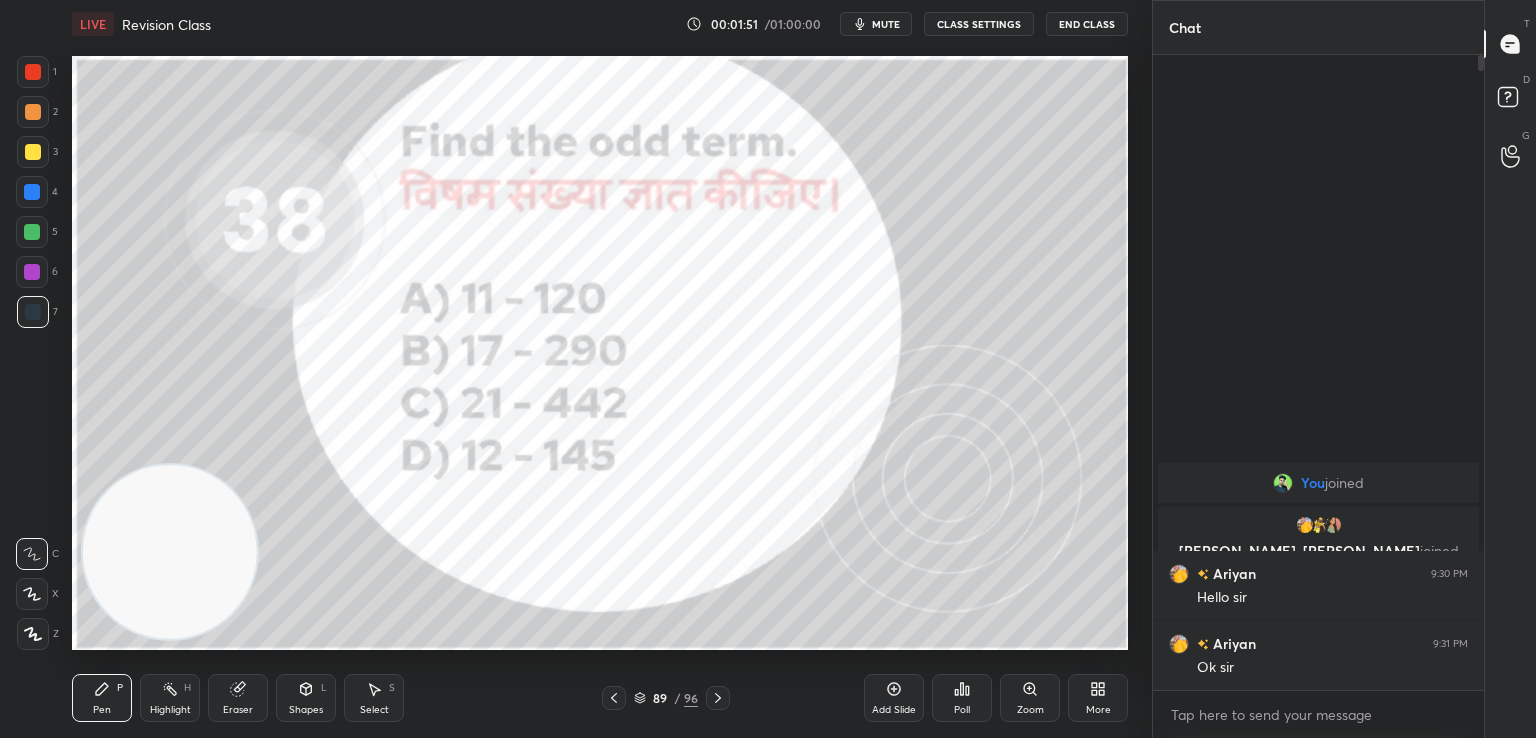 click on "mute" at bounding box center [886, 24] 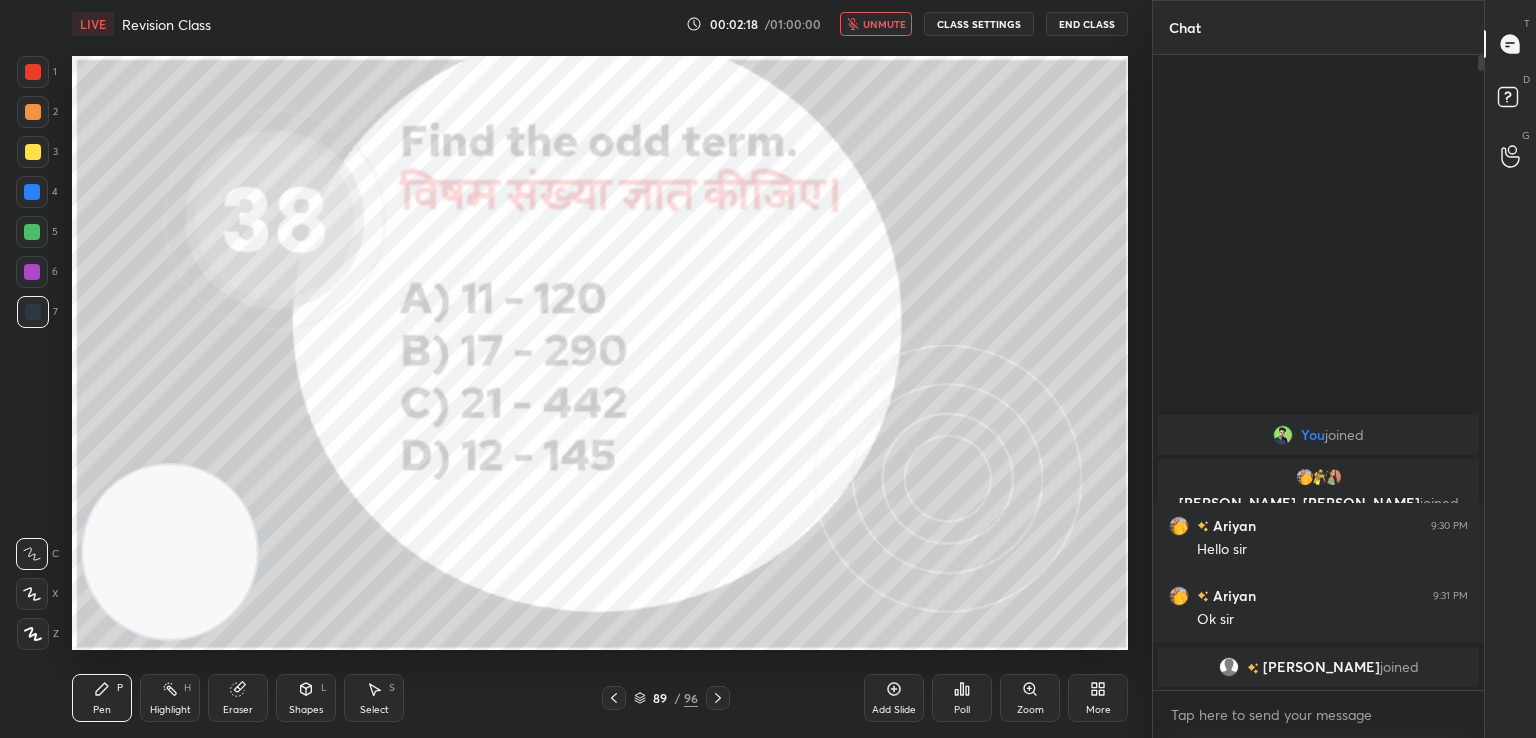 click on "unmute" at bounding box center (884, 24) 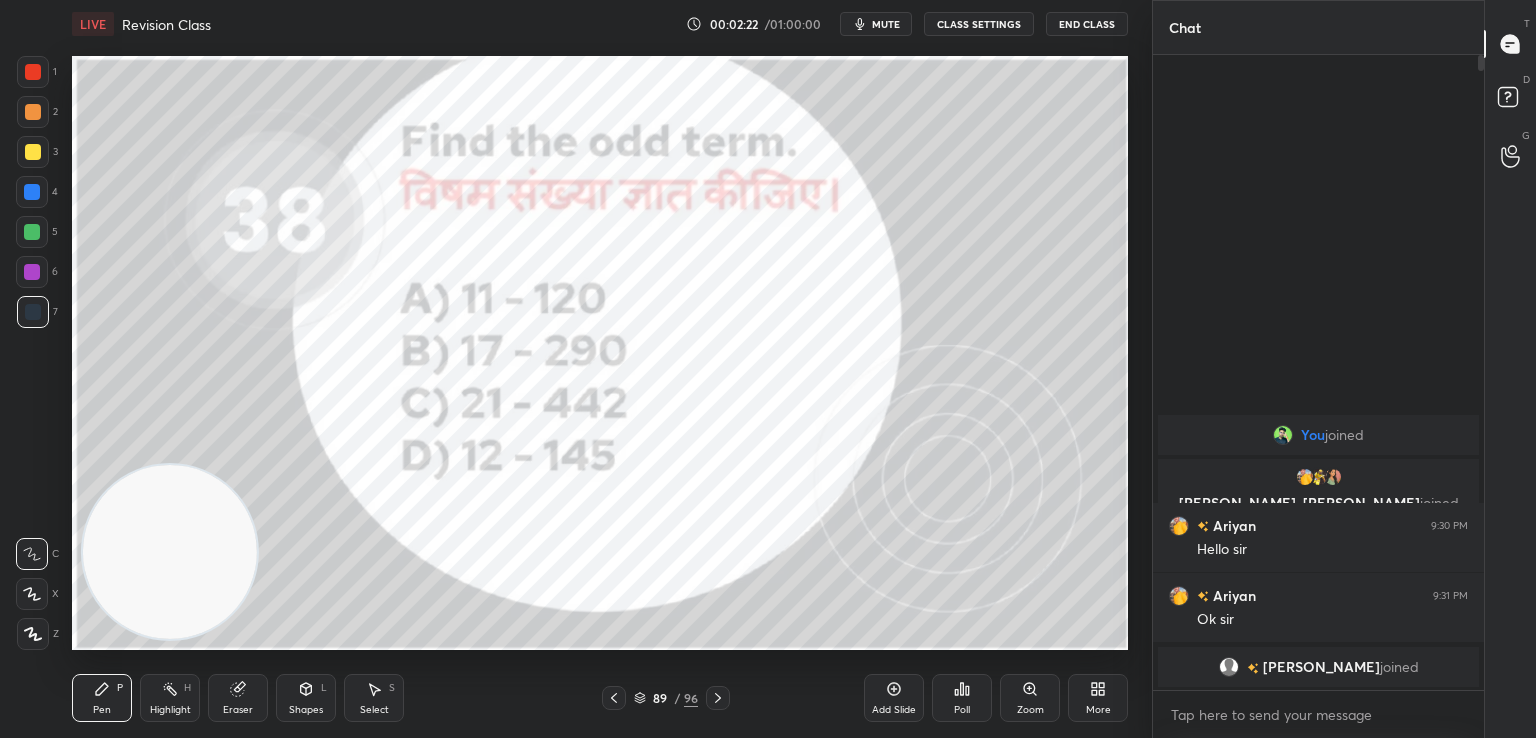 click on "mute" at bounding box center (886, 24) 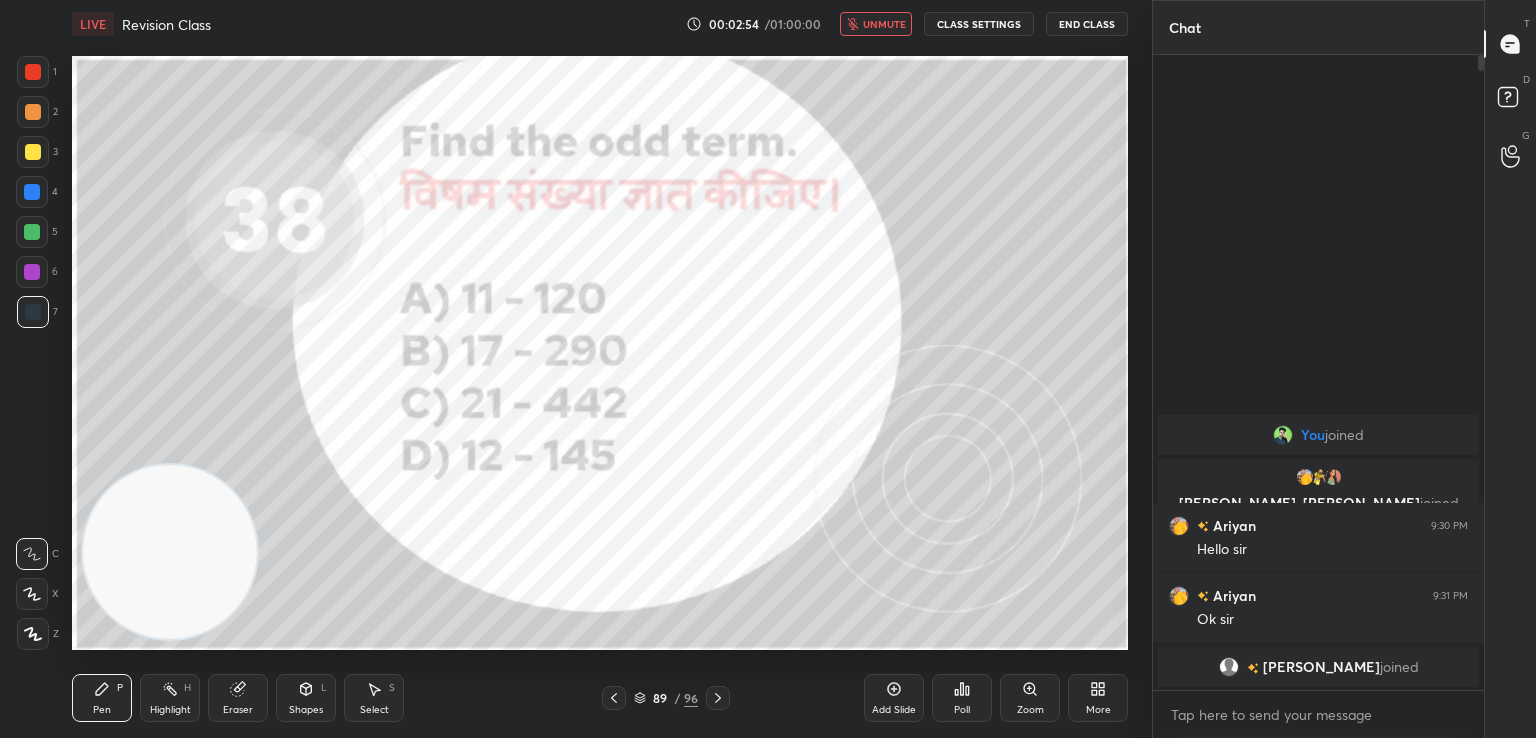 click on "unmute" at bounding box center [884, 24] 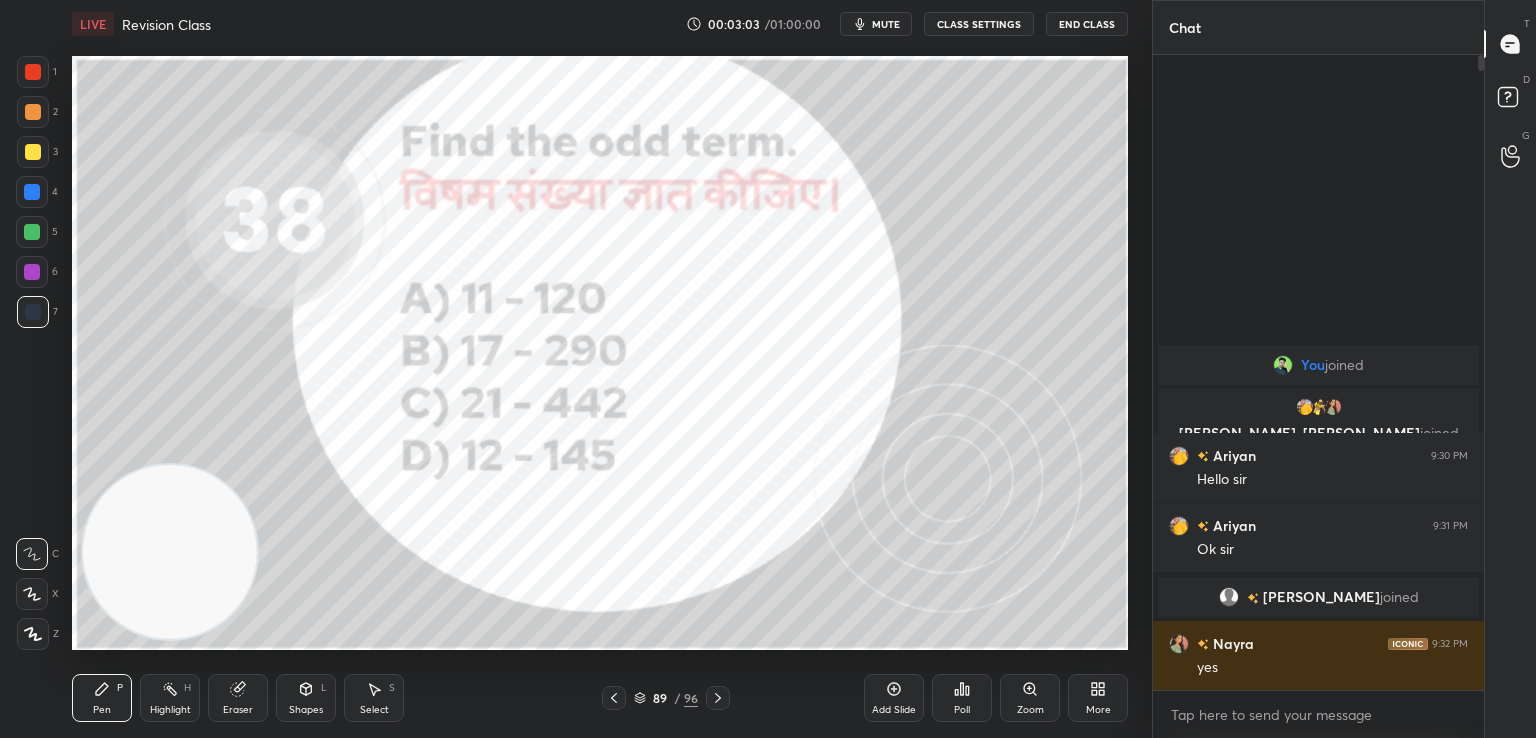 click on "mute" at bounding box center [886, 24] 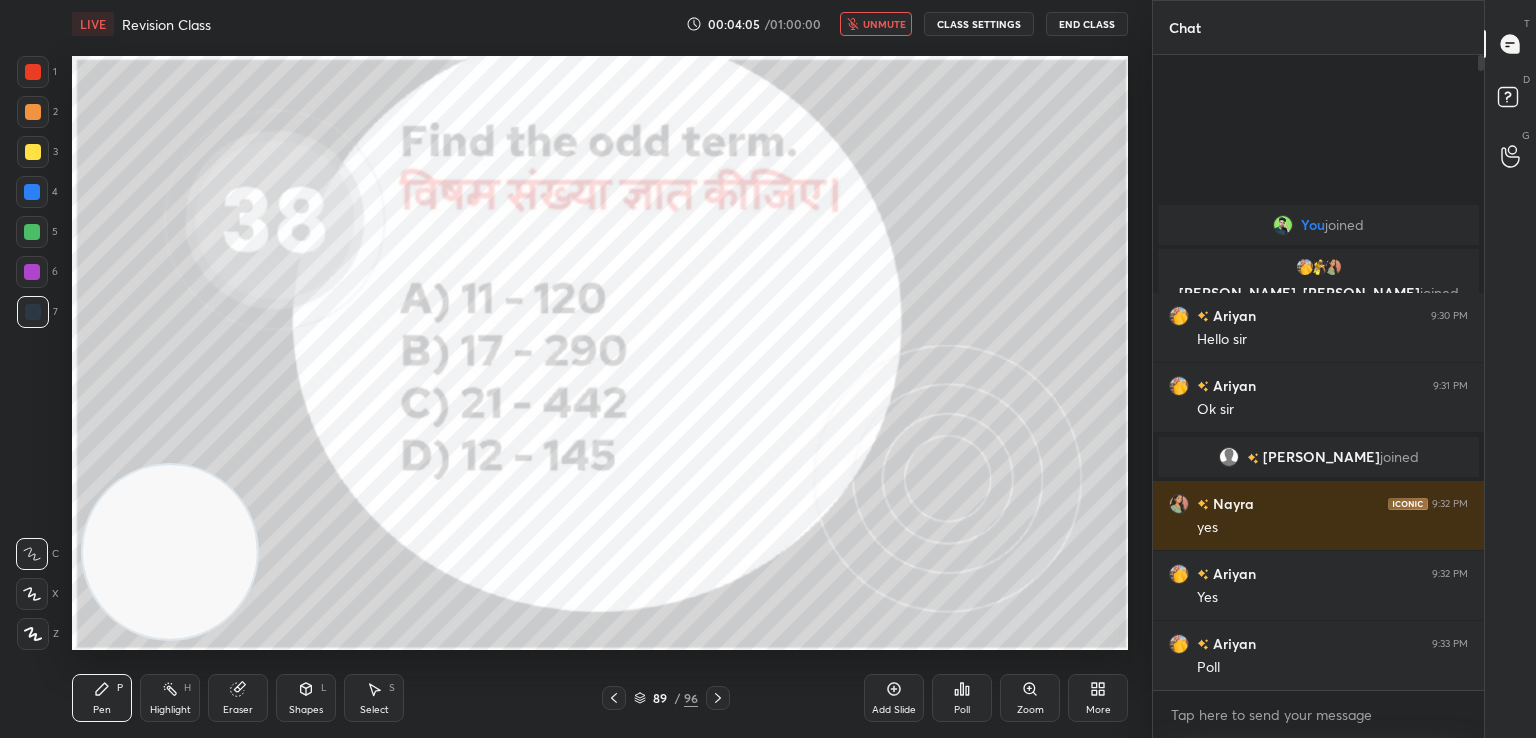 click 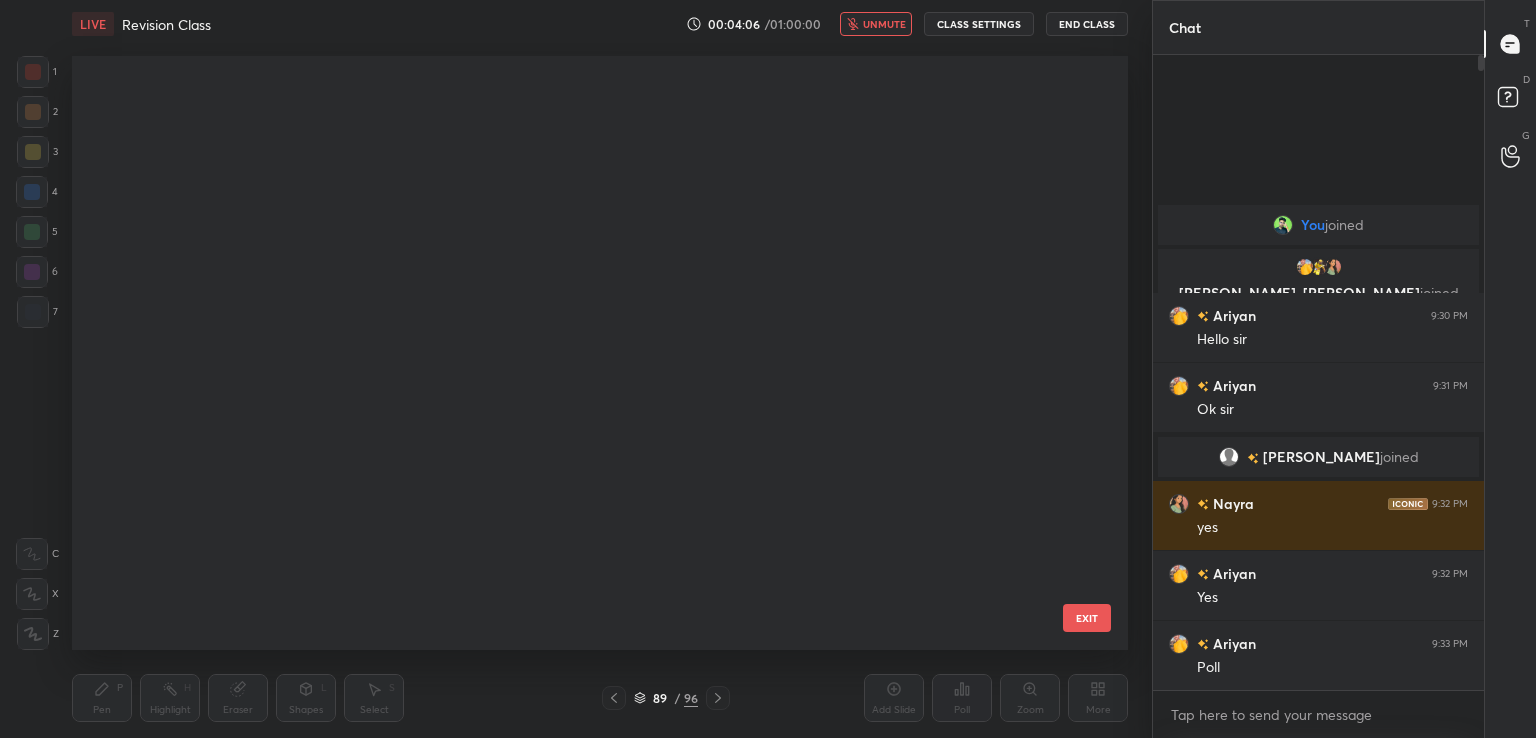 scroll, scrollTop: 4896, scrollLeft: 0, axis: vertical 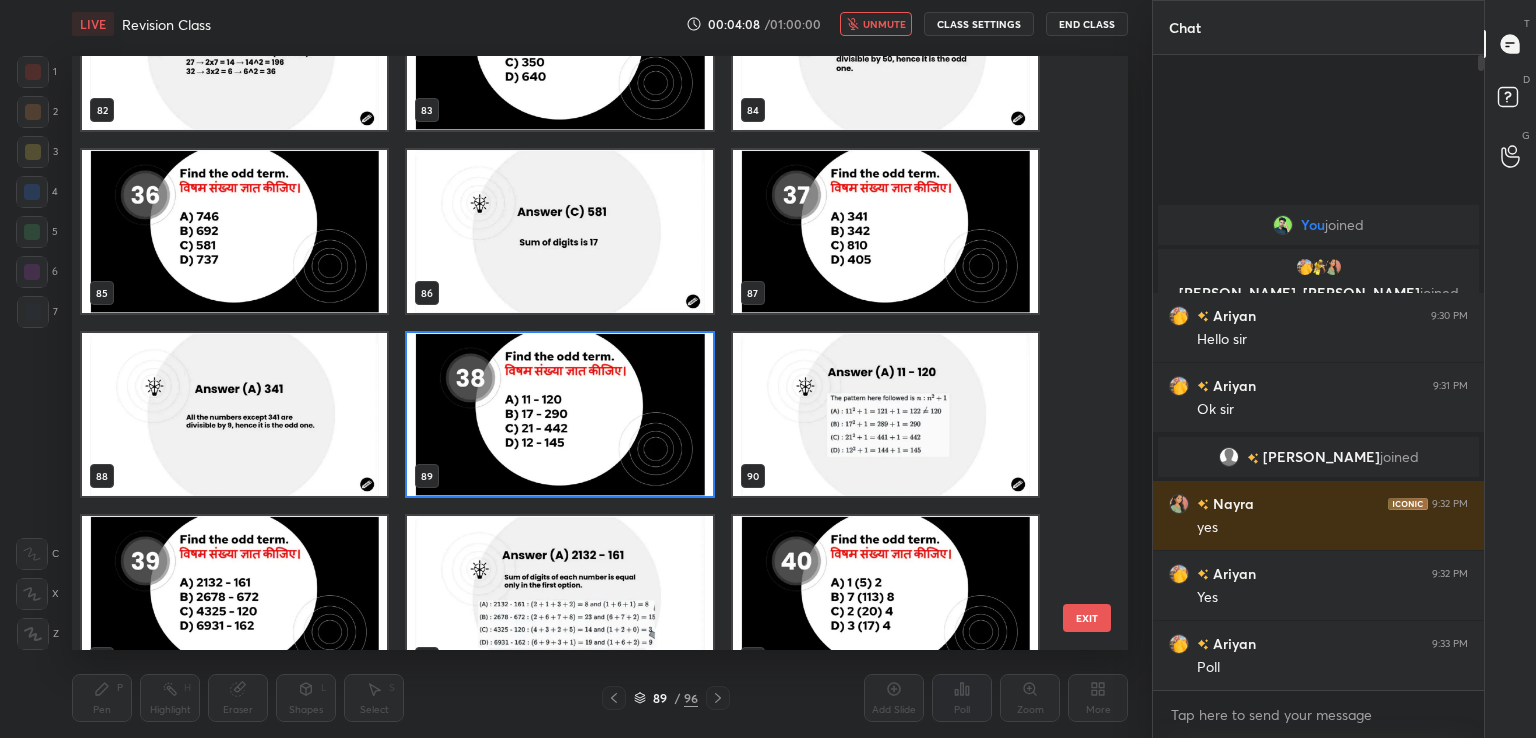 click at bounding box center (559, 414) 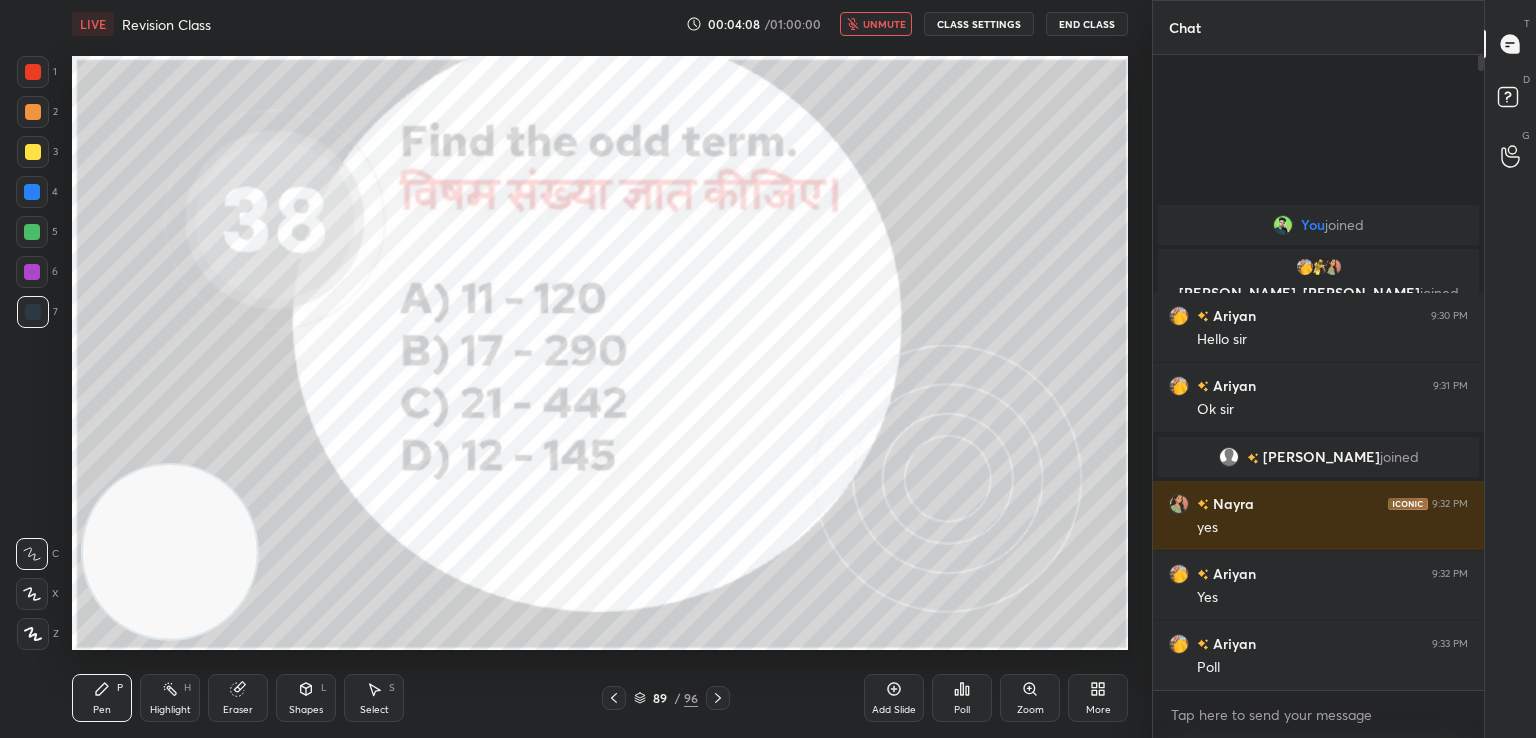 click at bounding box center [559, 414] 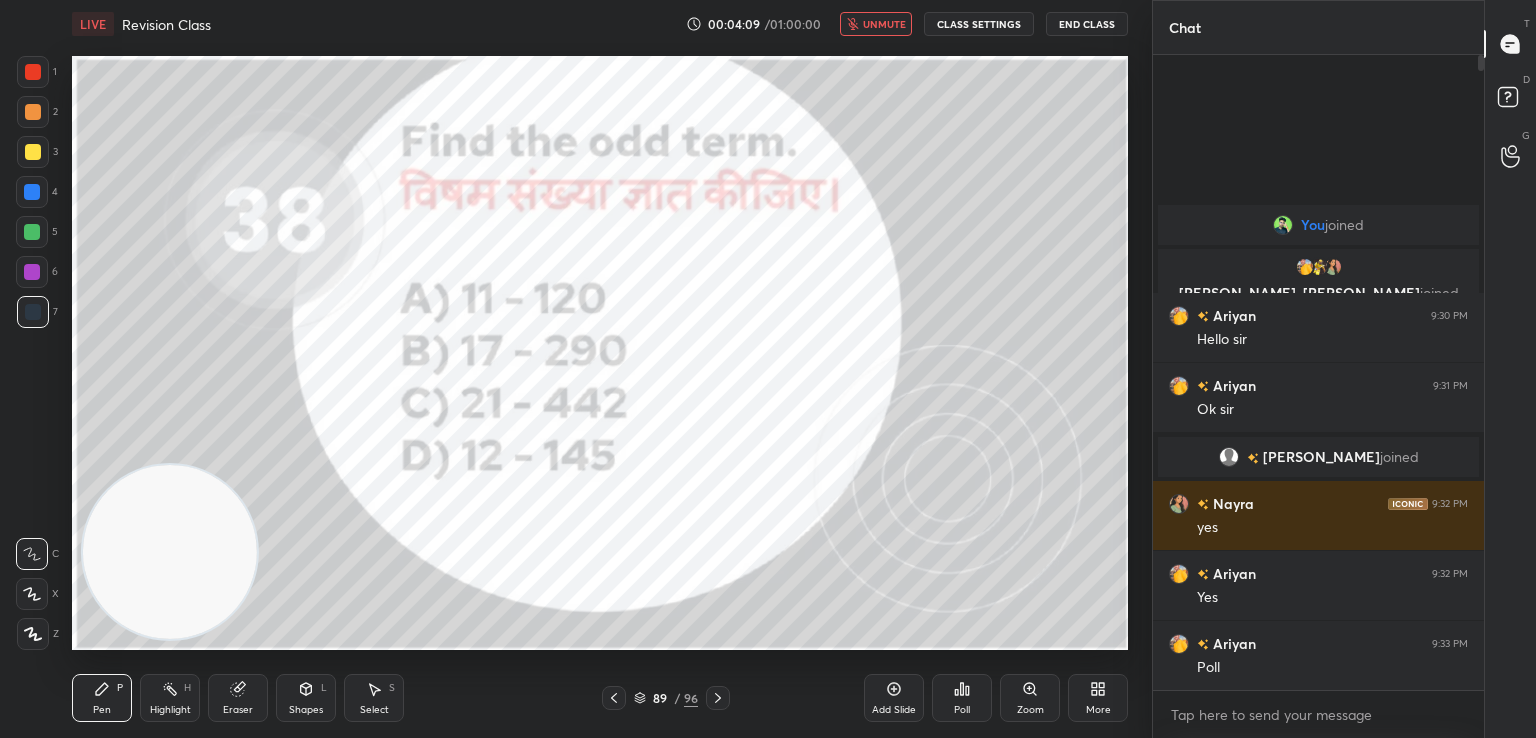 click on "Poll" at bounding box center [962, 698] 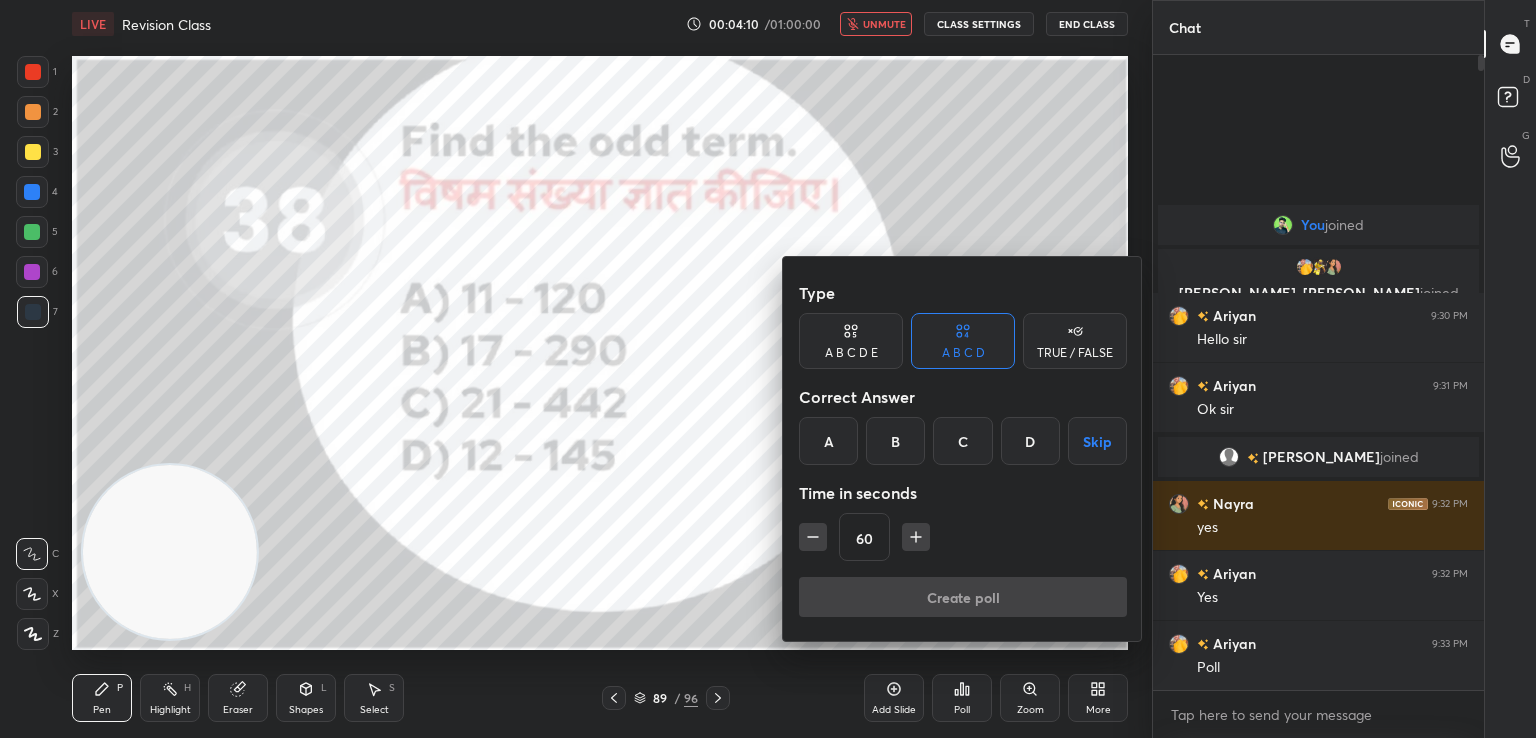 click on "A" at bounding box center [828, 441] 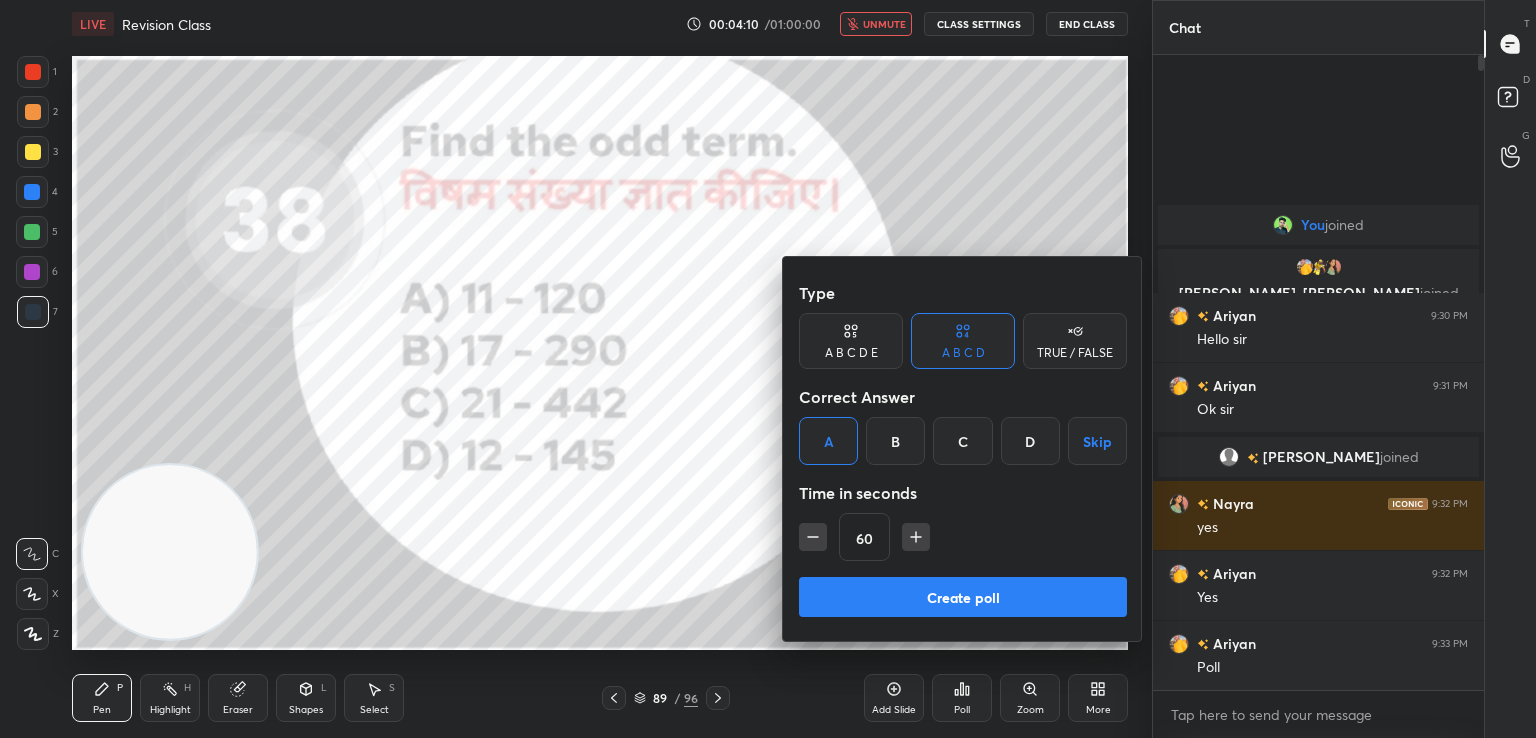 click on "Create poll" at bounding box center [963, 597] 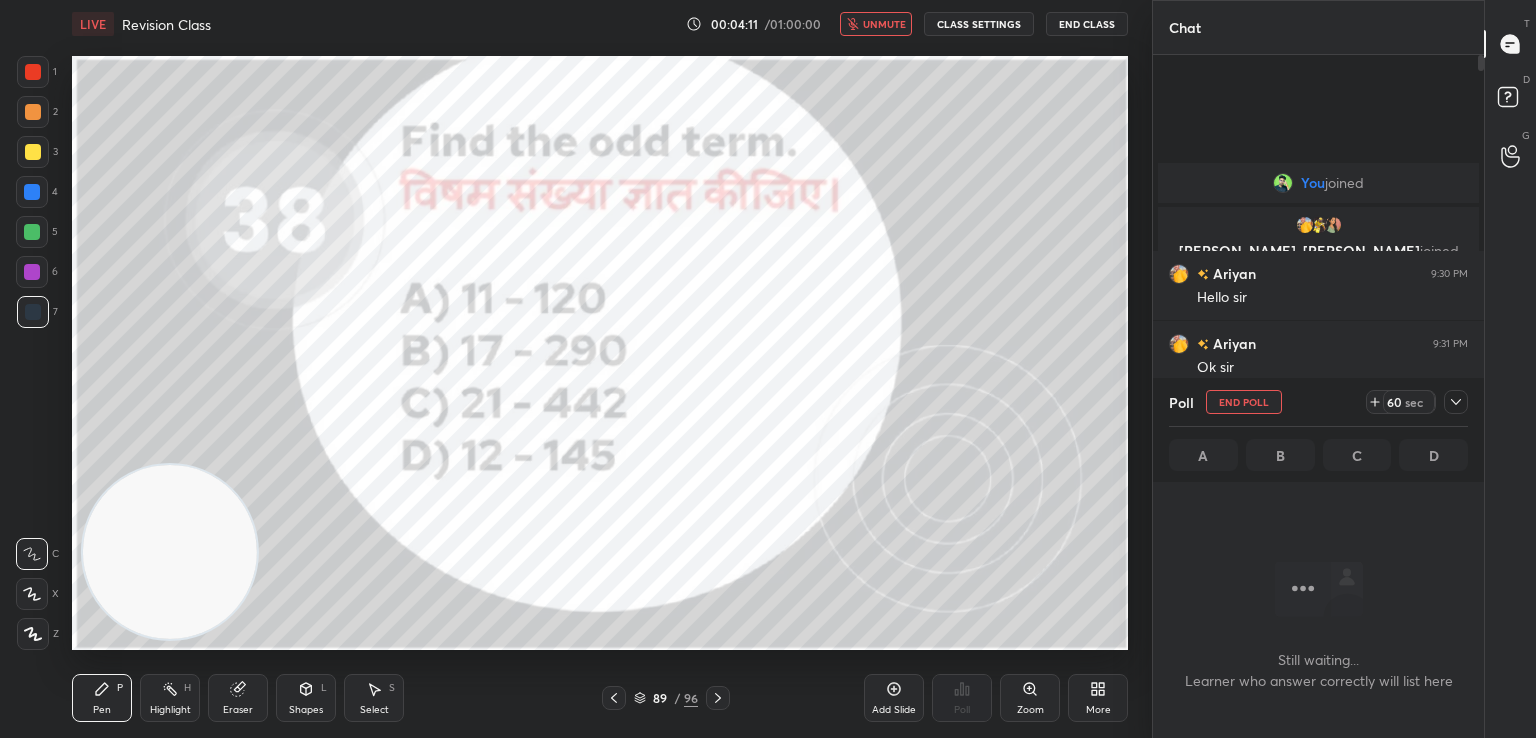 scroll, scrollTop: 532, scrollLeft: 325, axis: both 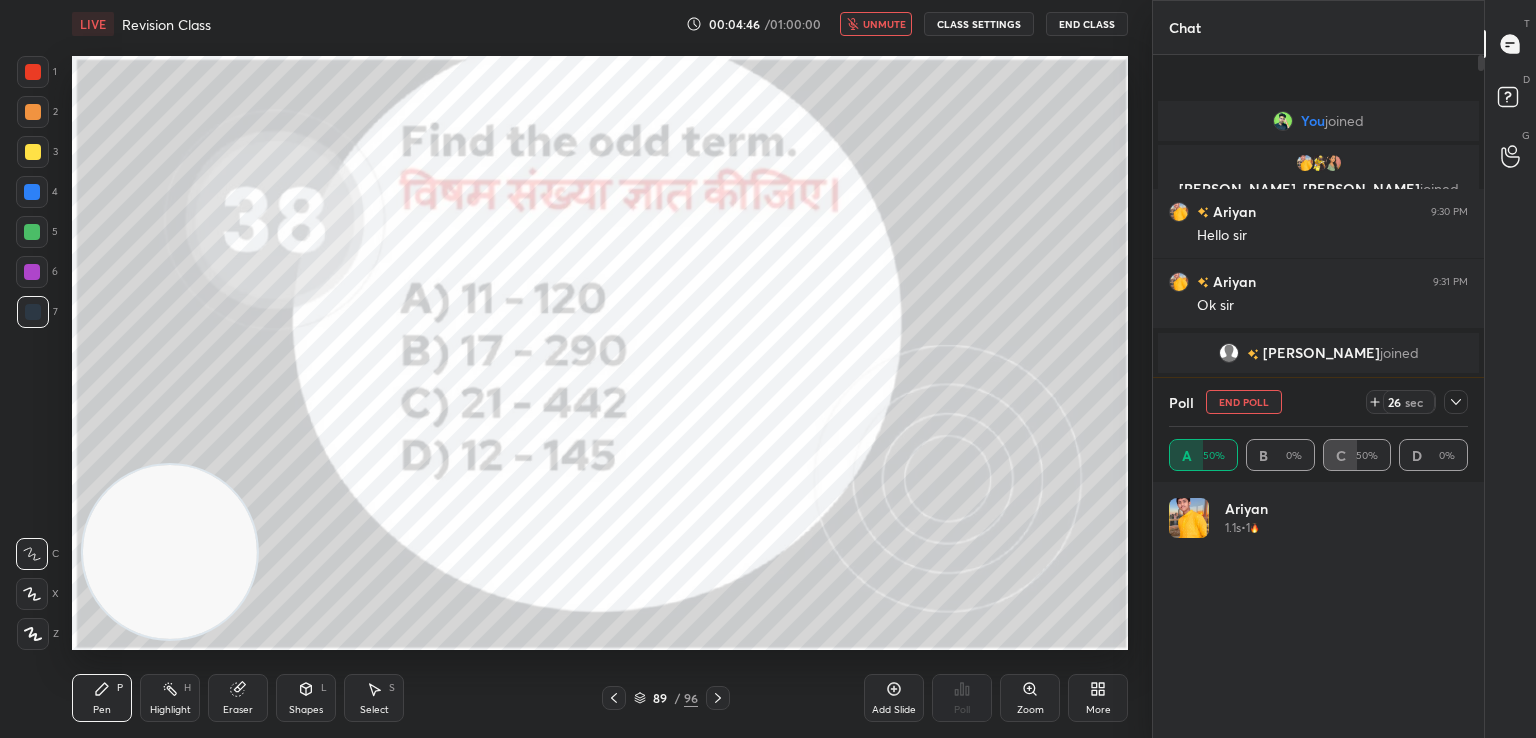 click on "unmute" at bounding box center [884, 24] 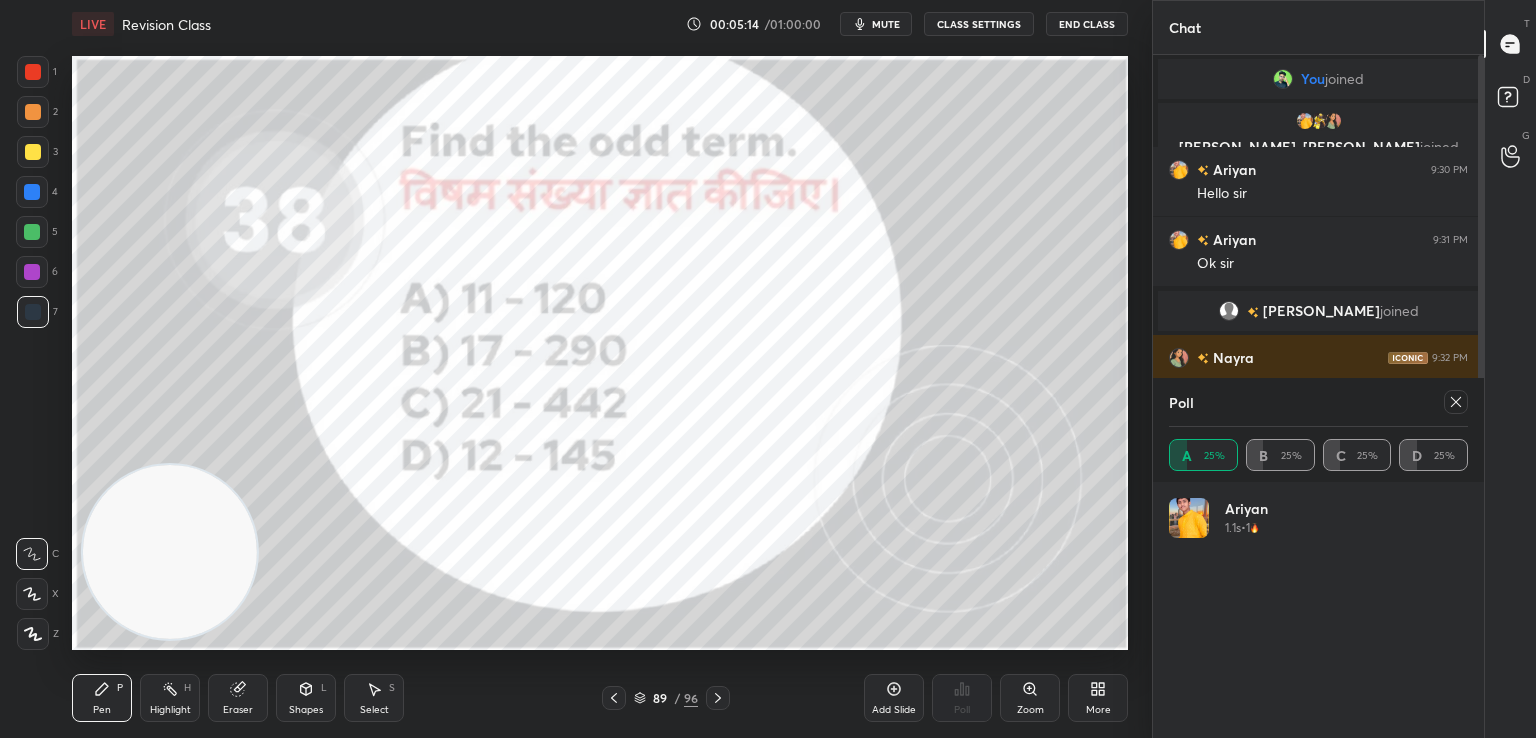 click 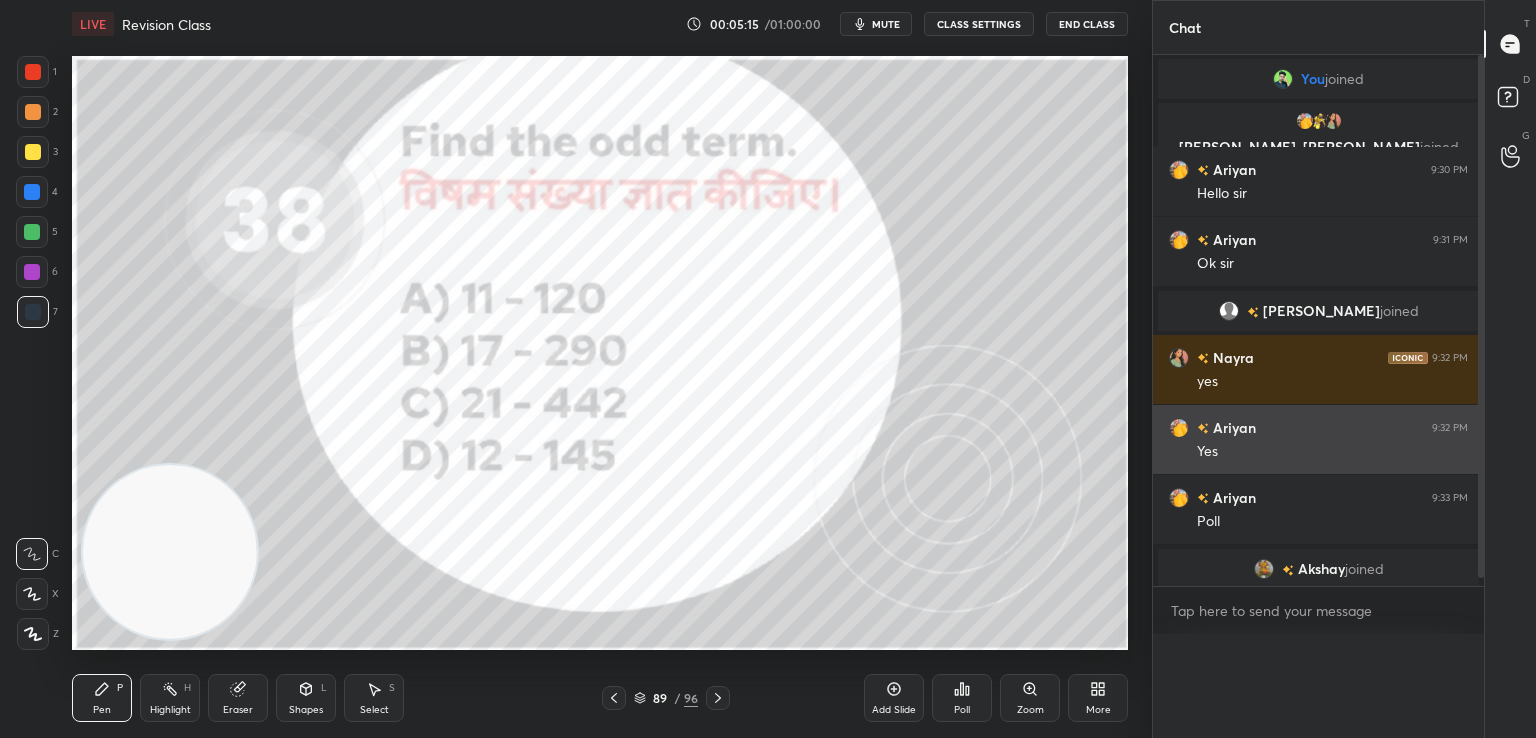 scroll, scrollTop: 121, scrollLeft: 293, axis: both 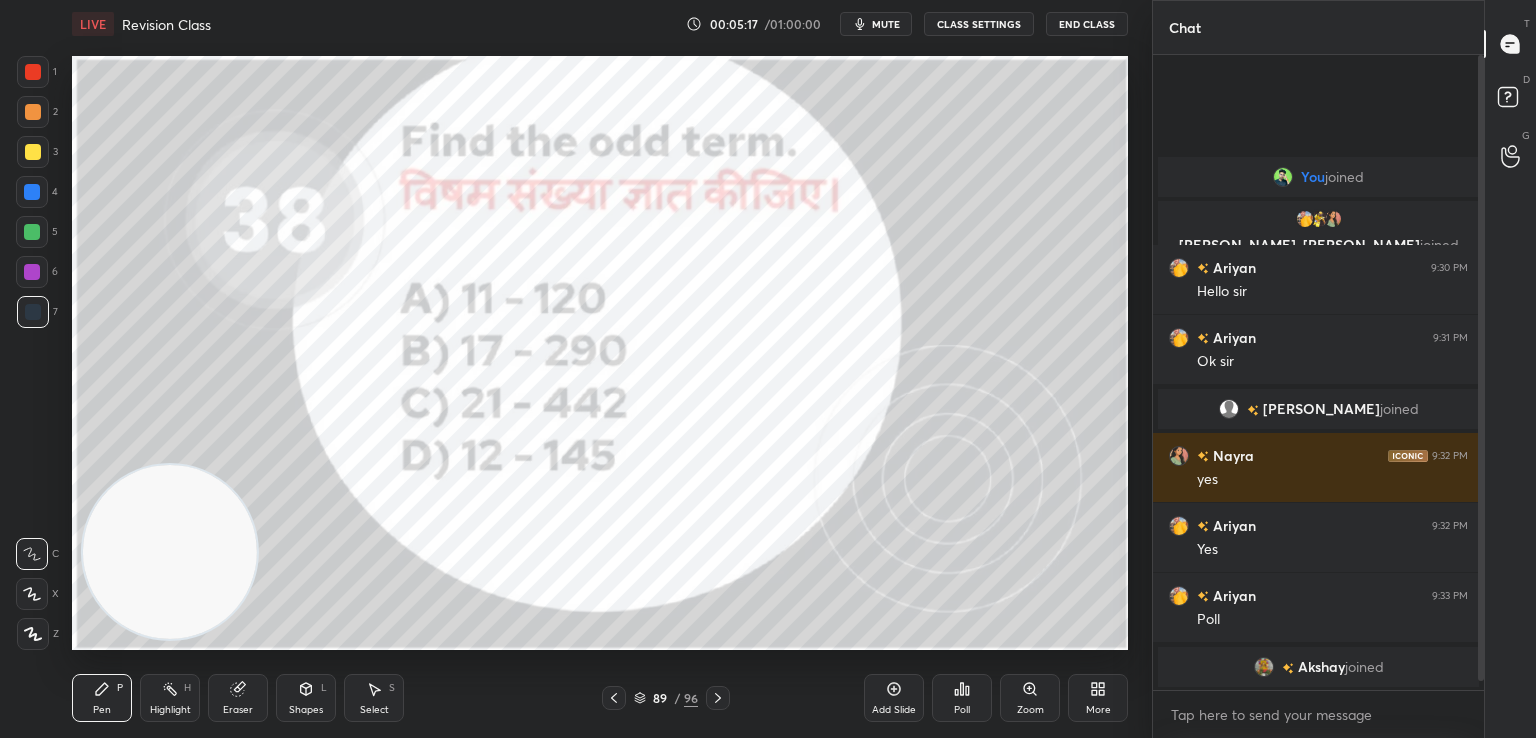 click at bounding box center [1264, 667] 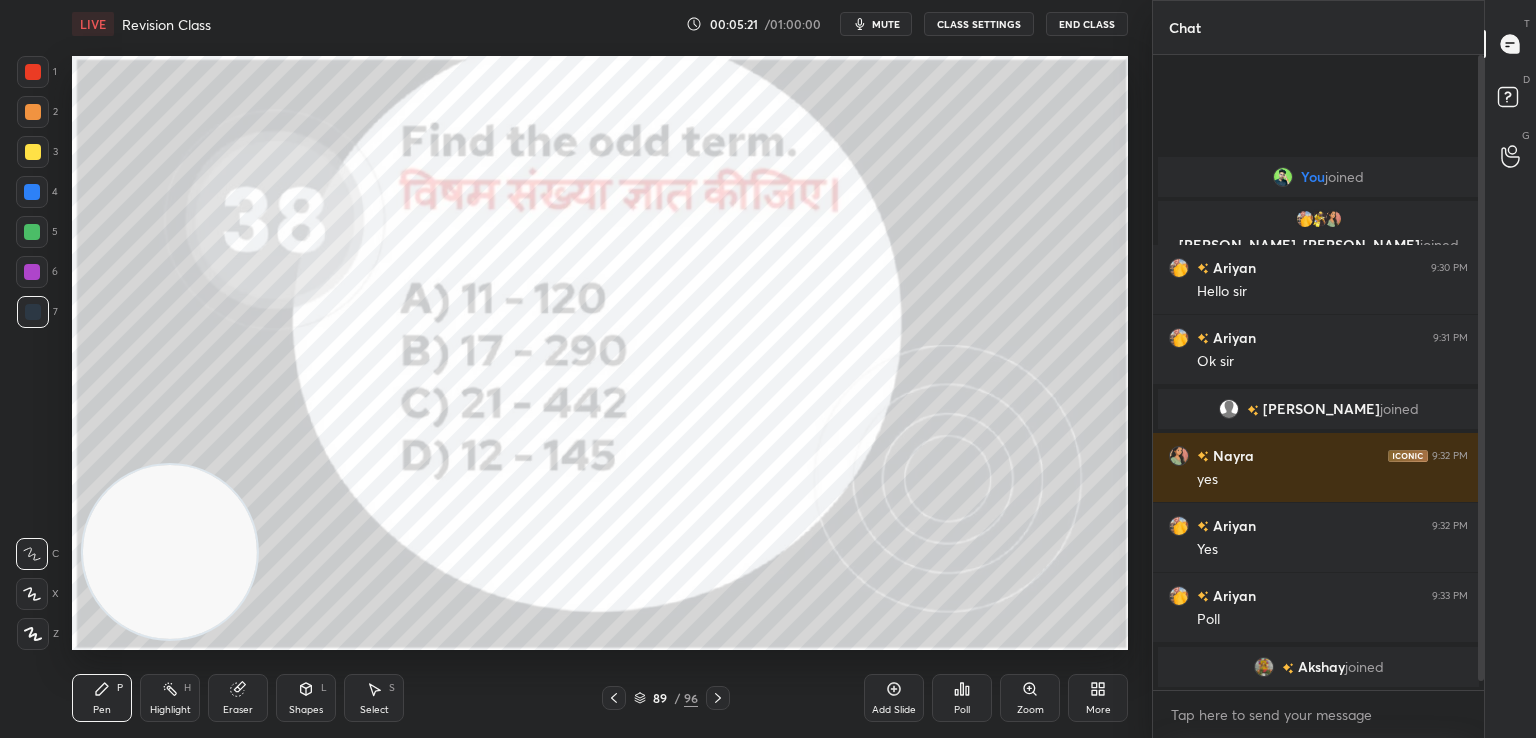 click on "89 / 96" at bounding box center (666, 698) 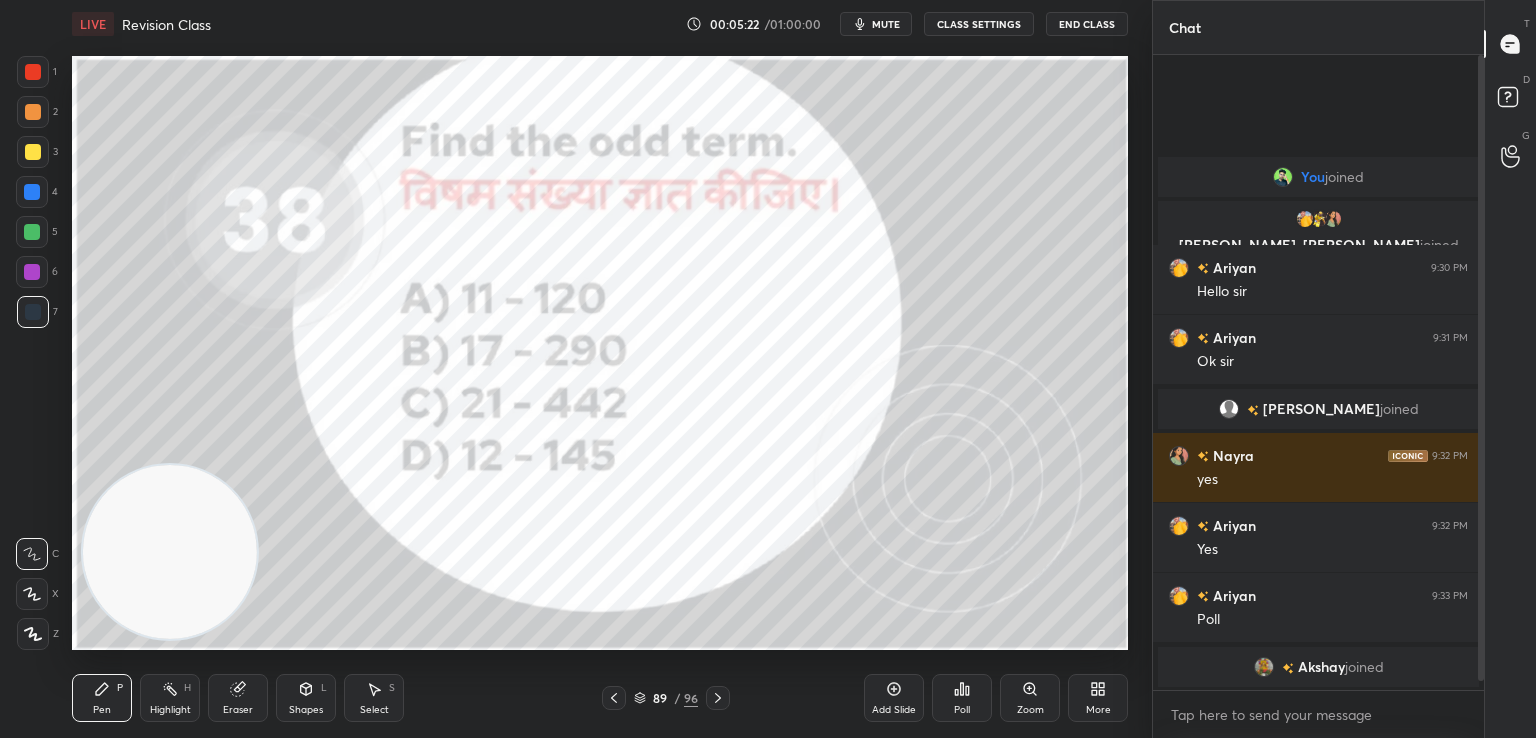 click 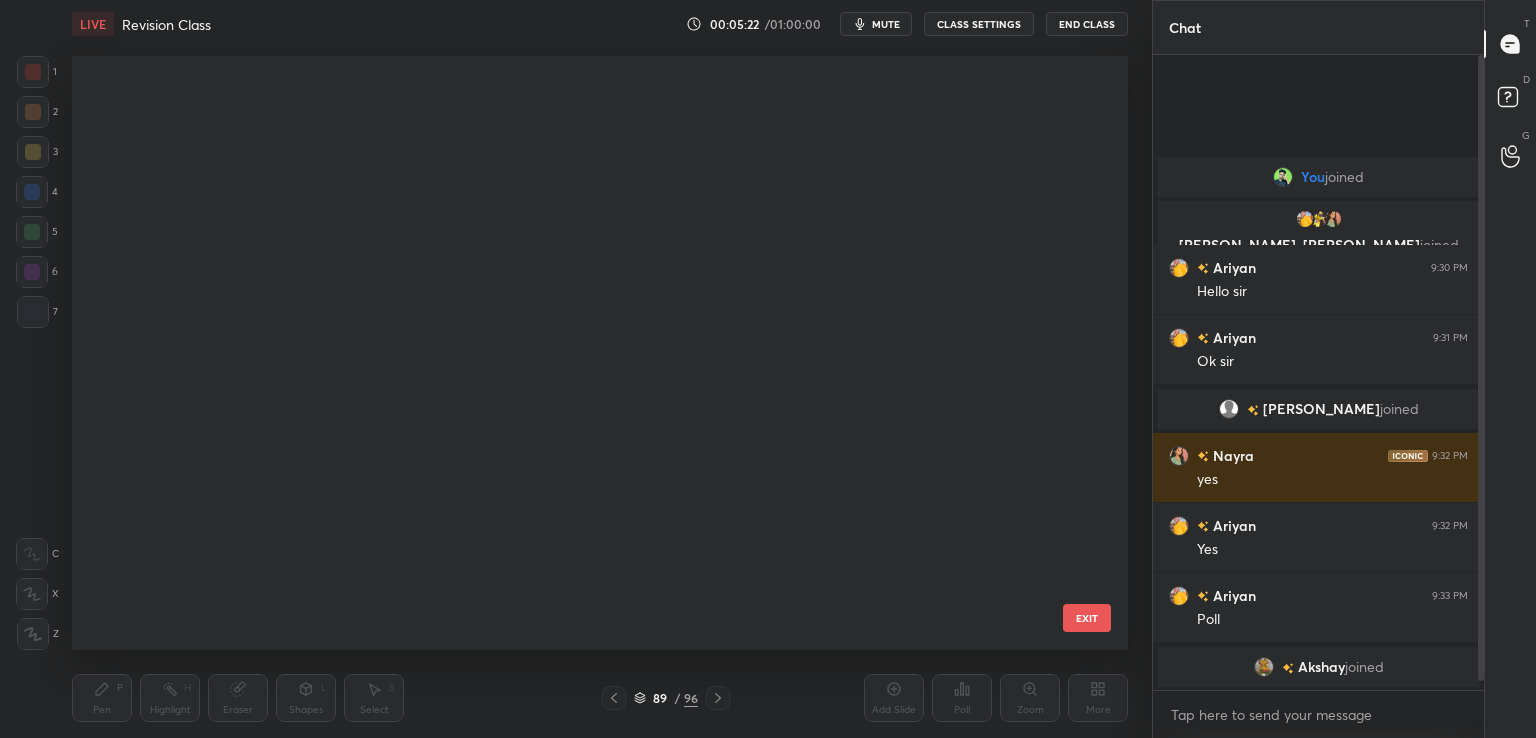 scroll, scrollTop: 4896, scrollLeft: 0, axis: vertical 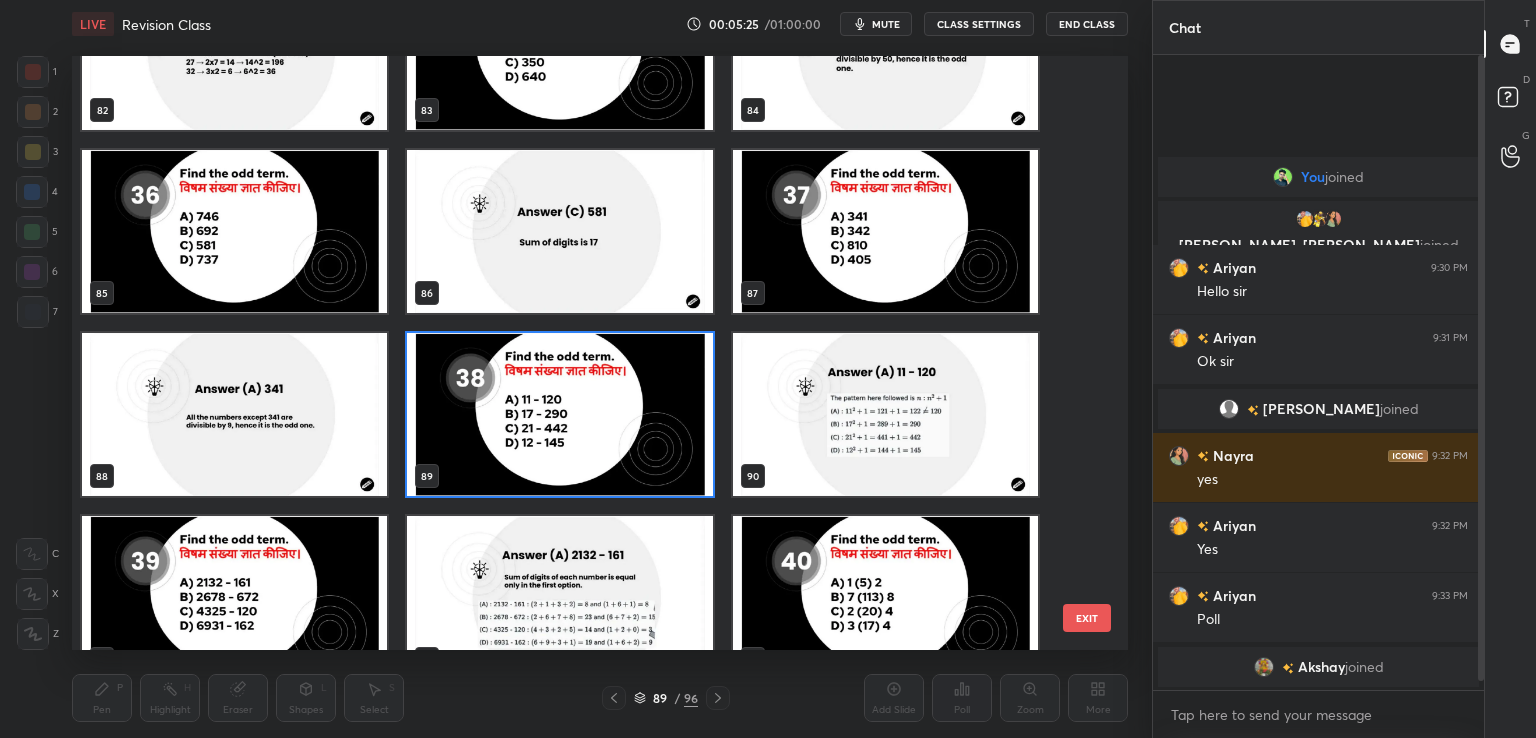 click at bounding box center (559, 414) 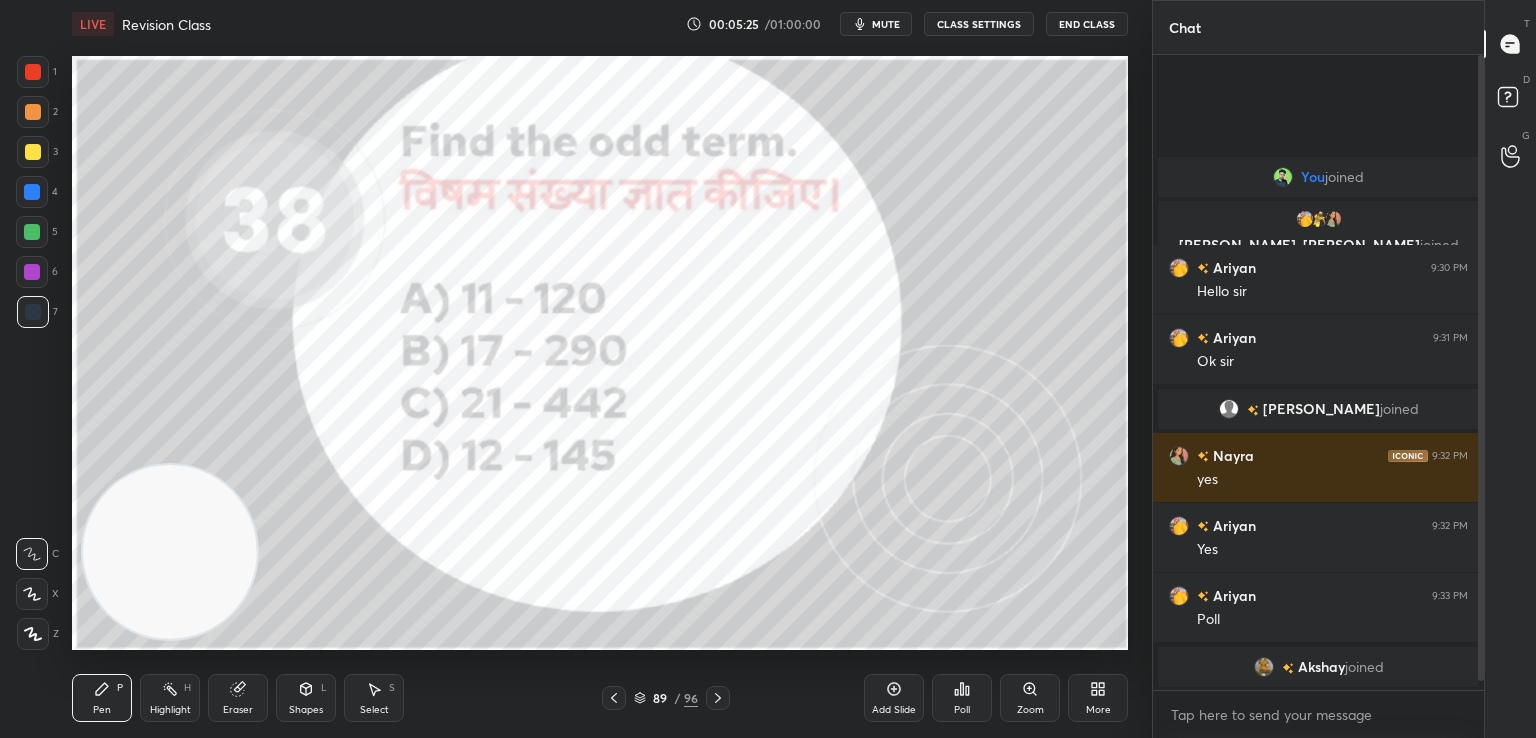 click at bounding box center [559, 414] 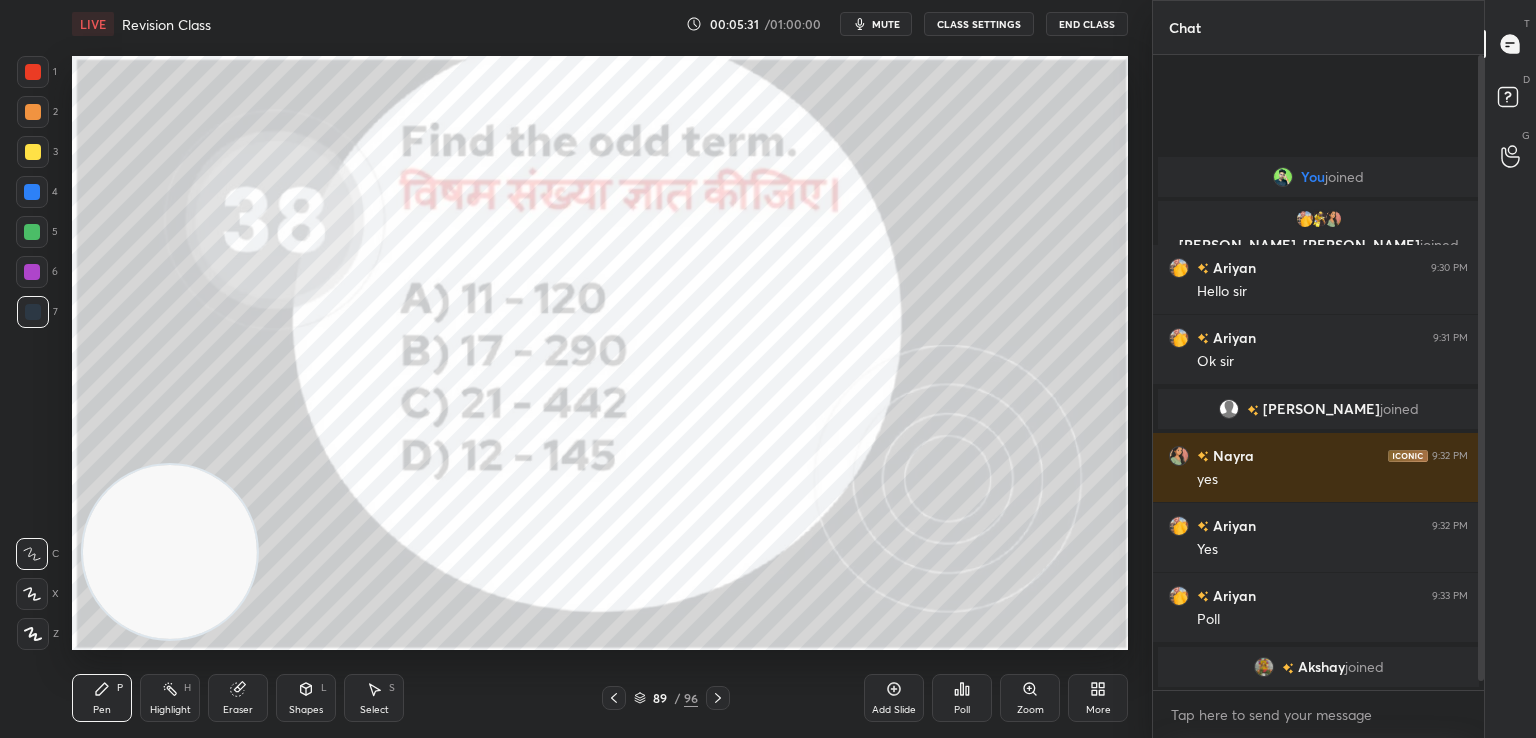 click 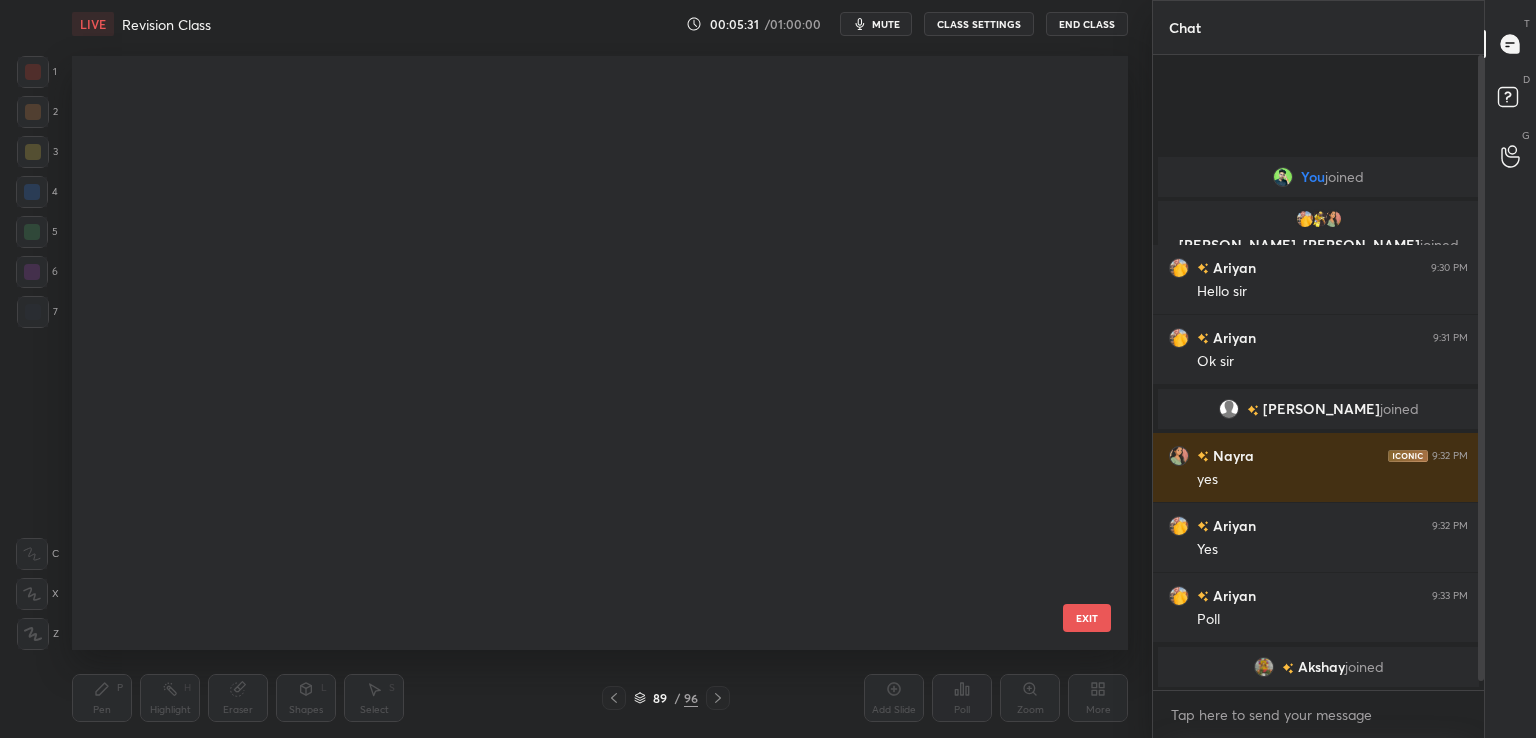 scroll, scrollTop: 4896, scrollLeft: 0, axis: vertical 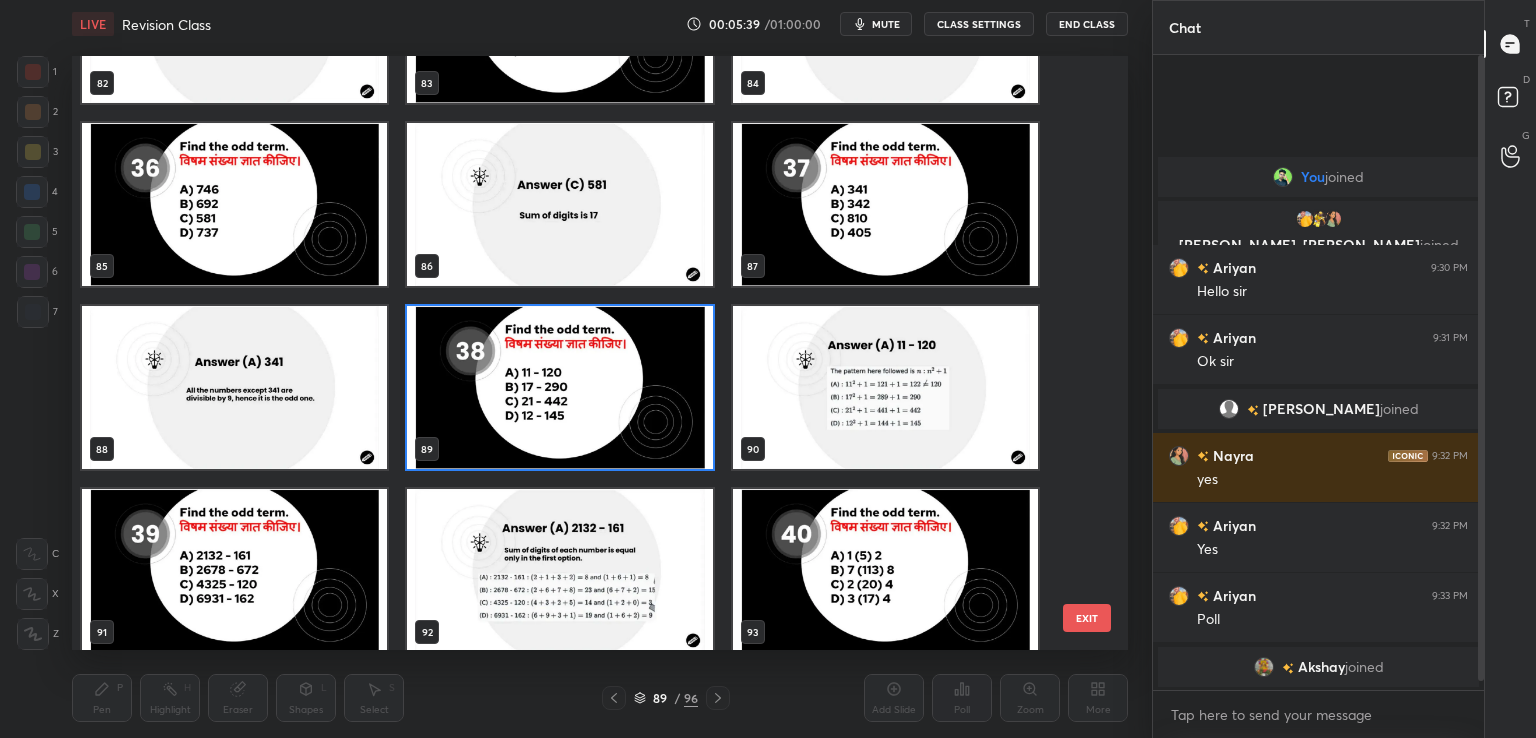 click at bounding box center [559, 387] 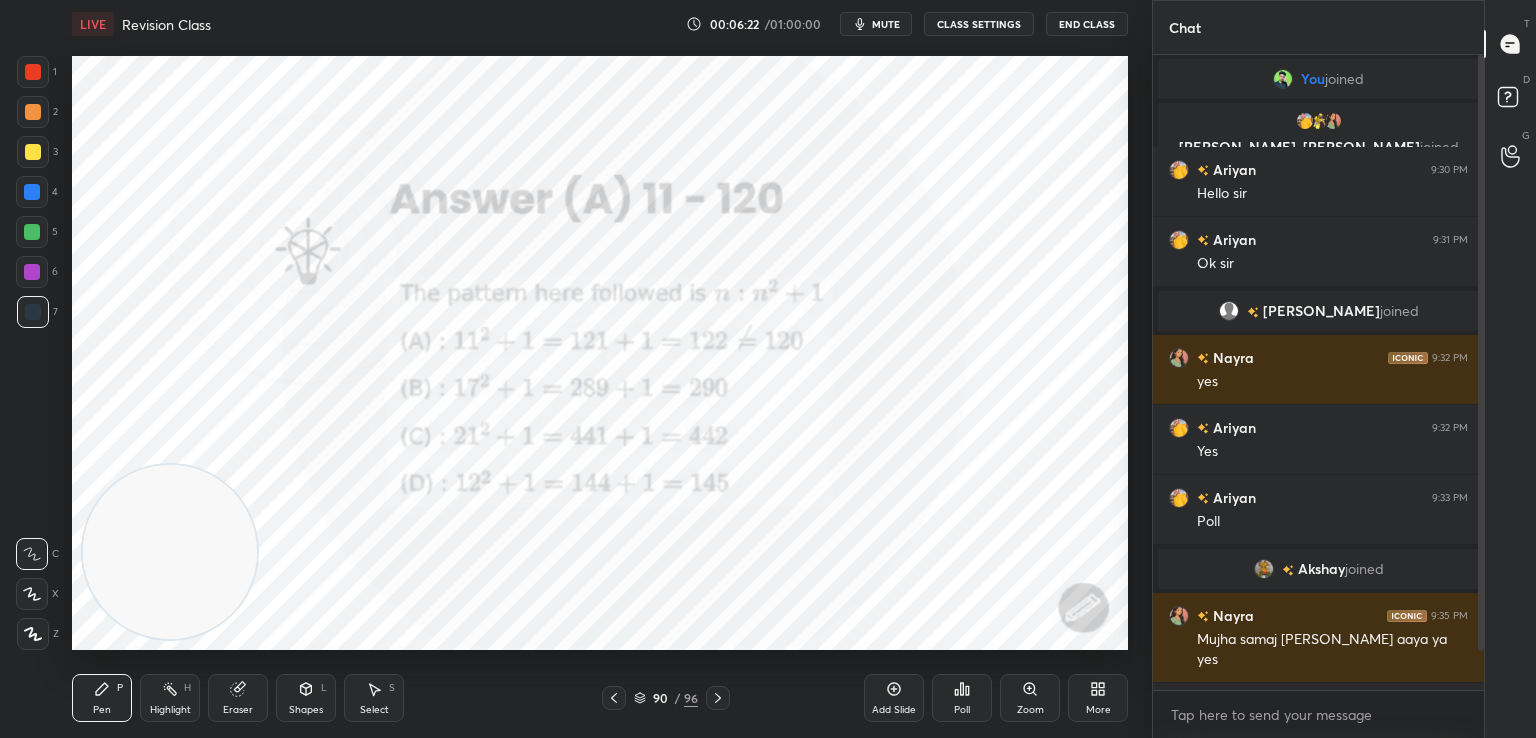 click 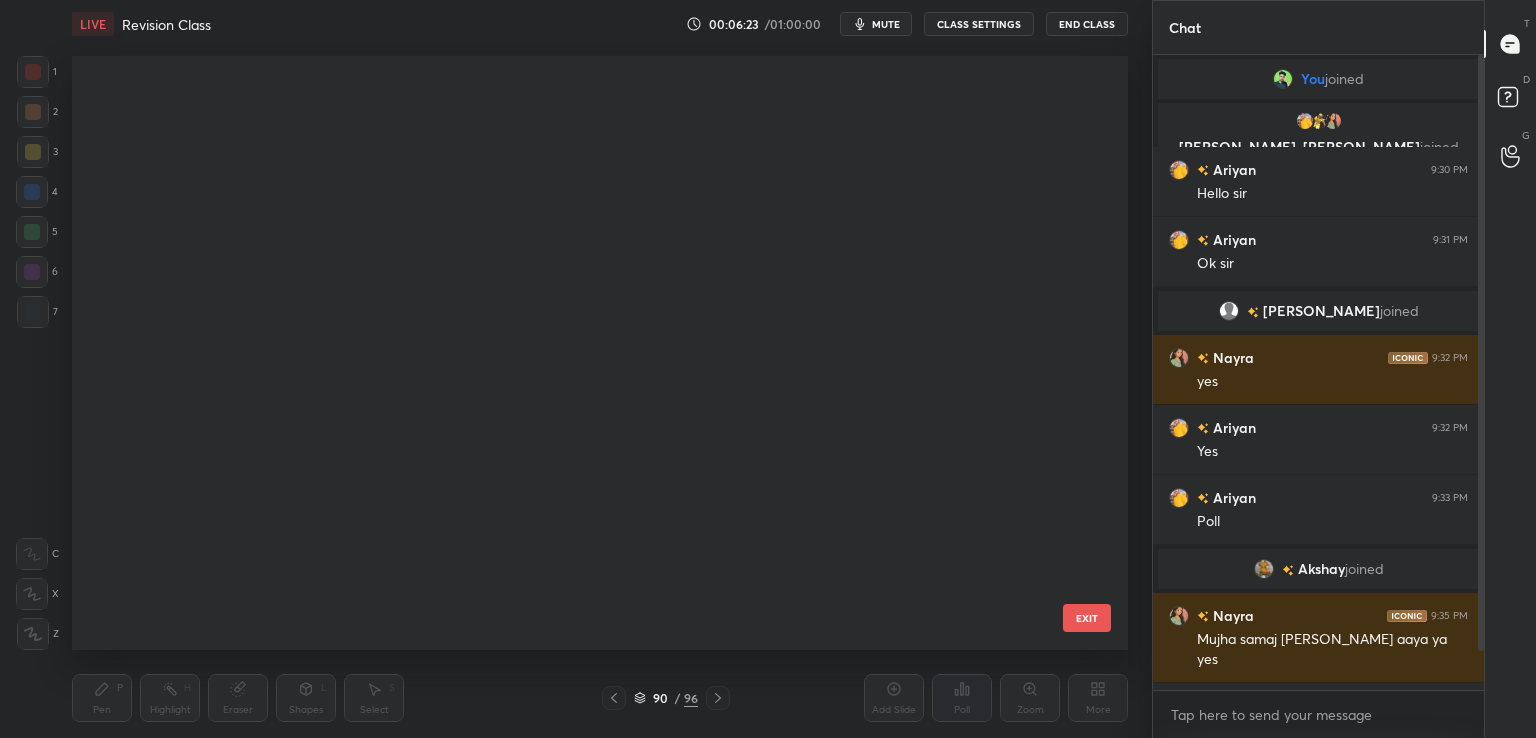 scroll, scrollTop: 4896, scrollLeft: 0, axis: vertical 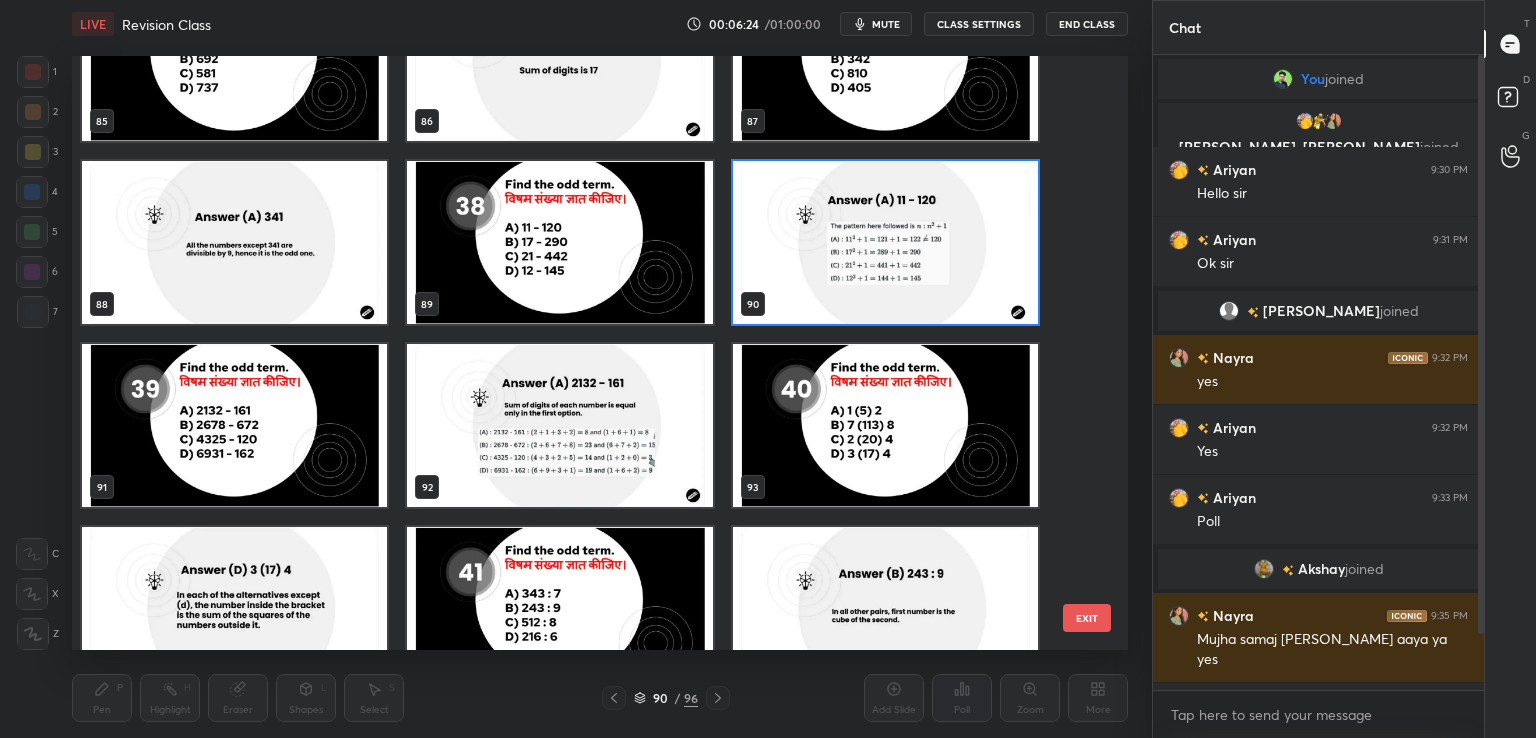 click at bounding box center (234, 425) 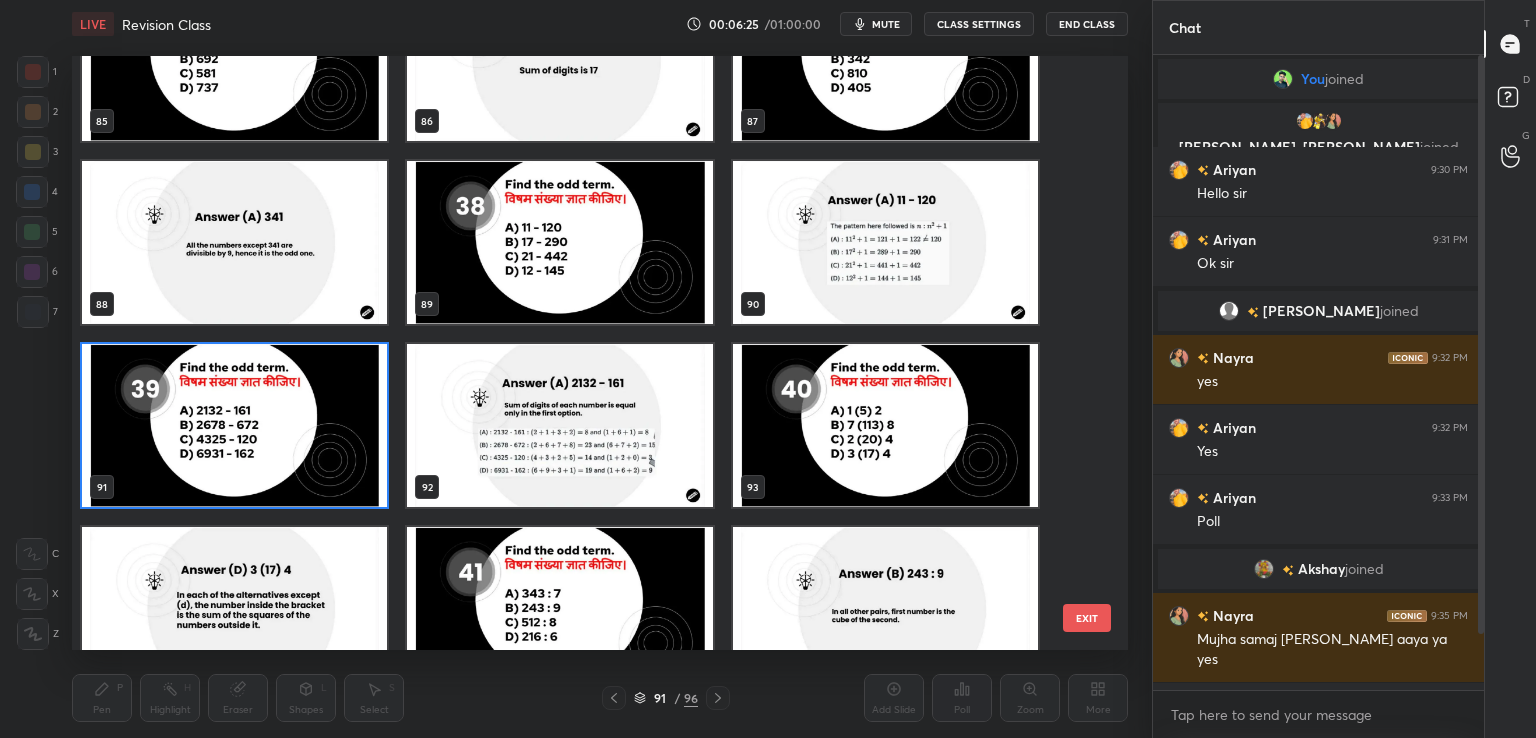 click at bounding box center (234, 425) 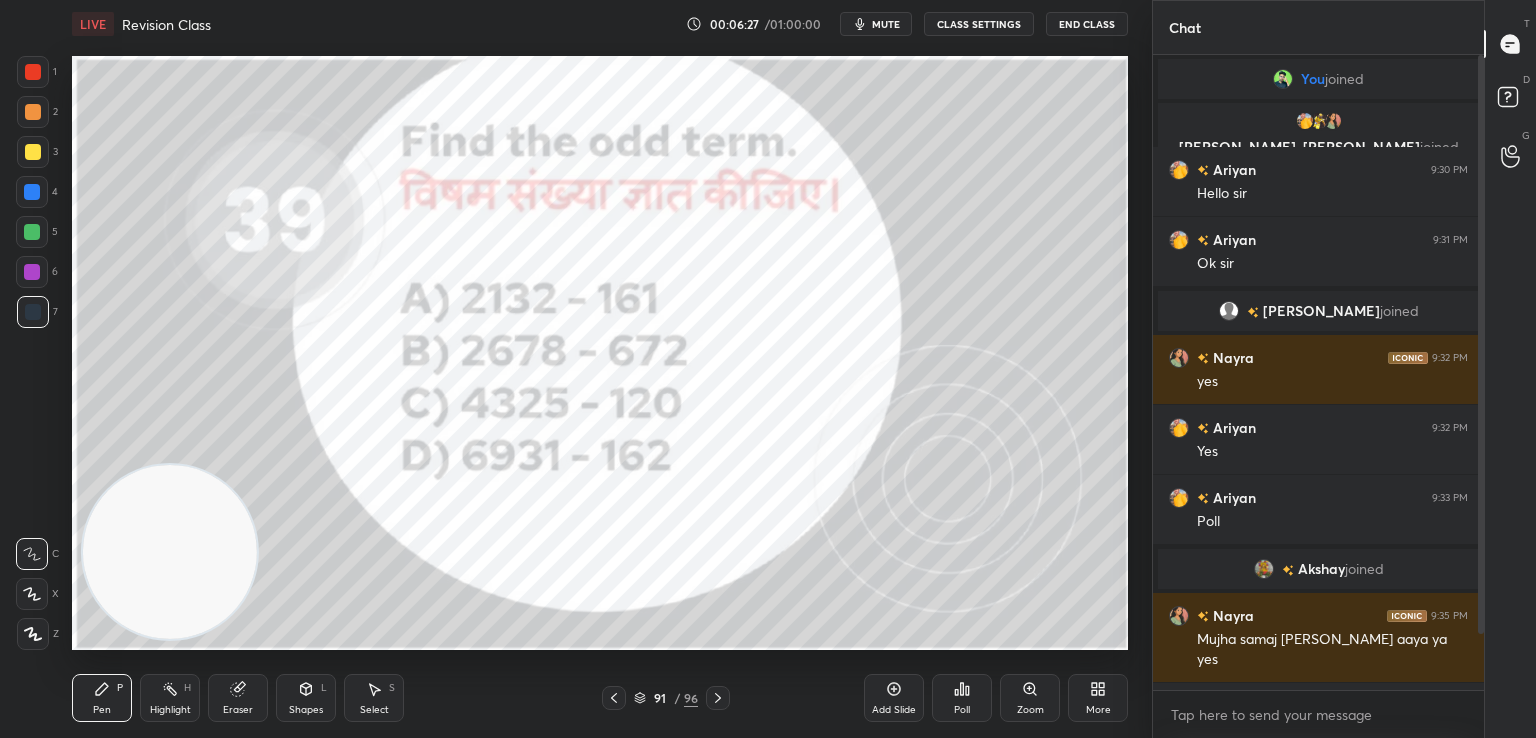 click on "mute" at bounding box center [886, 24] 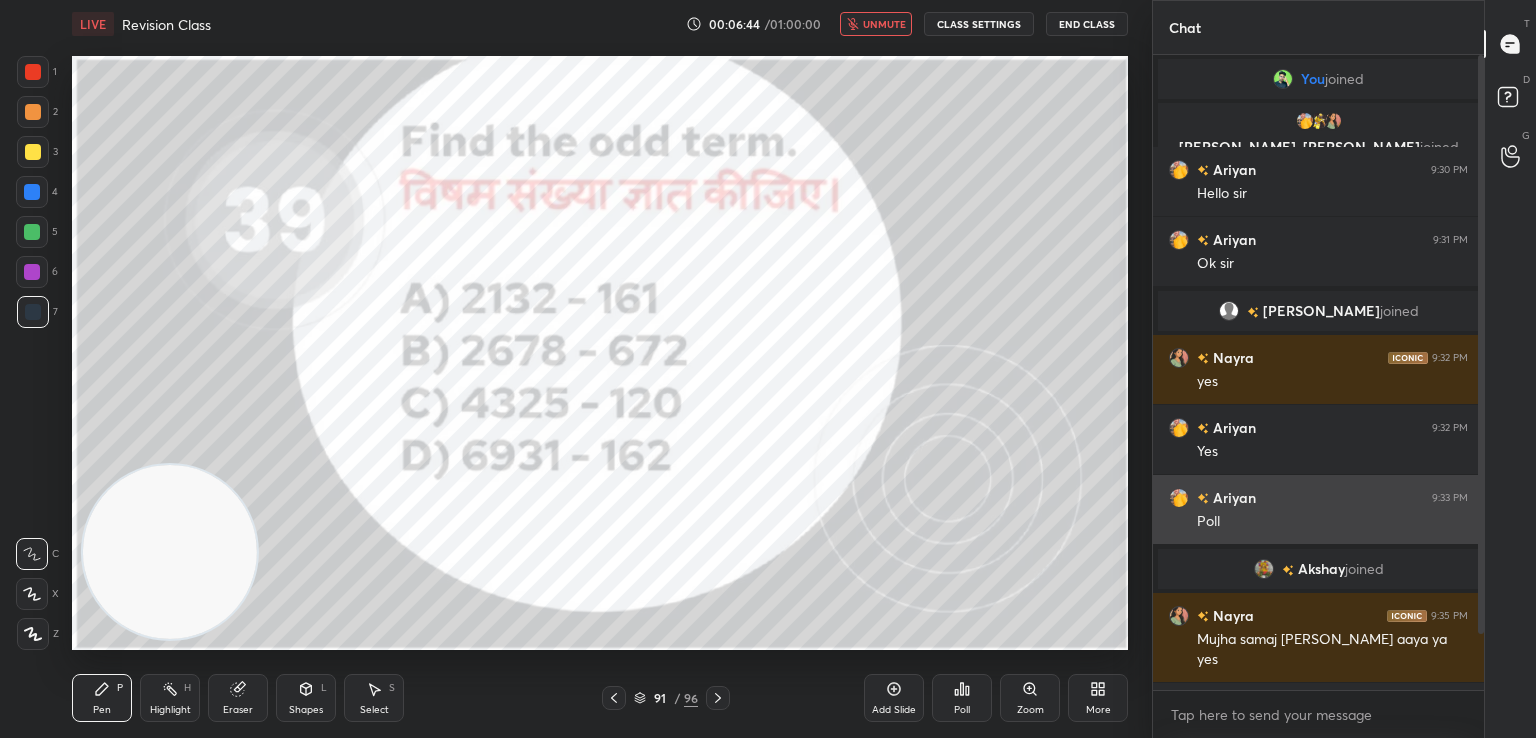 scroll, scrollTop: 82, scrollLeft: 0, axis: vertical 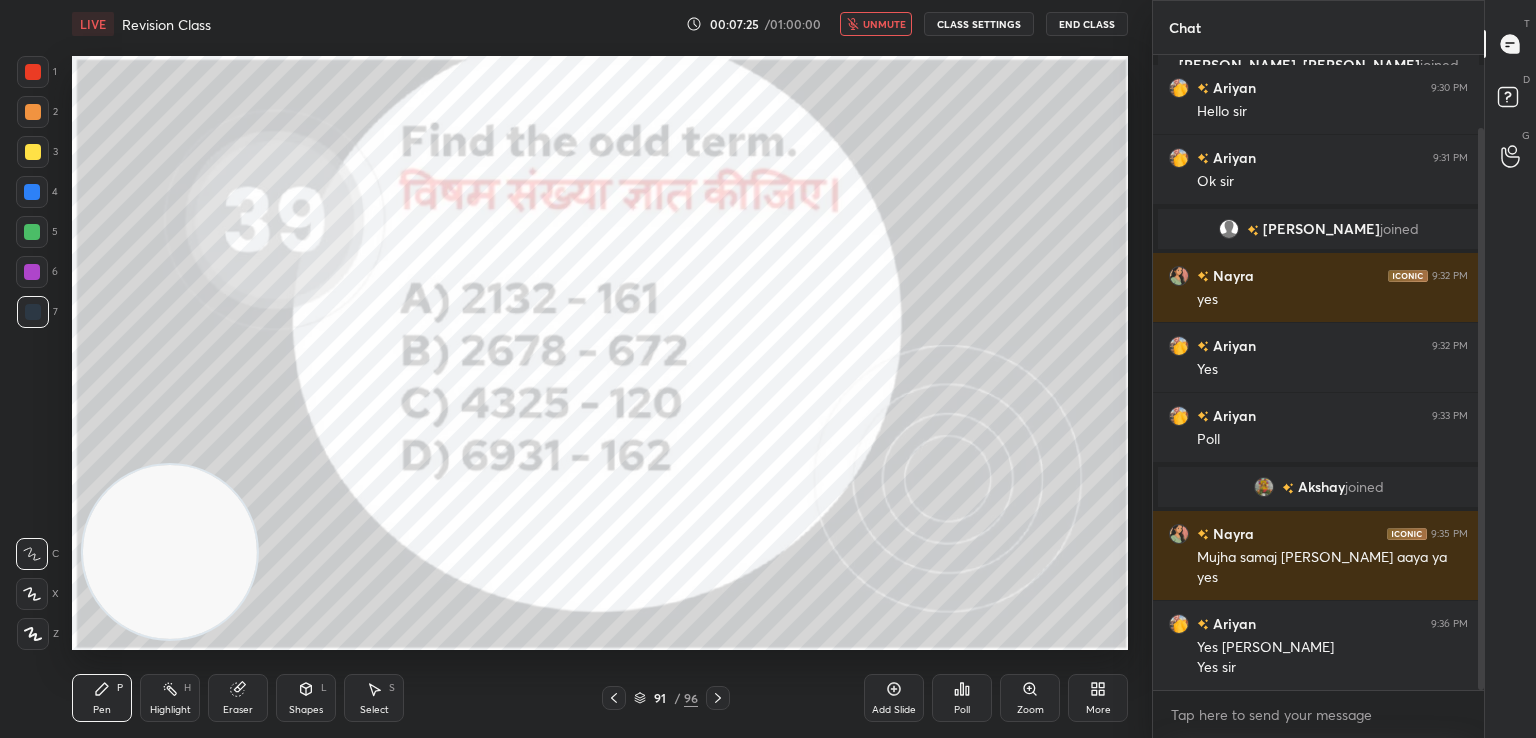 click on "unmute" at bounding box center (884, 24) 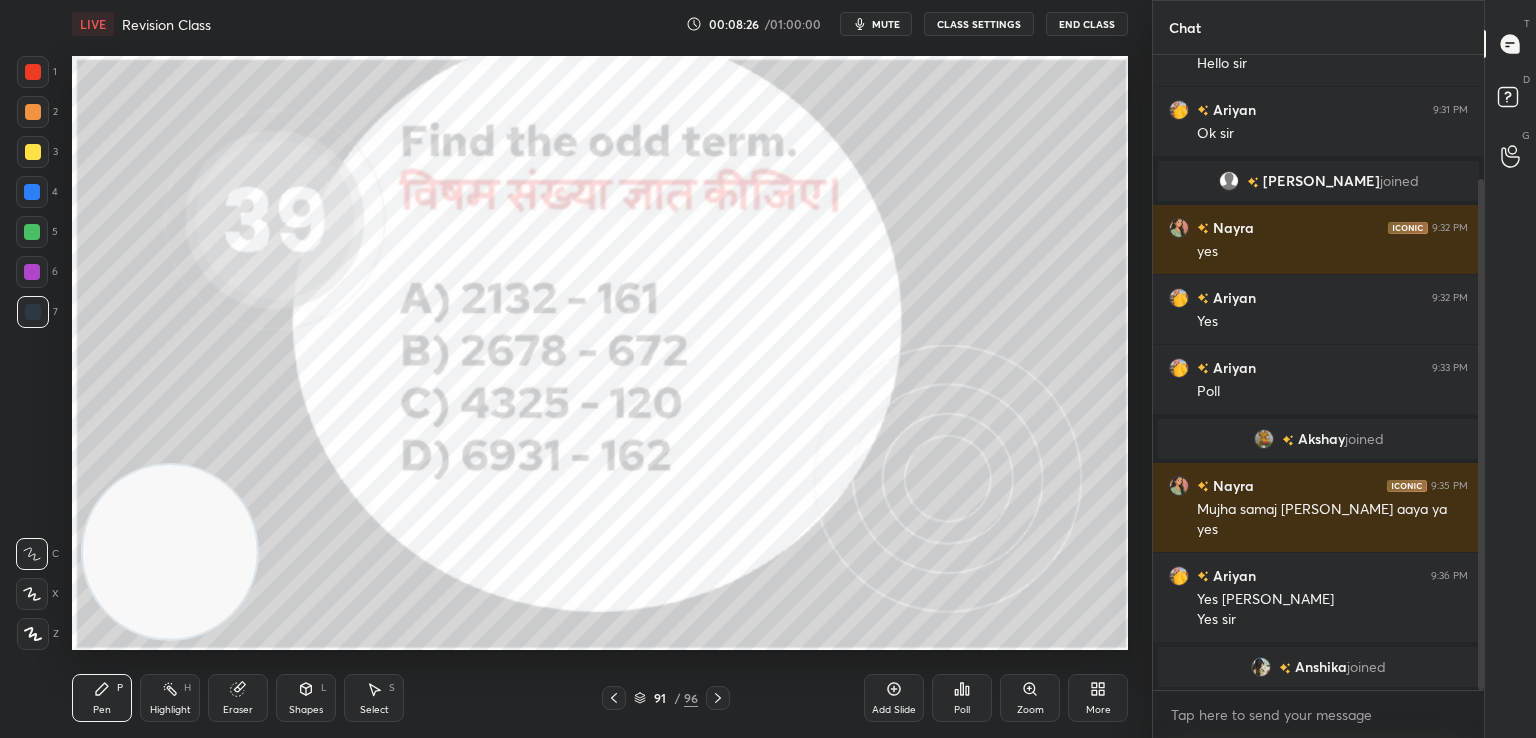 scroll, scrollTop: 224, scrollLeft: 0, axis: vertical 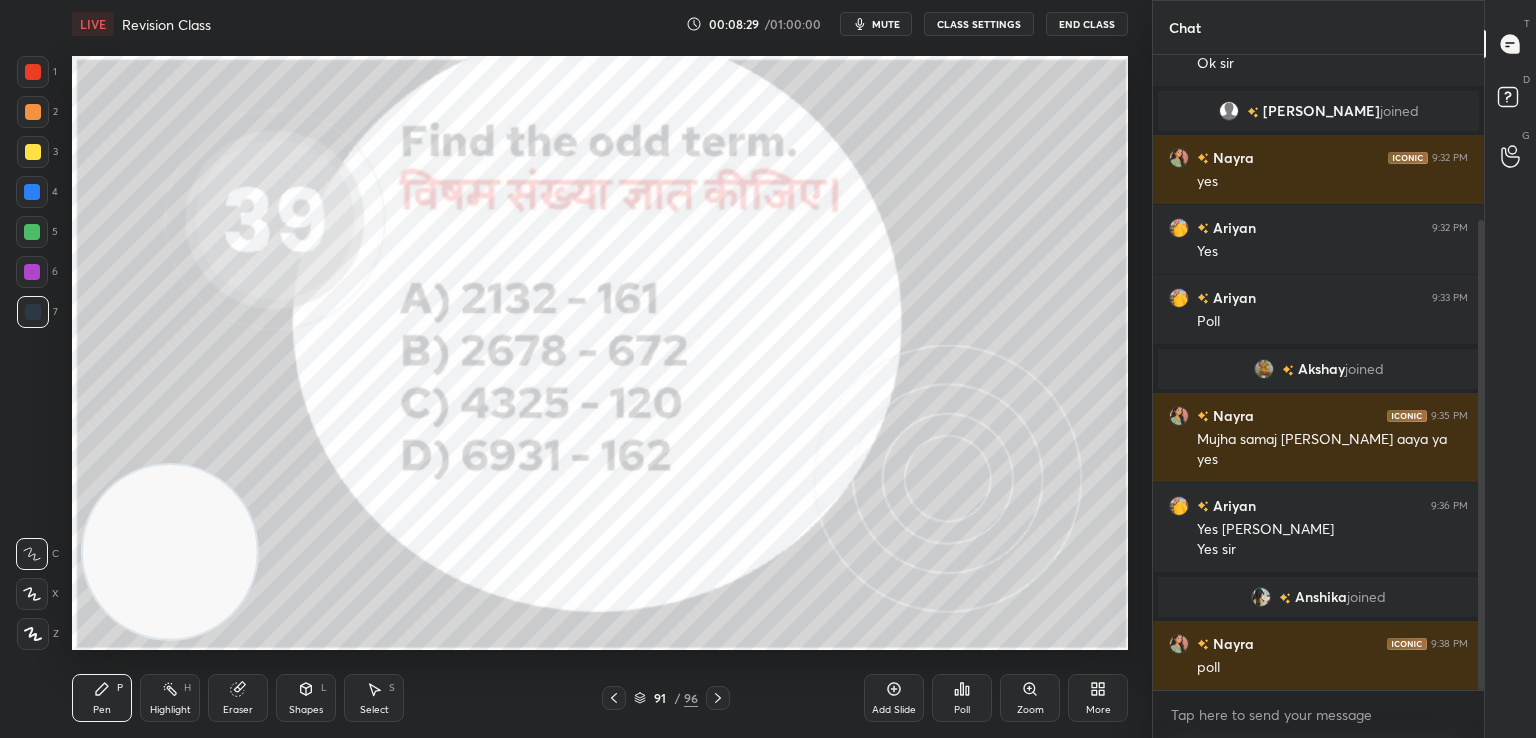 click on "91 / 96" at bounding box center [666, 698] 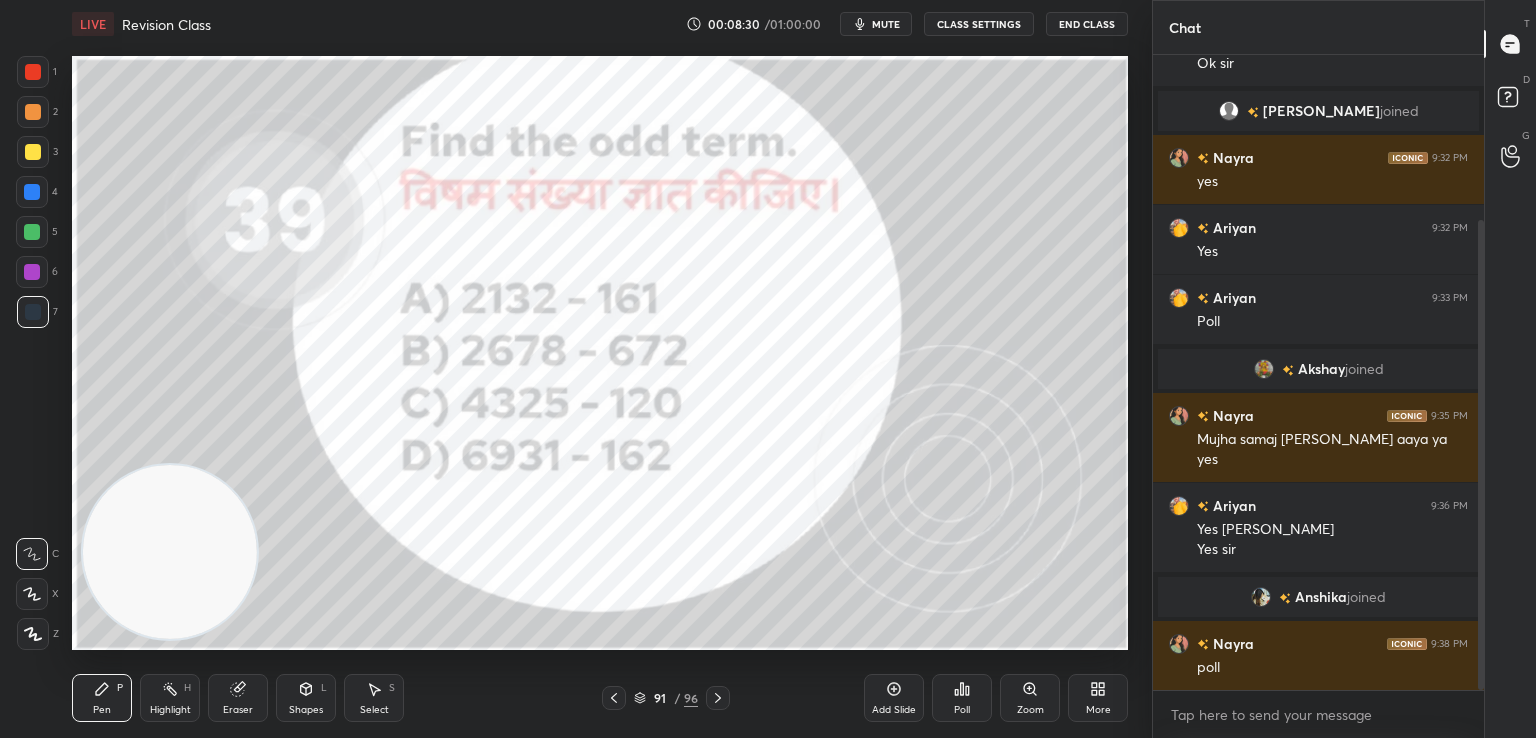 click 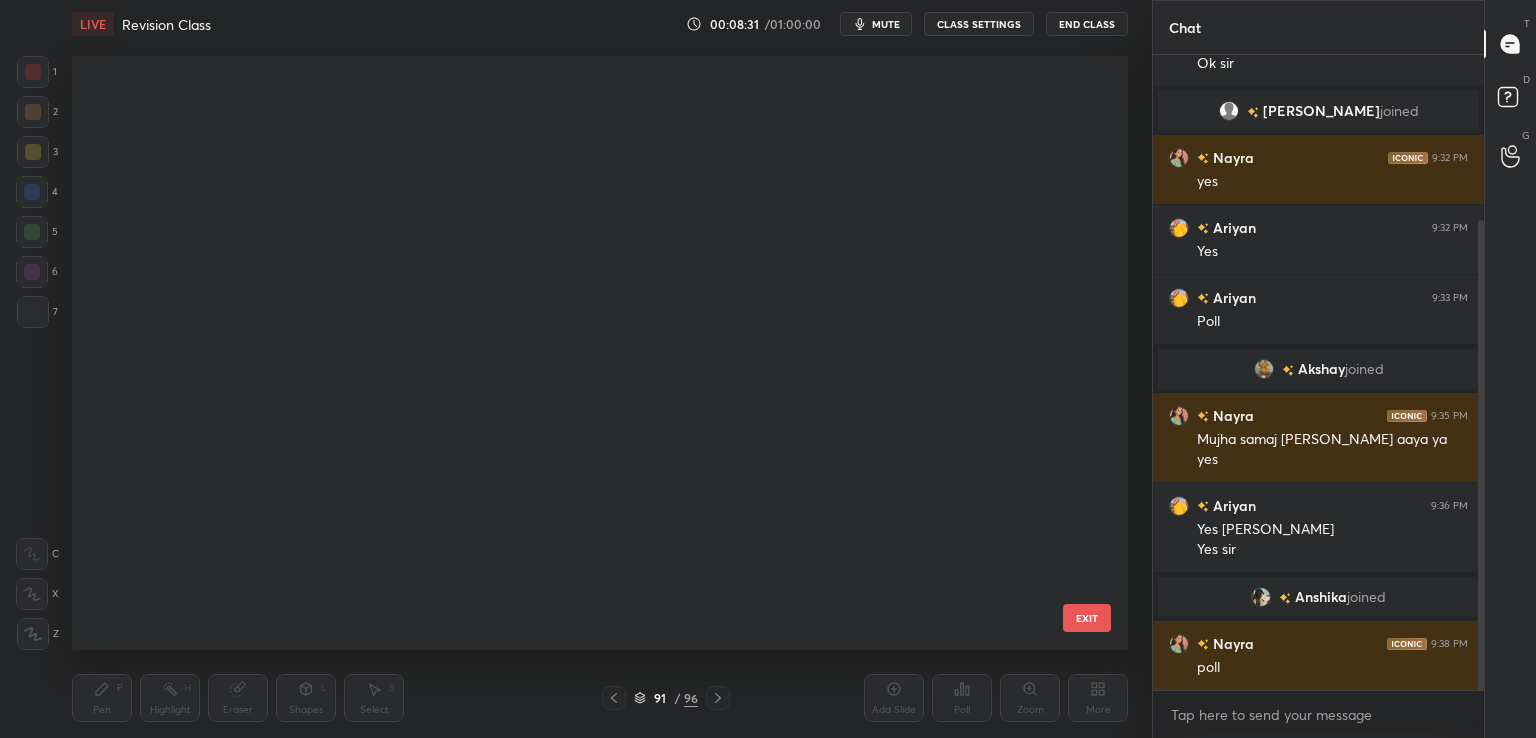 scroll, scrollTop: 5079, scrollLeft: 0, axis: vertical 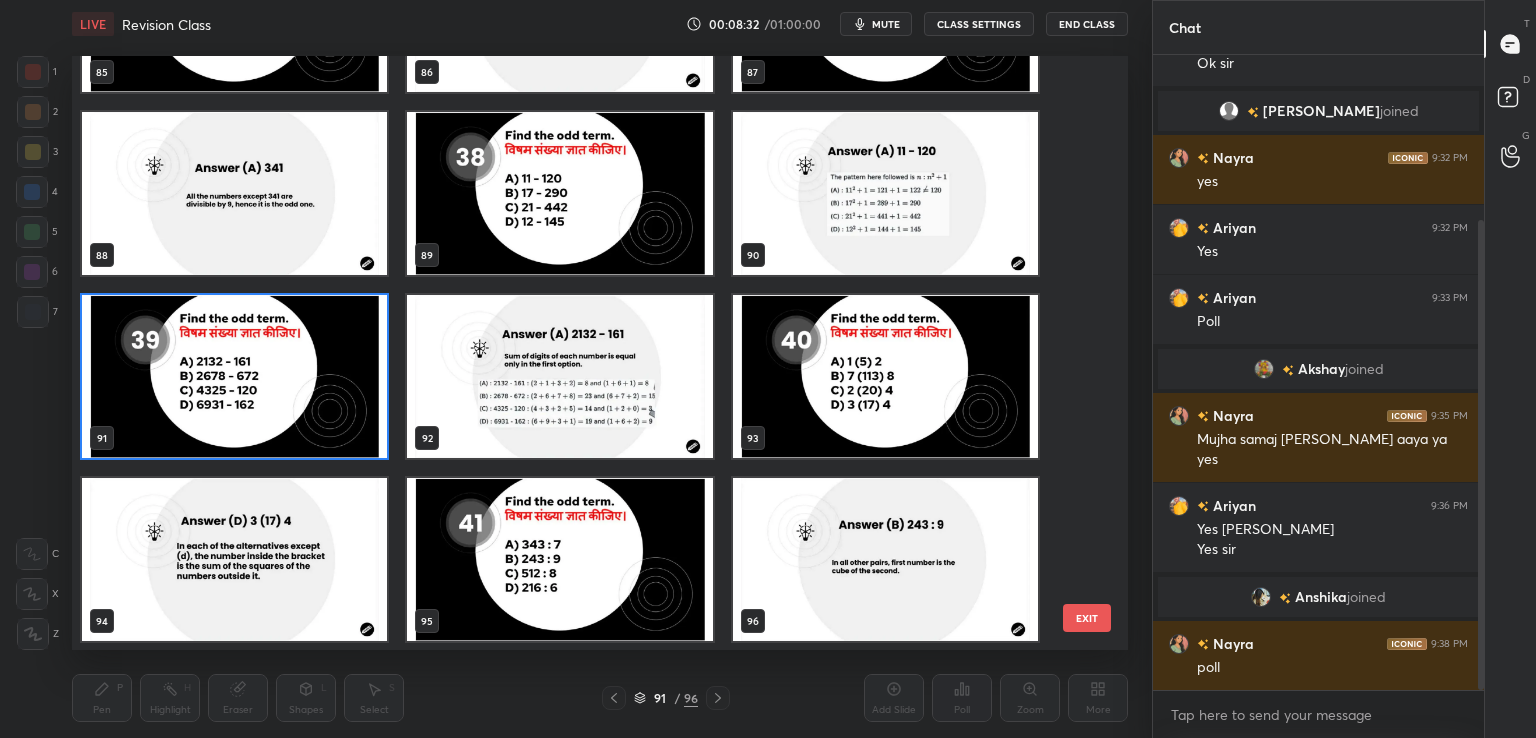 click at bounding box center (234, 376) 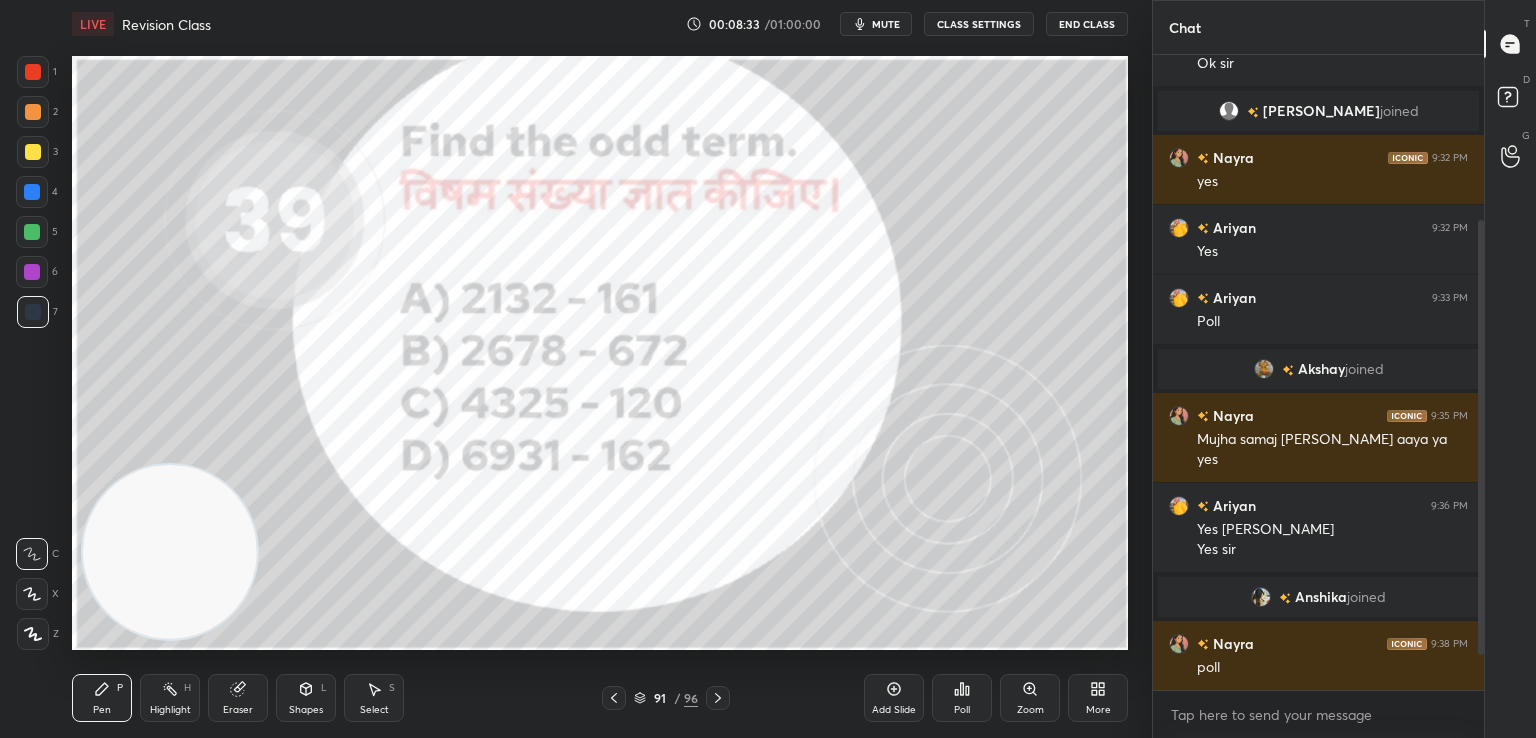 scroll, scrollTop: 294, scrollLeft: 0, axis: vertical 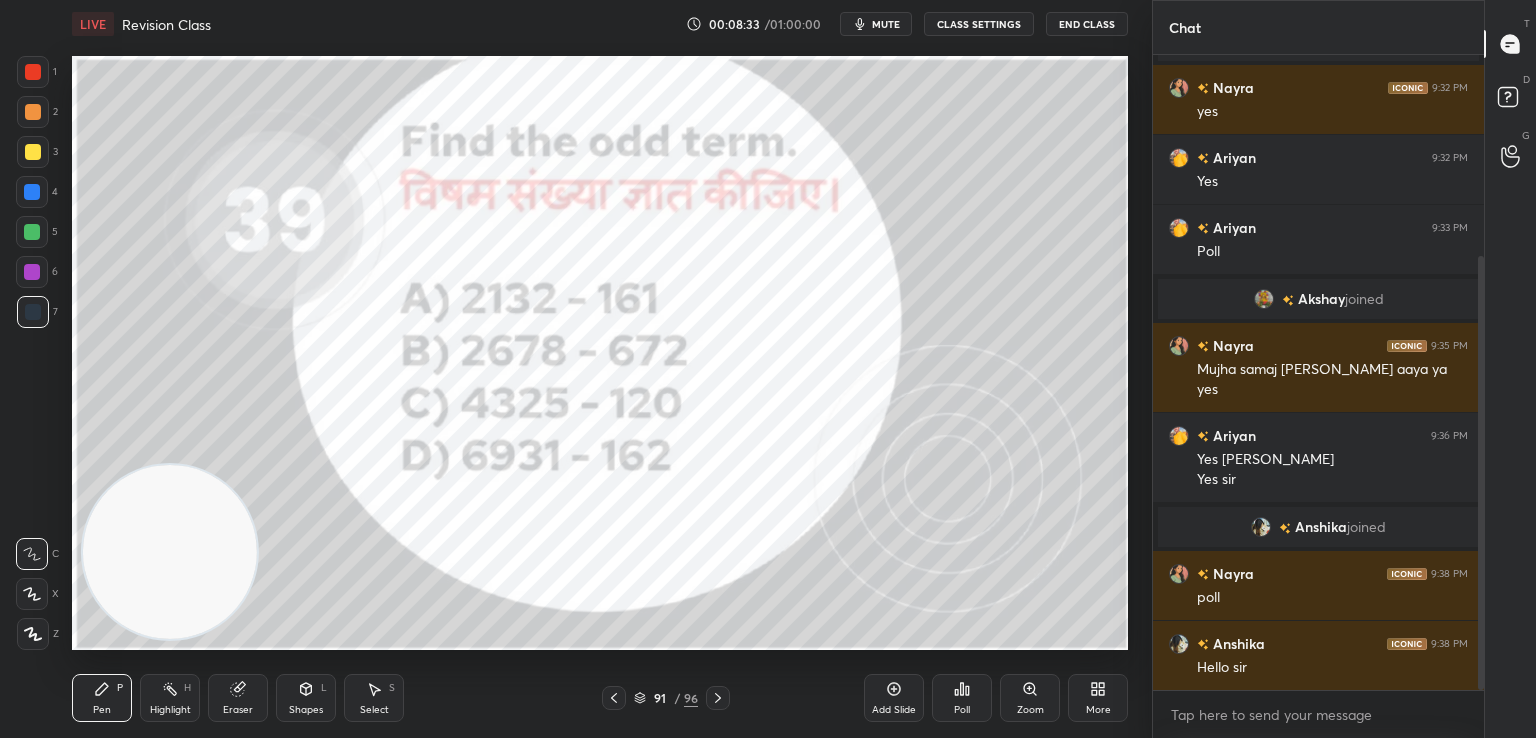 click on "Poll" at bounding box center [962, 710] 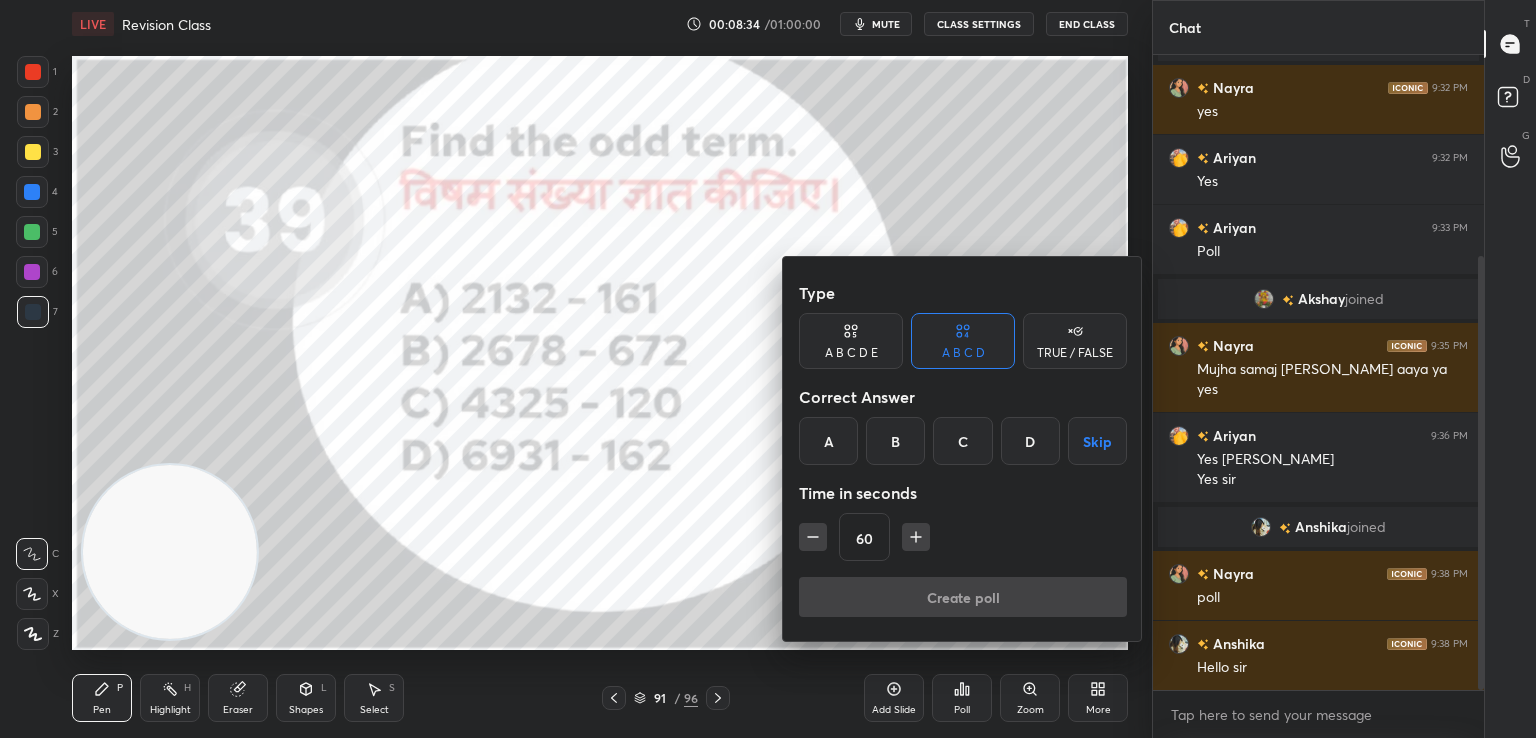 click on "A" at bounding box center (828, 441) 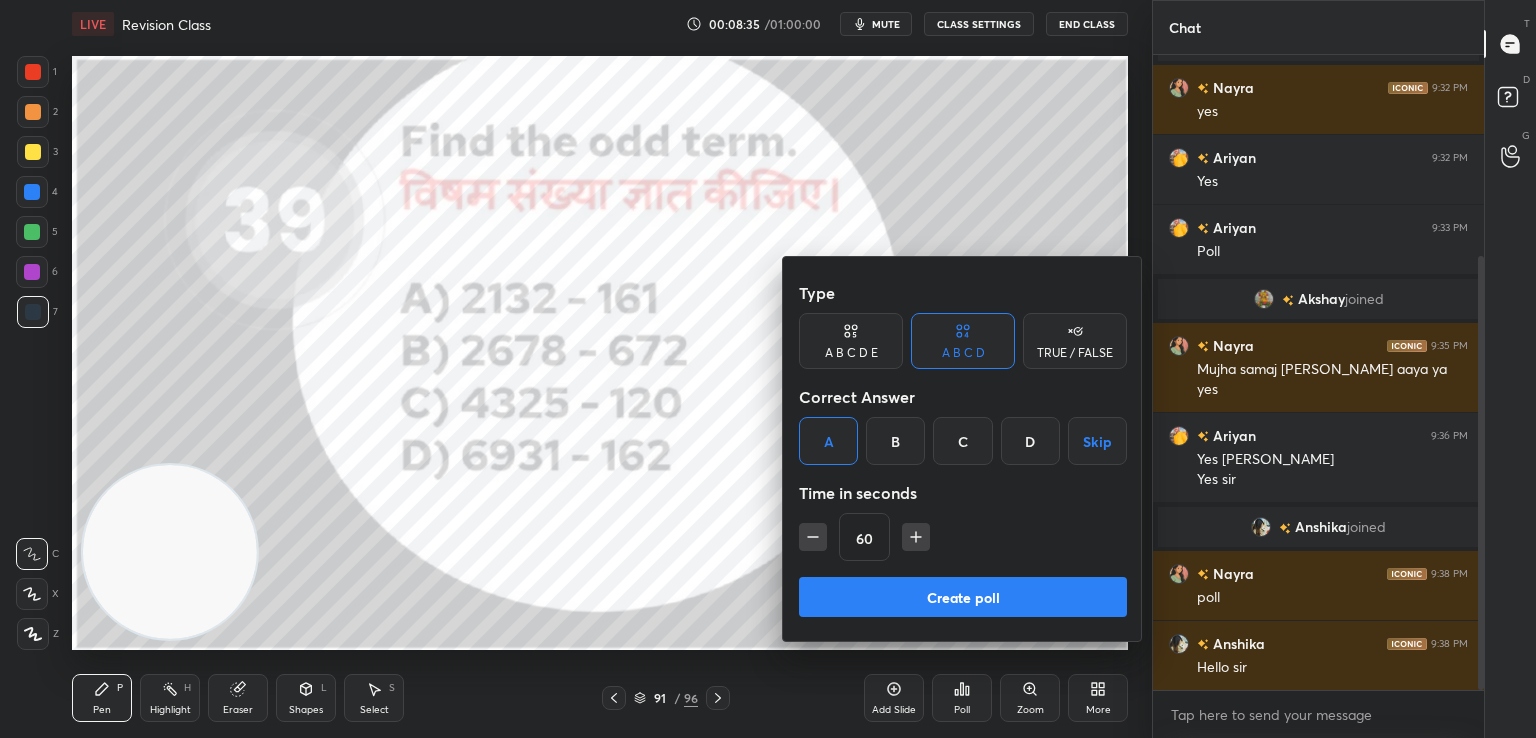 click on "Create poll" at bounding box center [963, 597] 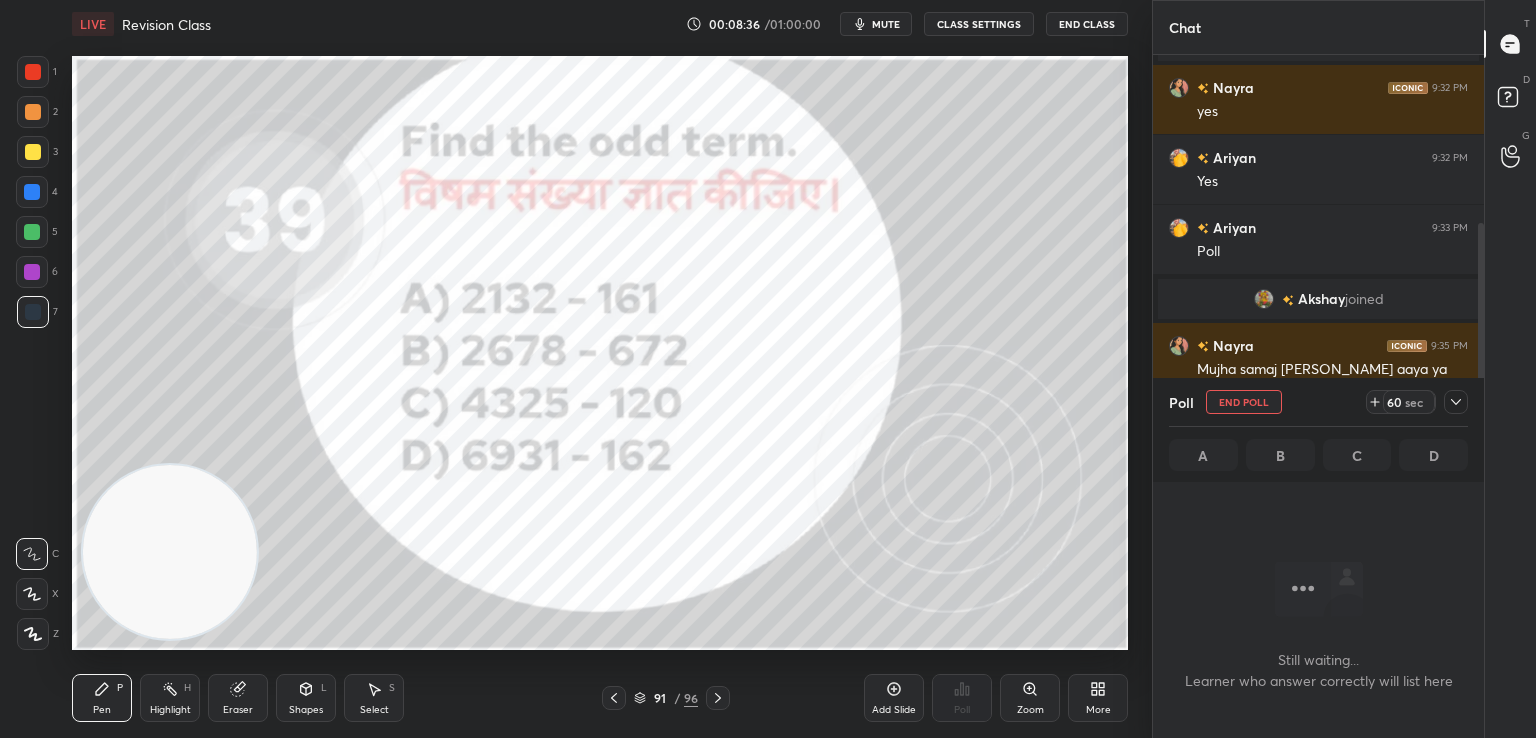 scroll, scrollTop: 549, scrollLeft: 325, axis: both 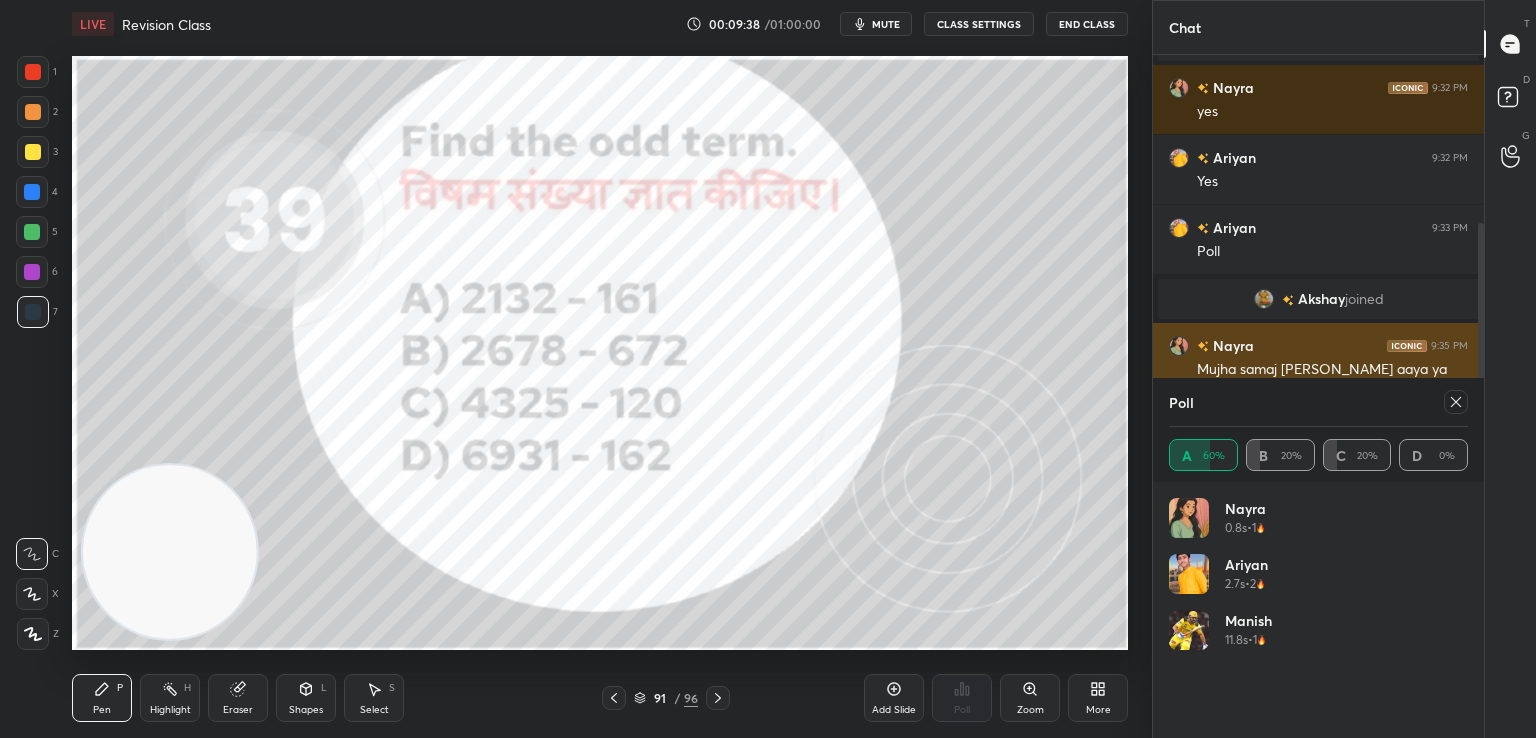 click 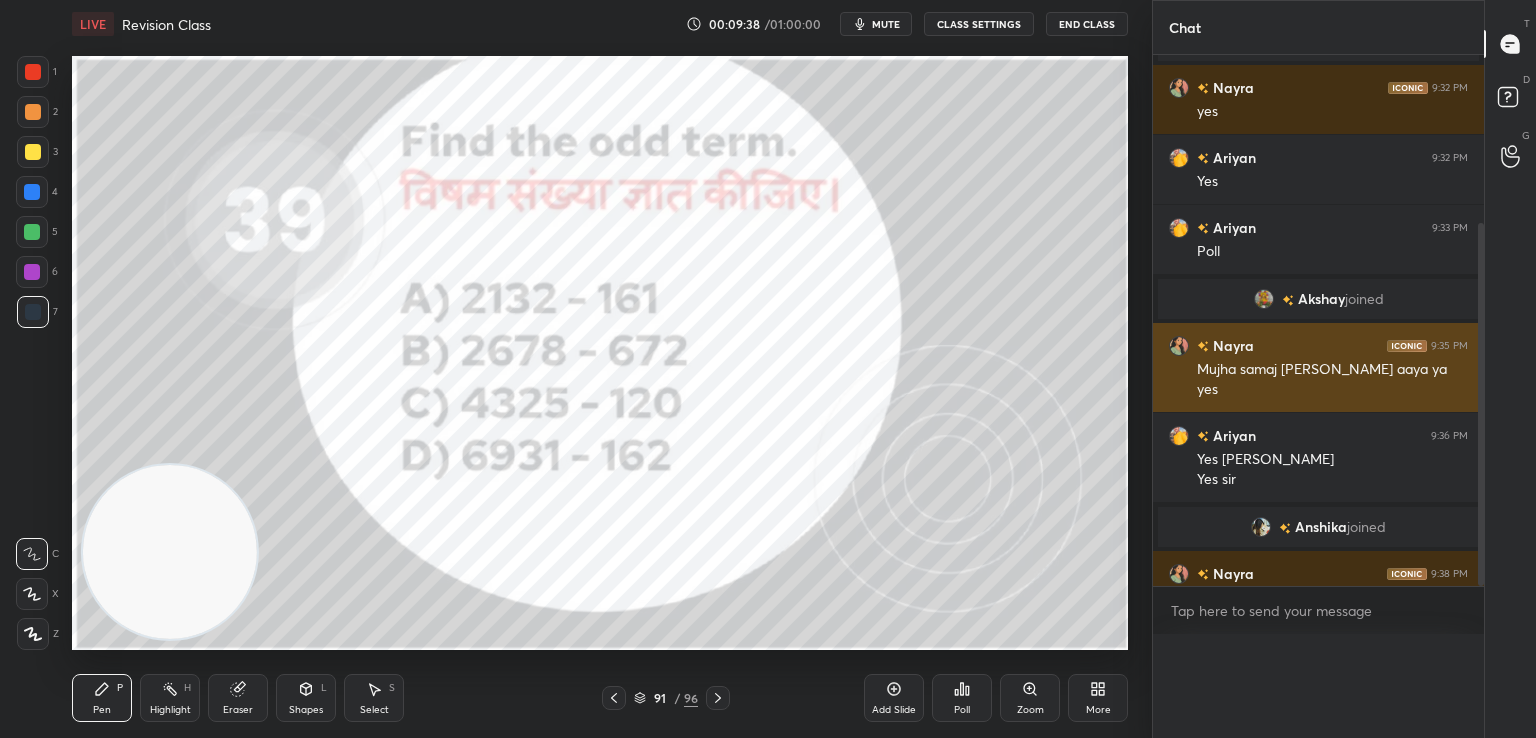 scroll, scrollTop: 0, scrollLeft: 0, axis: both 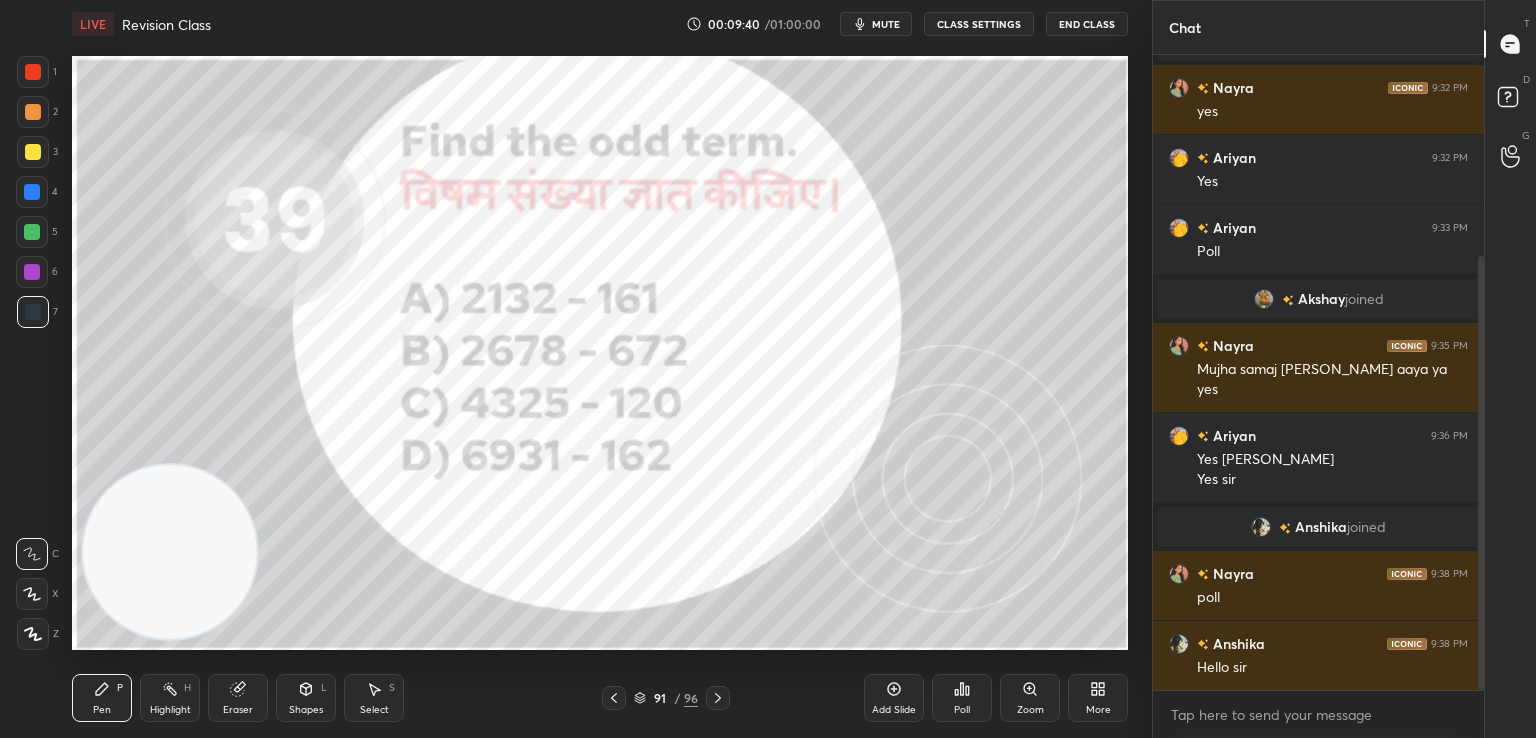 click 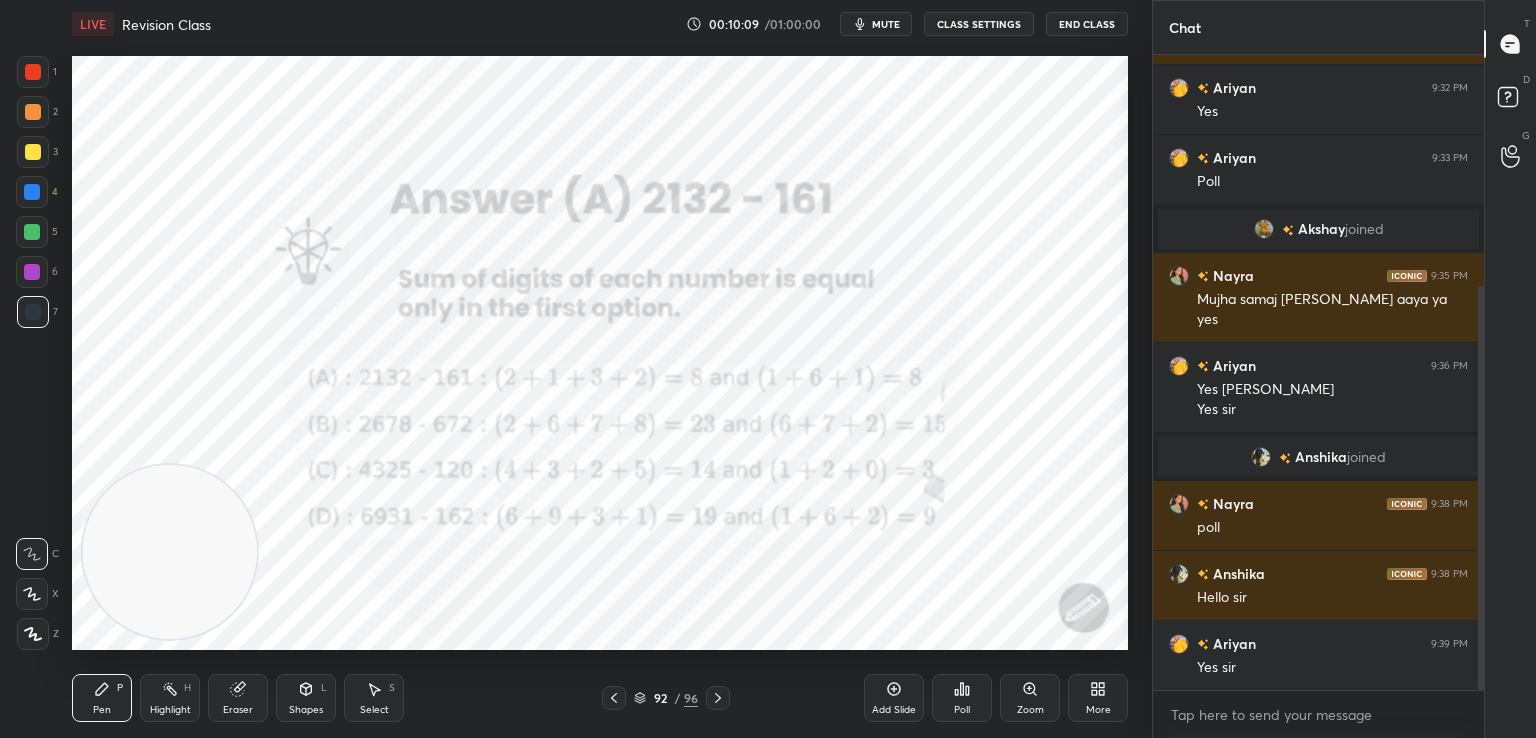 scroll, scrollTop: 434, scrollLeft: 0, axis: vertical 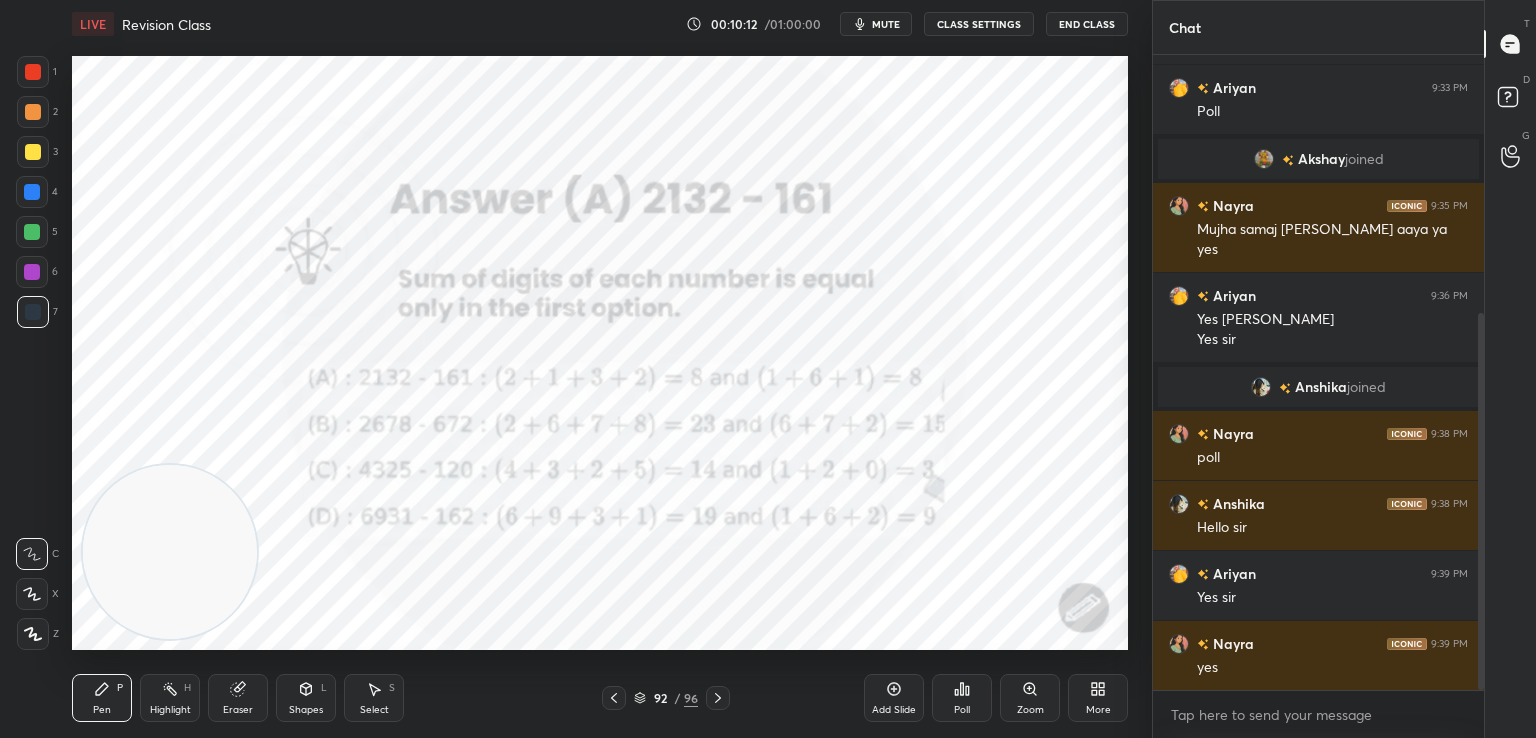 click on "92 / 96" at bounding box center (666, 698) 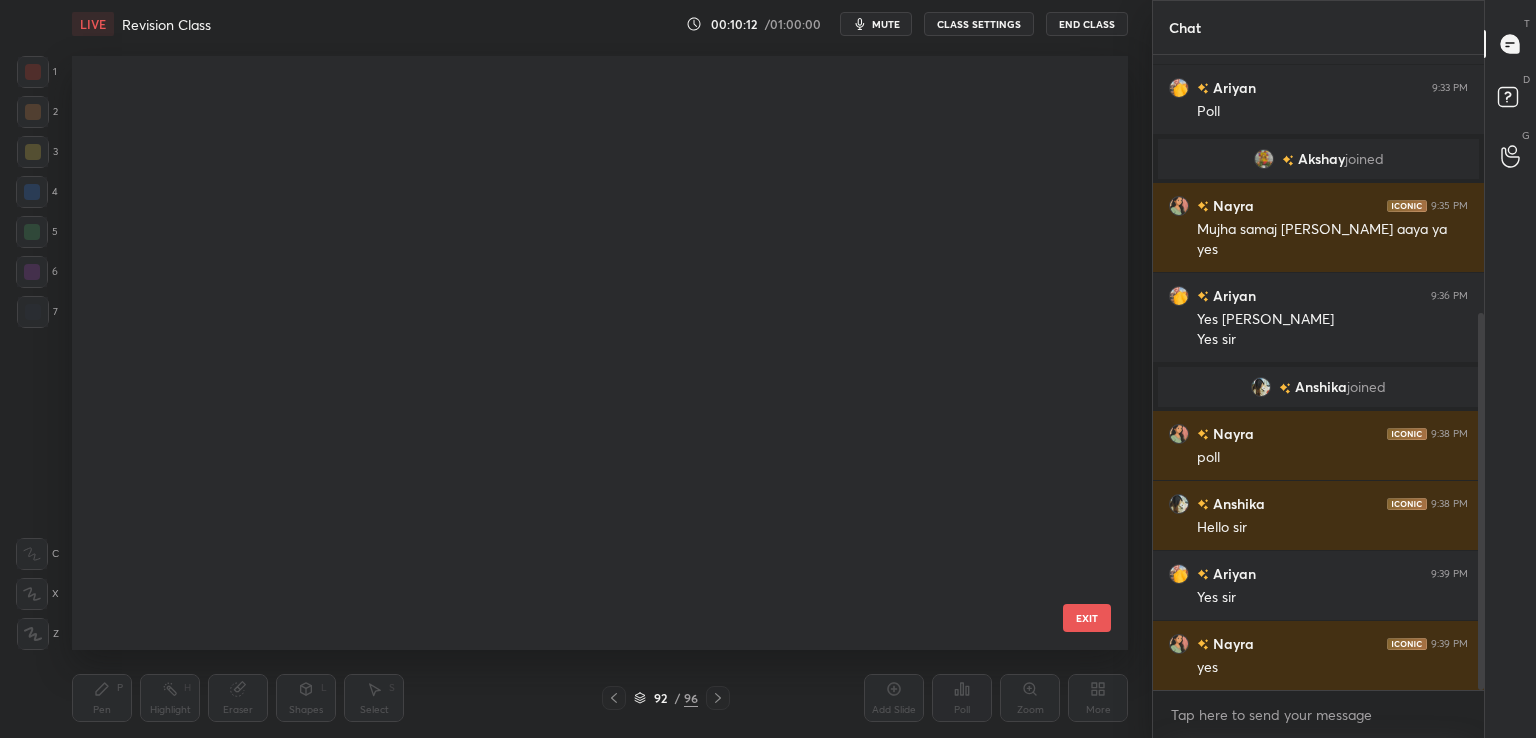 scroll, scrollTop: 5079, scrollLeft: 0, axis: vertical 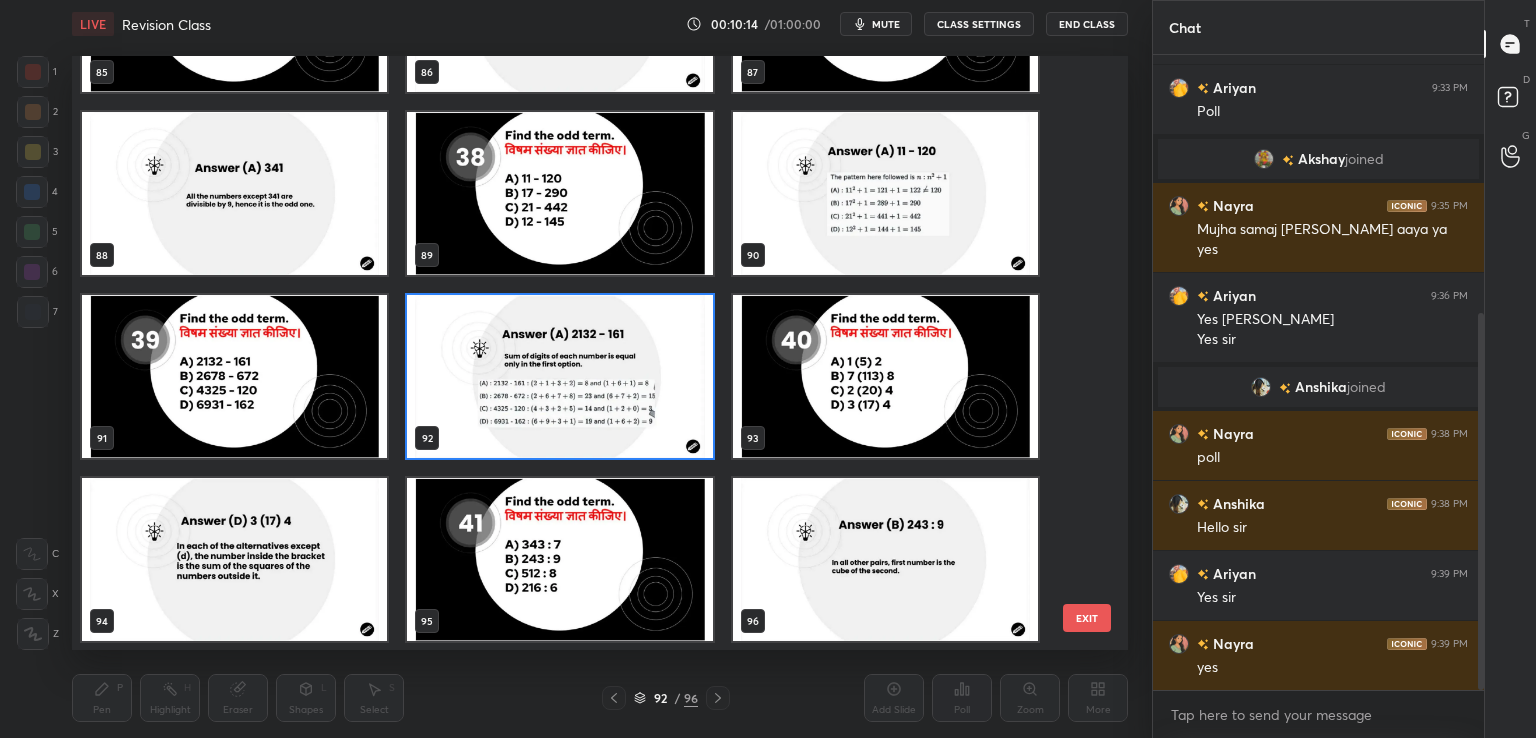 click at bounding box center (885, 376) 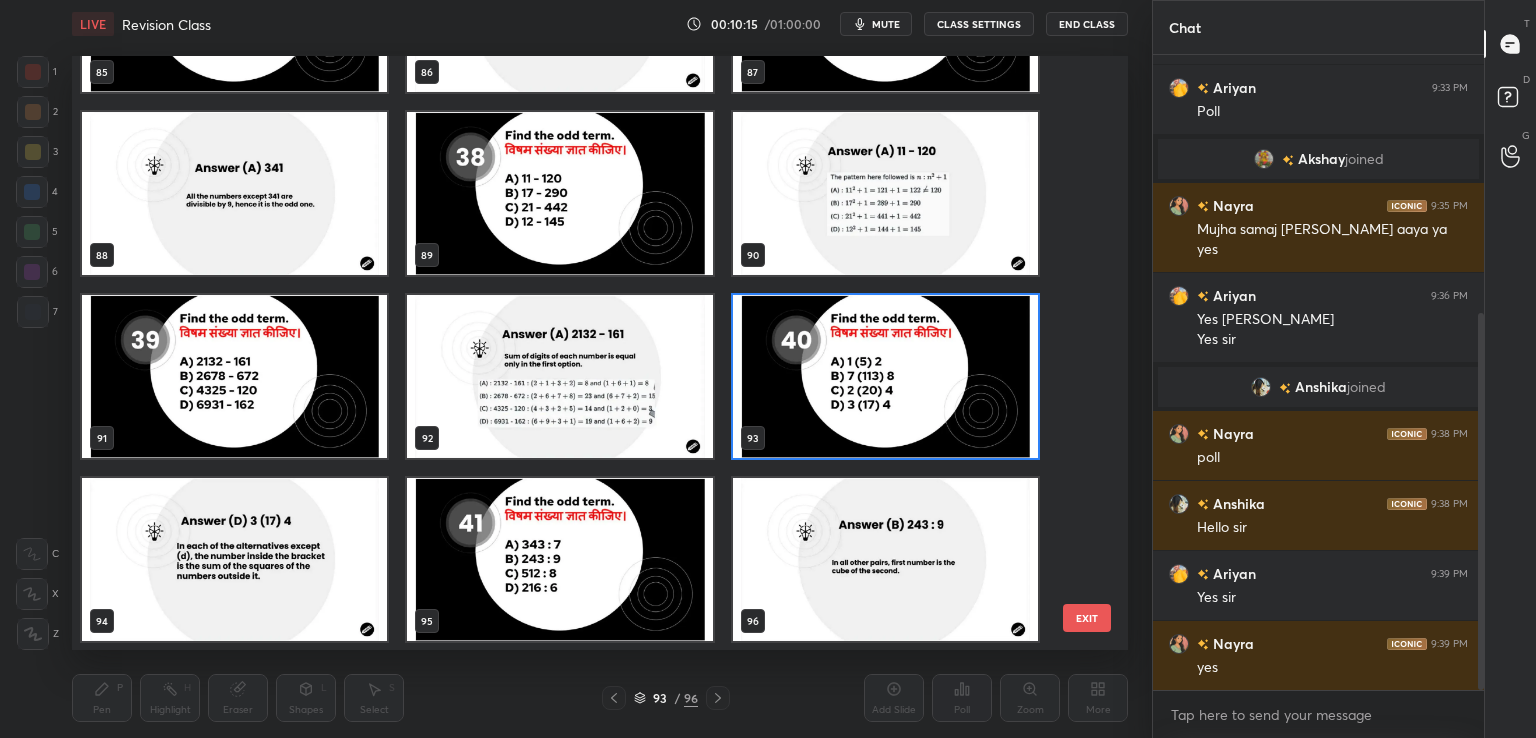 click at bounding box center (885, 376) 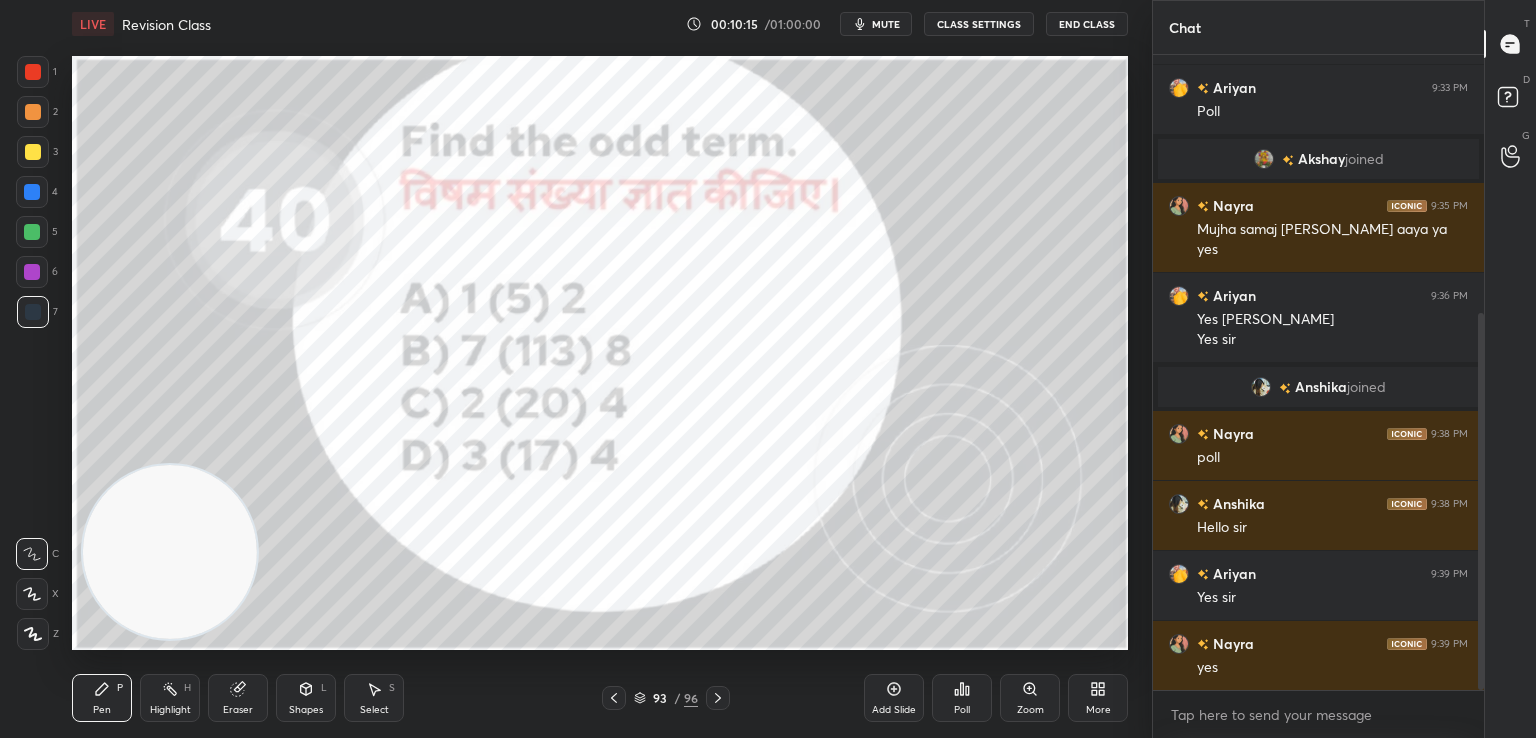 click at bounding box center [885, 376] 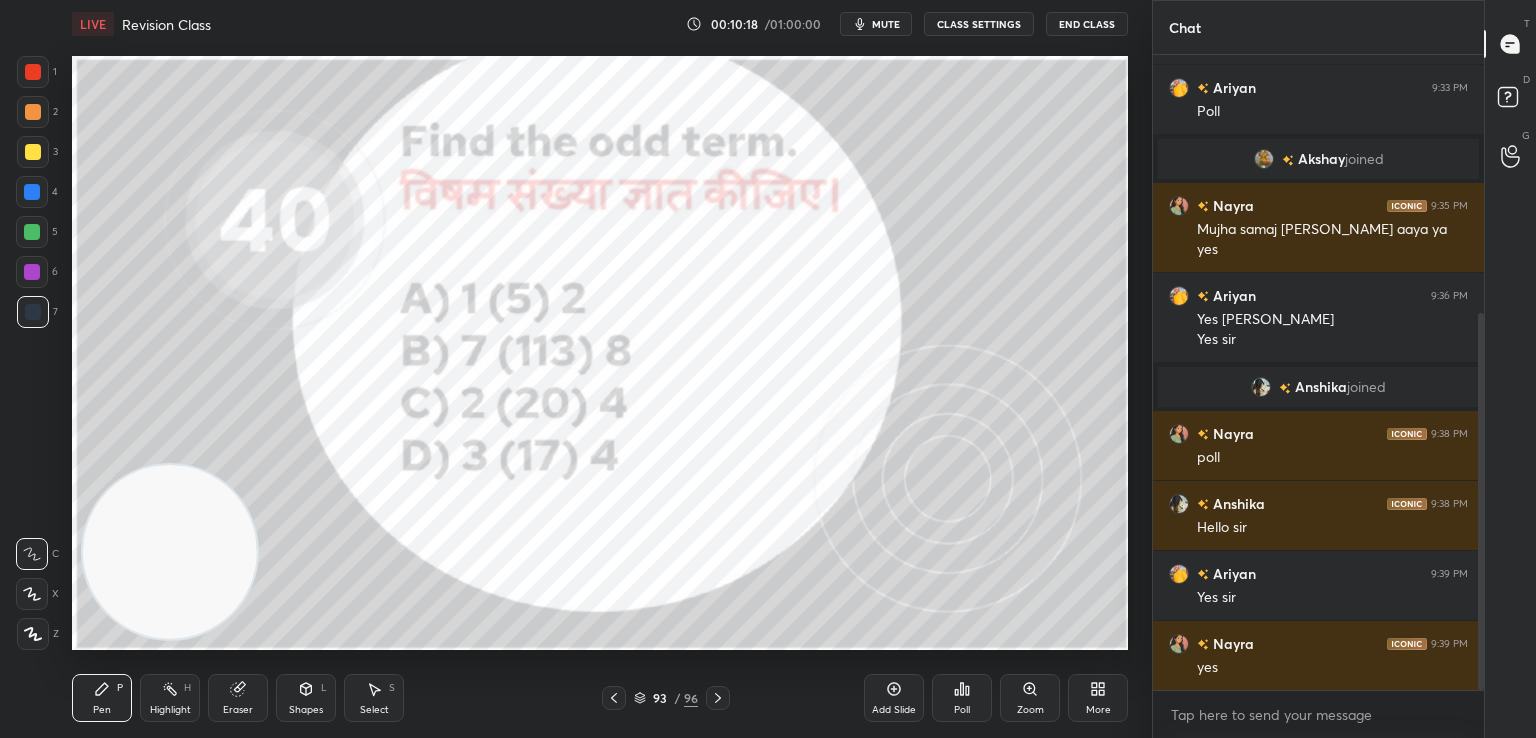 click on "mute" at bounding box center [886, 24] 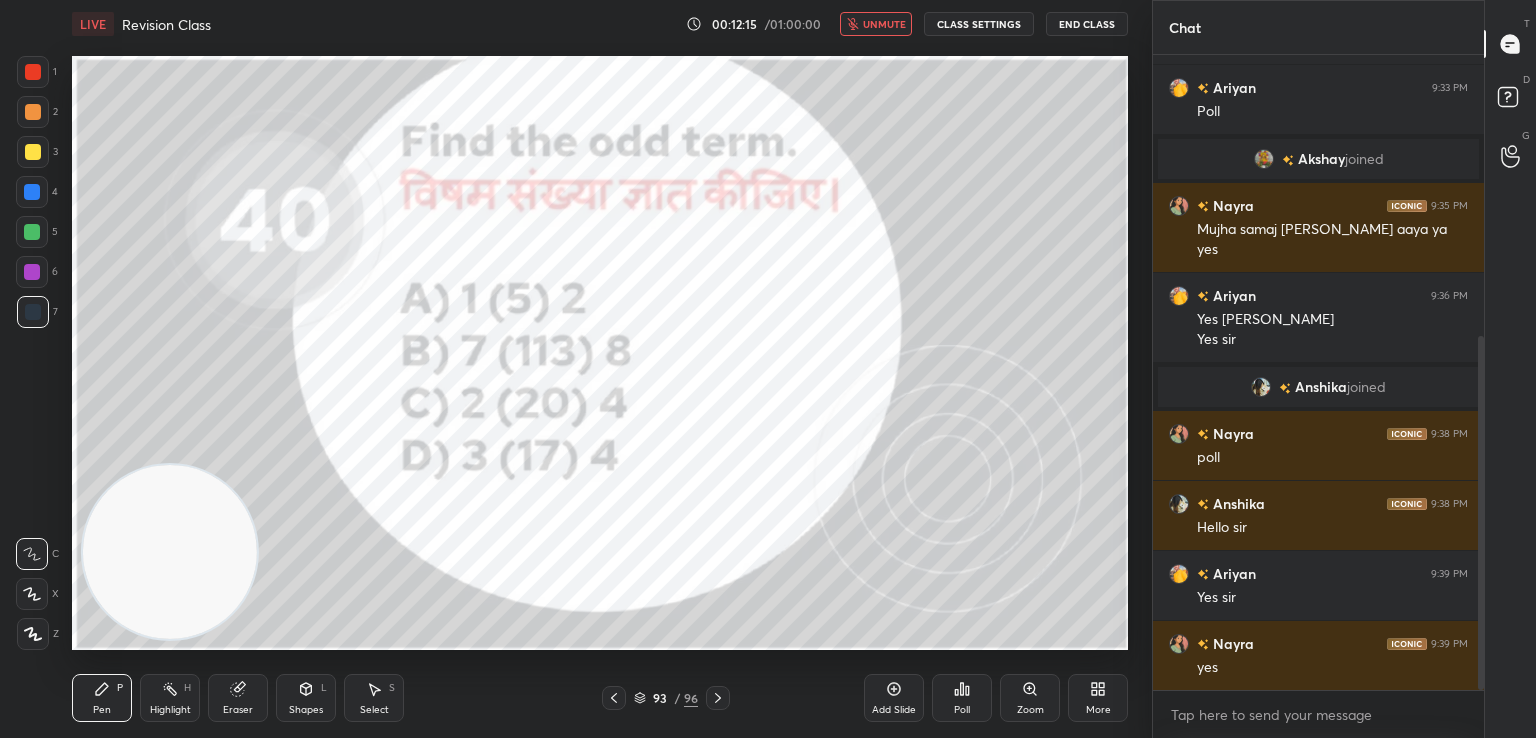 scroll, scrollTop: 504, scrollLeft: 0, axis: vertical 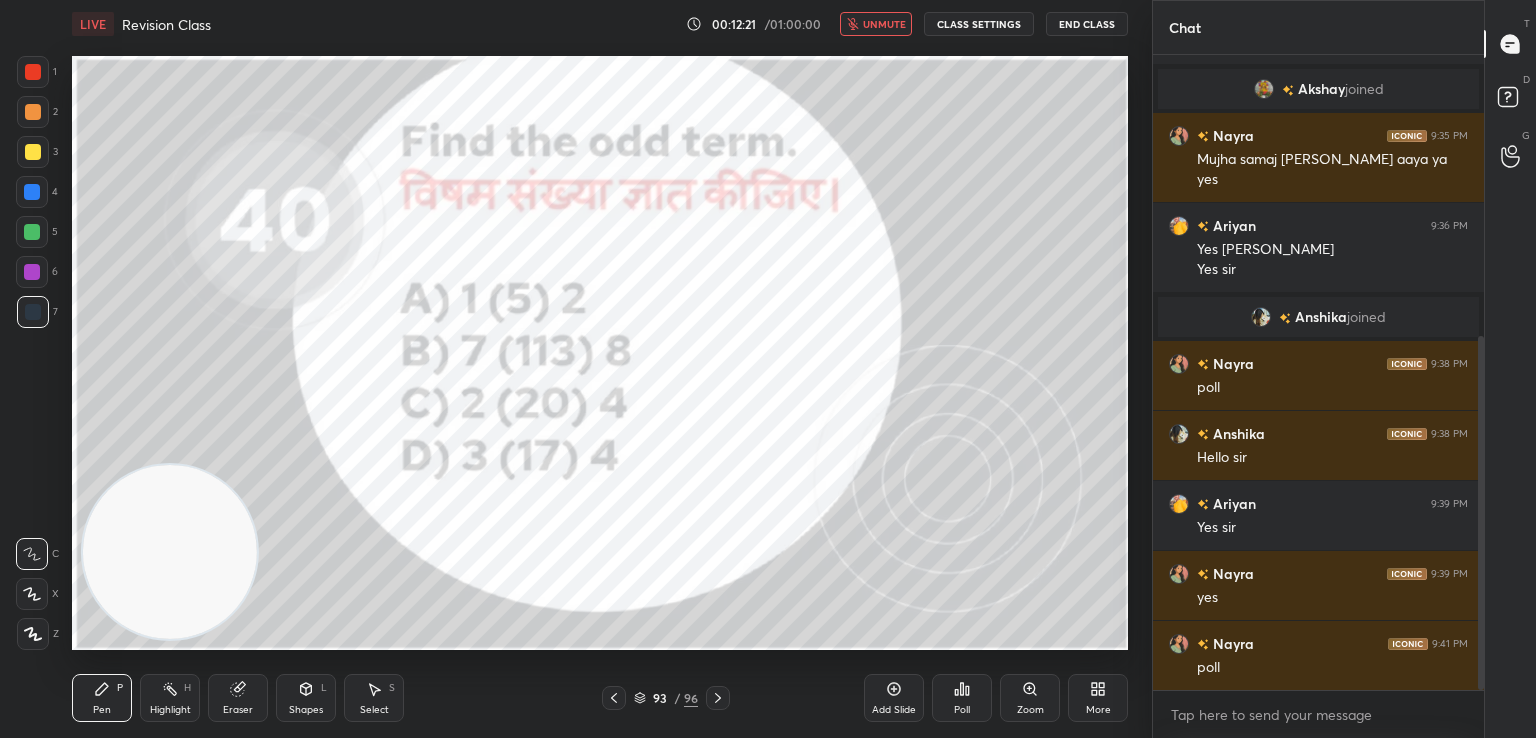 click 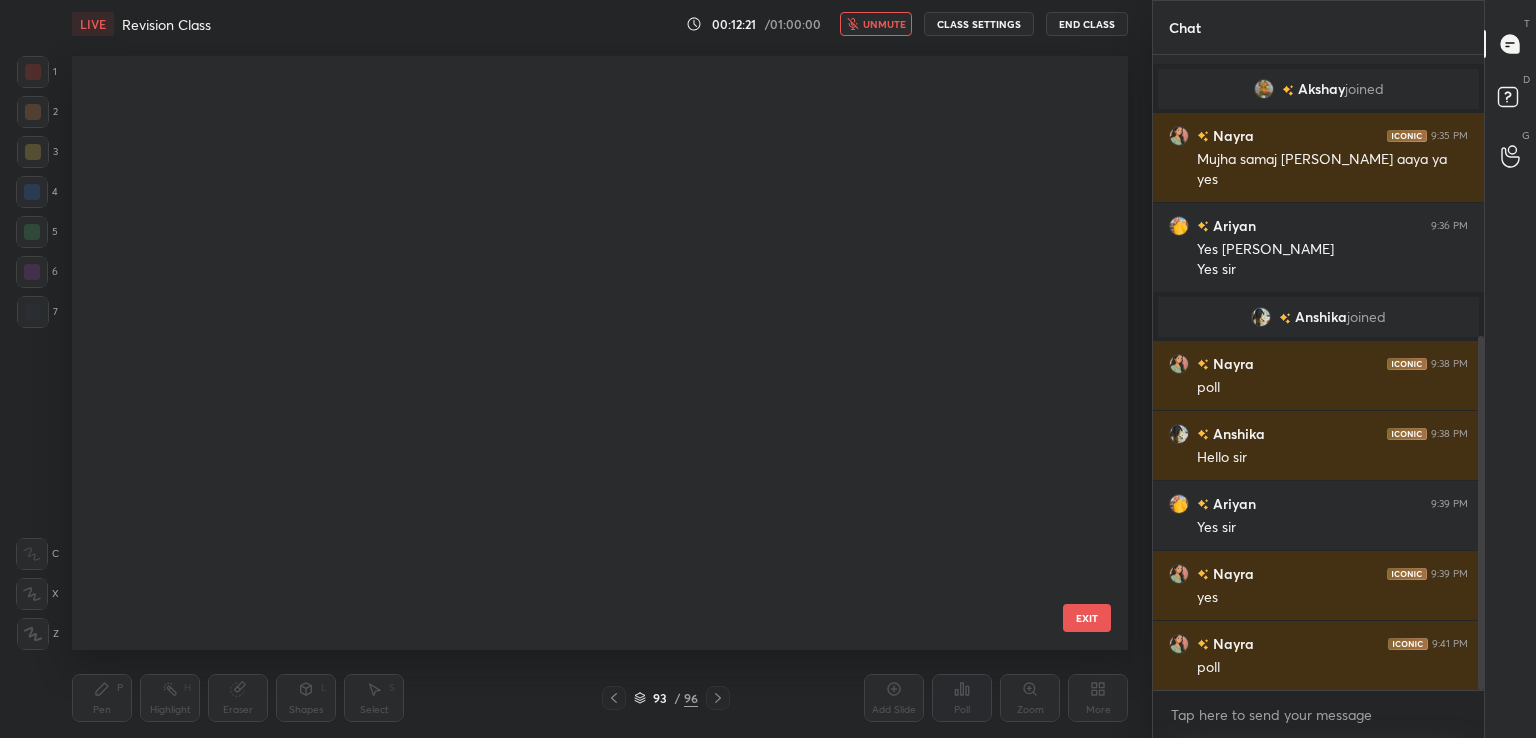 scroll, scrollTop: 5079, scrollLeft: 0, axis: vertical 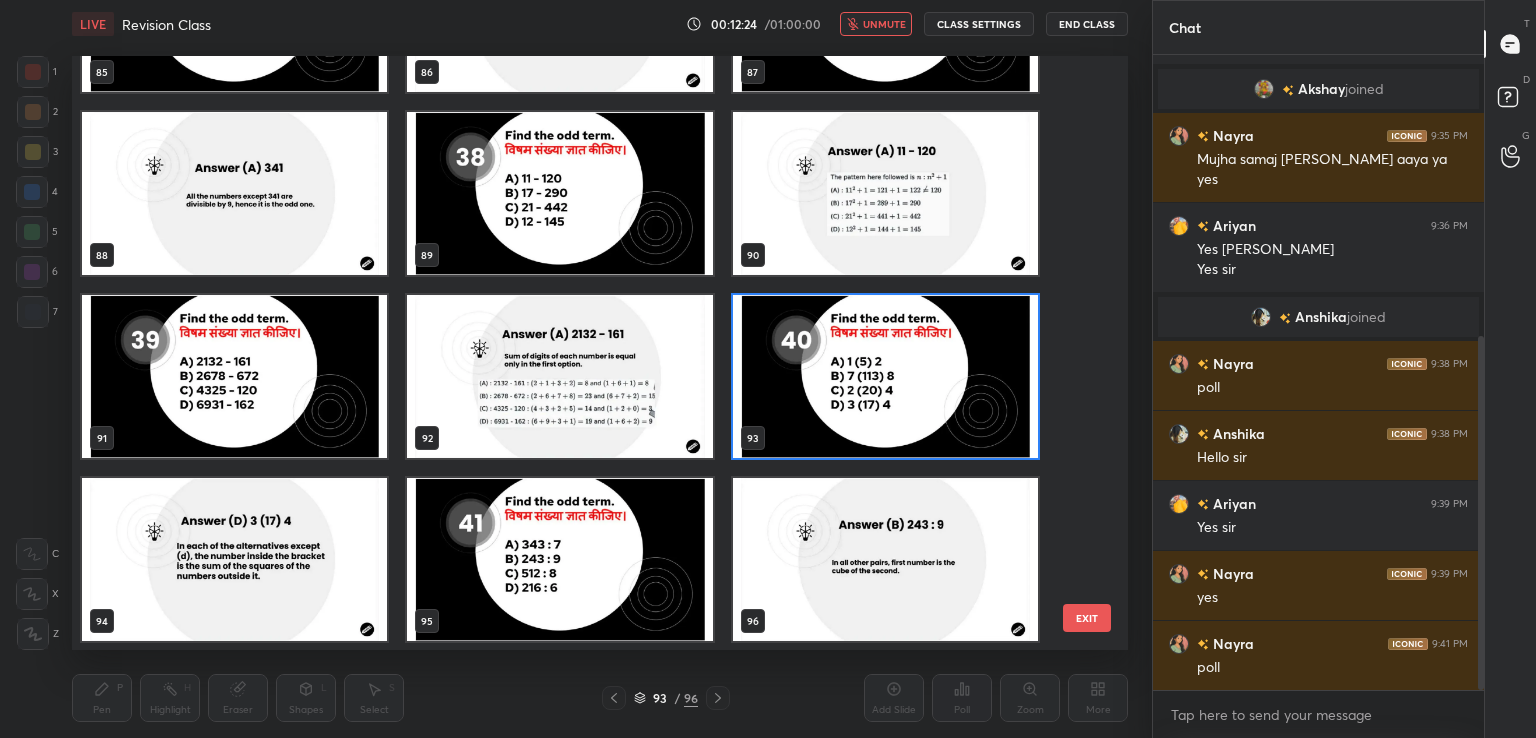 click at bounding box center [885, 376] 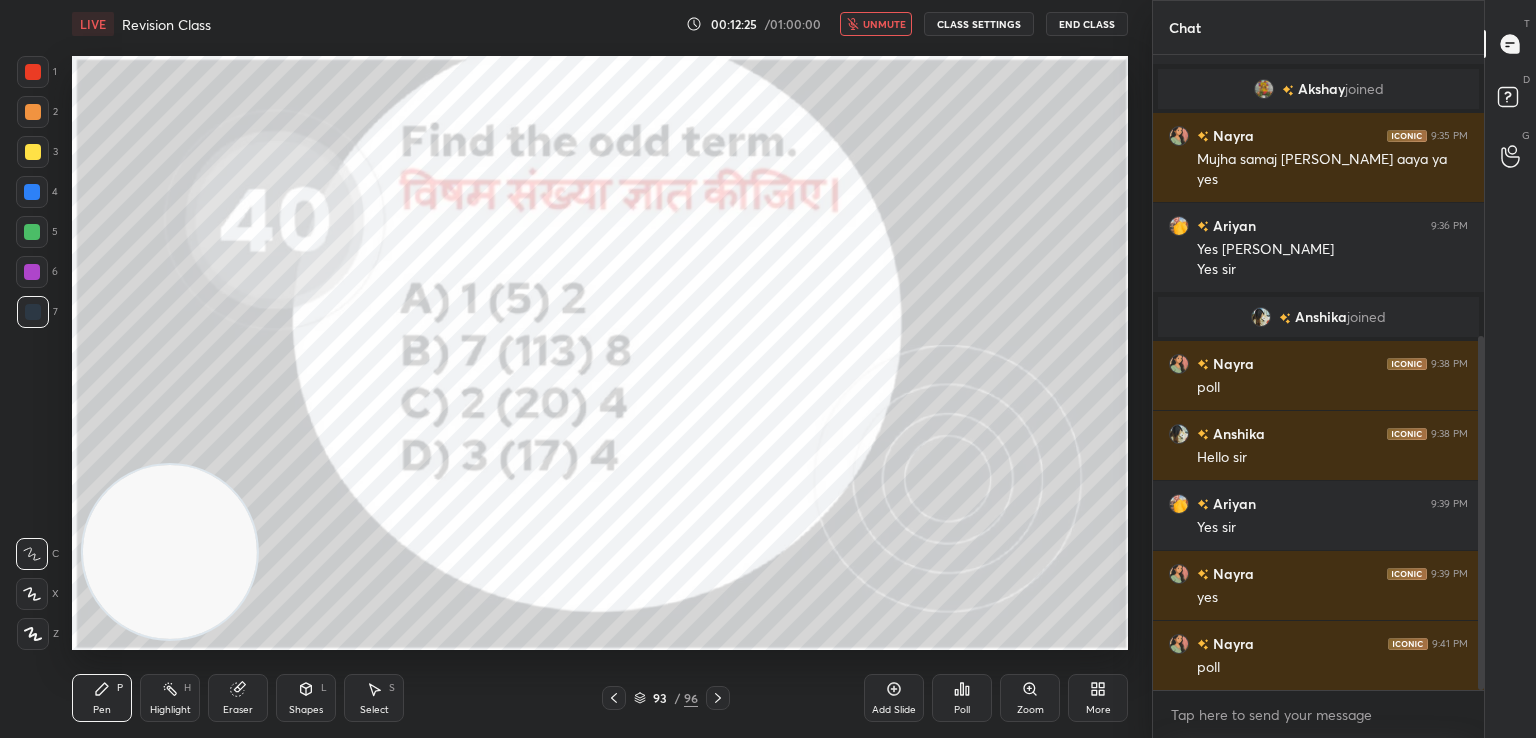 click at bounding box center [885, 376] 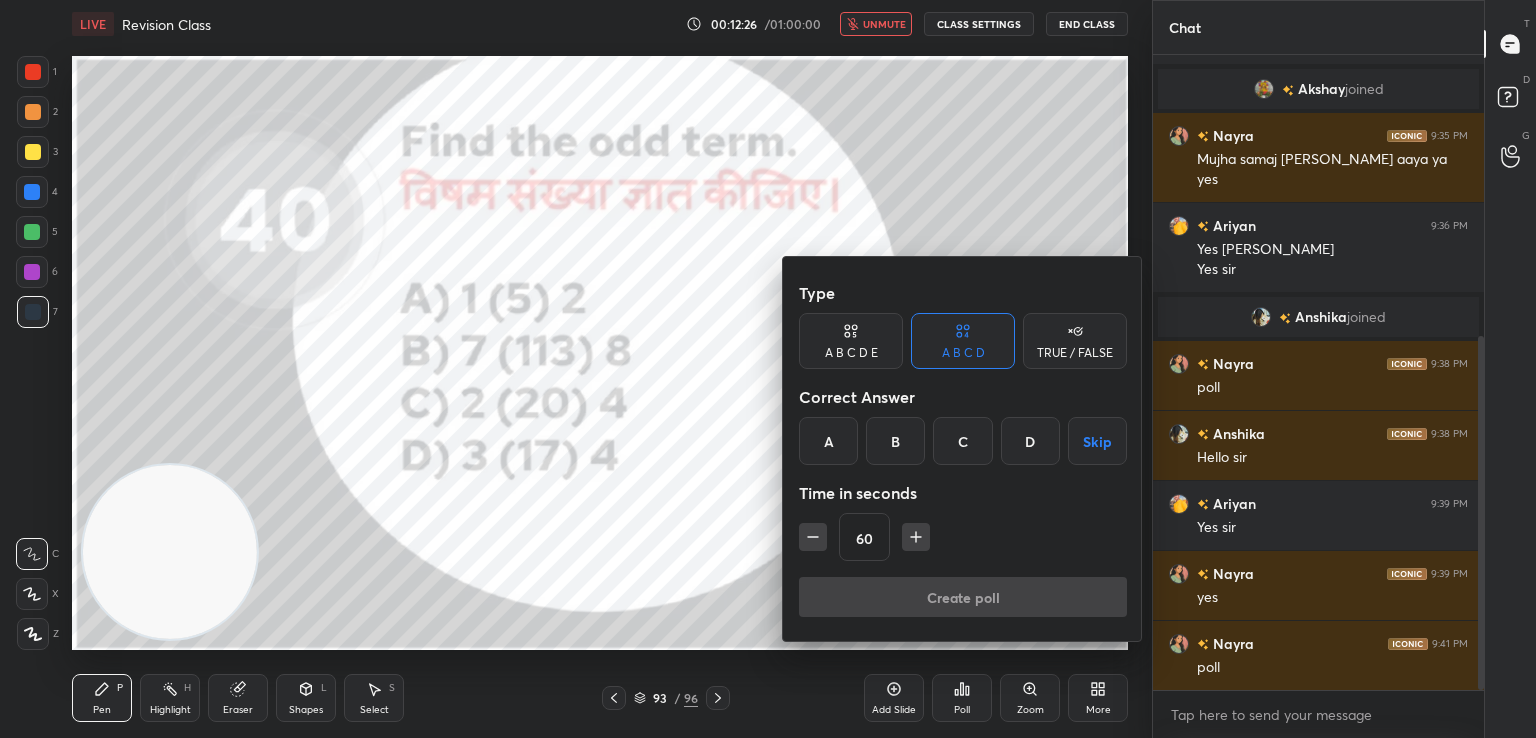 click on "D" at bounding box center [1030, 441] 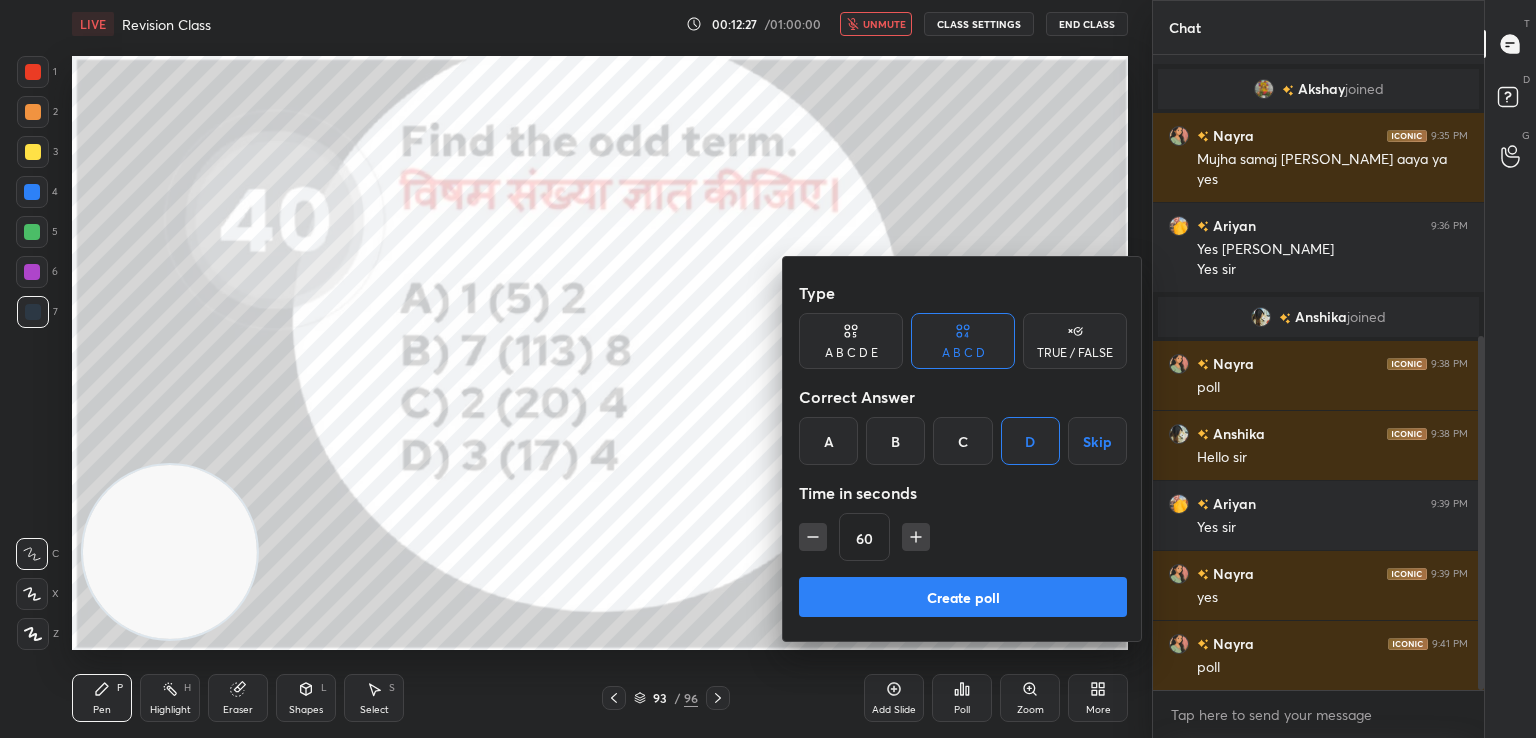 click on "Create poll" at bounding box center [963, 597] 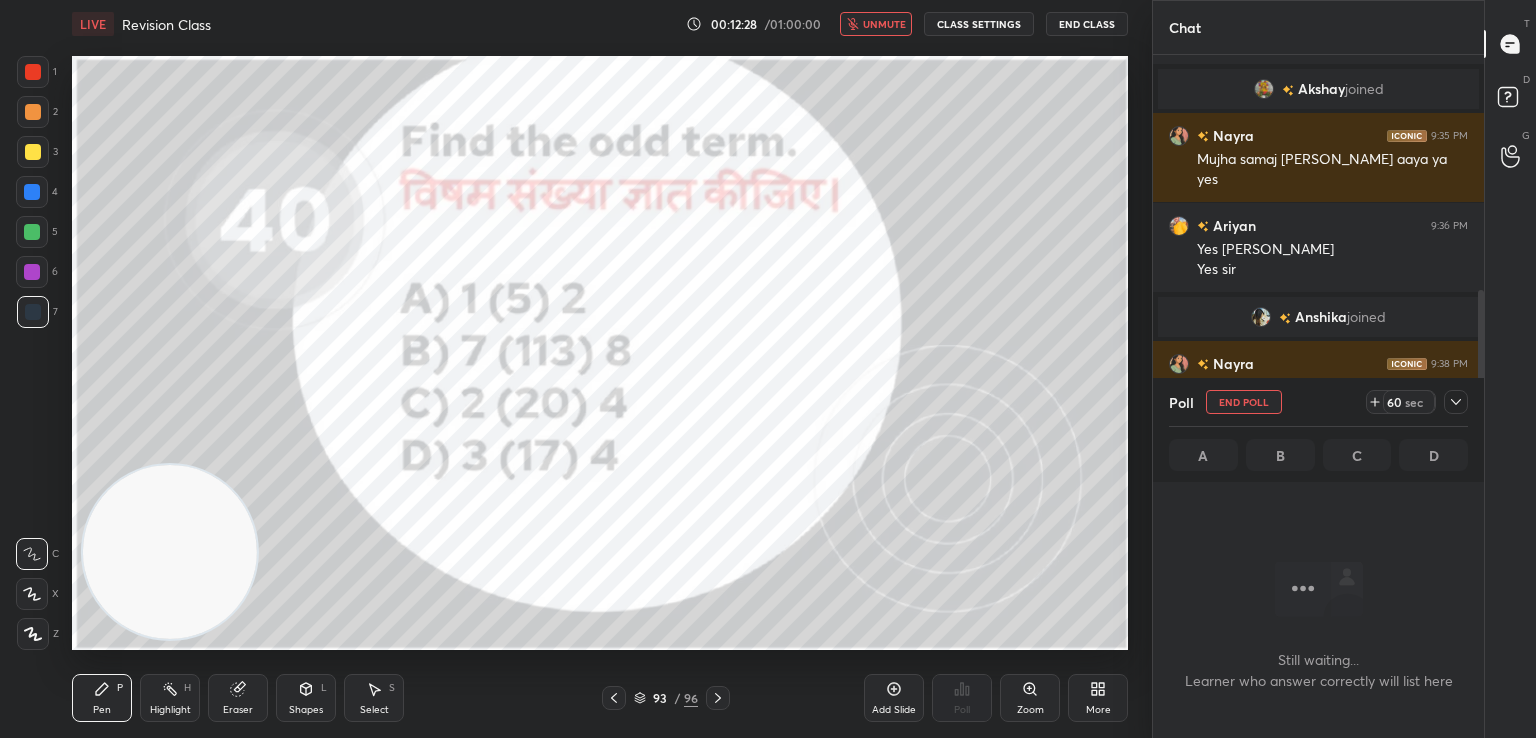 scroll, scrollTop: 532, scrollLeft: 325, axis: both 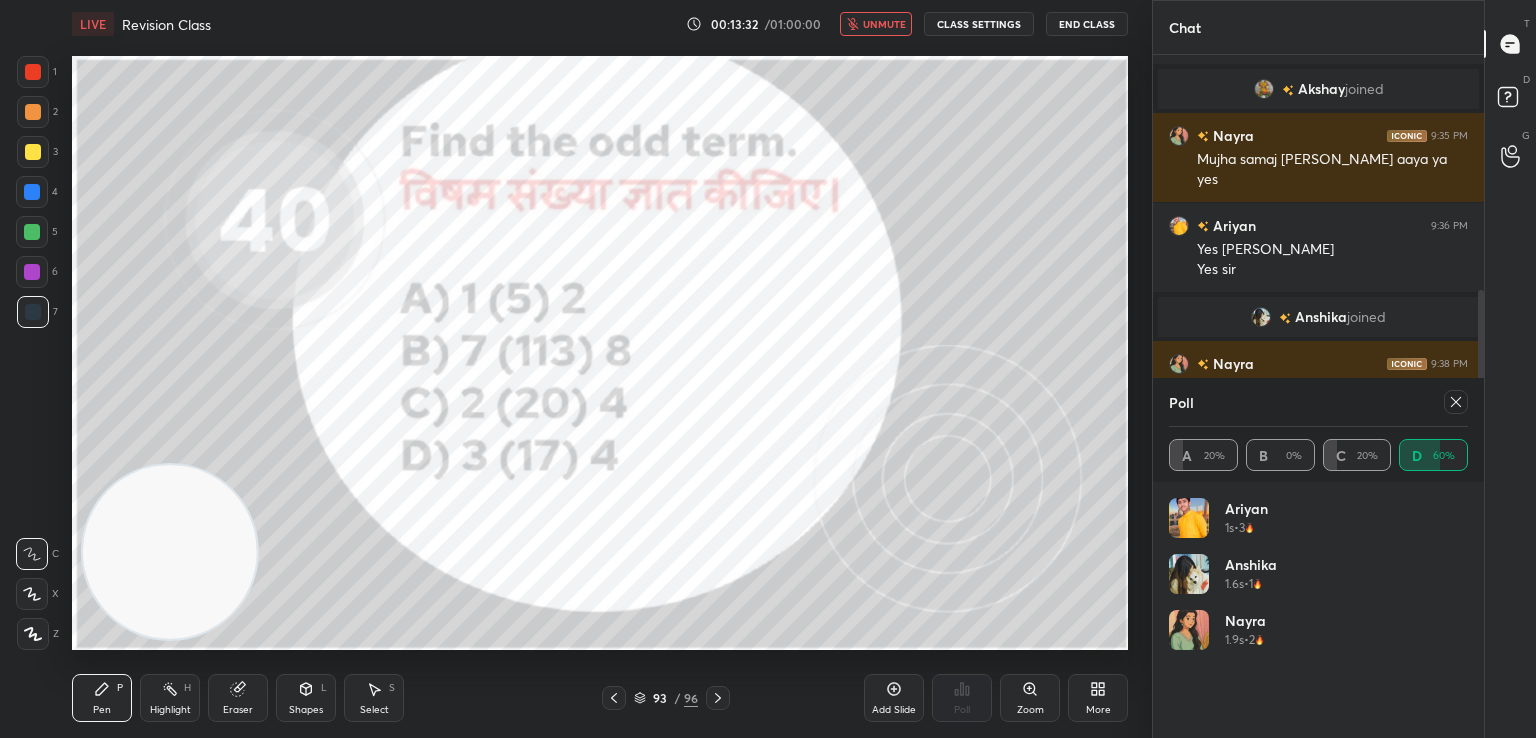 click 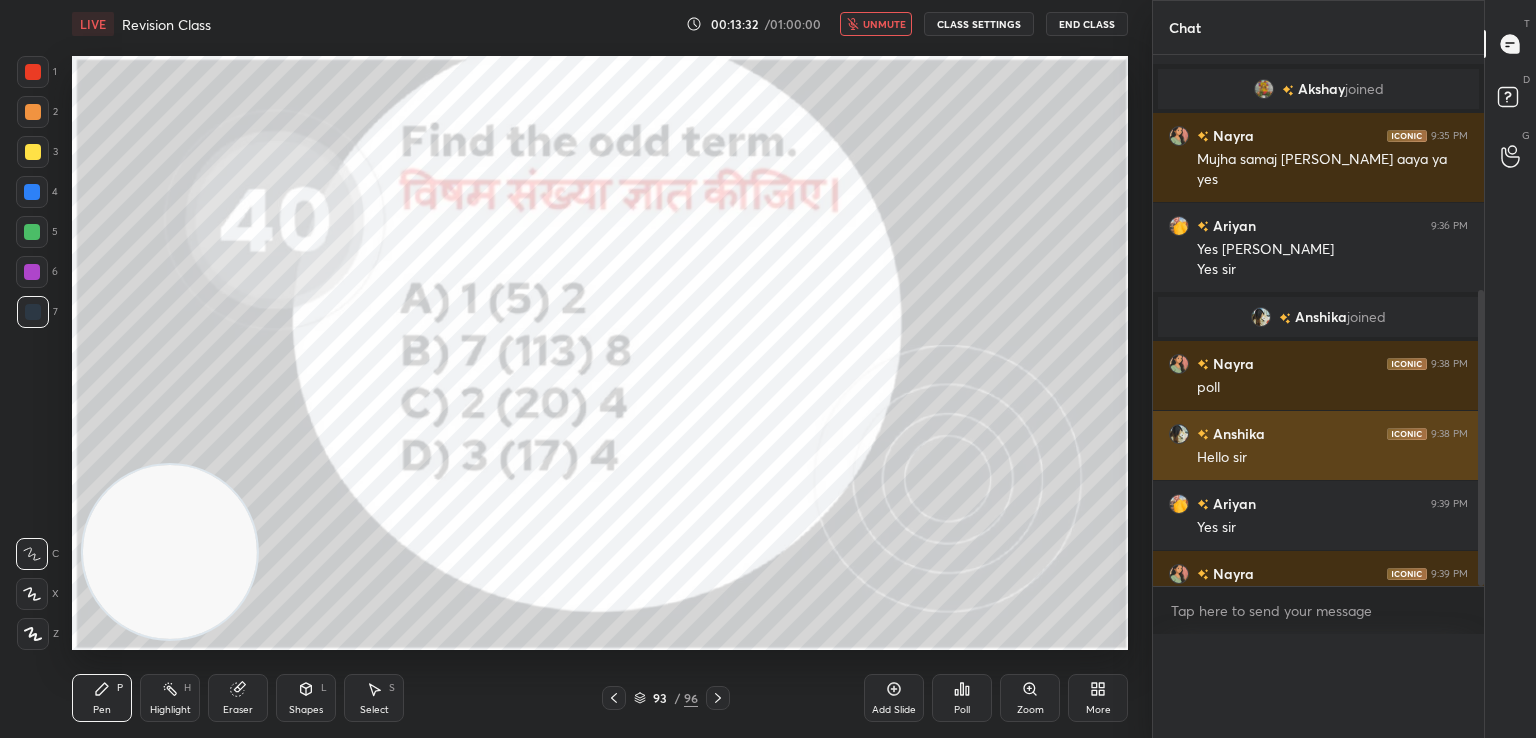 scroll, scrollTop: 0, scrollLeft: 0, axis: both 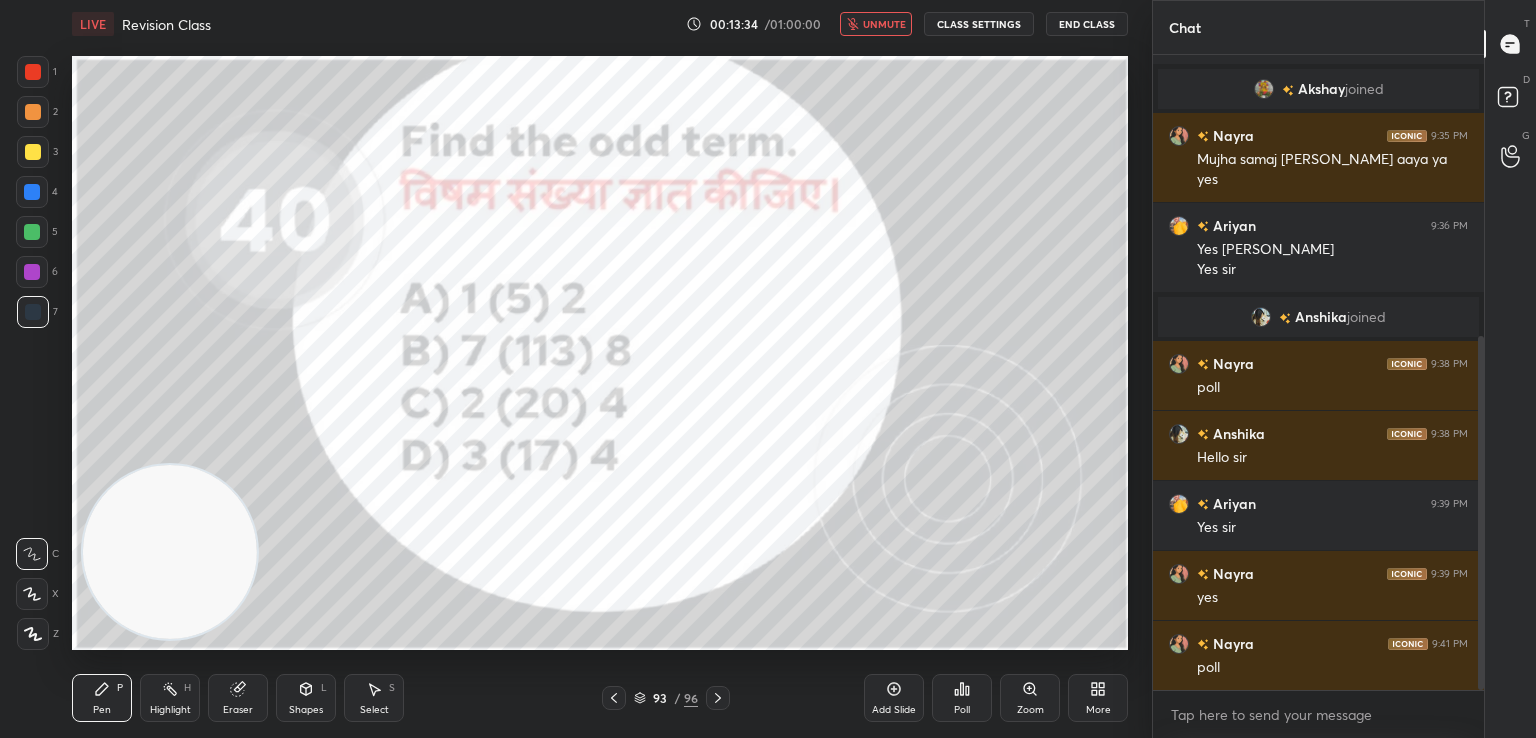 click on "unmute" at bounding box center (884, 24) 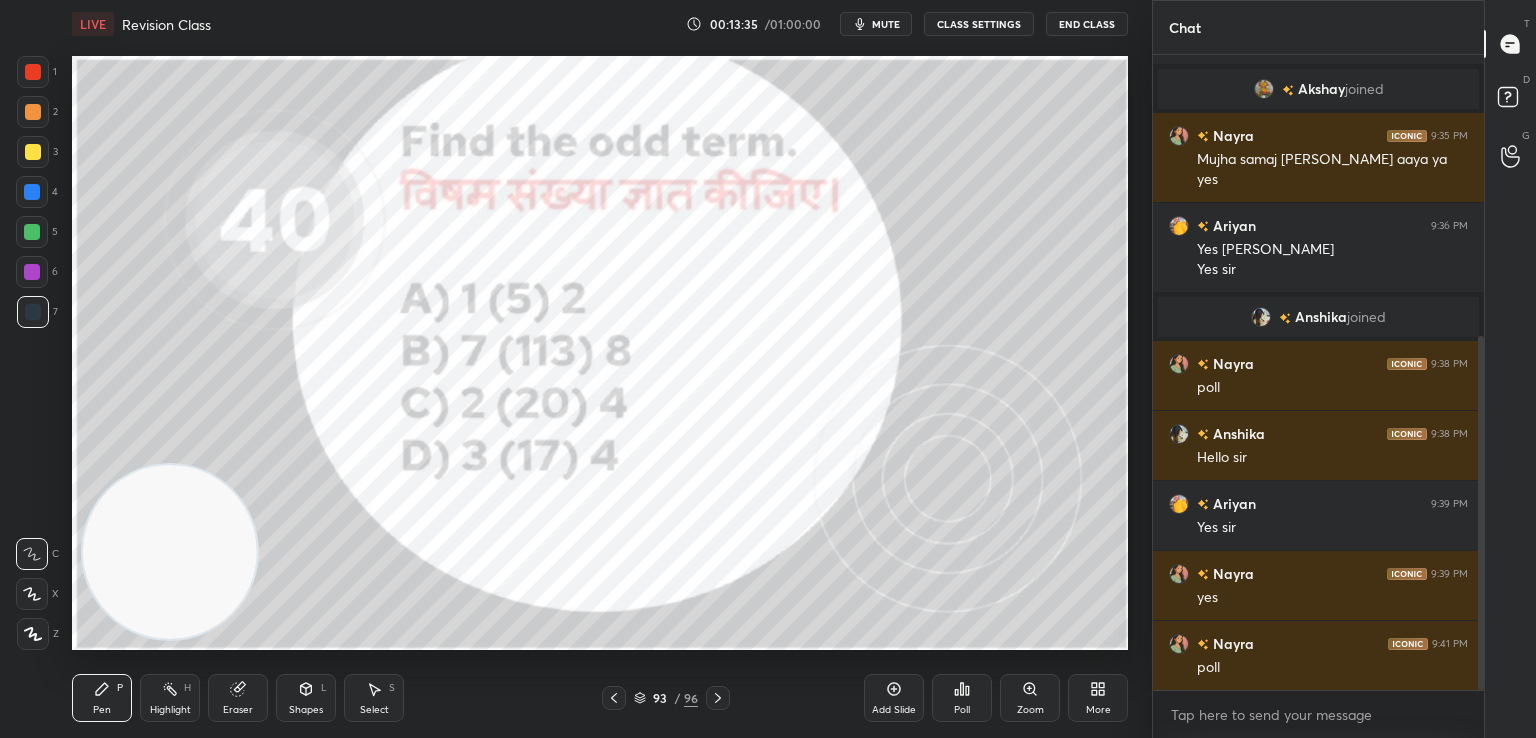 type 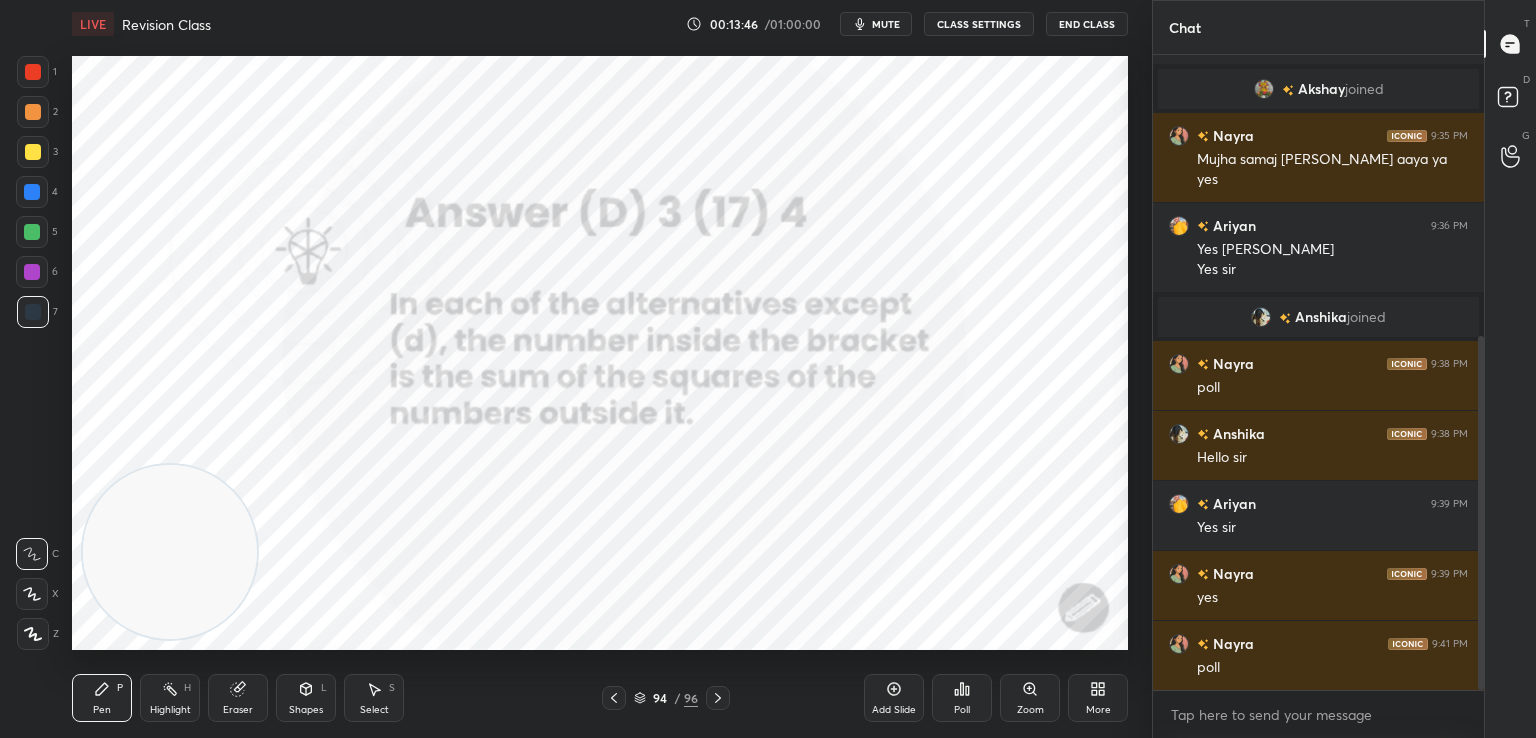 scroll, scrollTop: 574, scrollLeft: 0, axis: vertical 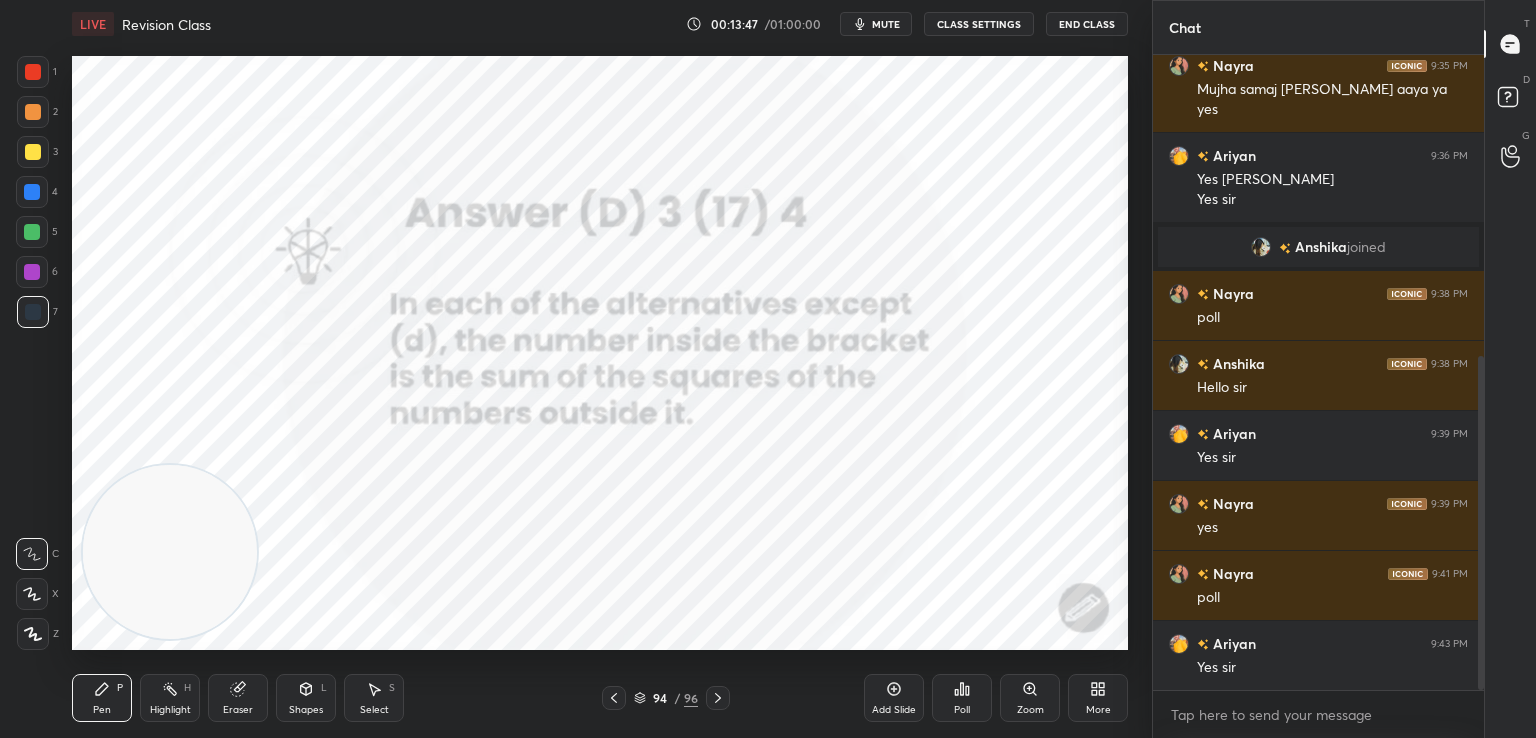 click 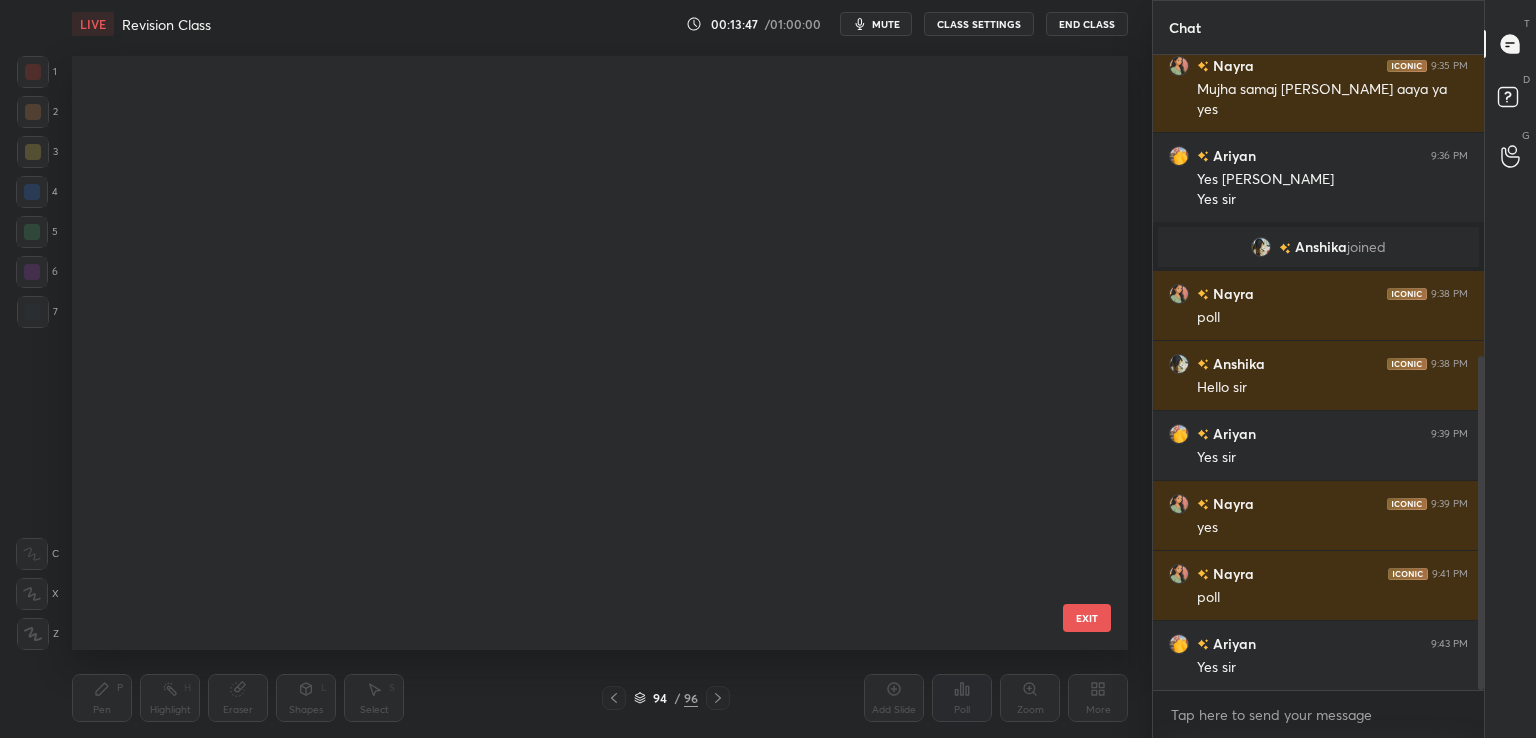 scroll, scrollTop: 5261, scrollLeft: 0, axis: vertical 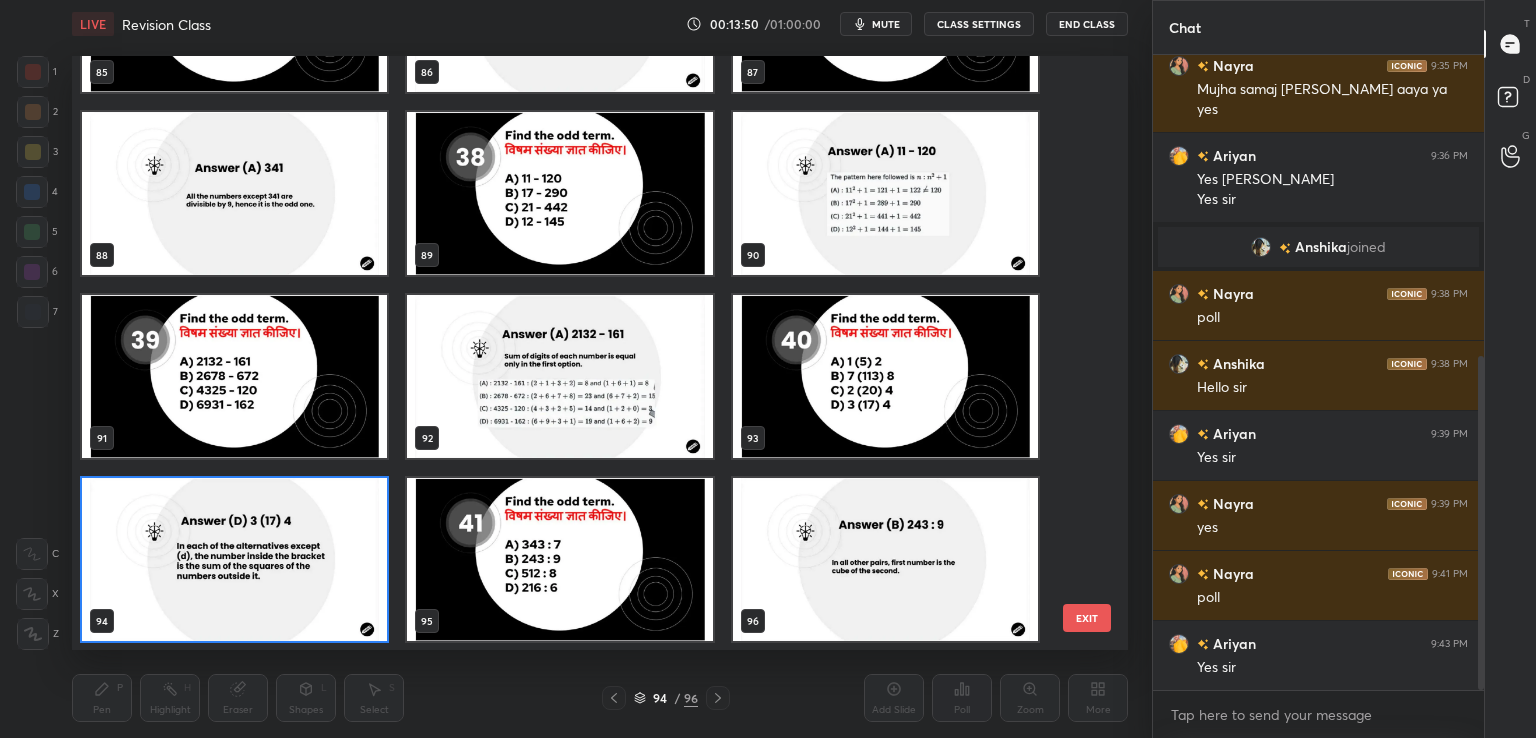 click at bounding box center [559, 559] 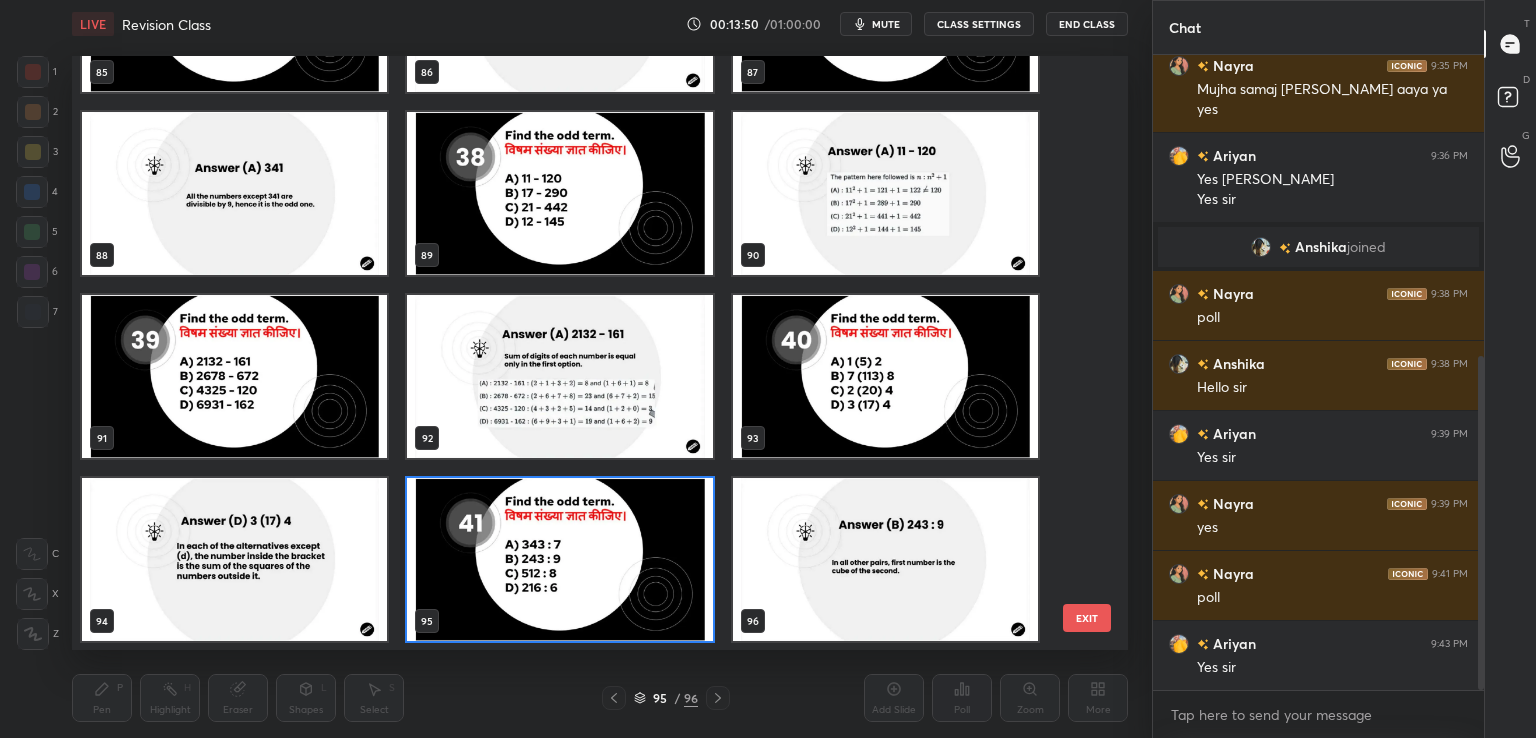 click at bounding box center [559, 559] 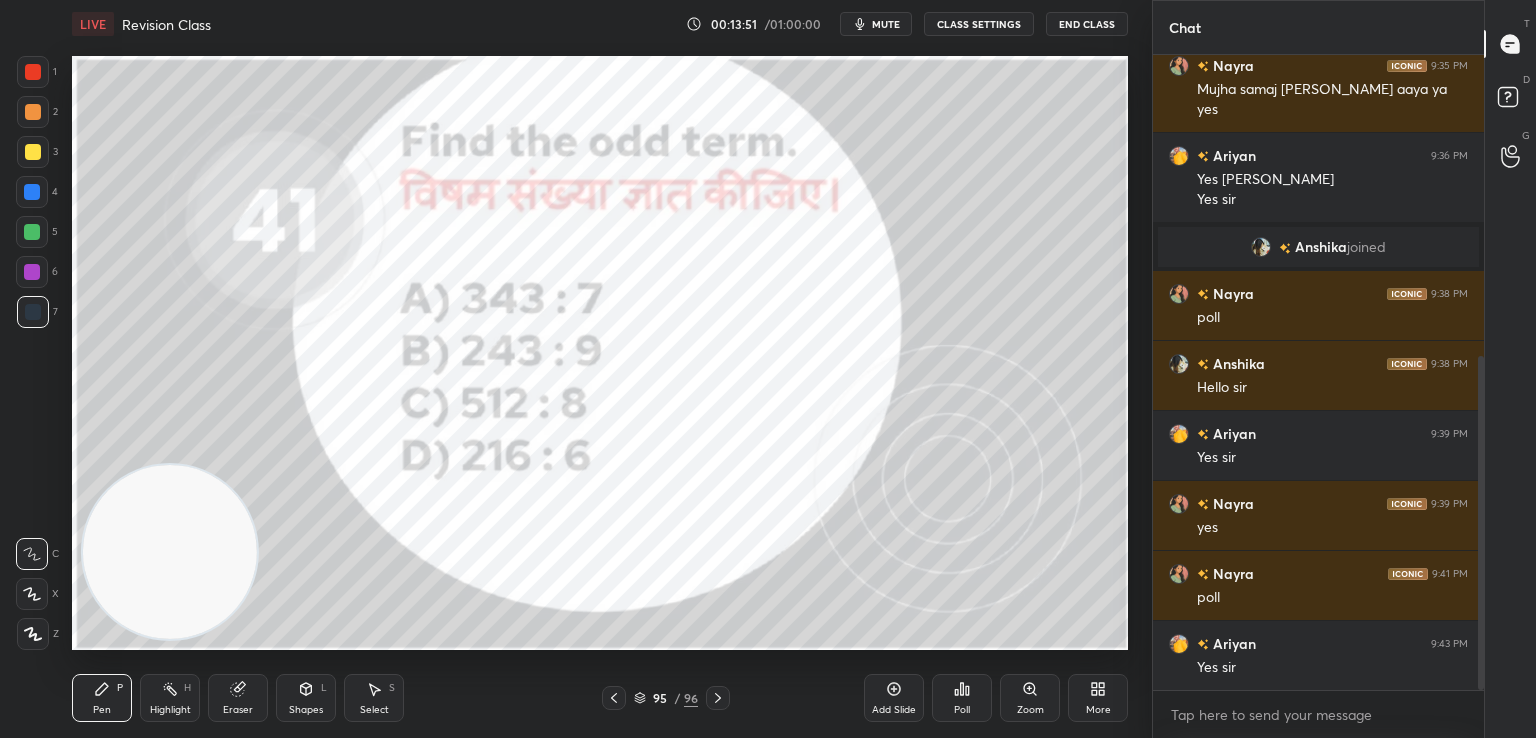 click at bounding box center [559, 559] 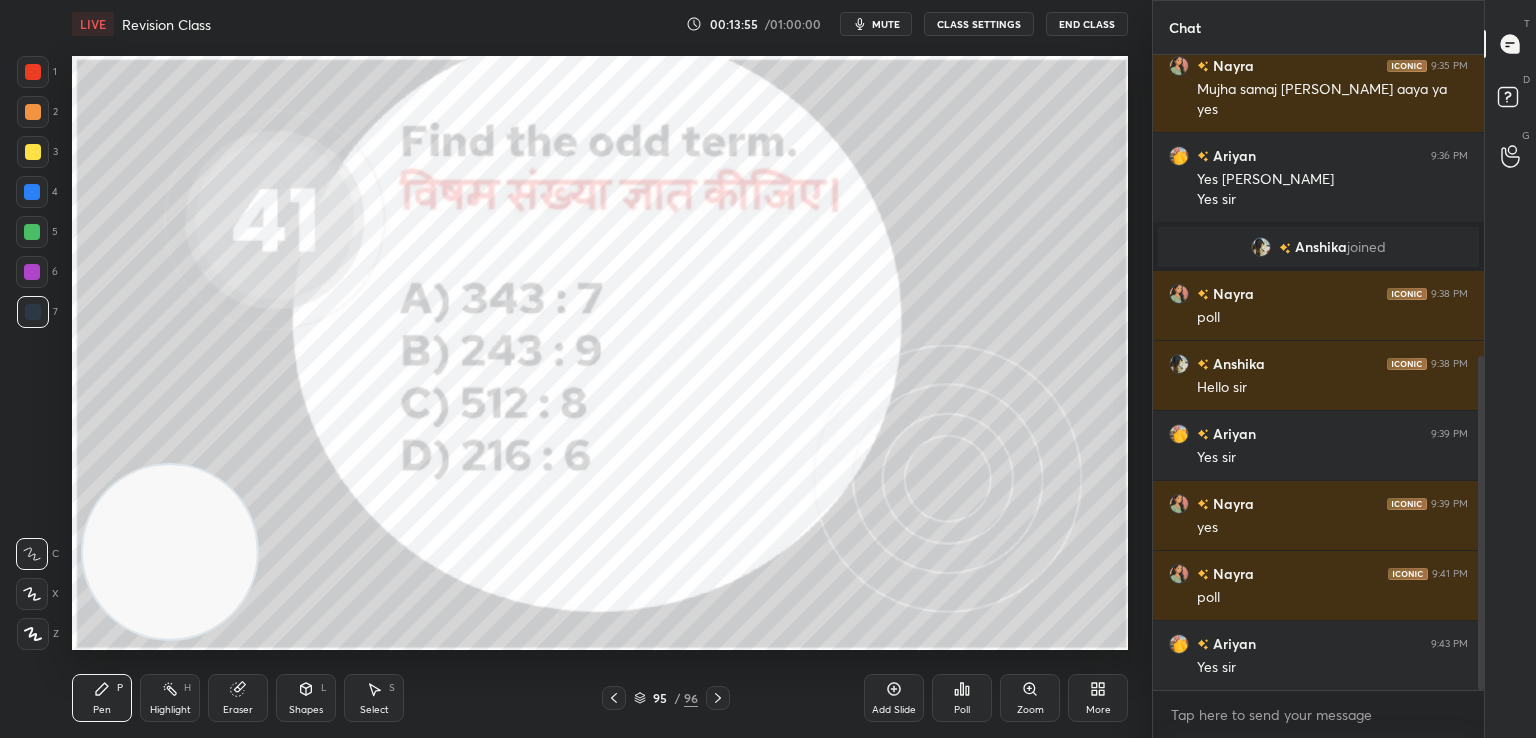 click on "mute" at bounding box center (886, 24) 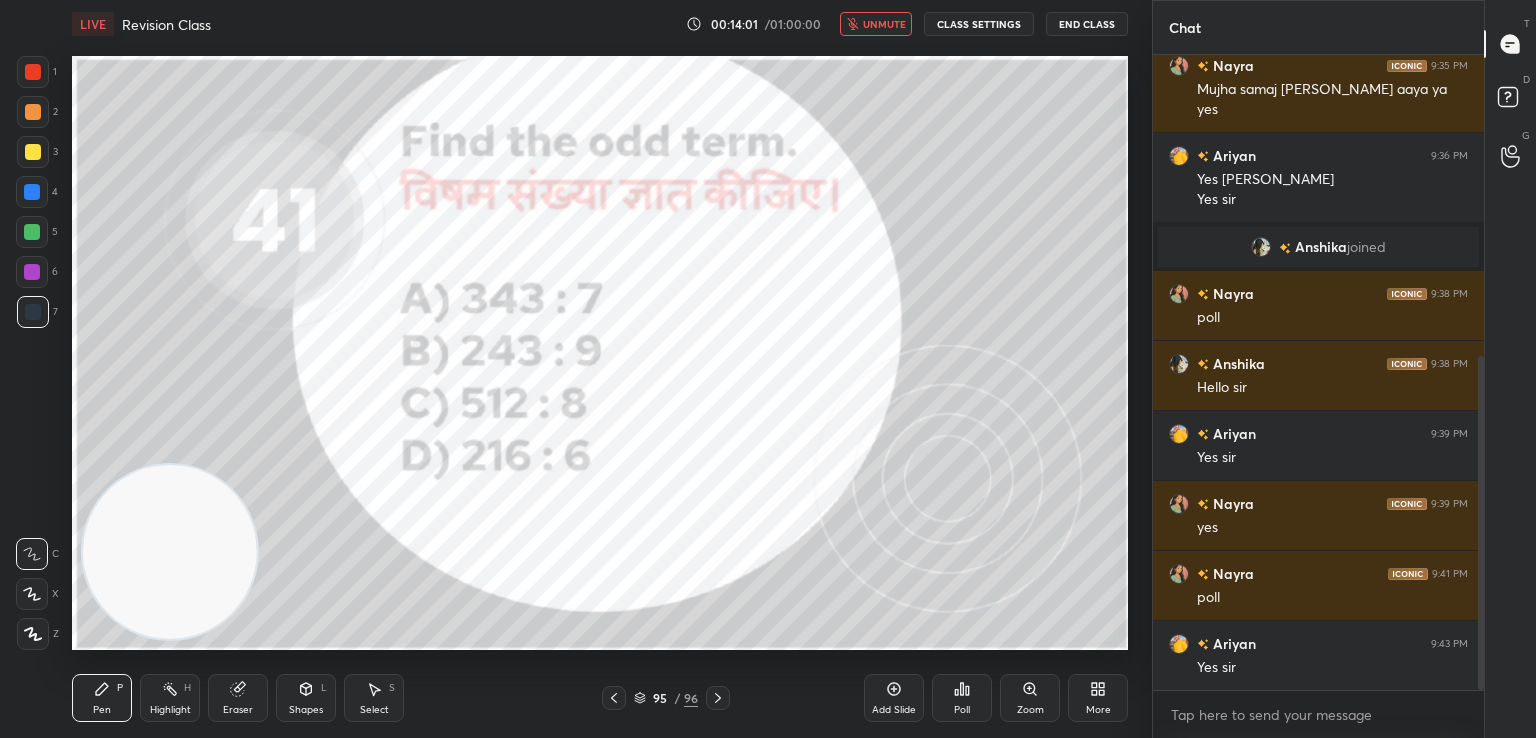 click on "unmute" at bounding box center (876, 24) 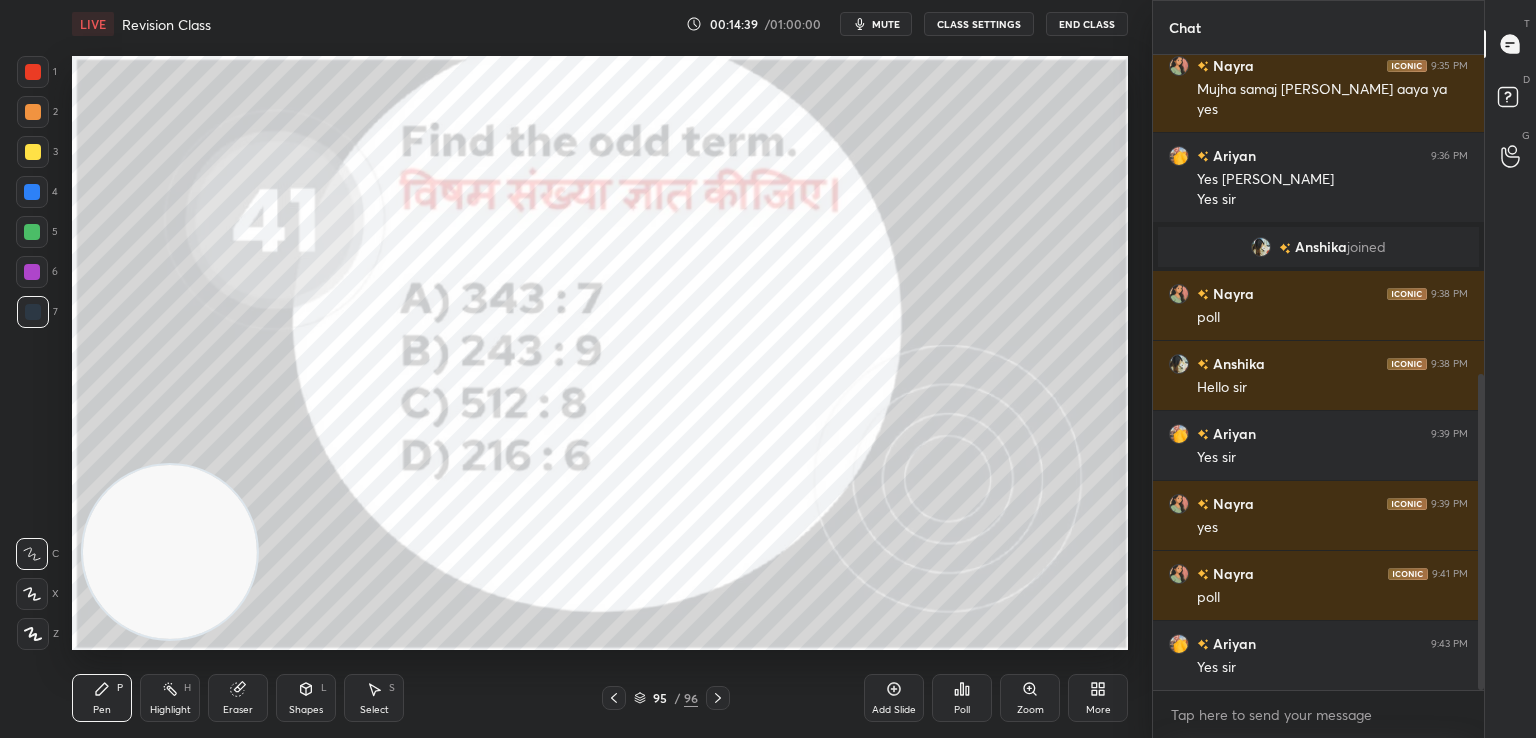scroll, scrollTop: 644, scrollLeft: 0, axis: vertical 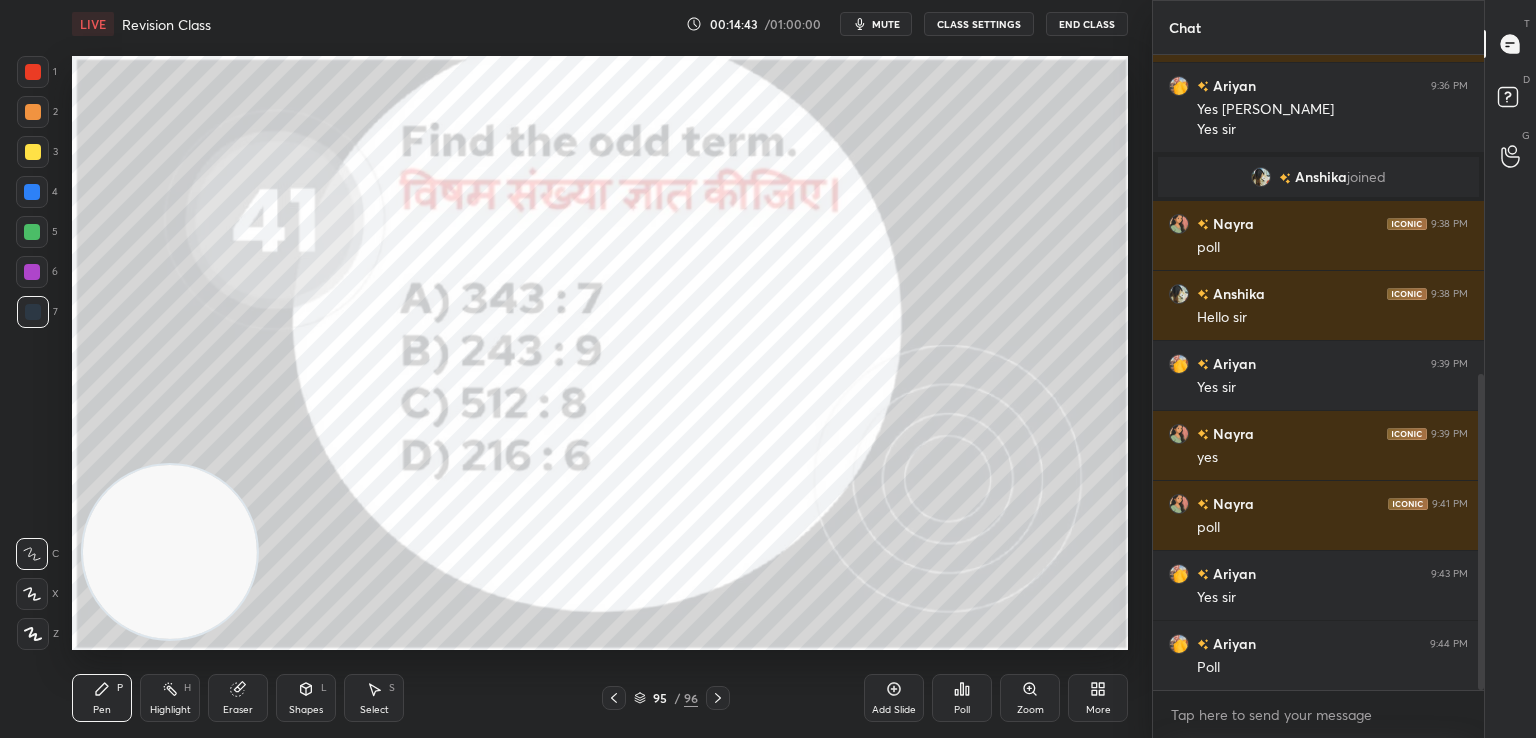 click 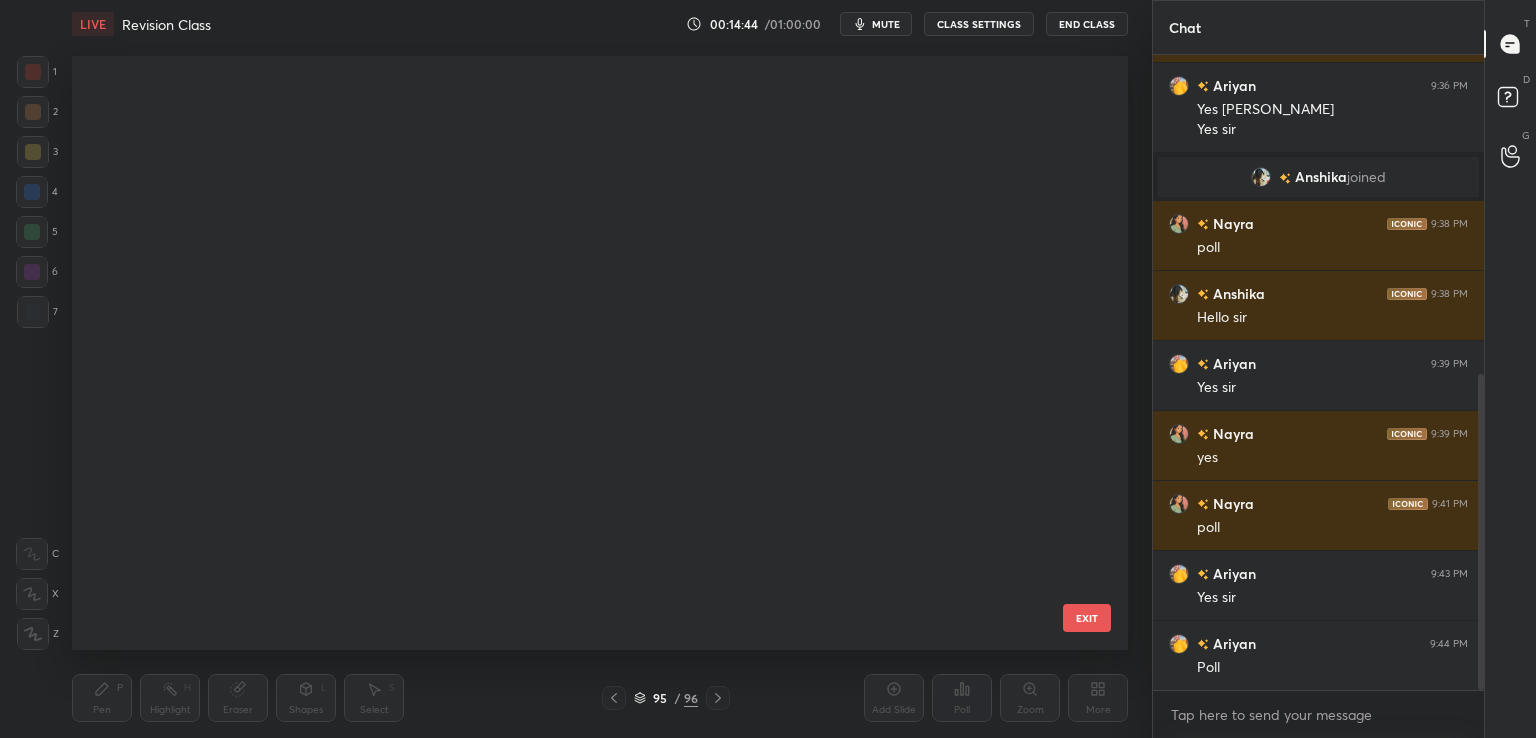 scroll, scrollTop: 5261, scrollLeft: 0, axis: vertical 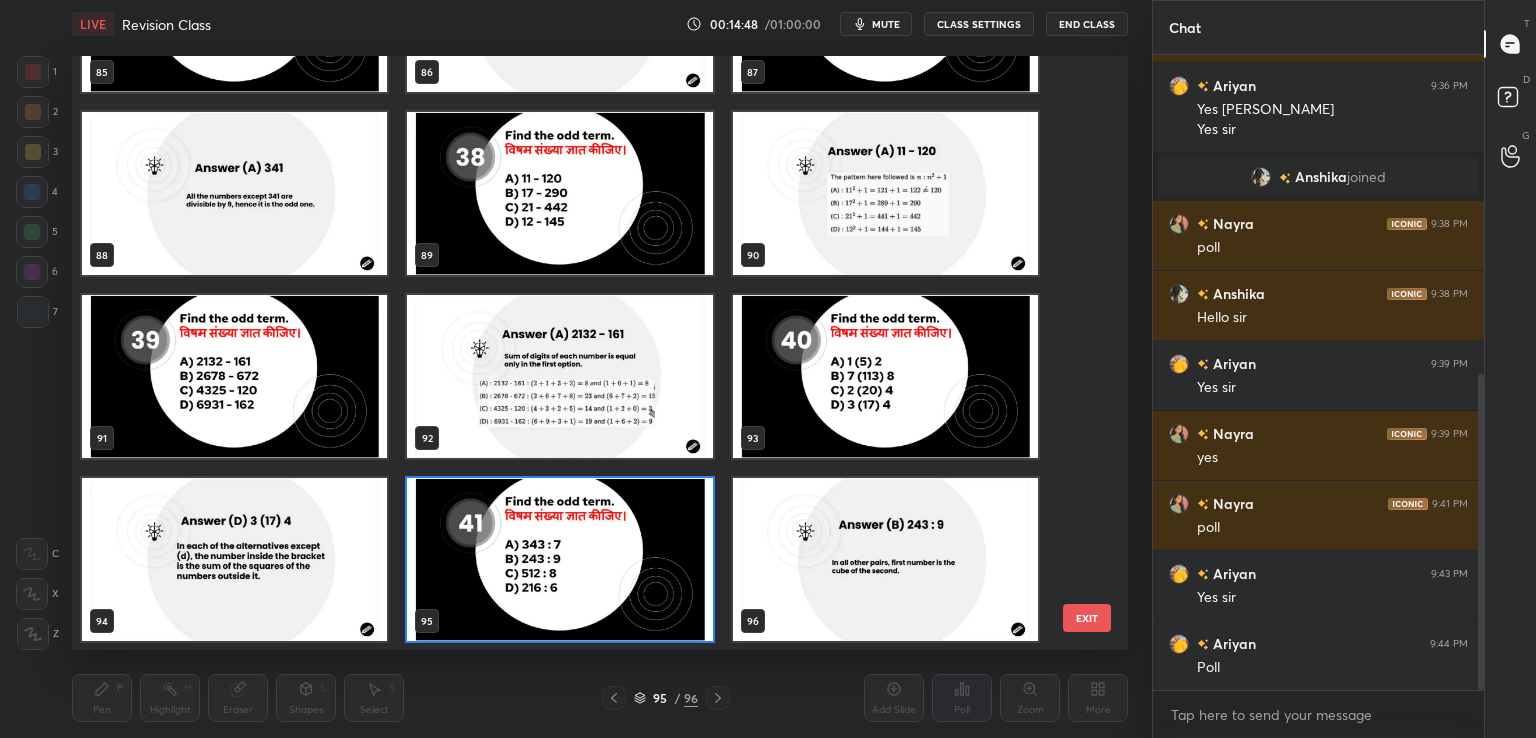 click at bounding box center (559, 559) 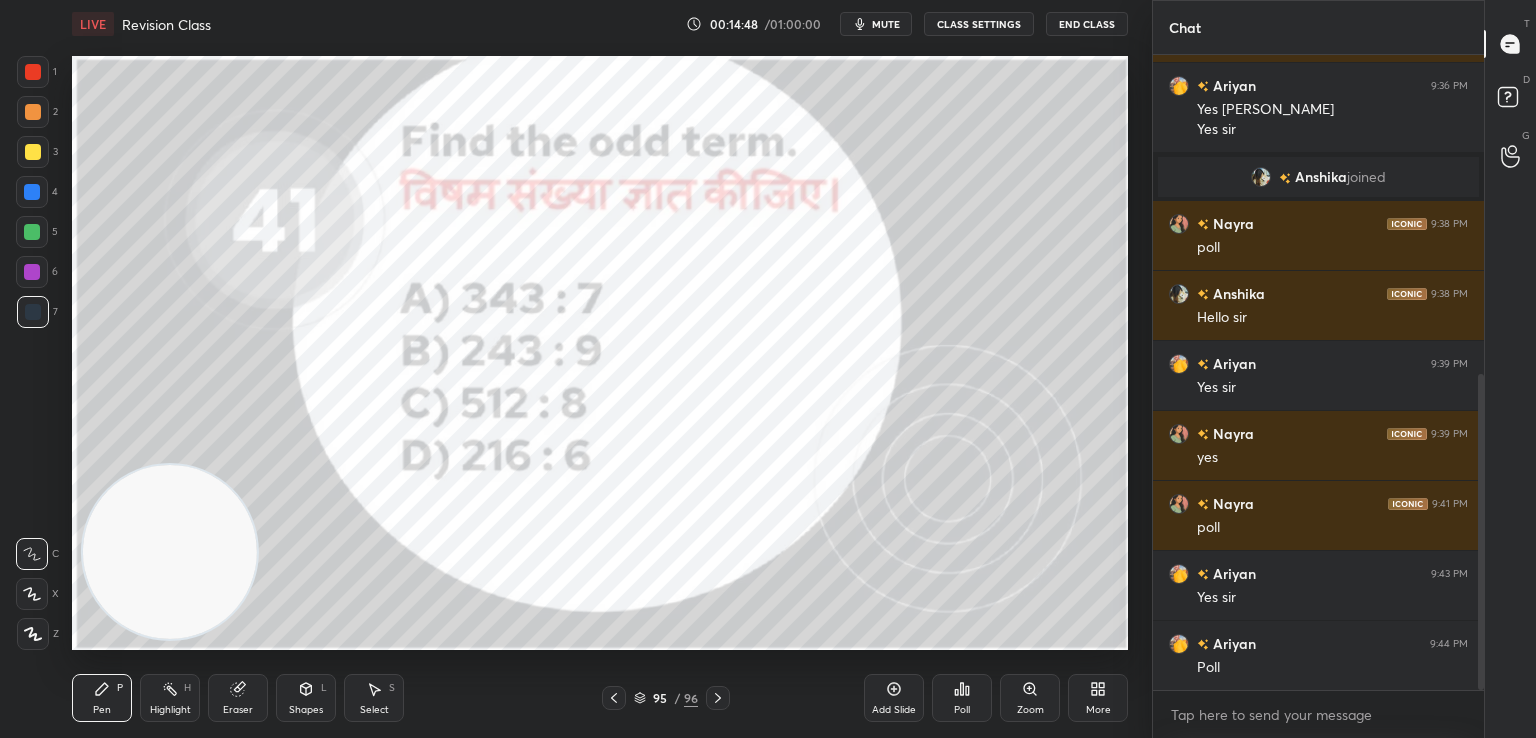 click at bounding box center [559, 559] 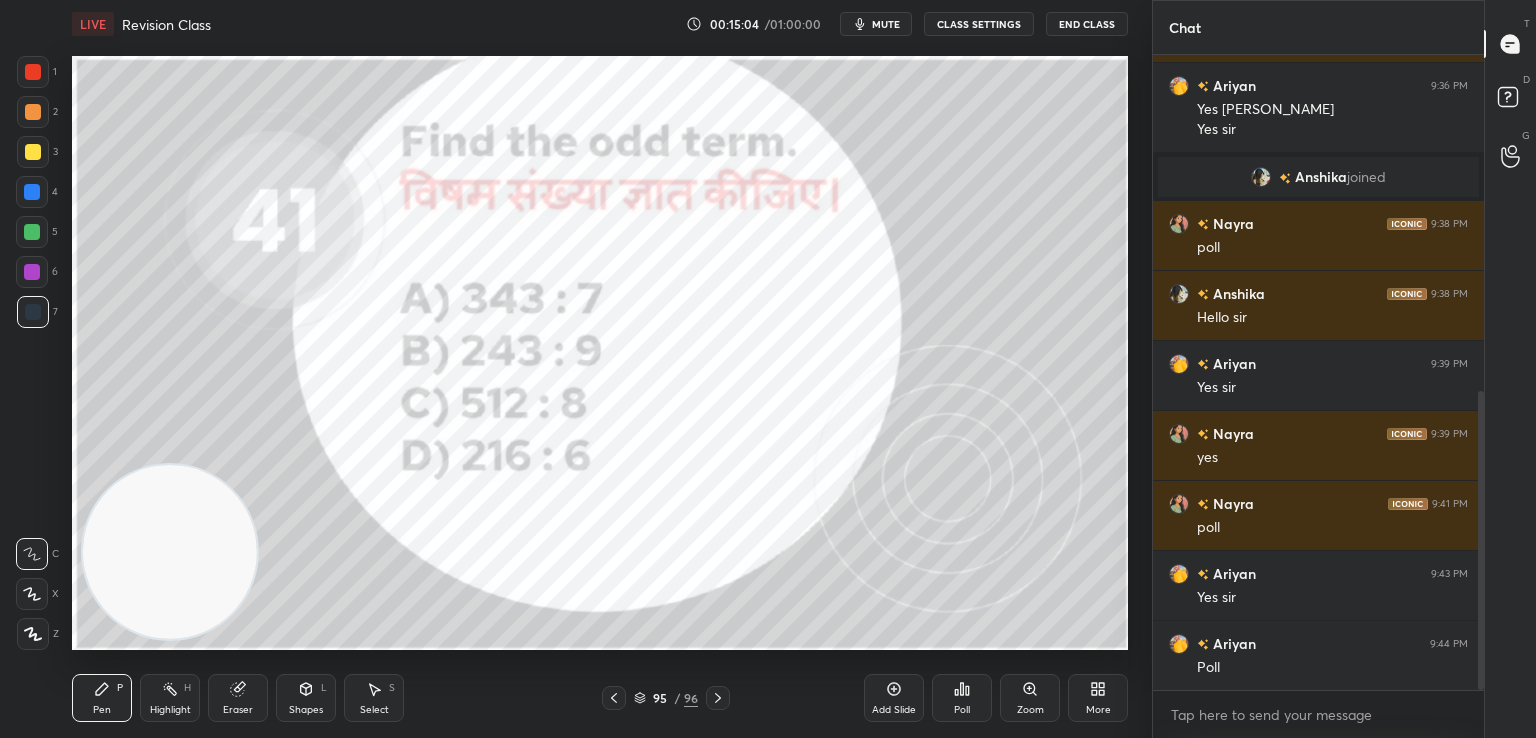 scroll, scrollTop: 714, scrollLeft: 0, axis: vertical 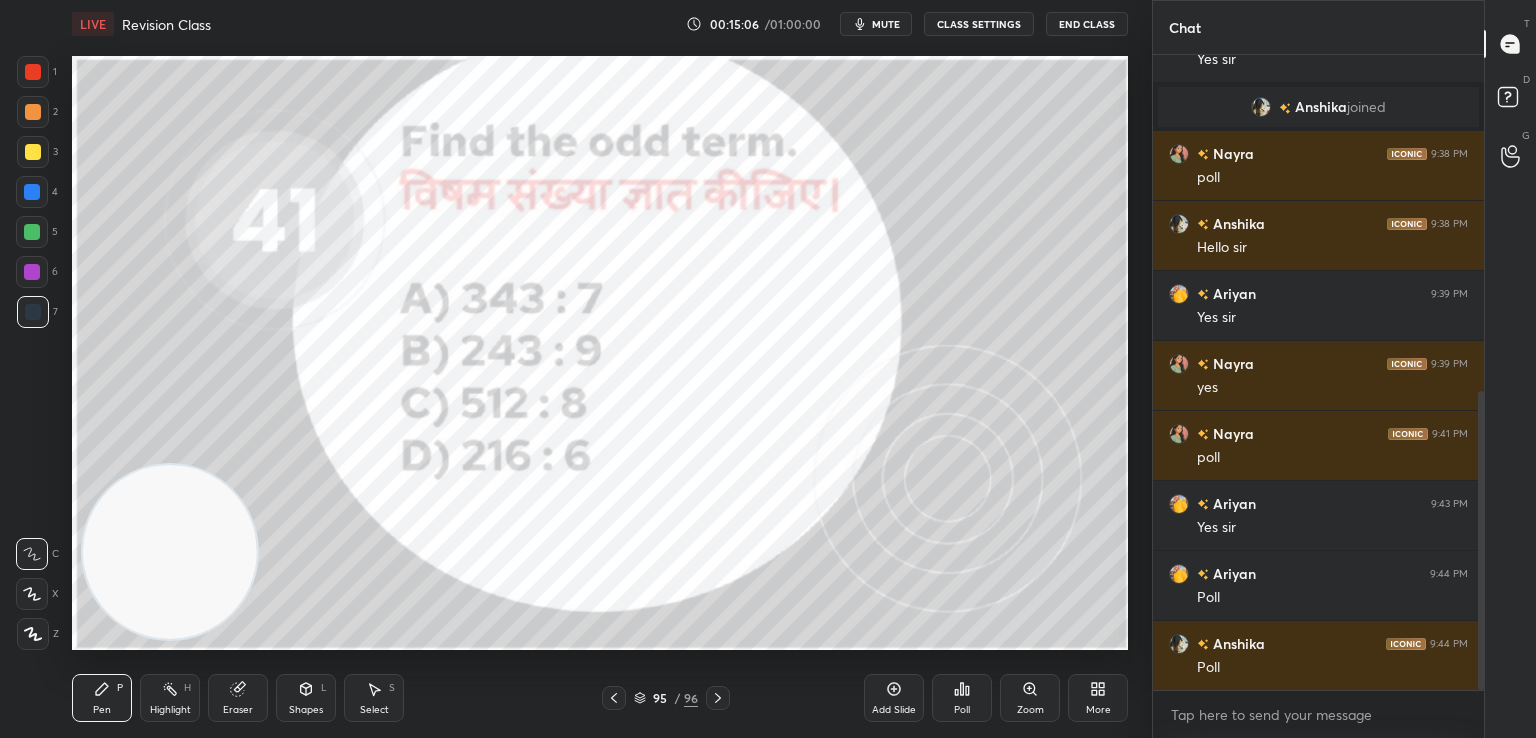 click 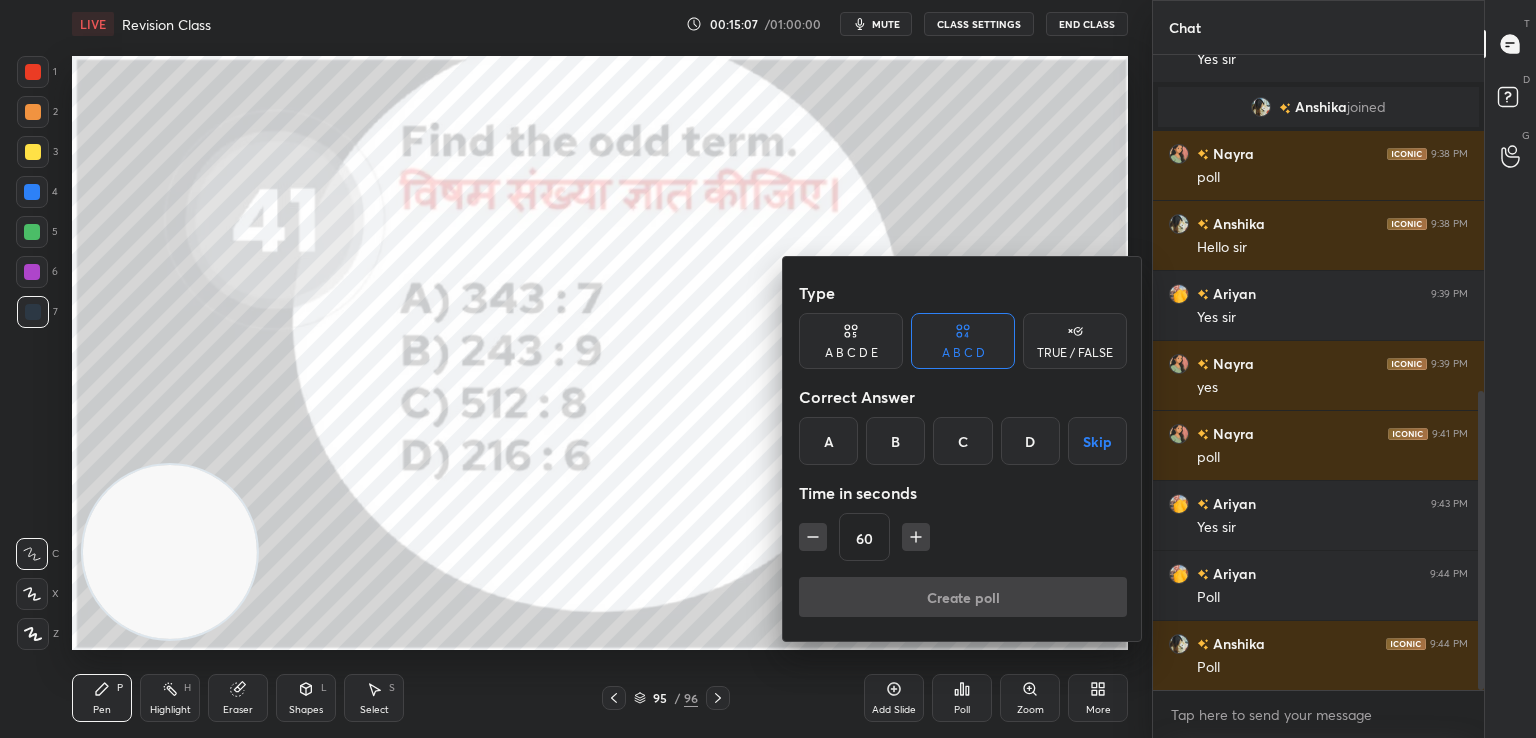 click on "B" at bounding box center [895, 441] 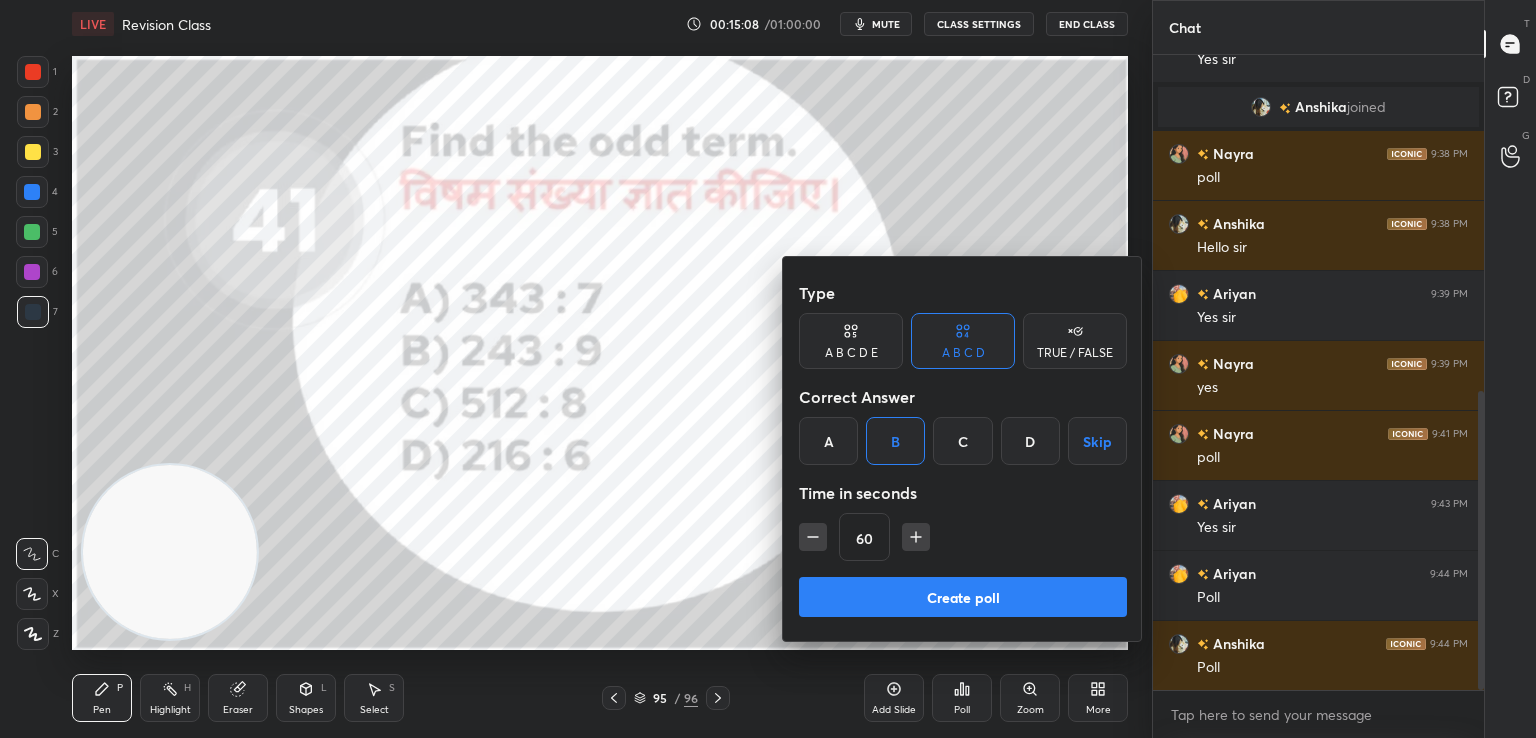 click on "Create poll" at bounding box center (963, 597) 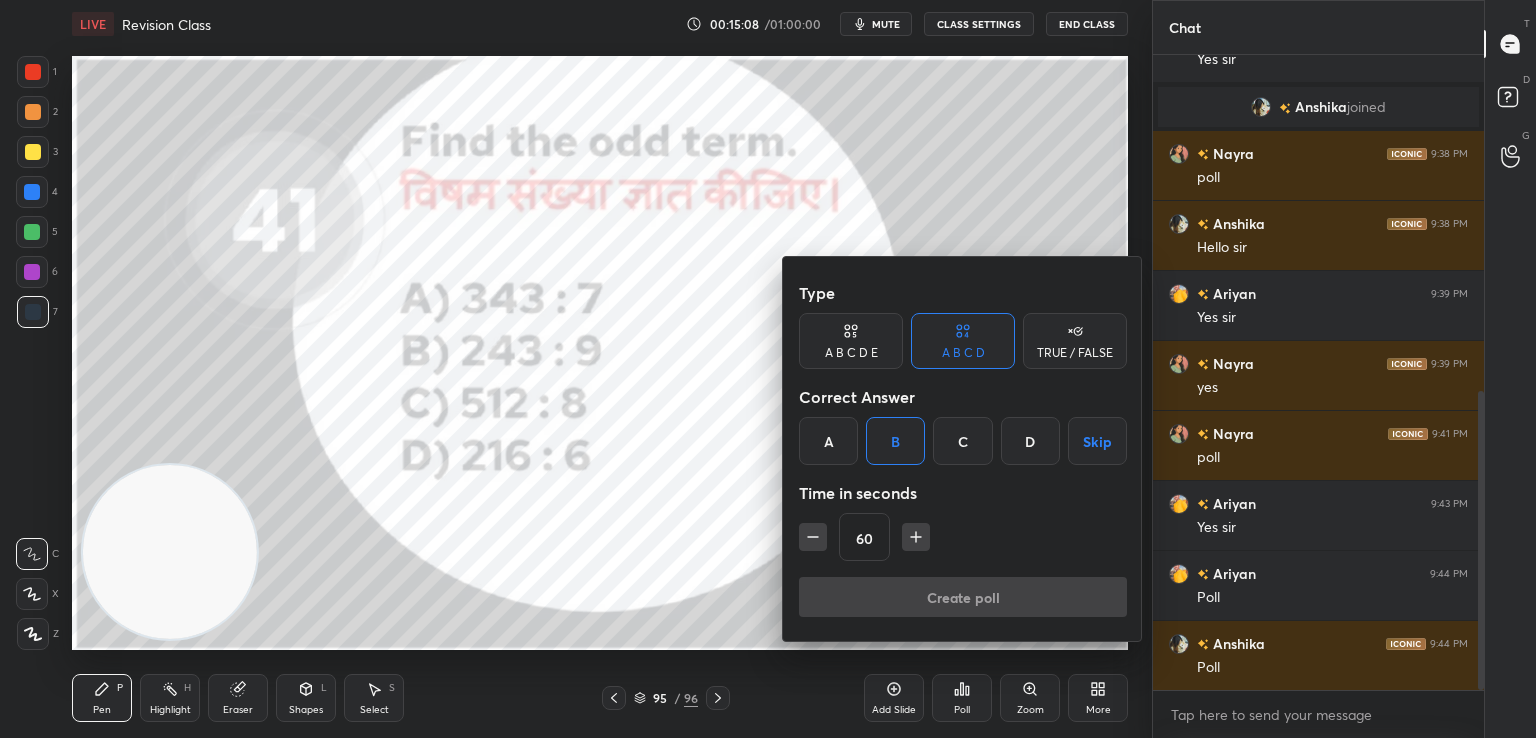 scroll, scrollTop: 568, scrollLeft: 325, axis: both 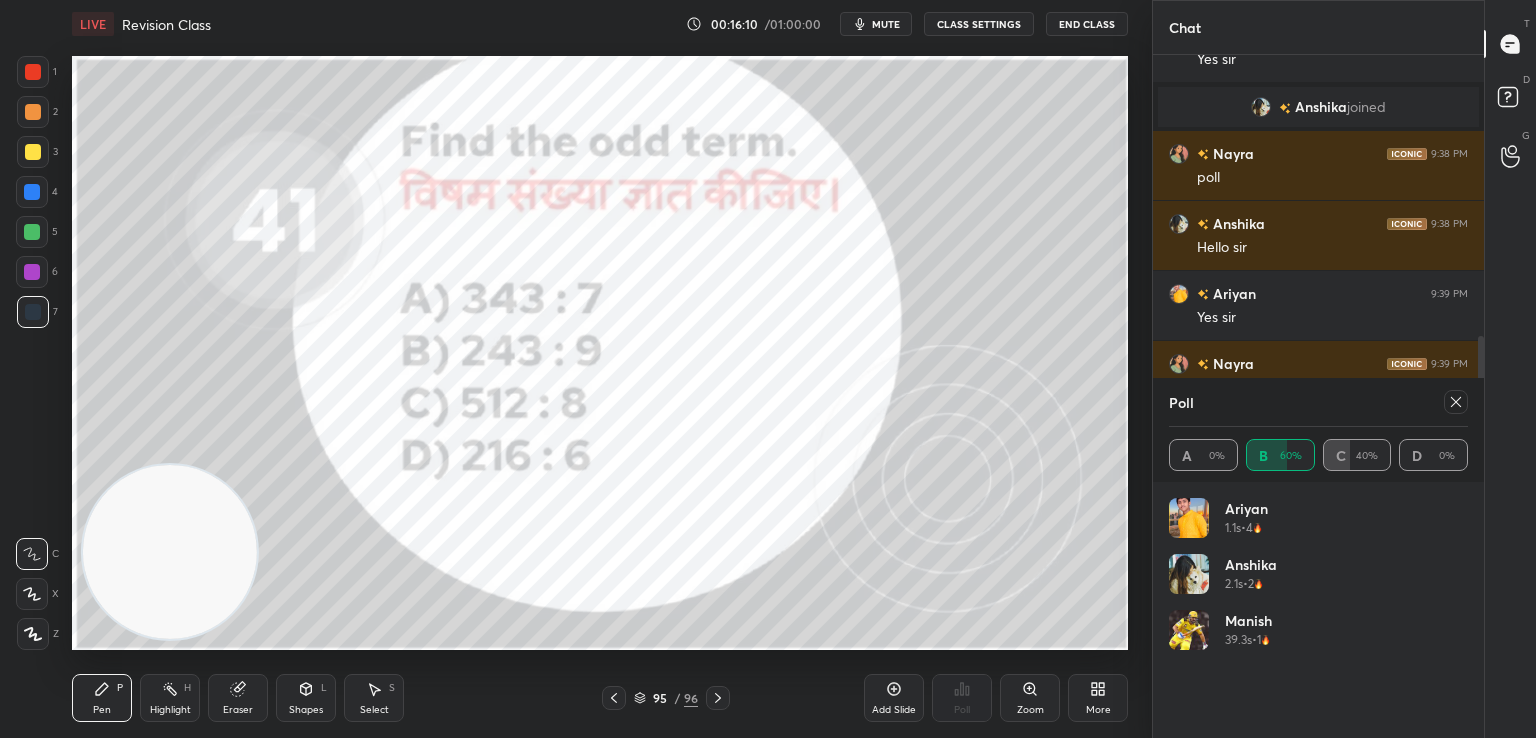 click 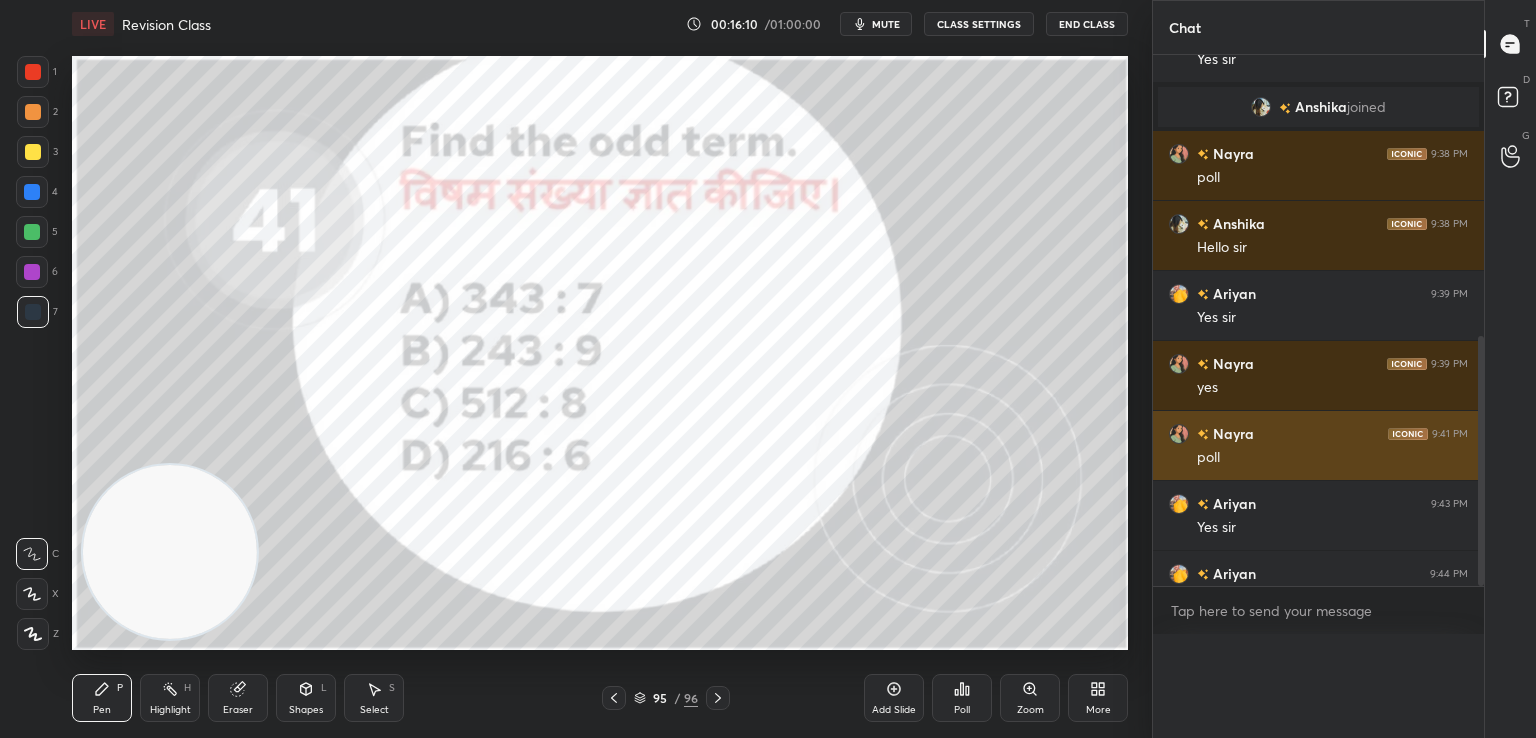 scroll, scrollTop: 151, scrollLeft: 293, axis: both 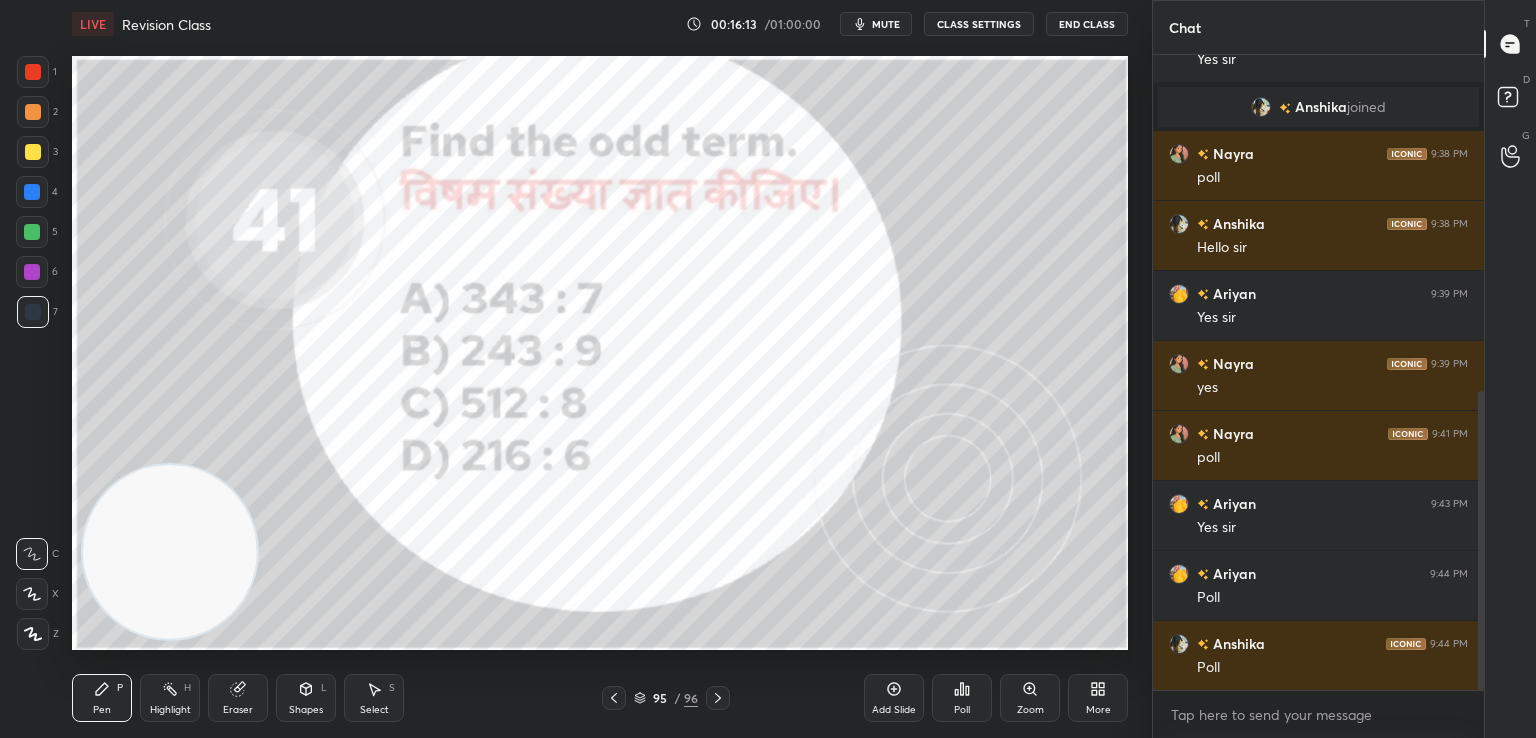 click 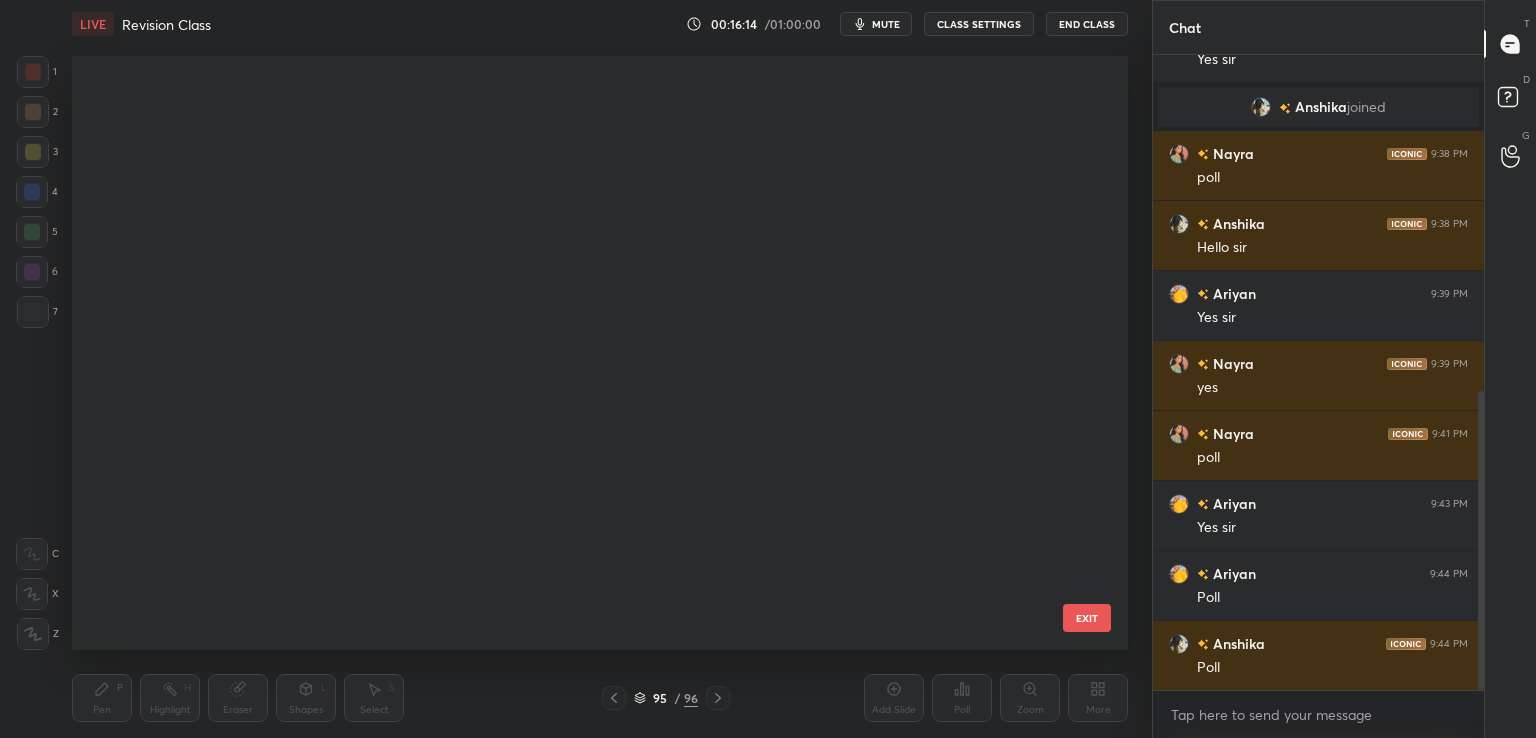 scroll, scrollTop: 5261, scrollLeft: 0, axis: vertical 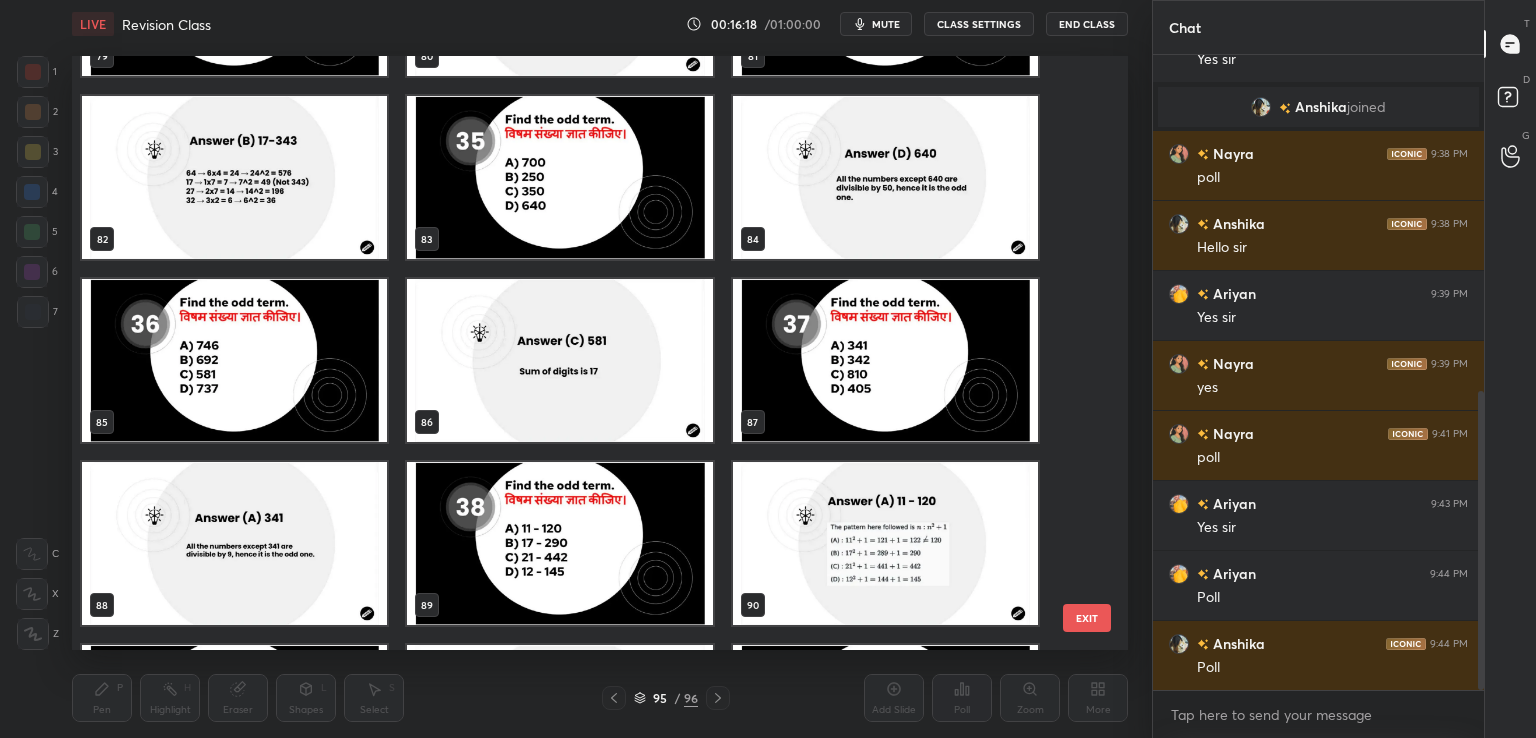 click at bounding box center (234, 360) 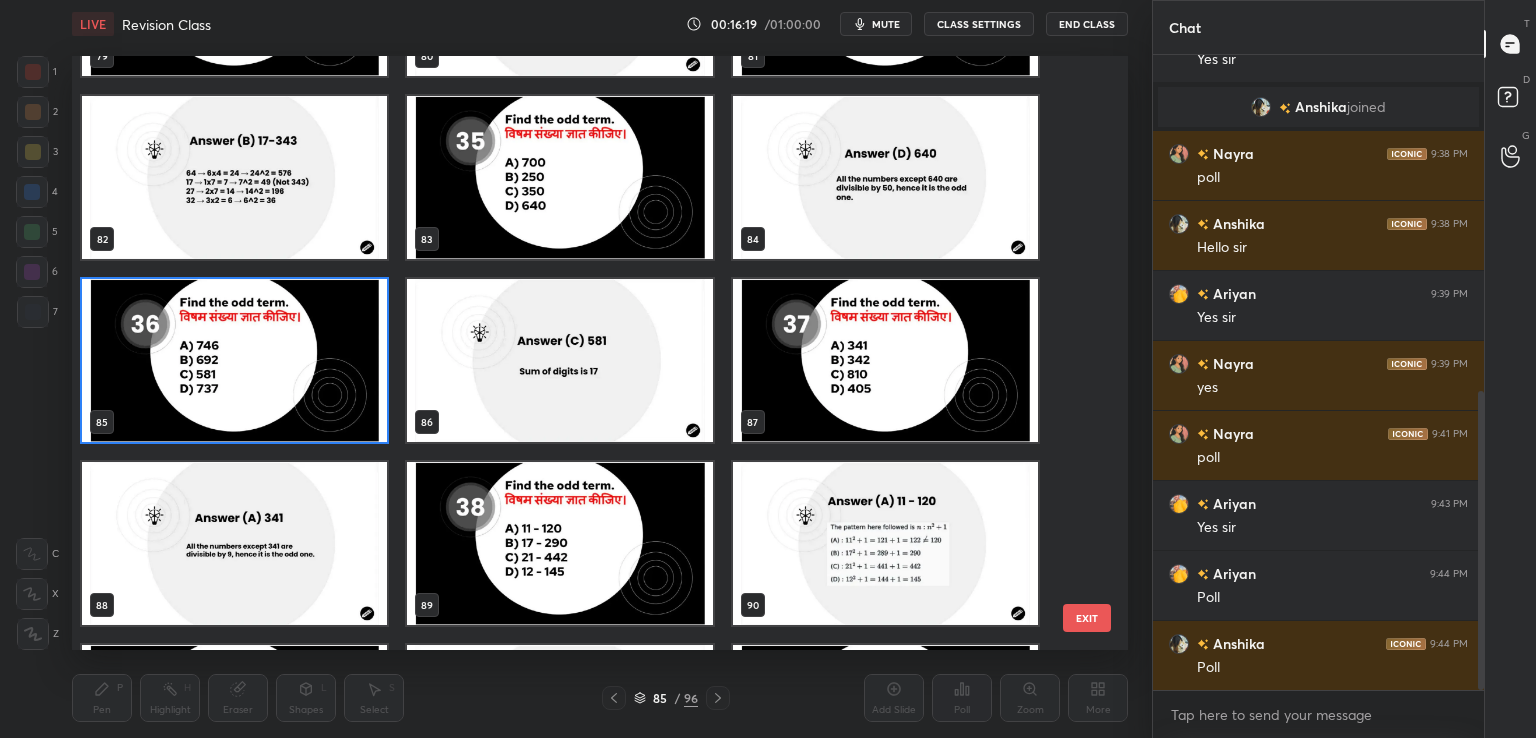 click at bounding box center (234, 360) 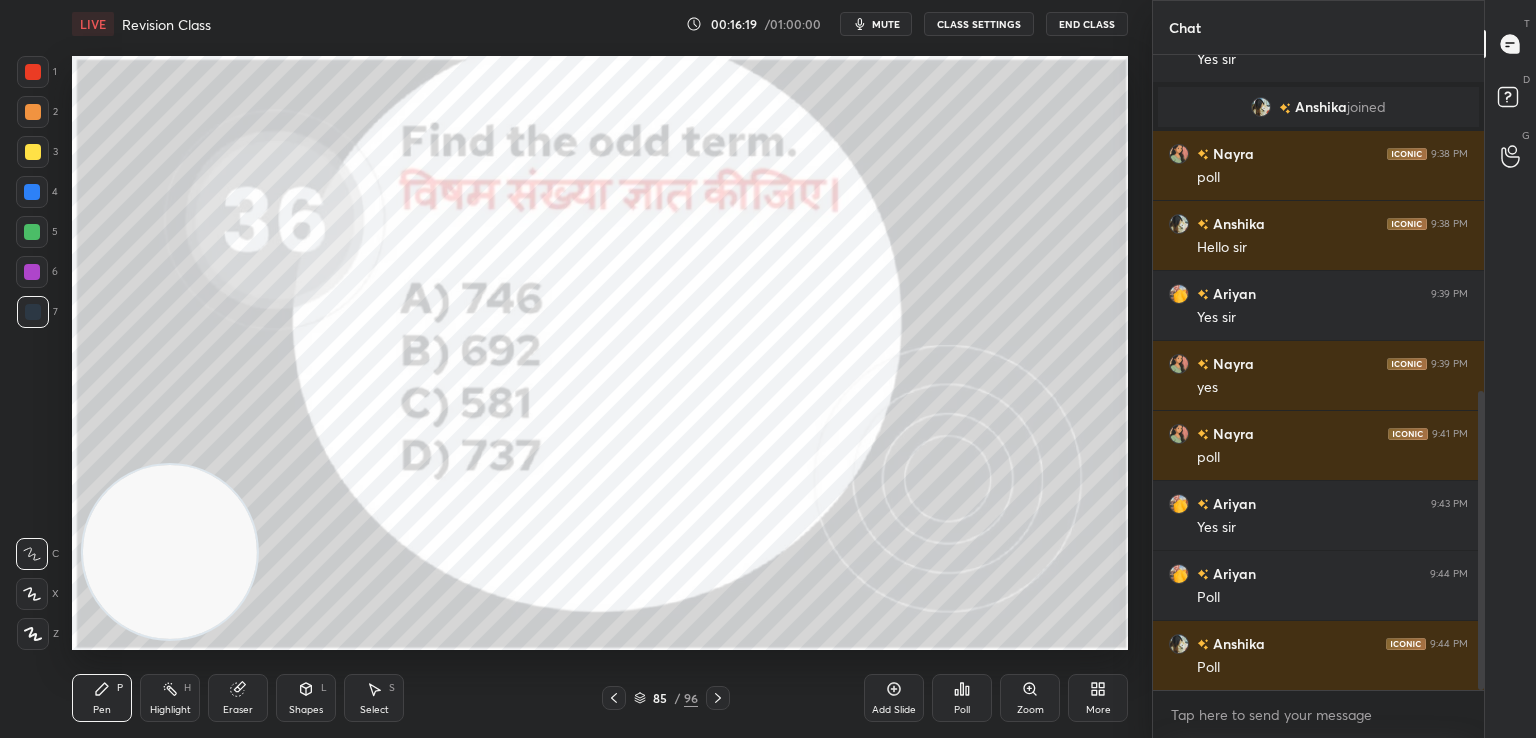 click at bounding box center (234, 360) 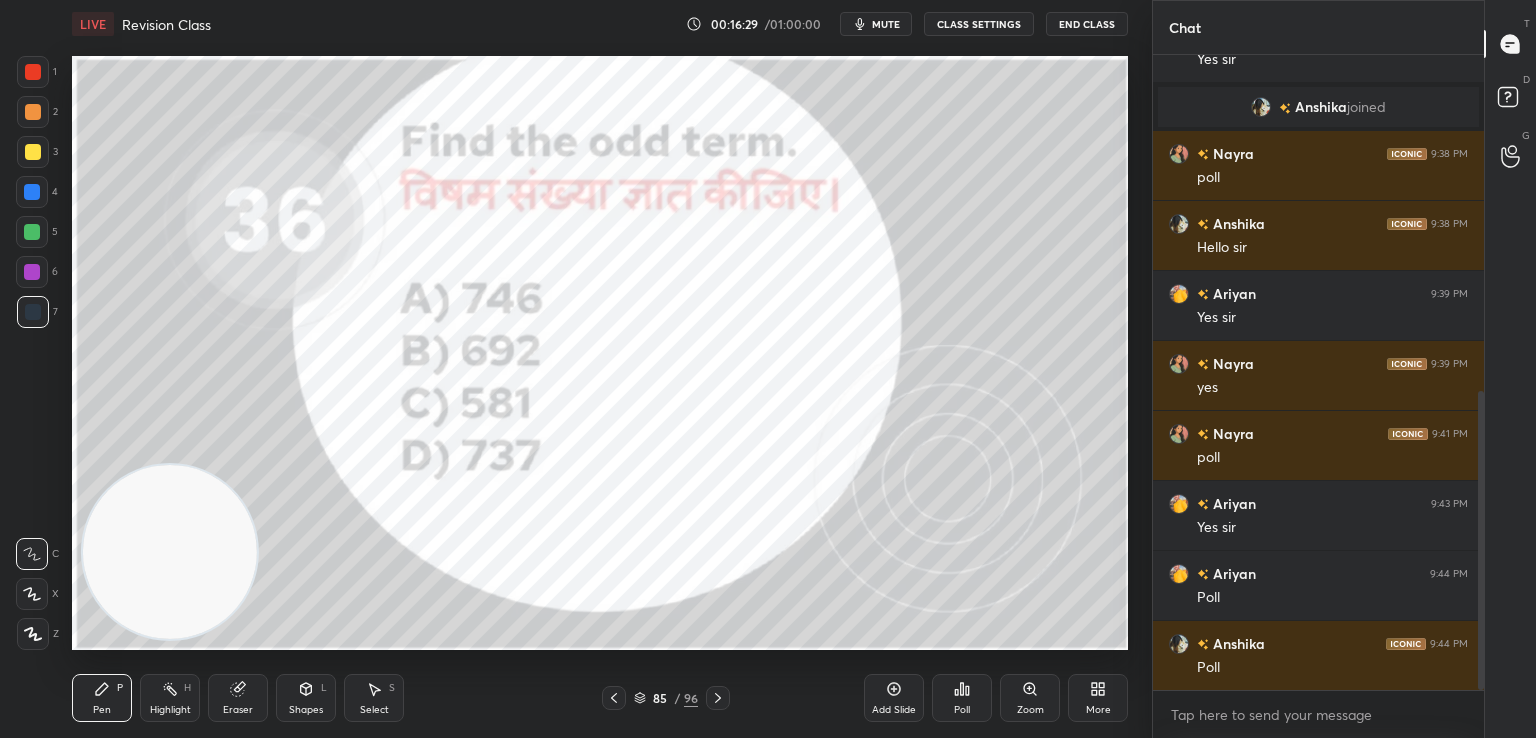 click on "mute" at bounding box center (876, 24) 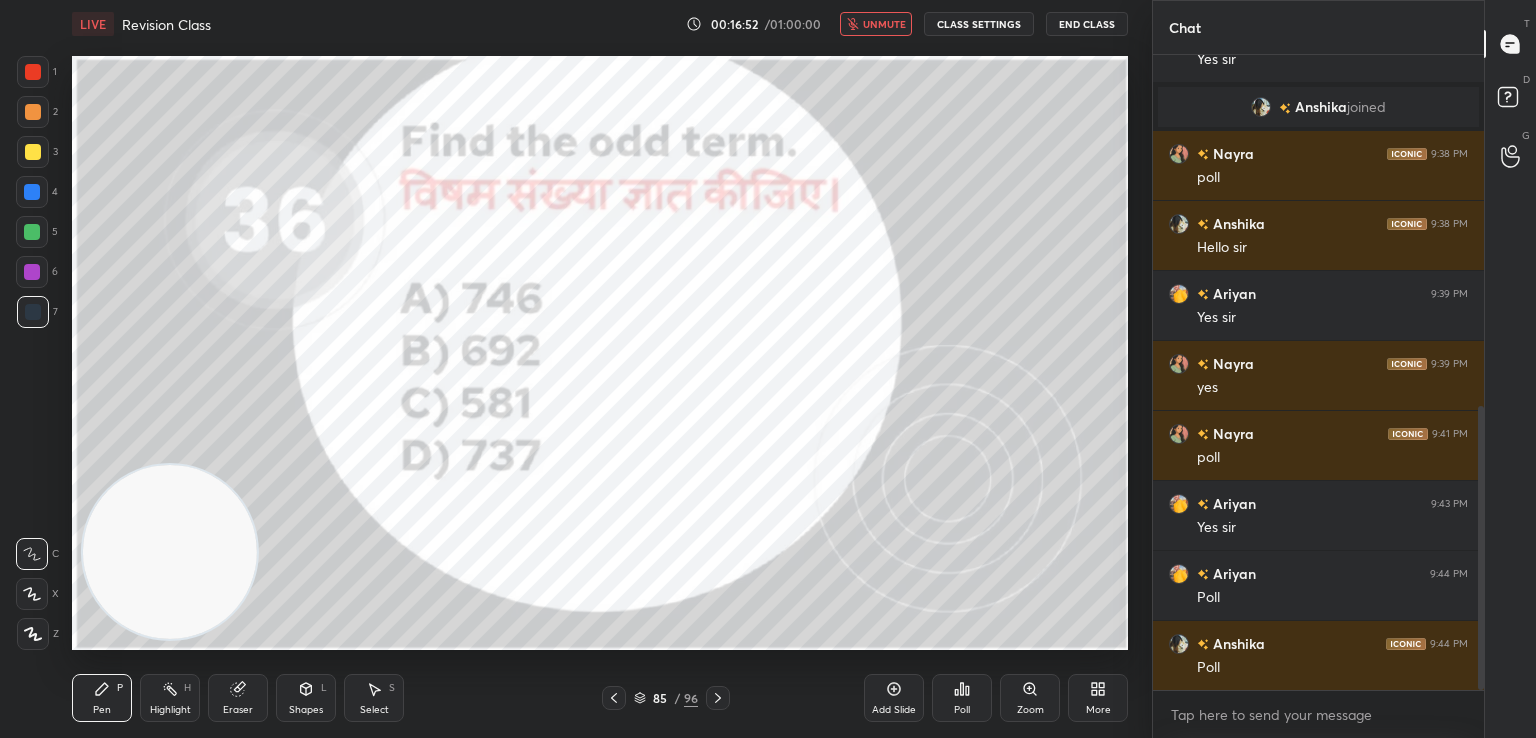 scroll, scrollTop: 784, scrollLeft: 0, axis: vertical 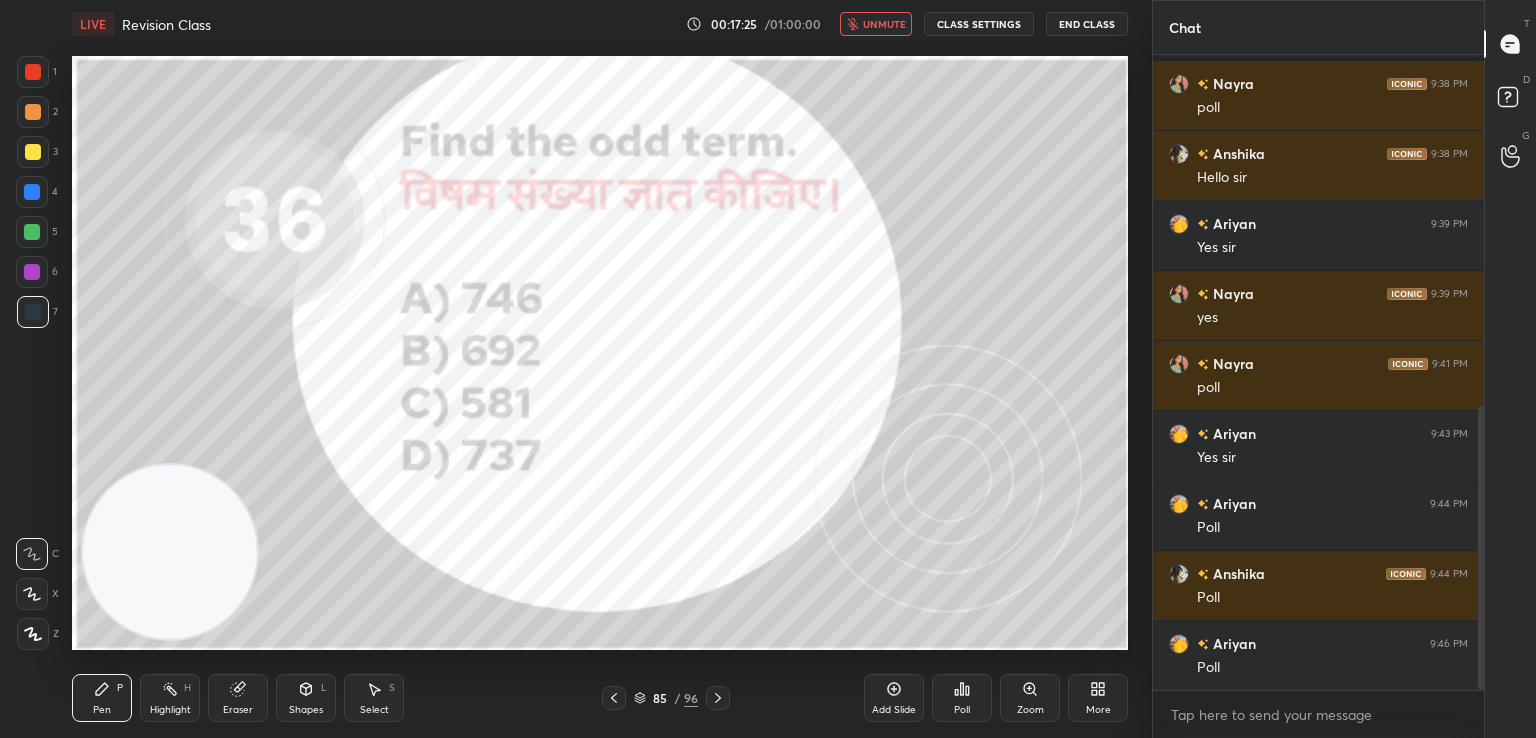 click on "unmute" at bounding box center [884, 24] 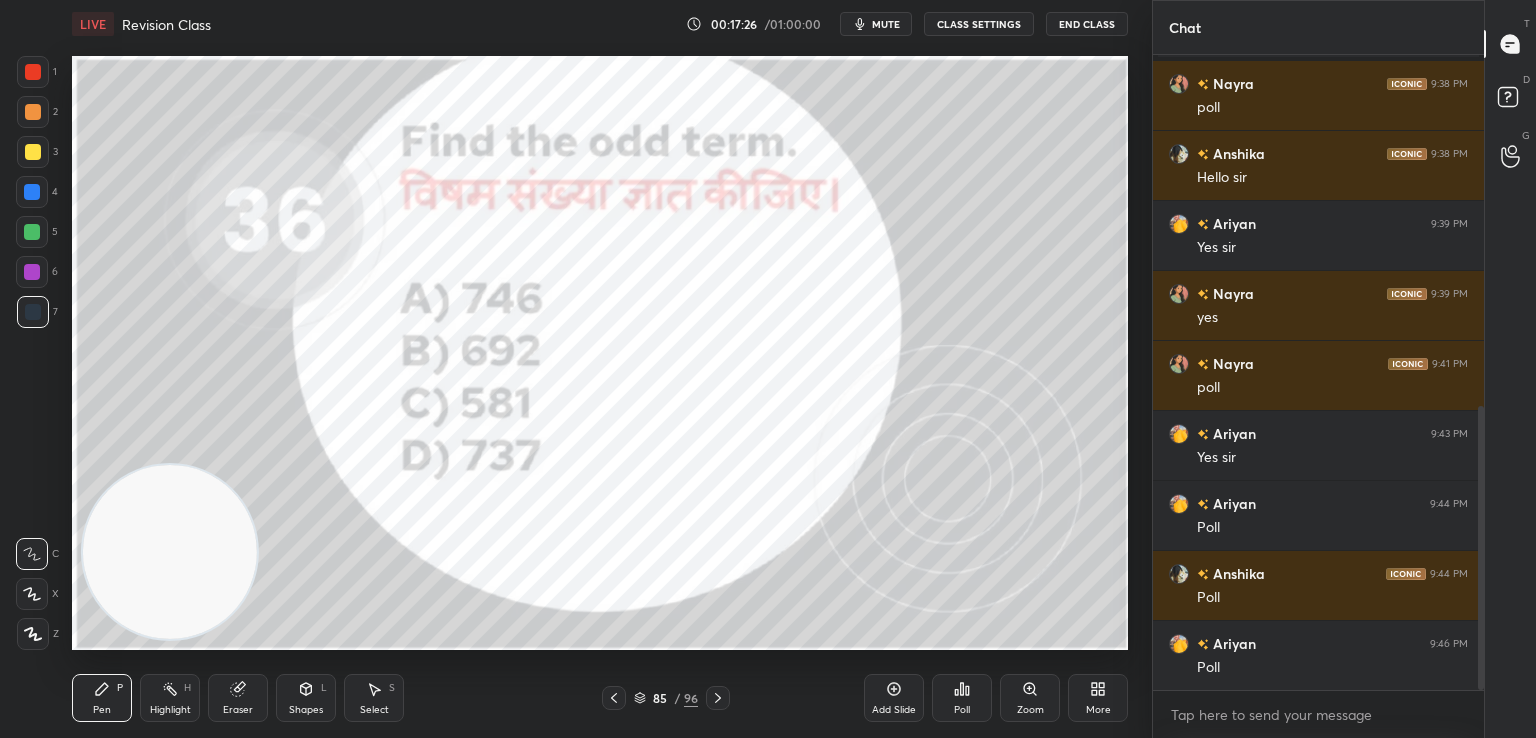 click on "85 / 96" at bounding box center (666, 698) 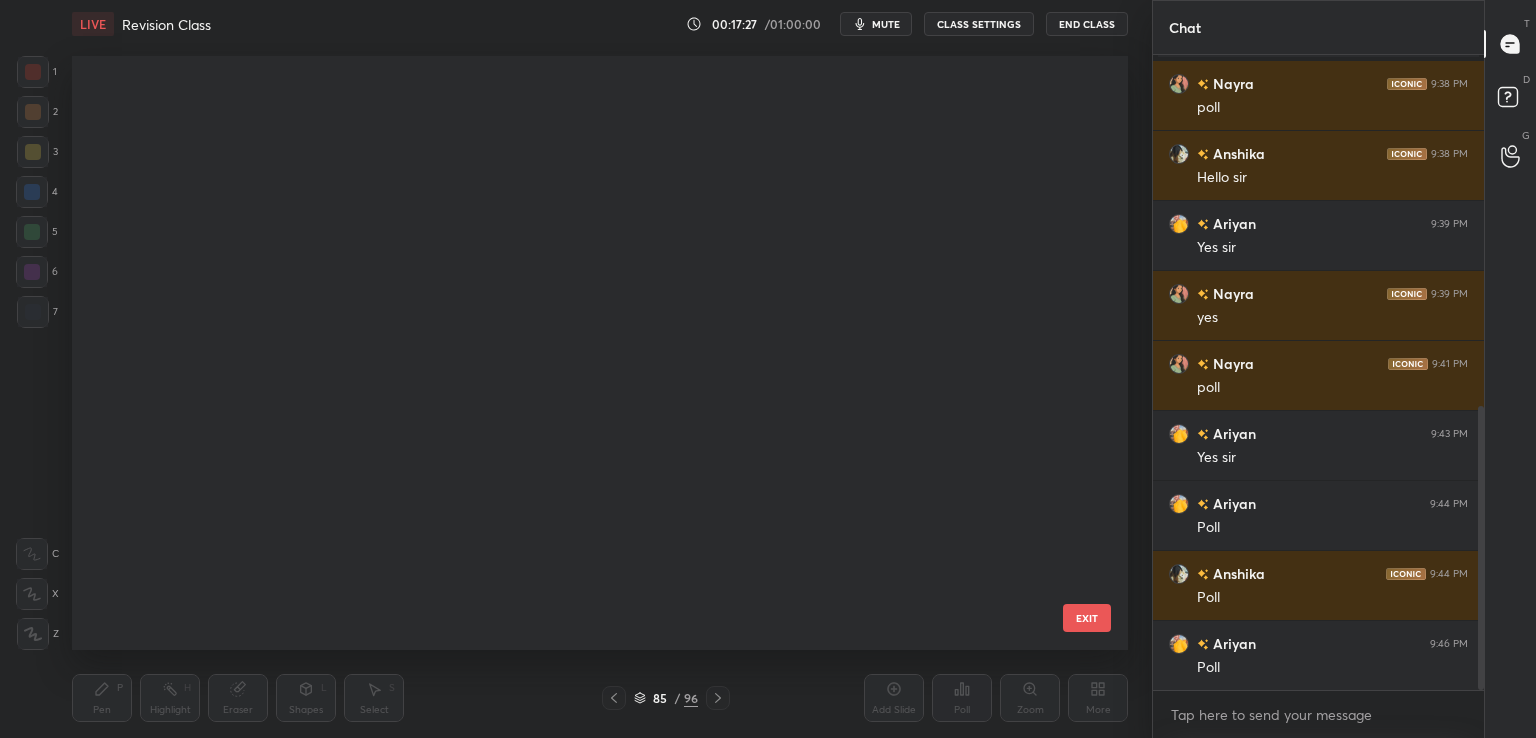 scroll, scrollTop: 4712, scrollLeft: 0, axis: vertical 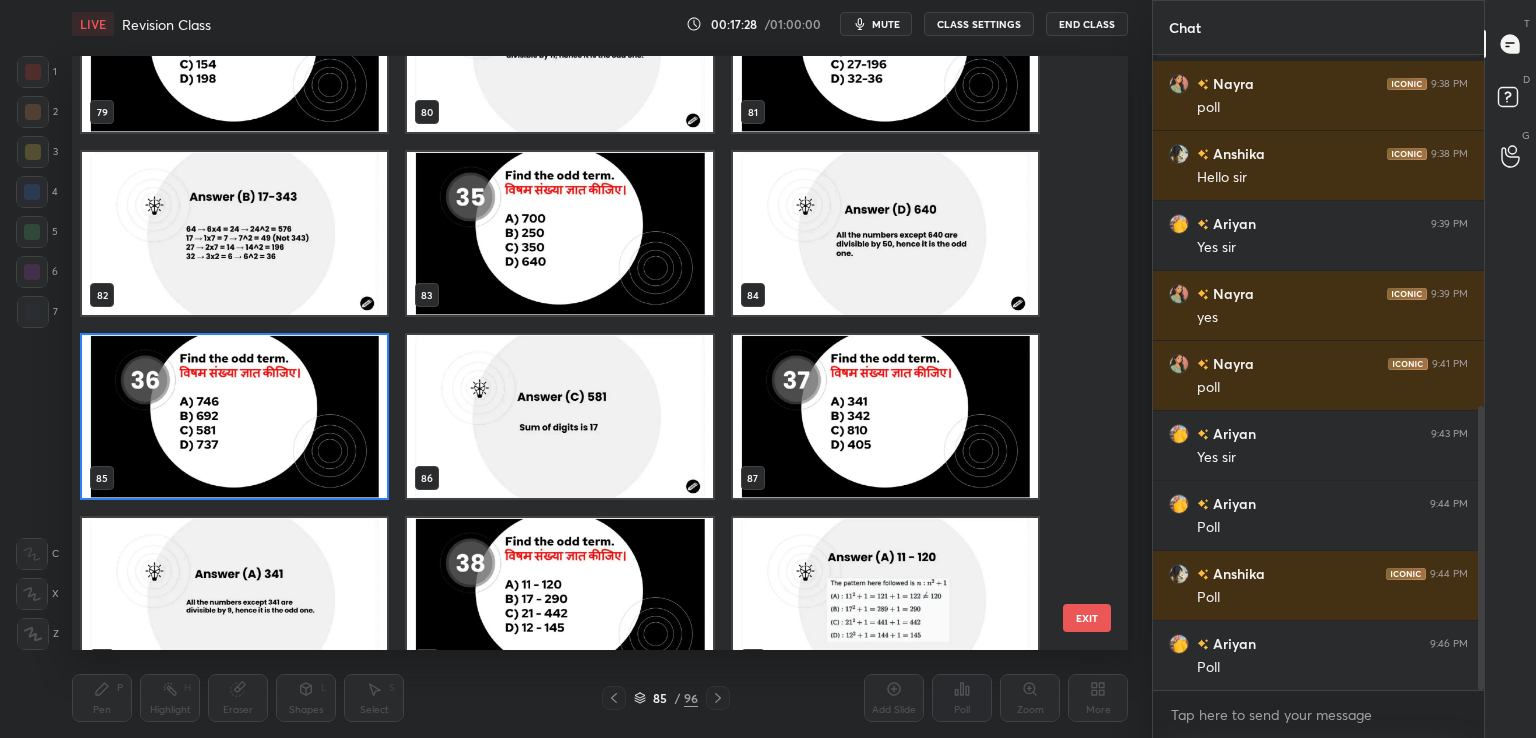 click at bounding box center (234, 416) 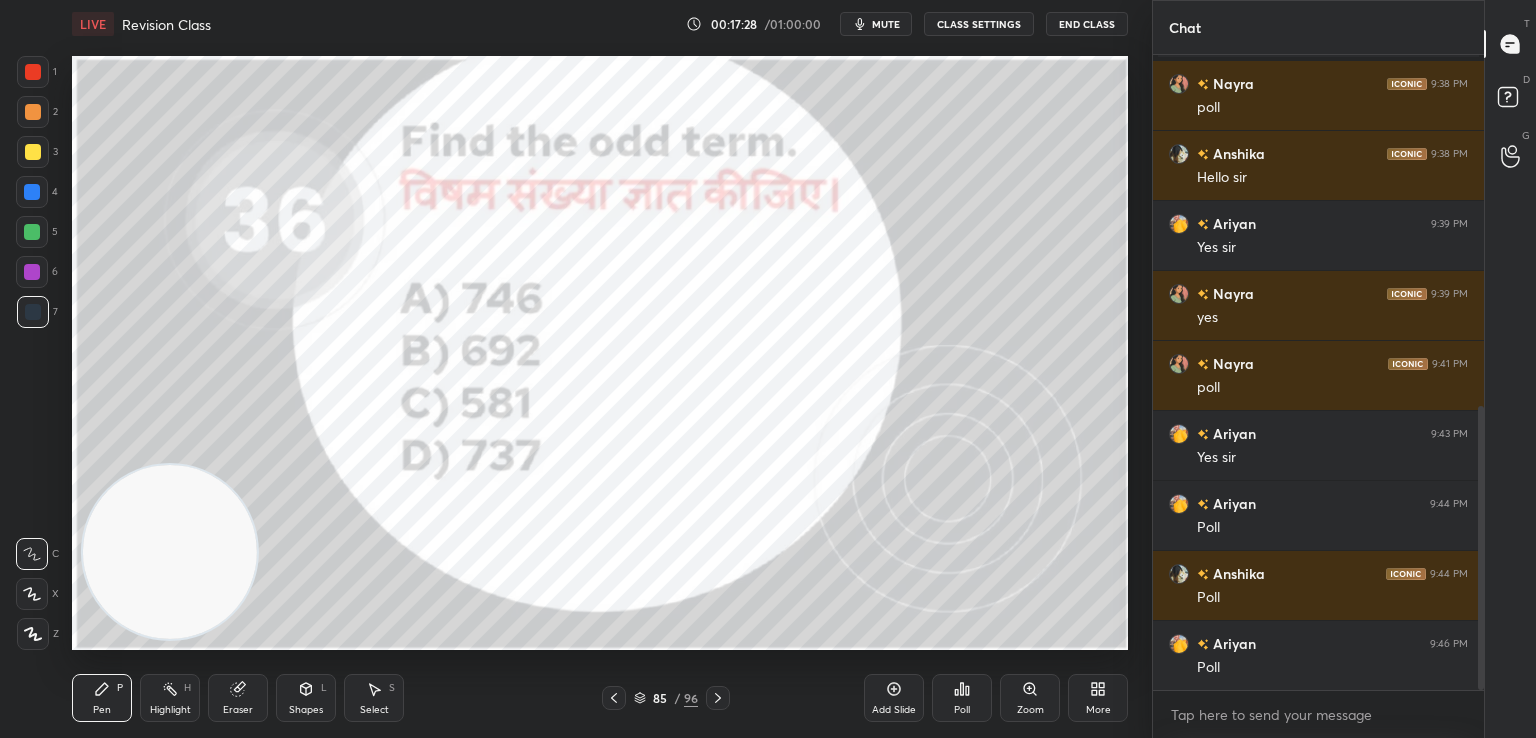 click at bounding box center (234, 416) 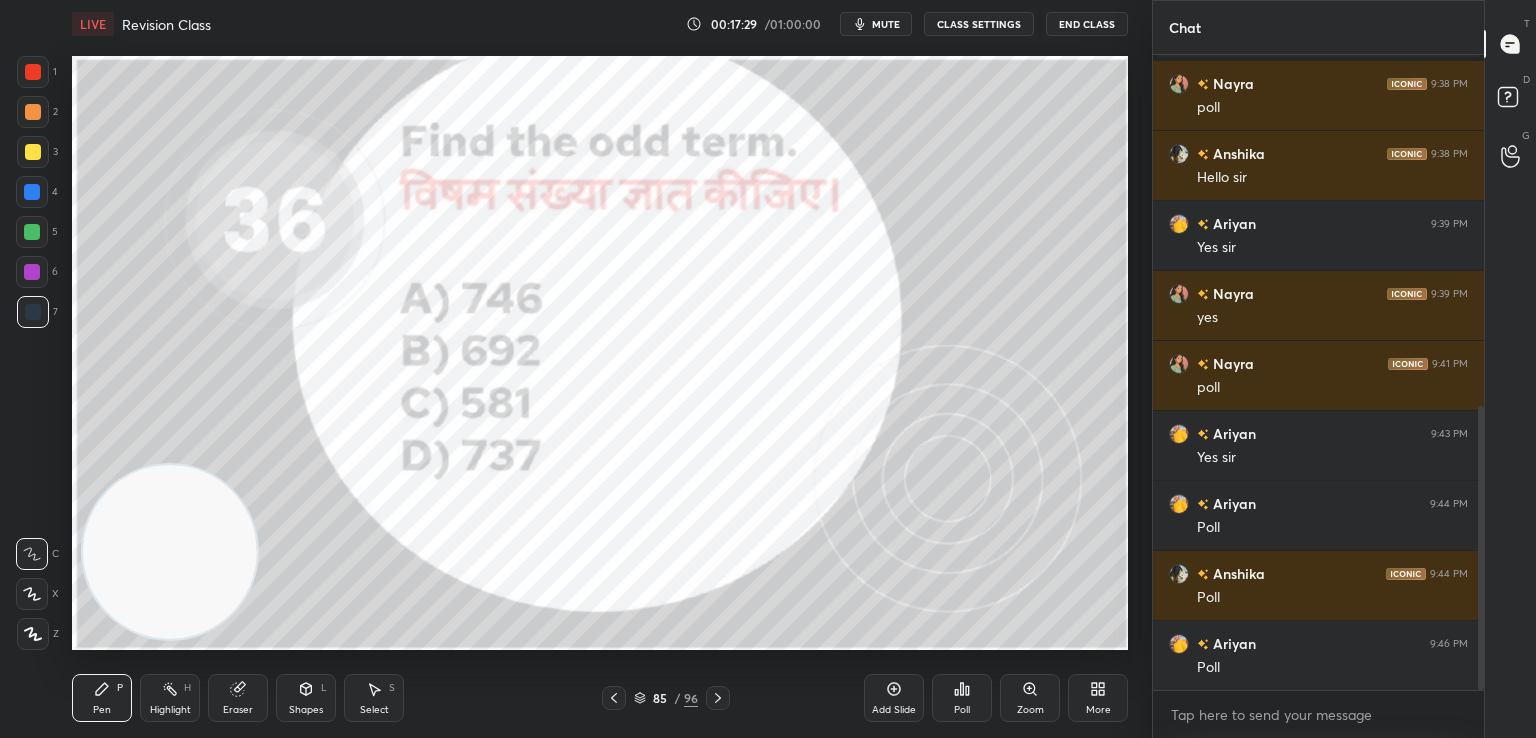 click on "Poll" at bounding box center [962, 698] 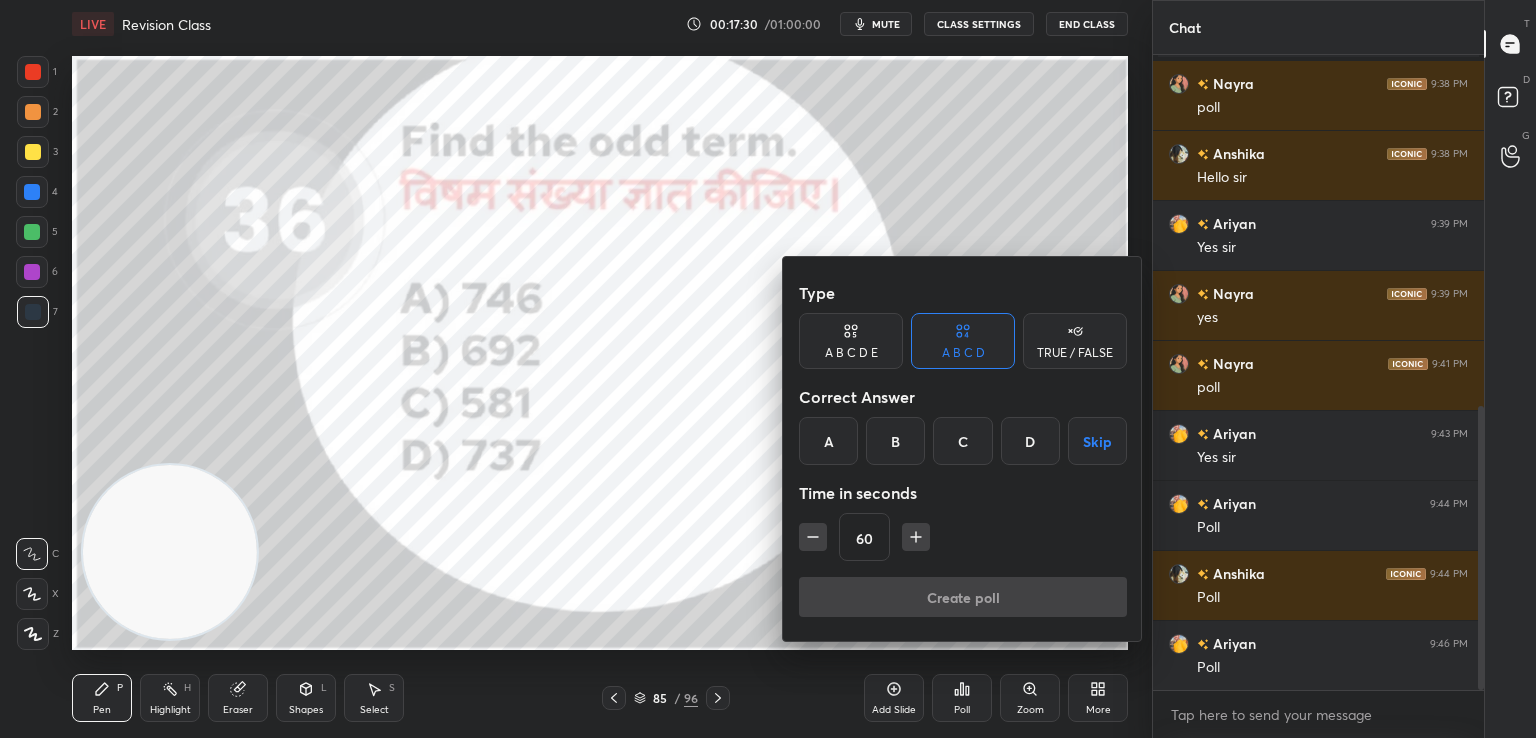 click on "C" at bounding box center (962, 441) 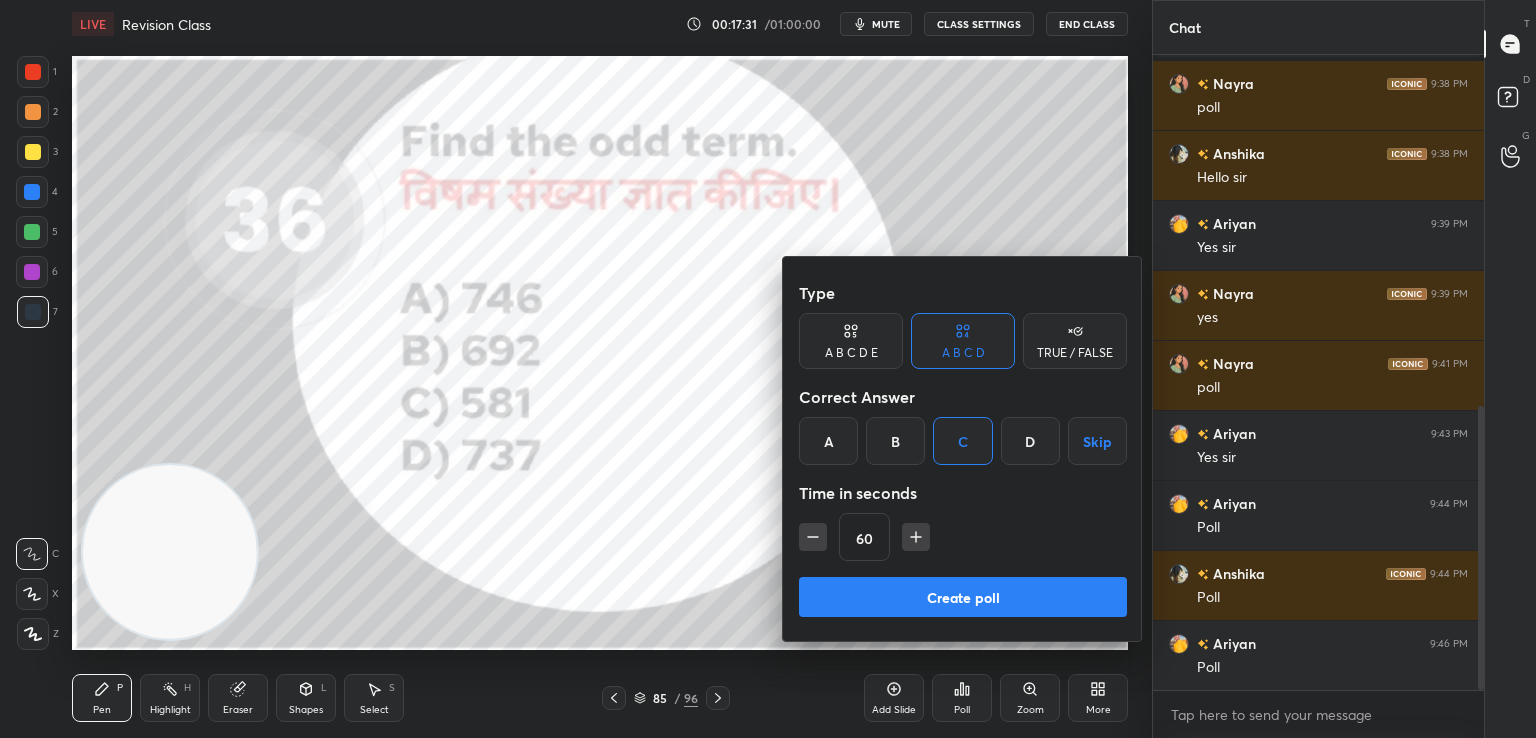 click on "Create poll" at bounding box center (963, 597) 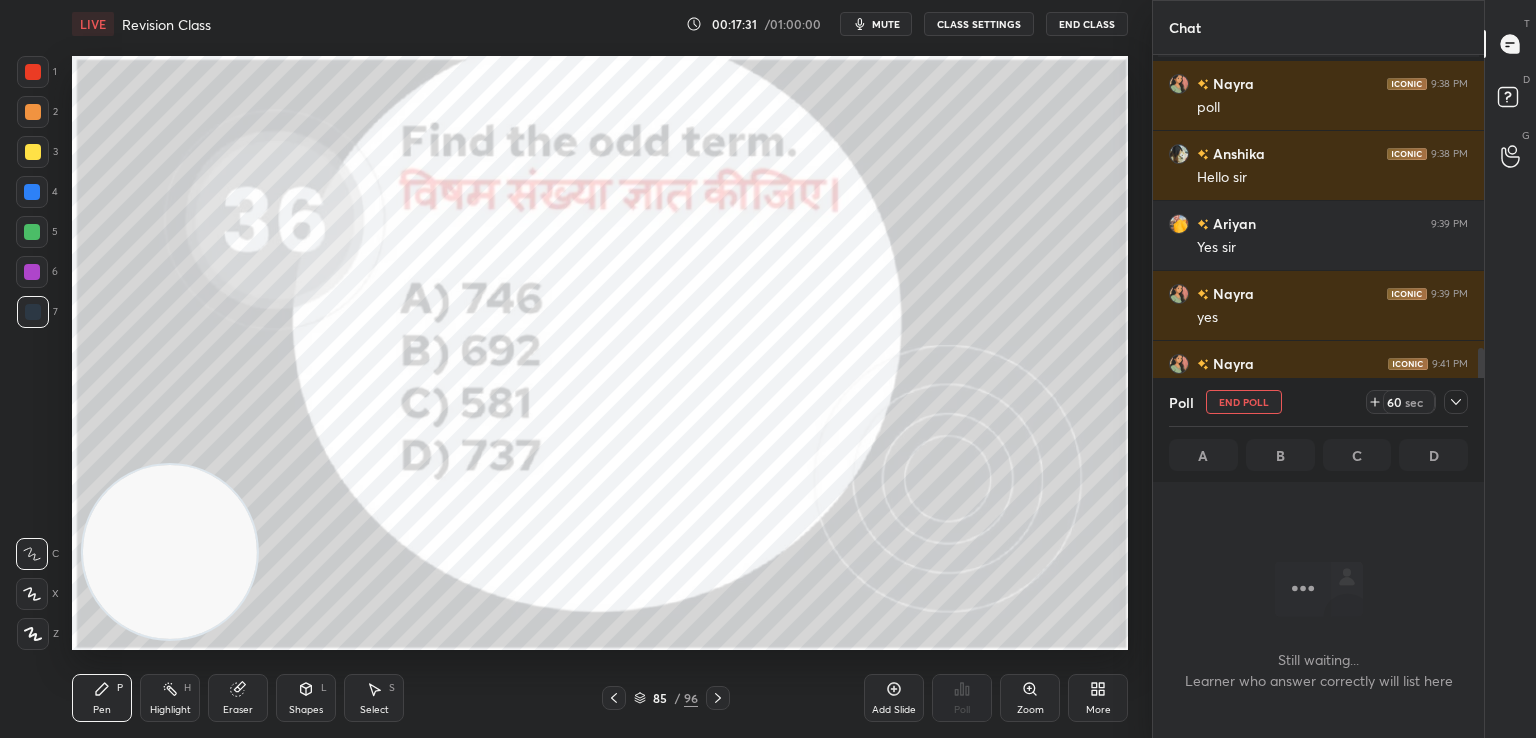 scroll, scrollTop: 558, scrollLeft: 325, axis: both 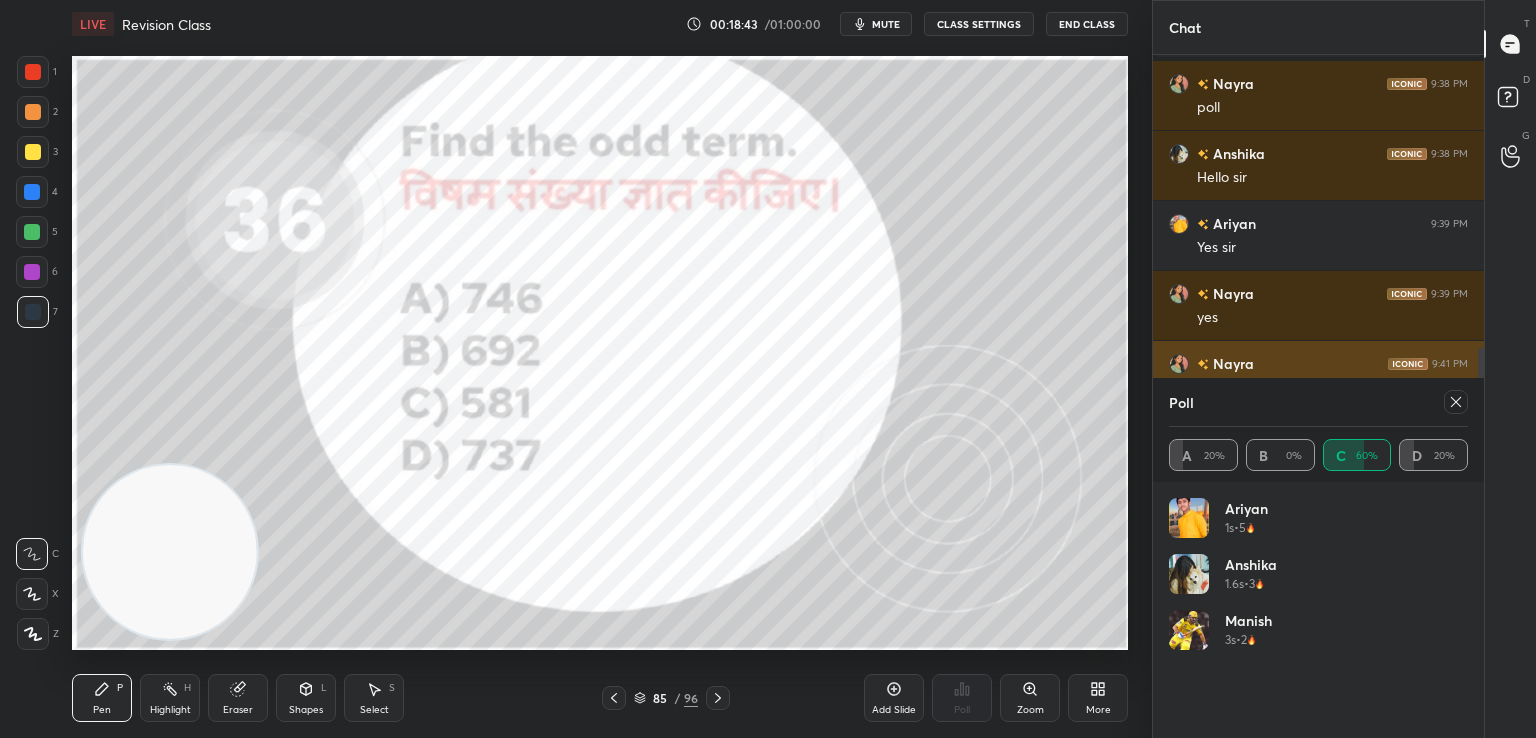 click 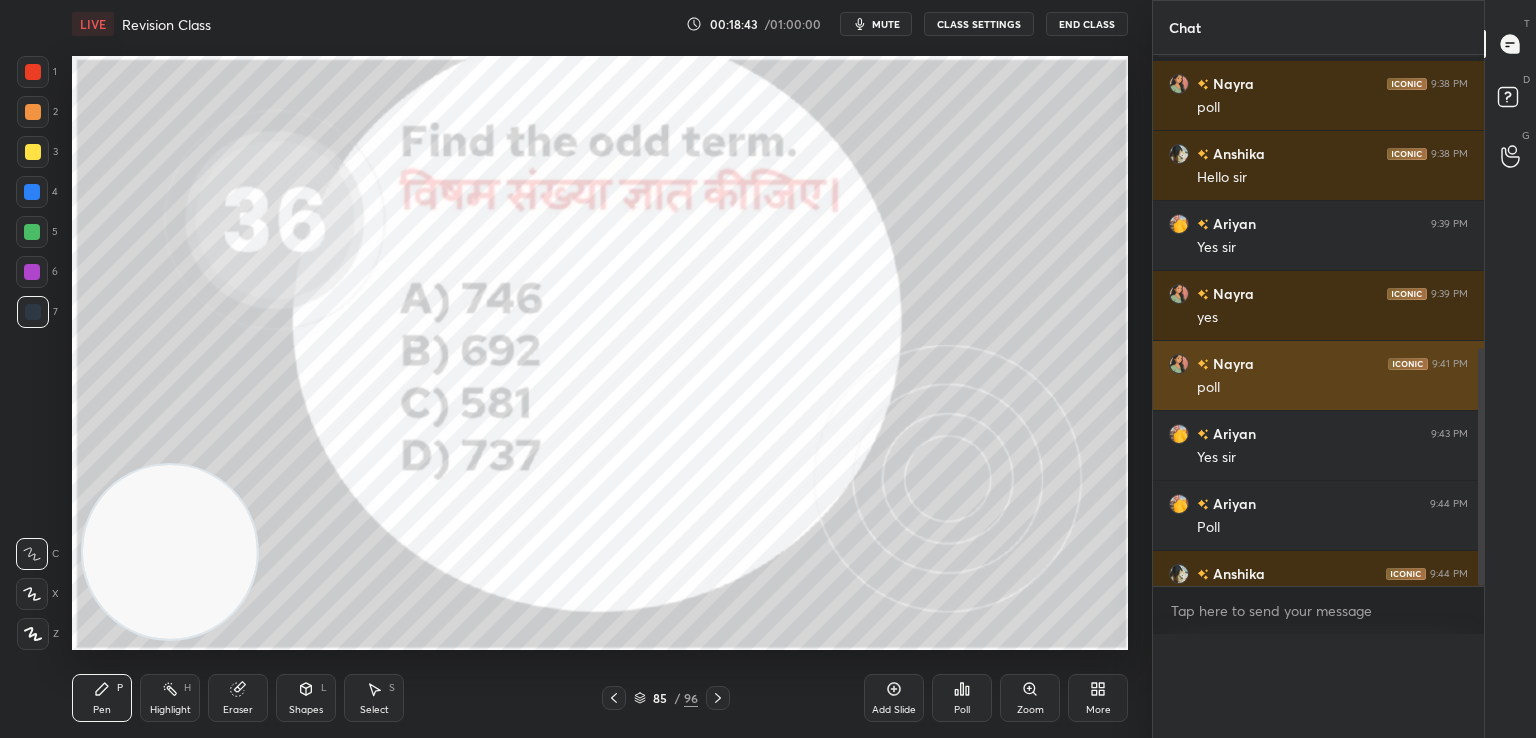 scroll, scrollTop: 0, scrollLeft: 6, axis: horizontal 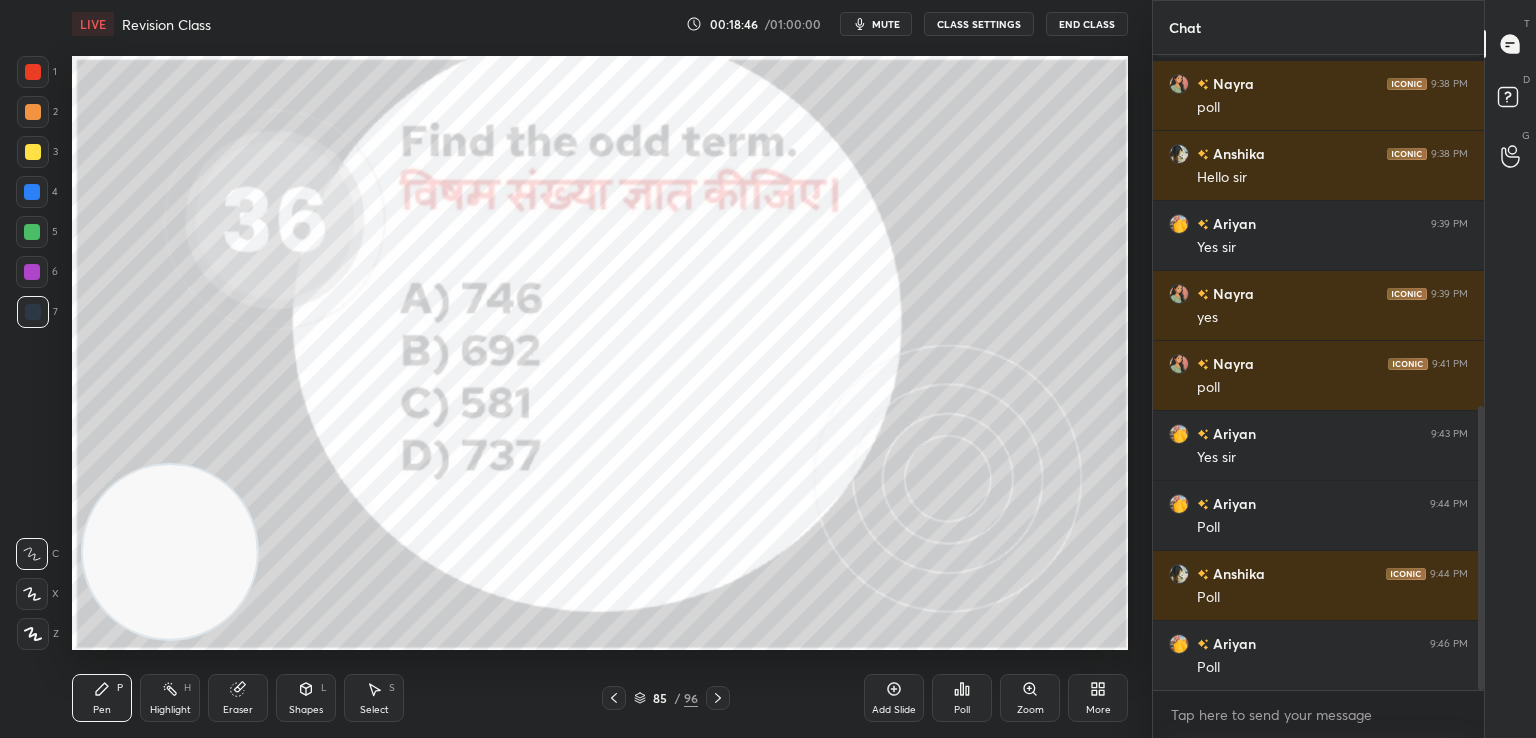click 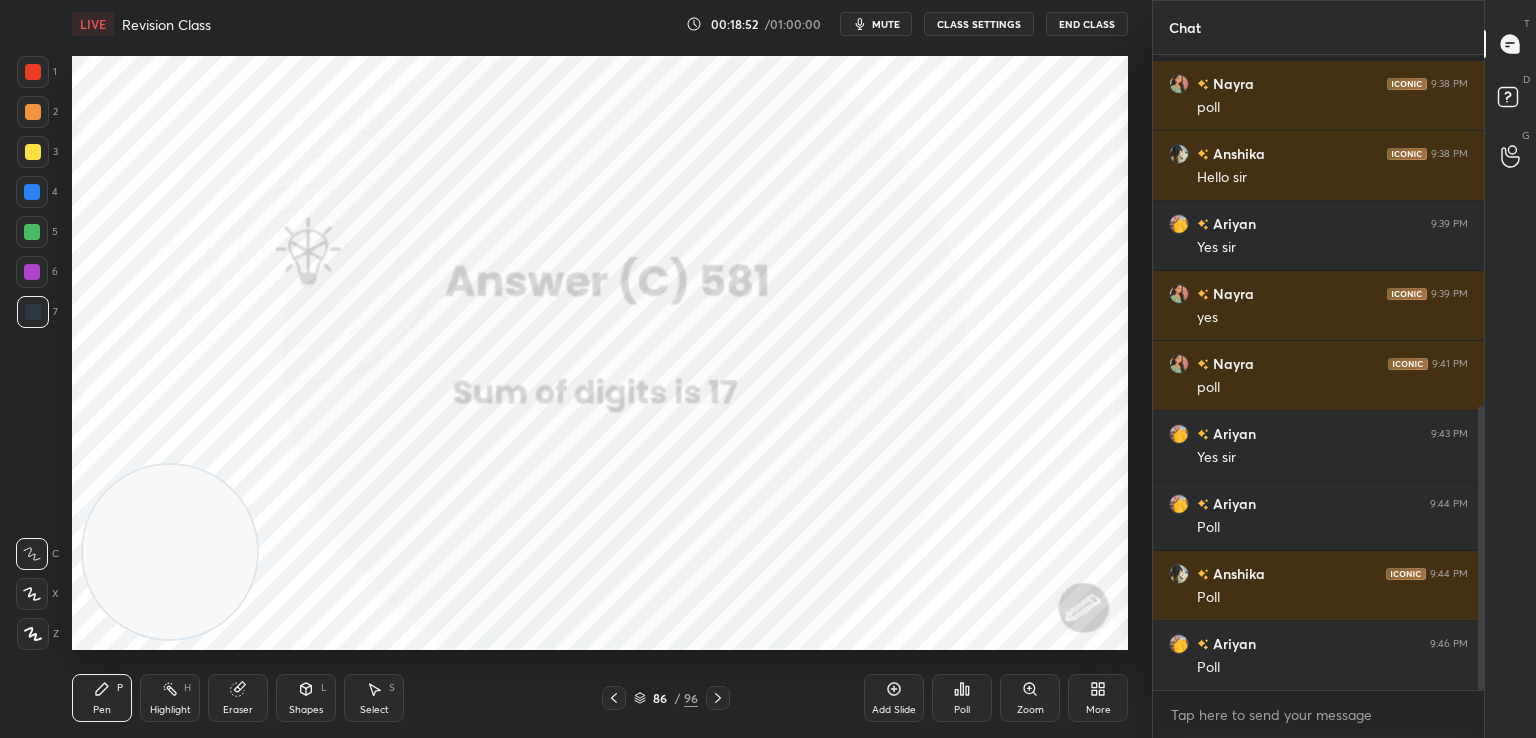 click 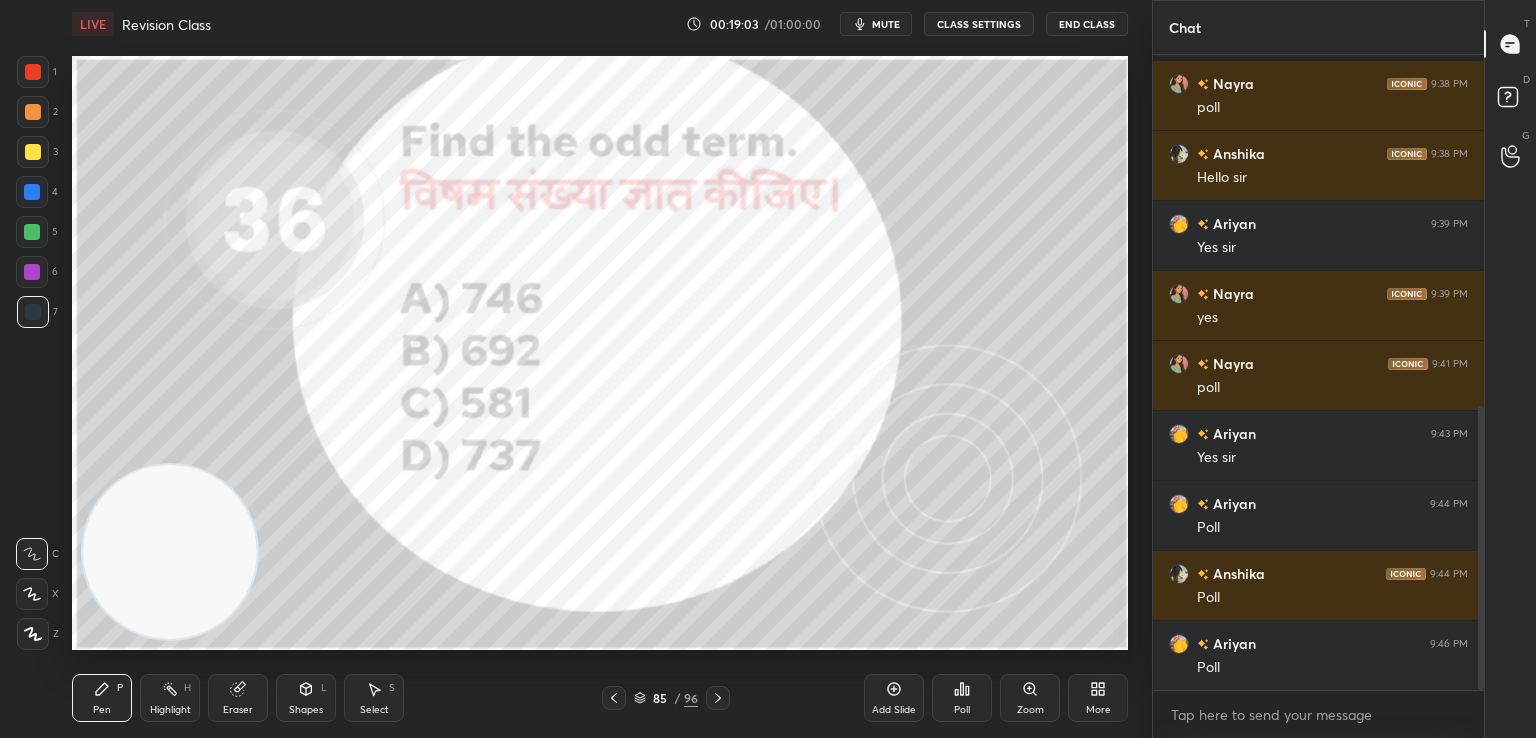 scroll, scrollTop: 854, scrollLeft: 0, axis: vertical 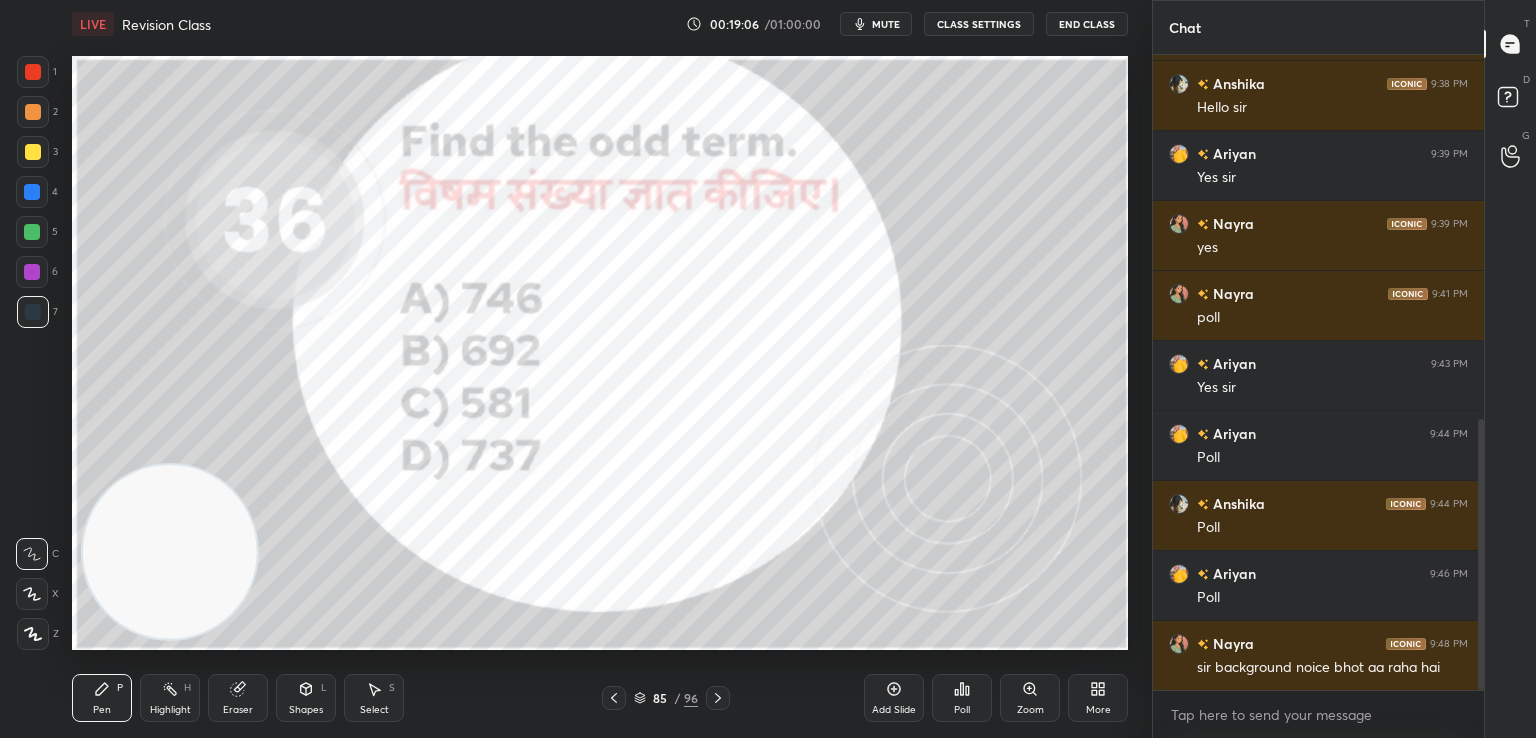 click on "mute" at bounding box center (886, 24) 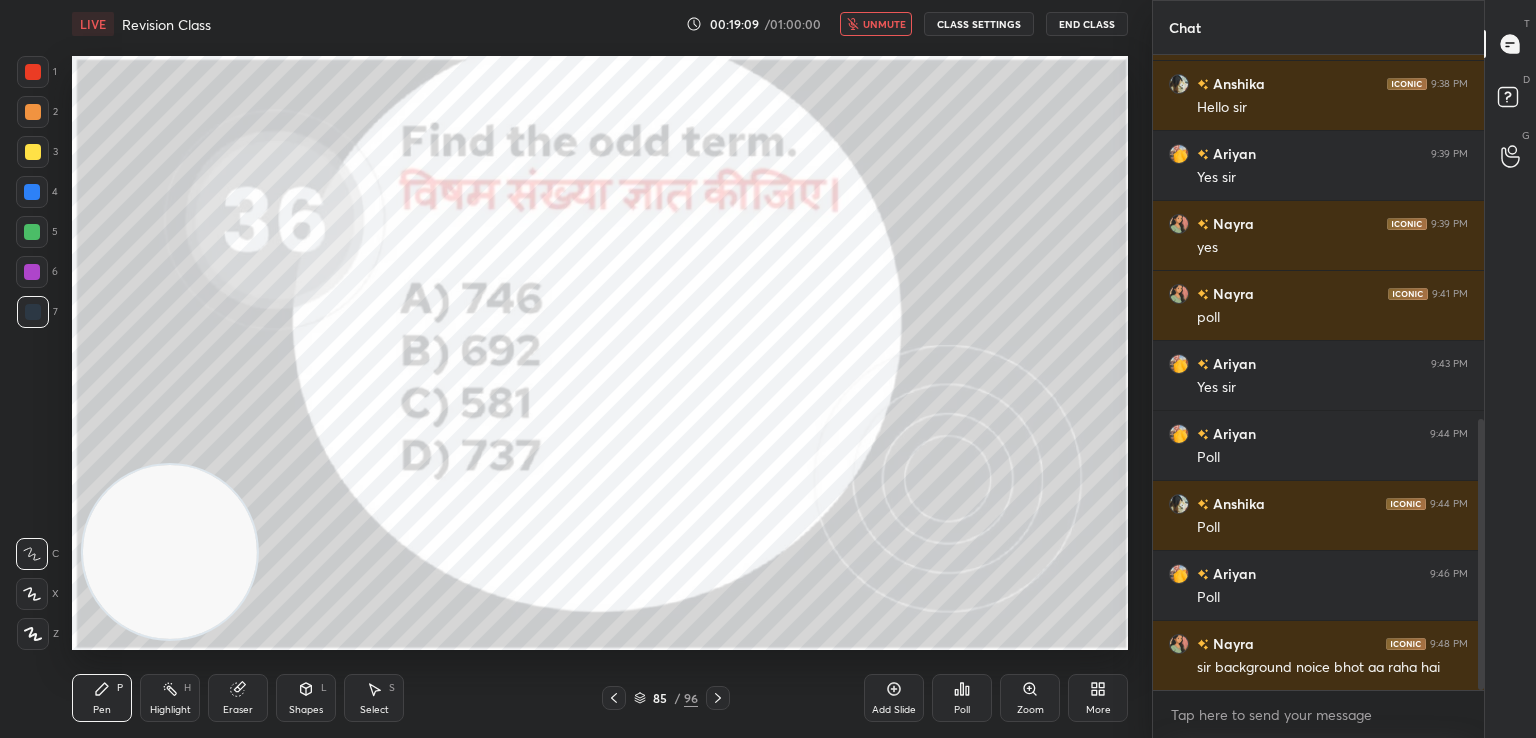click 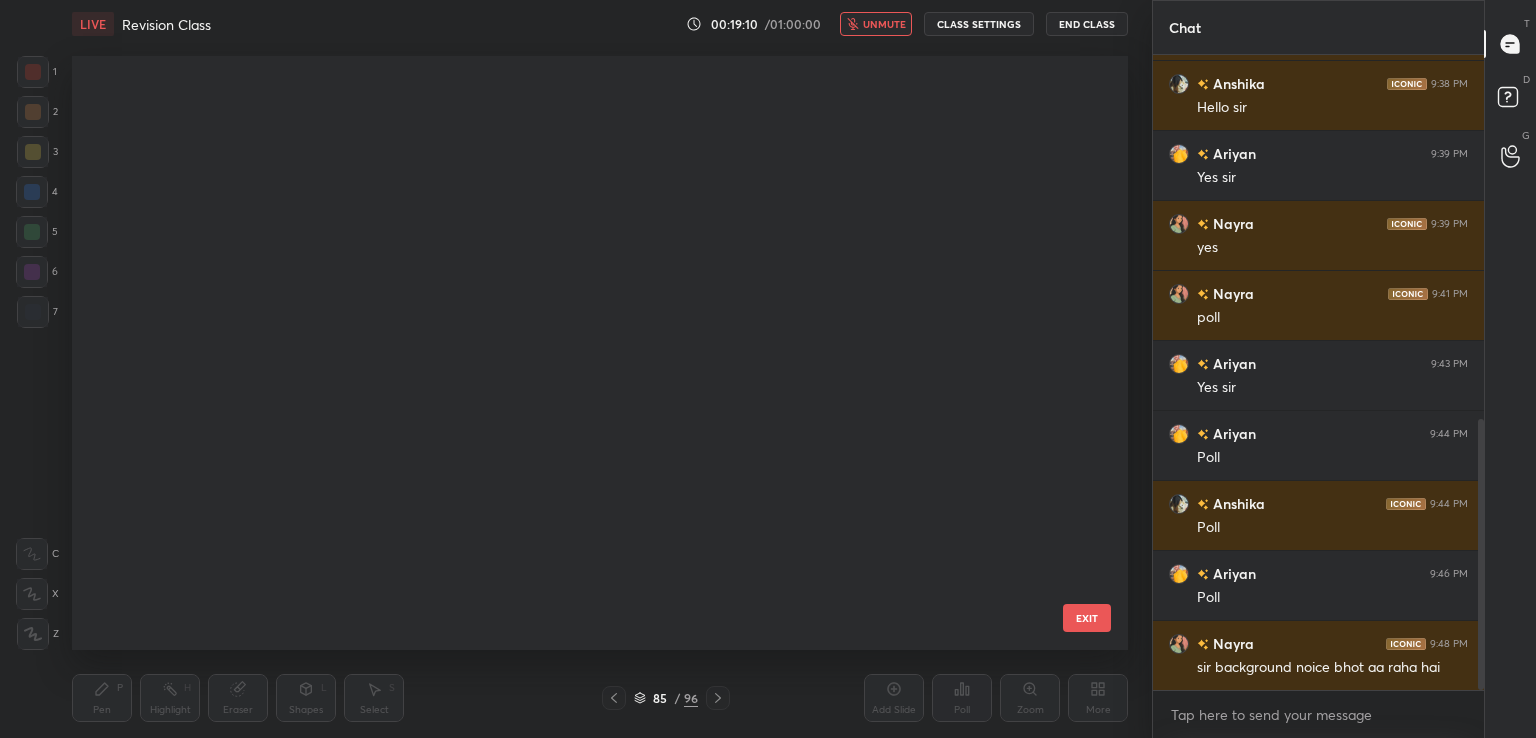 scroll, scrollTop: 4712, scrollLeft: 0, axis: vertical 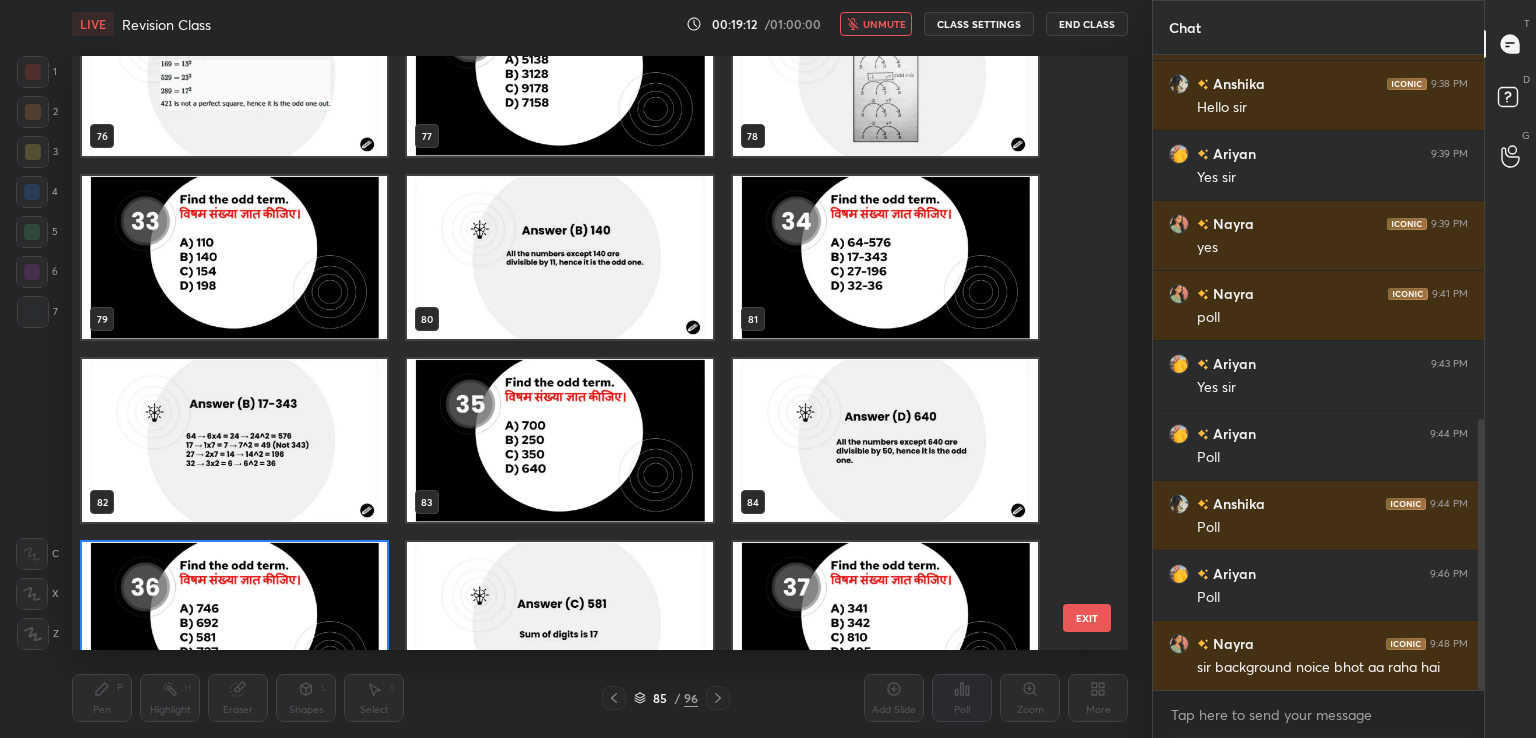 click at bounding box center [559, 440] 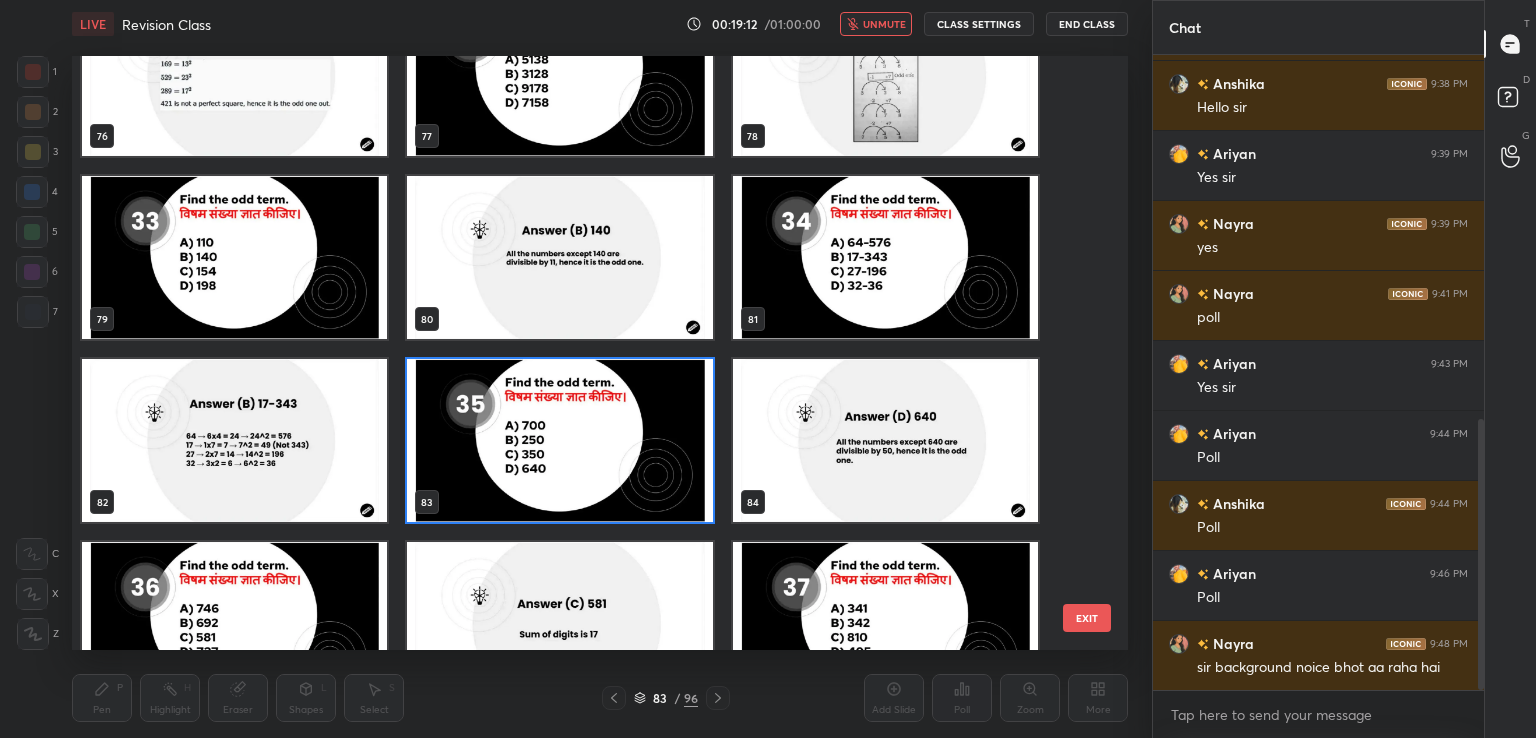click at bounding box center [559, 440] 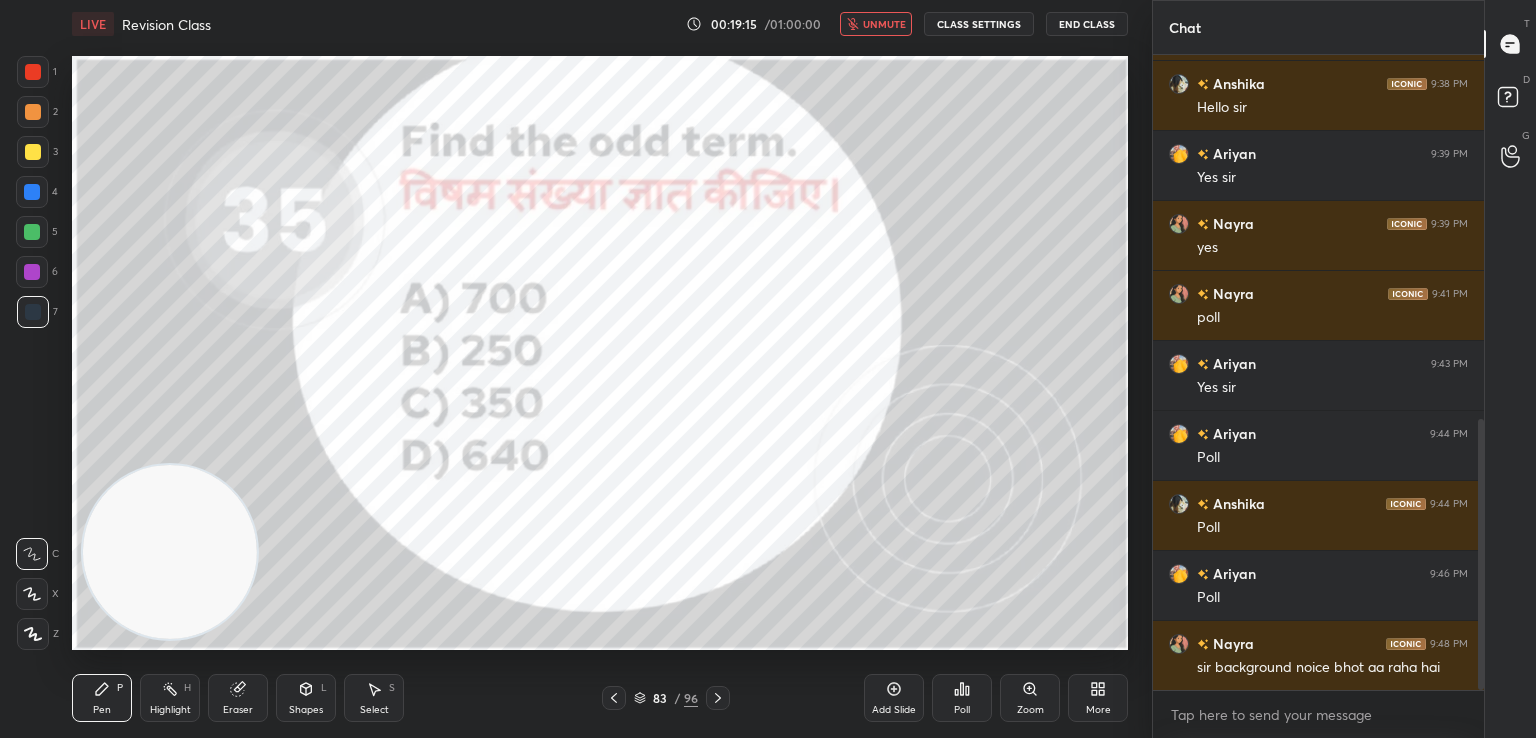 click on "unmute" at bounding box center [876, 24] 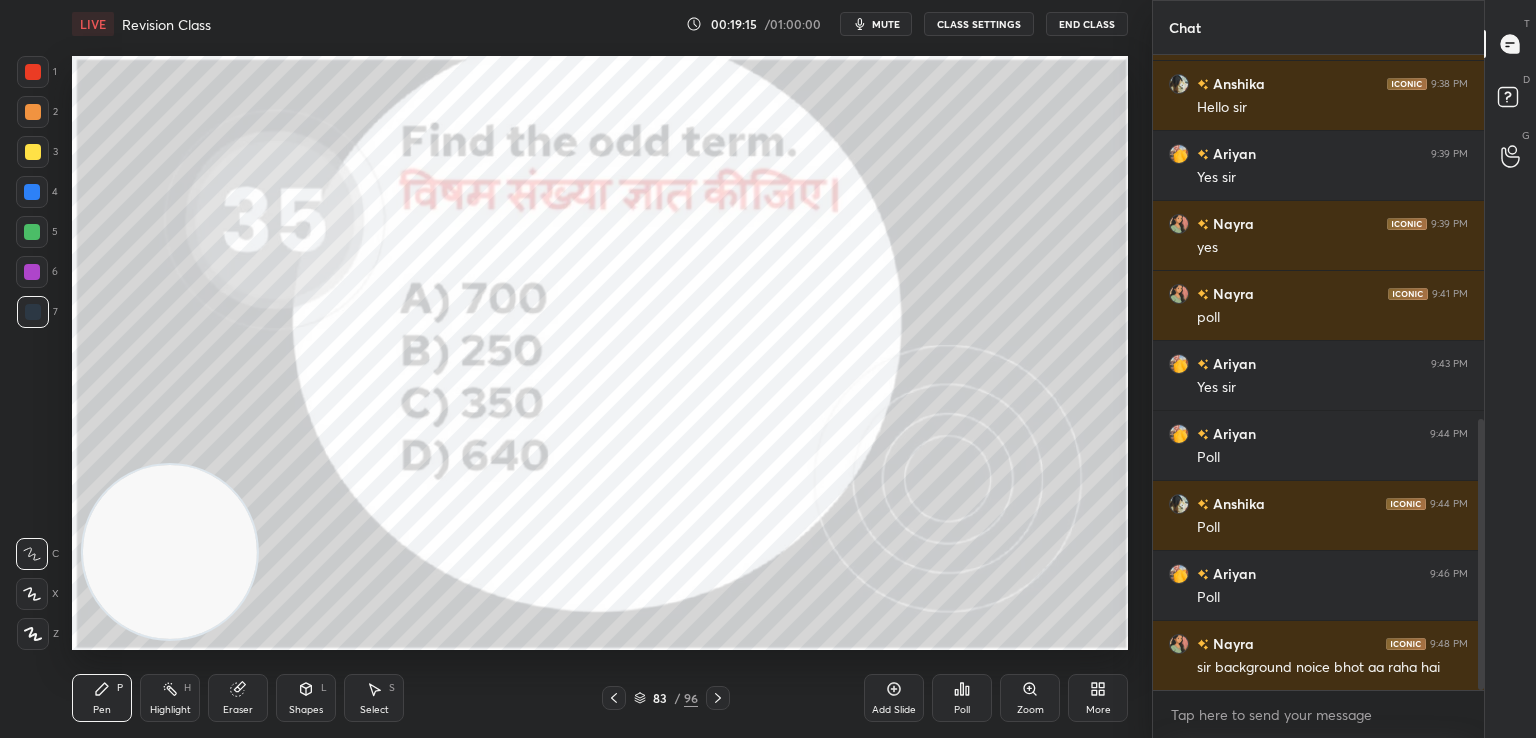 click on "mute" at bounding box center [886, 24] 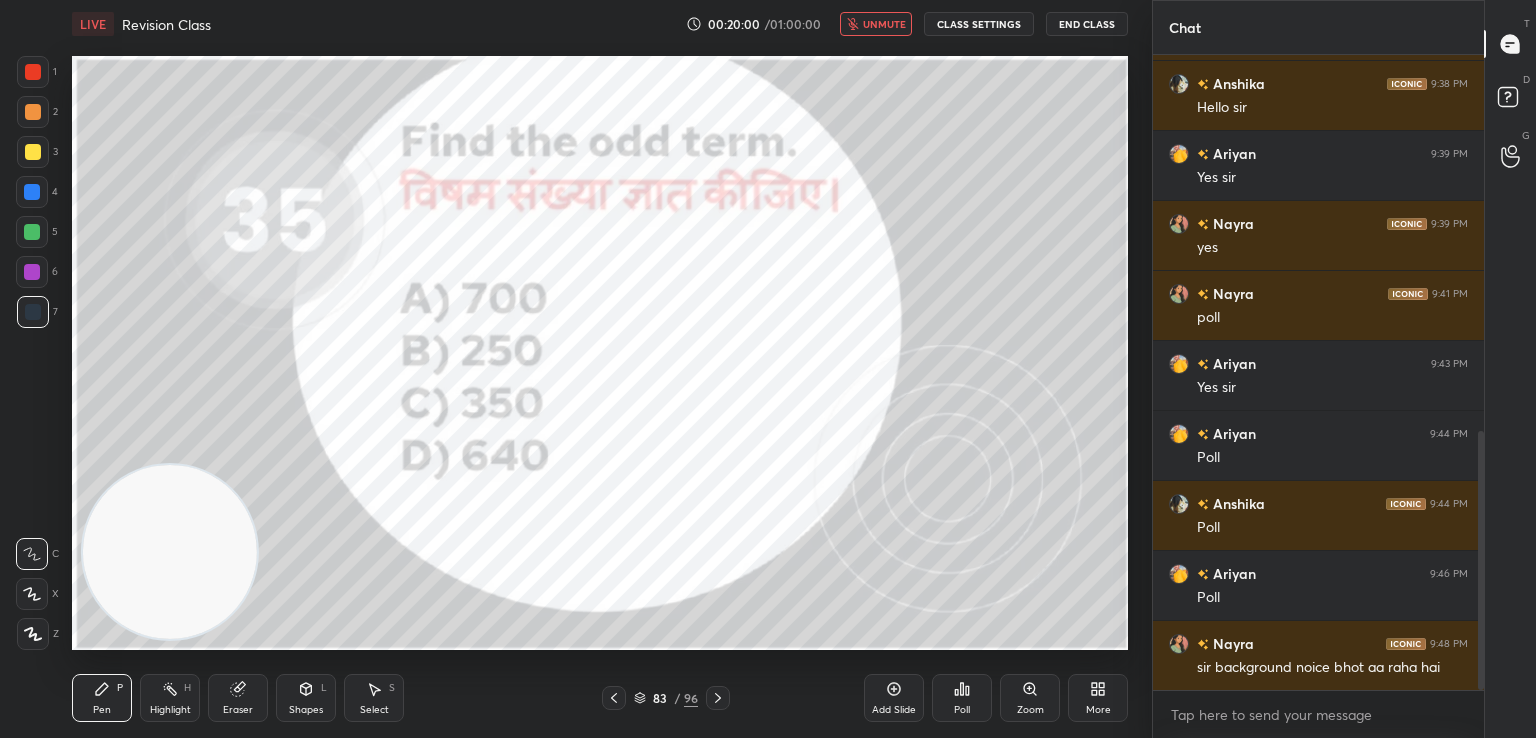 scroll, scrollTop: 924, scrollLeft: 0, axis: vertical 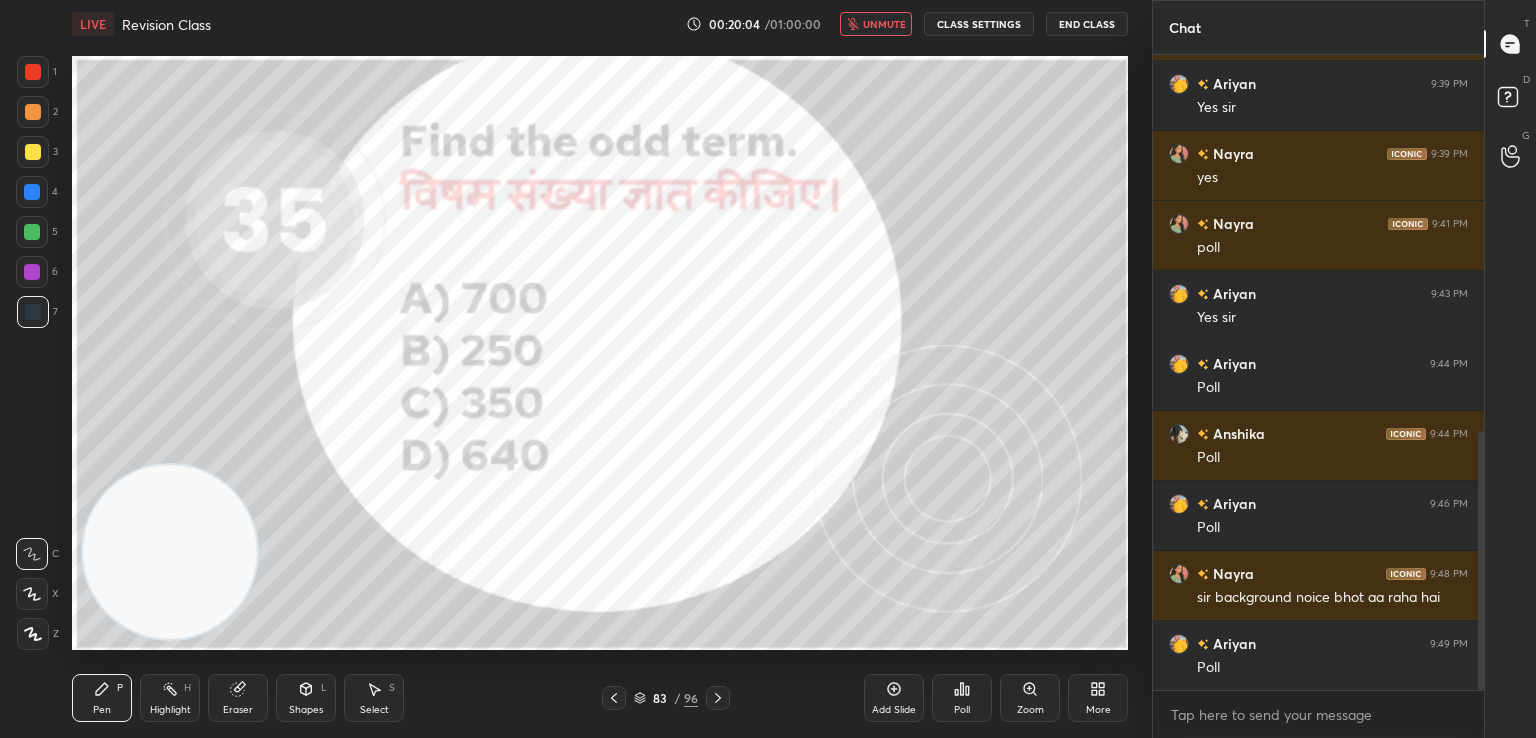 click 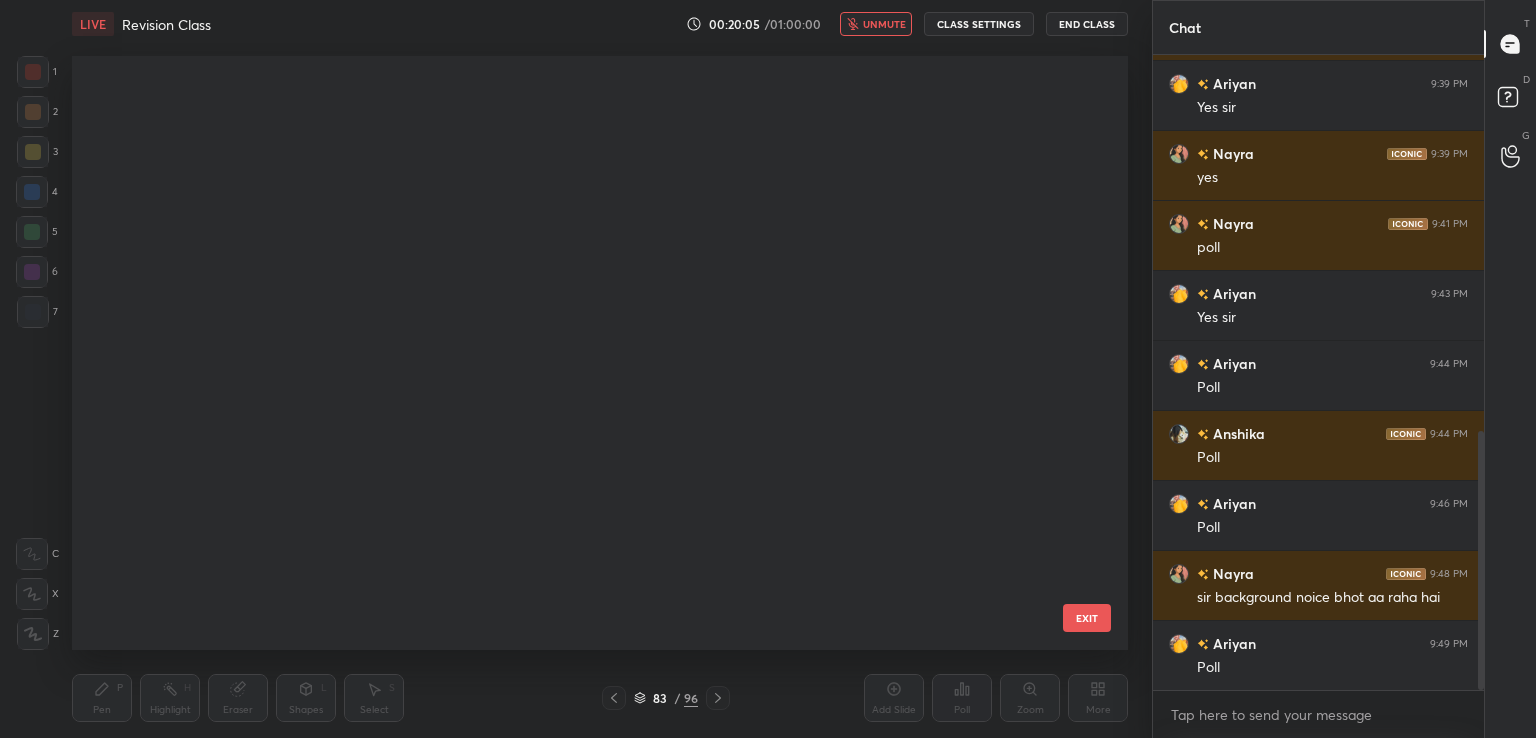 scroll, scrollTop: 4530, scrollLeft: 0, axis: vertical 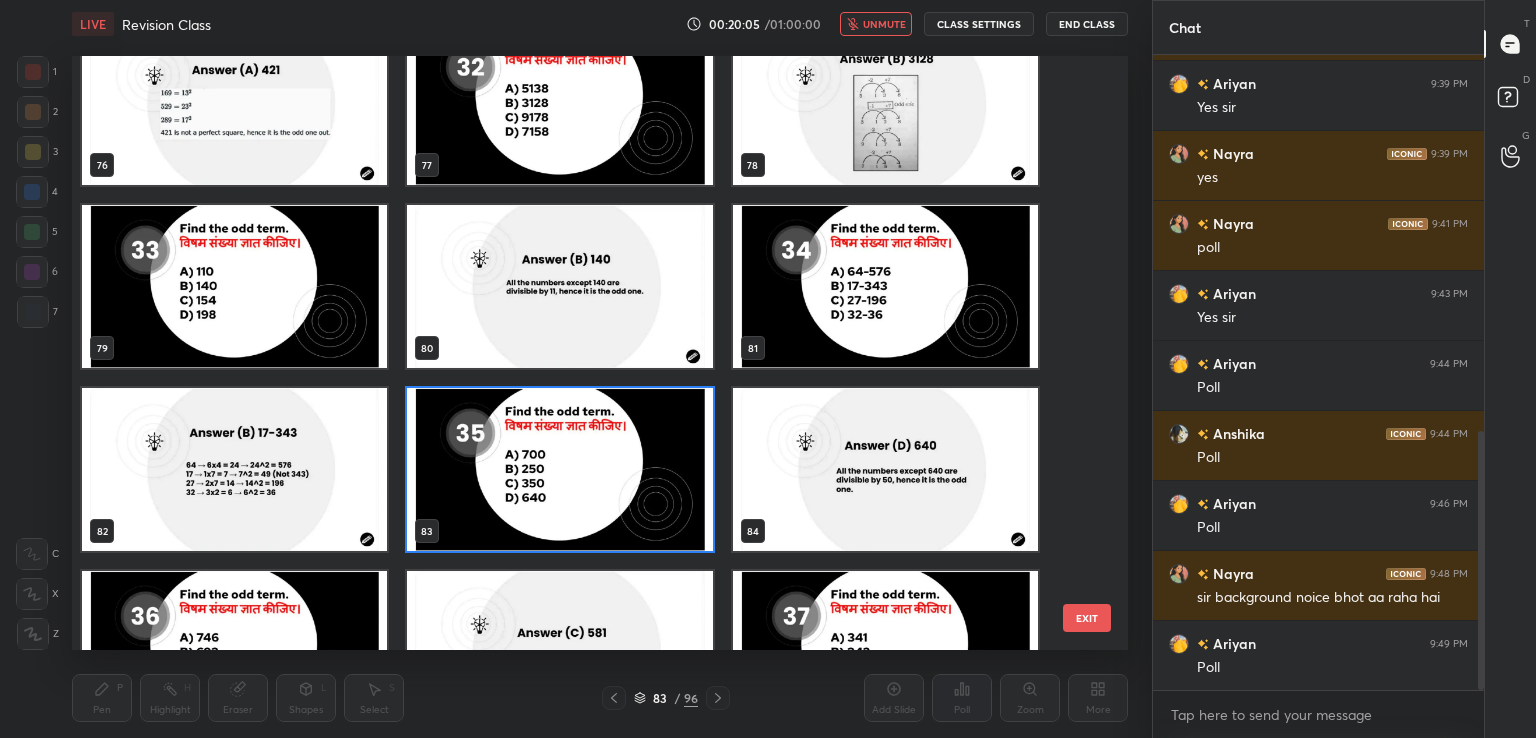 click at bounding box center (559, 469) 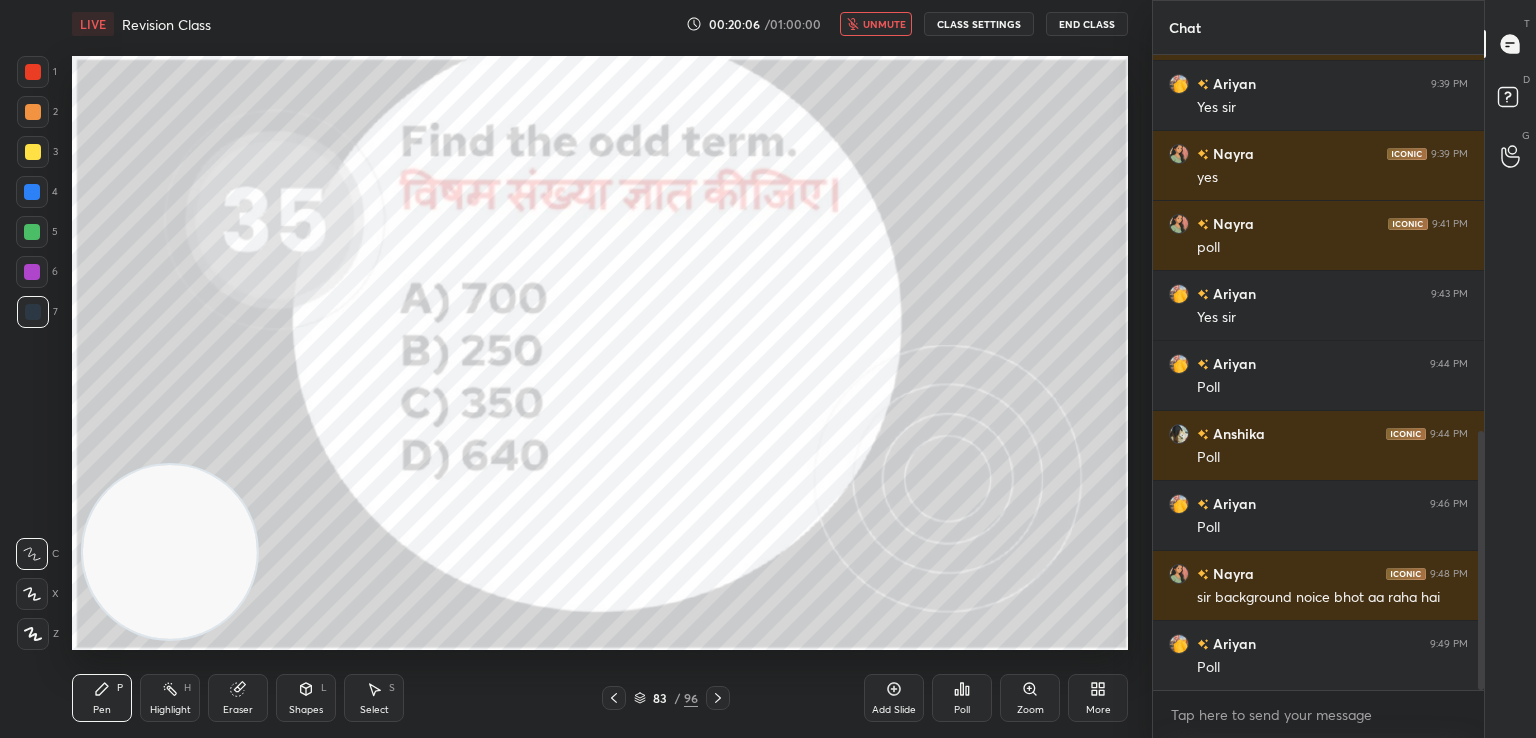 click 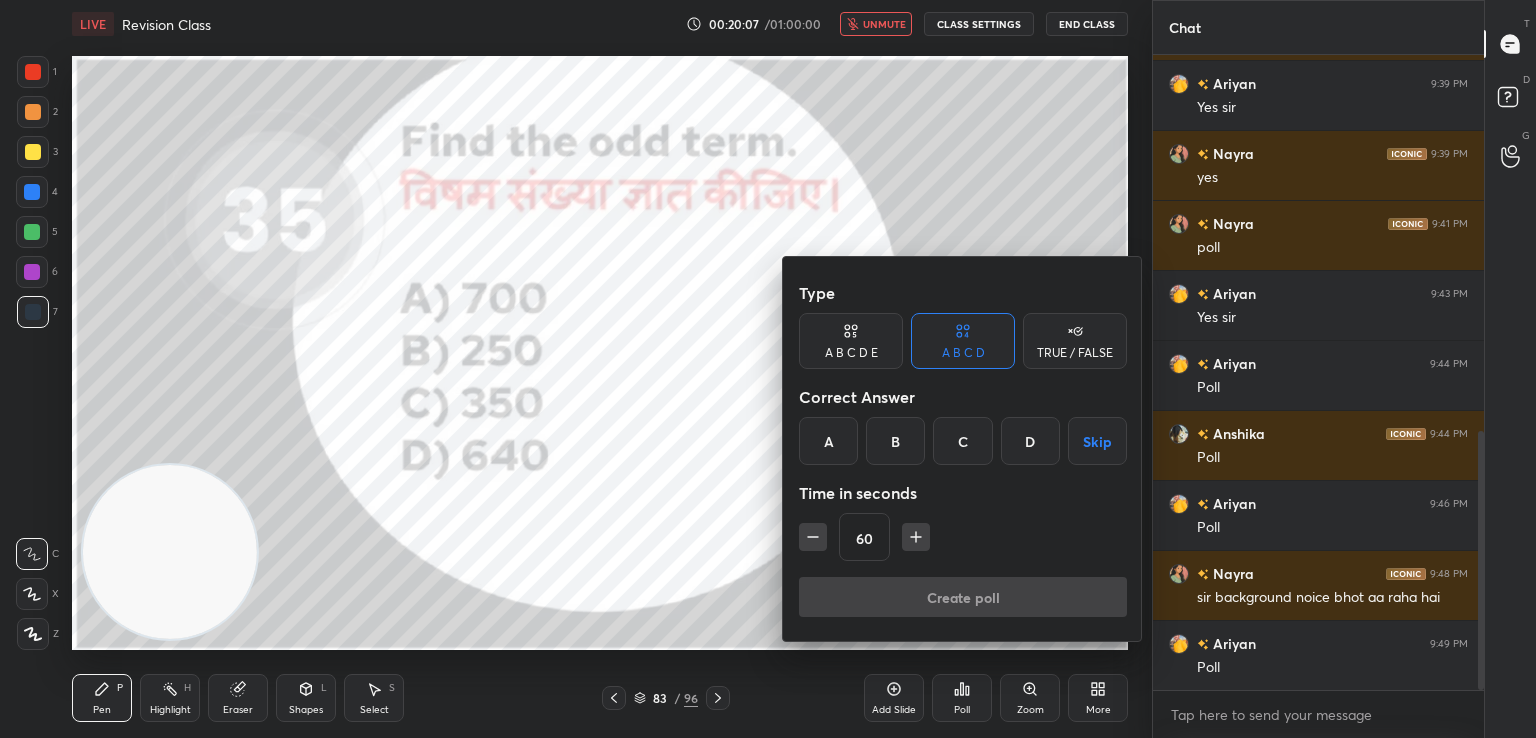 click on "D" at bounding box center (1030, 441) 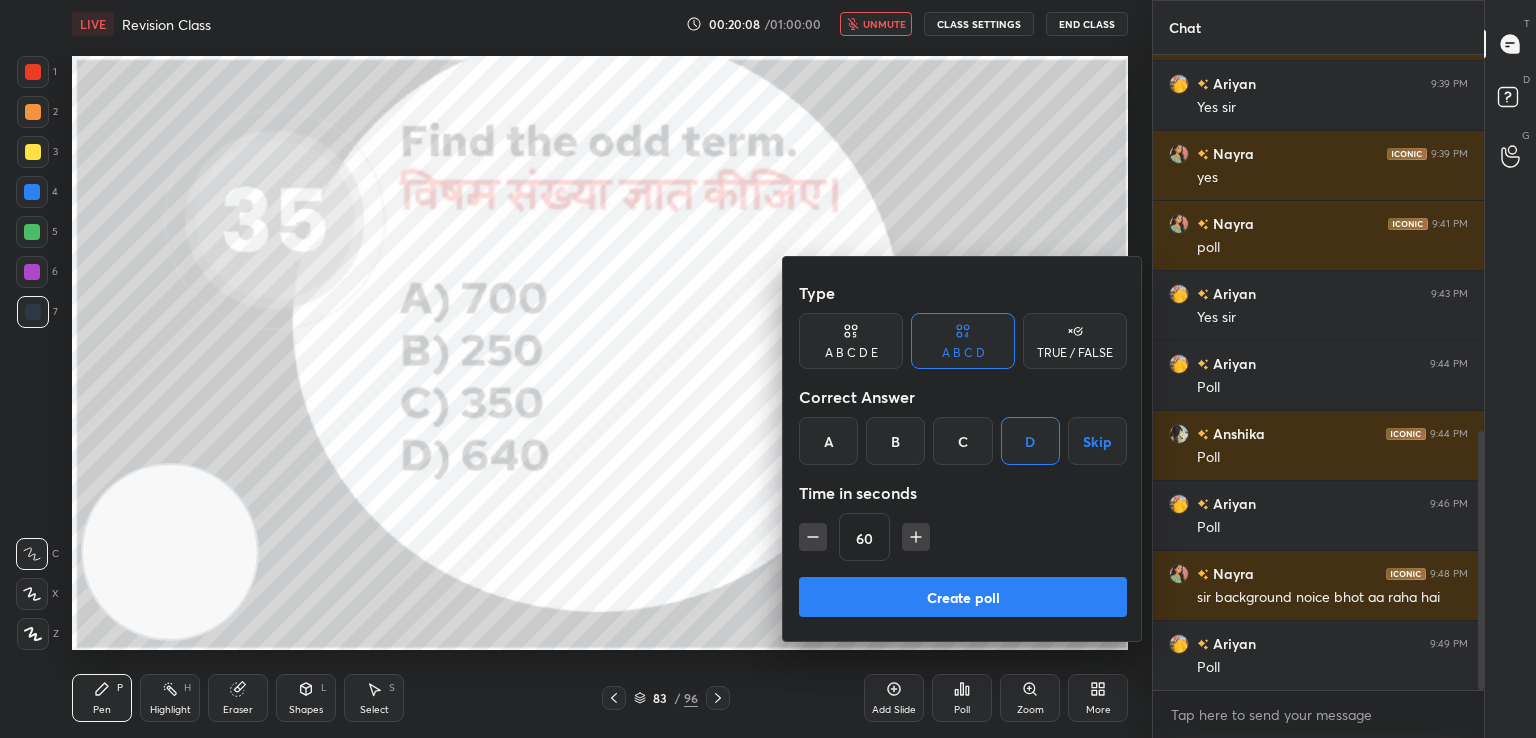 click on "Create poll" at bounding box center [963, 597] 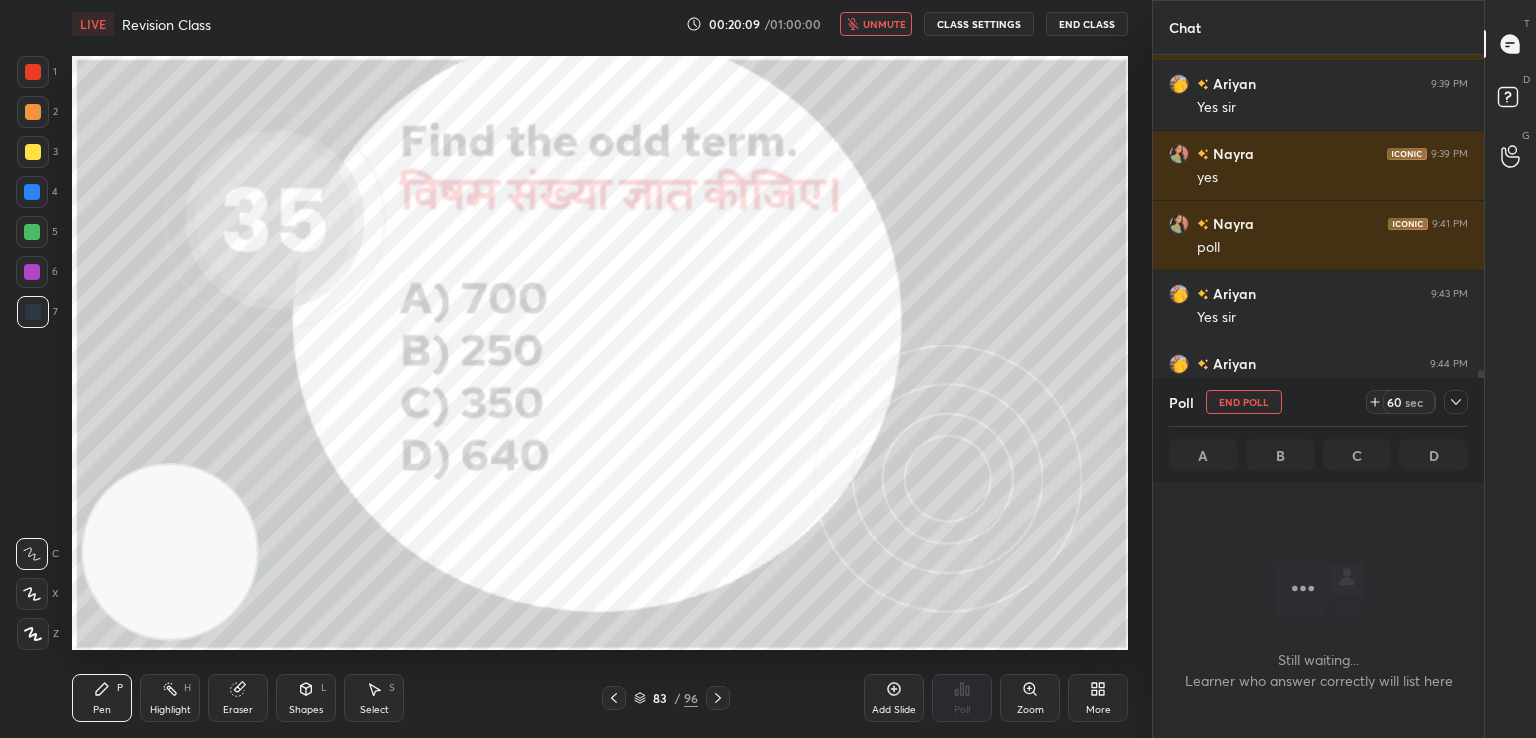scroll, scrollTop: 550, scrollLeft: 325, axis: both 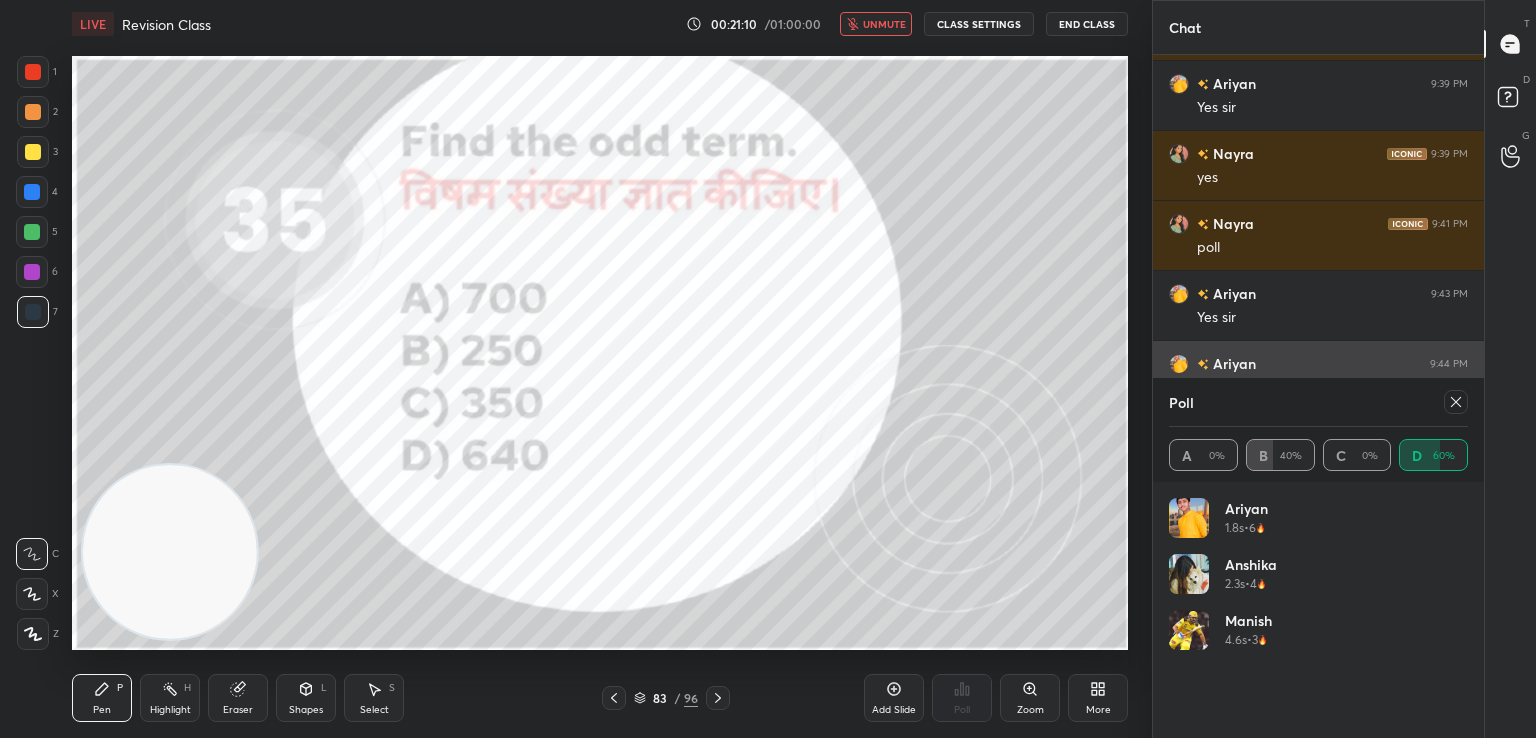click 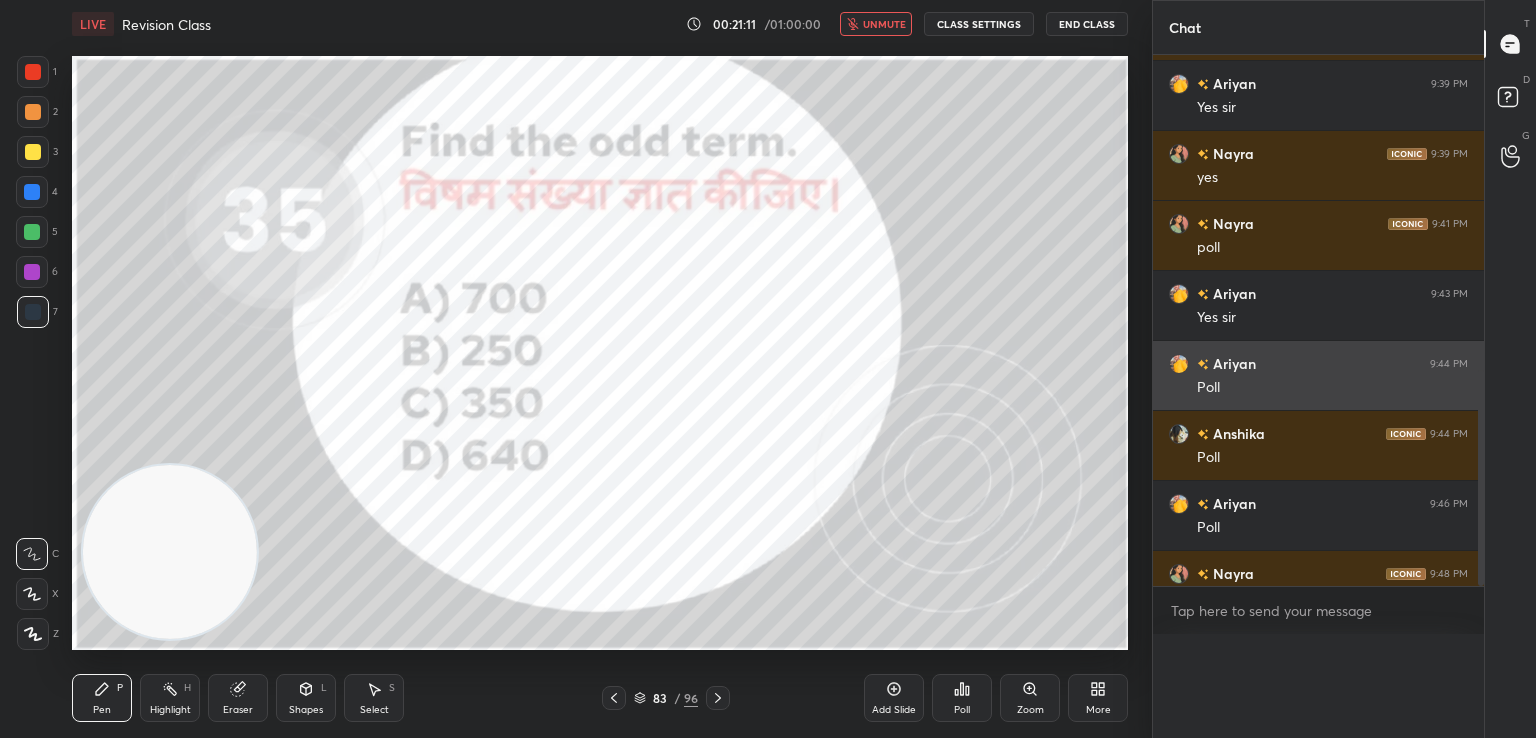 scroll, scrollTop: 0, scrollLeft: 0, axis: both 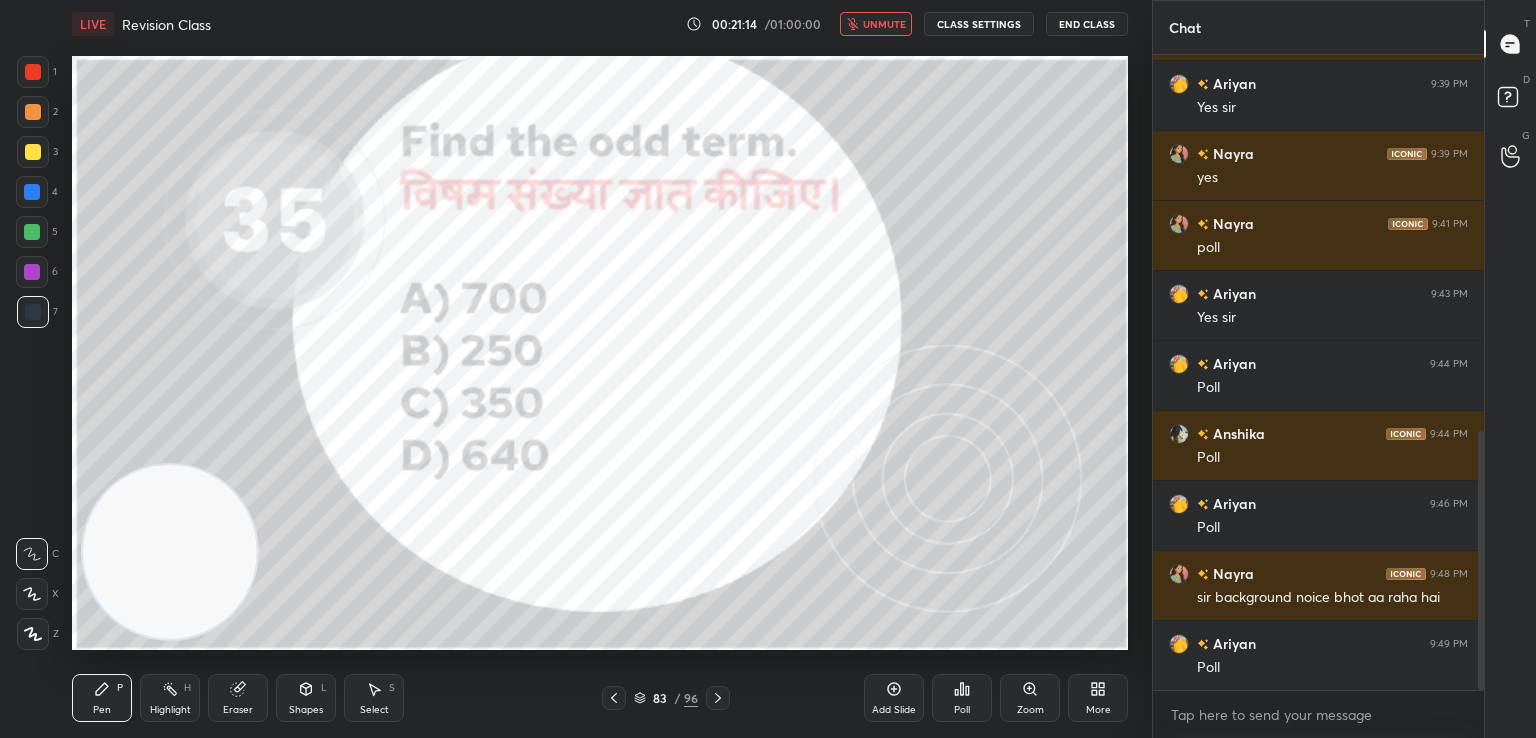 click on "unmute" at bounding box center (884, 24) 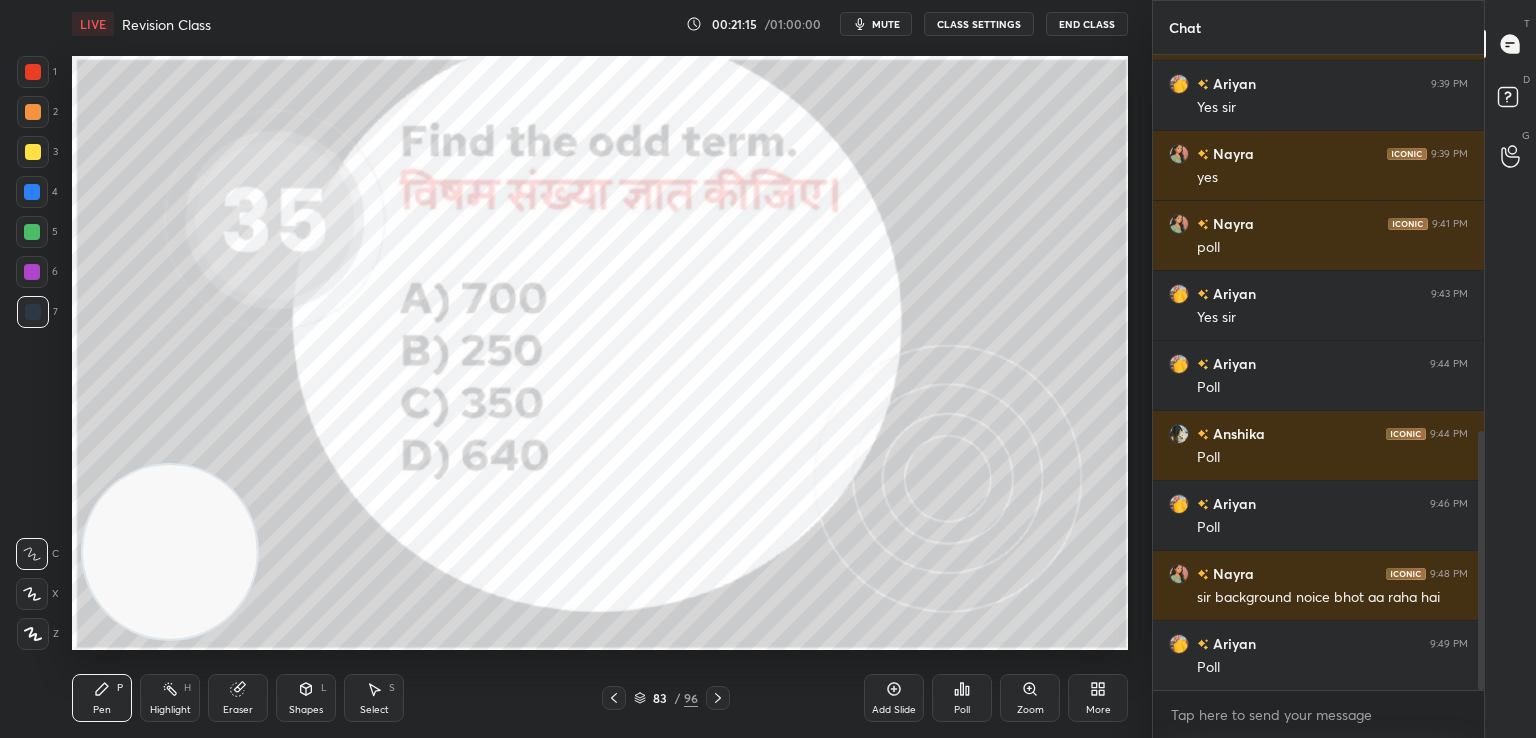 click 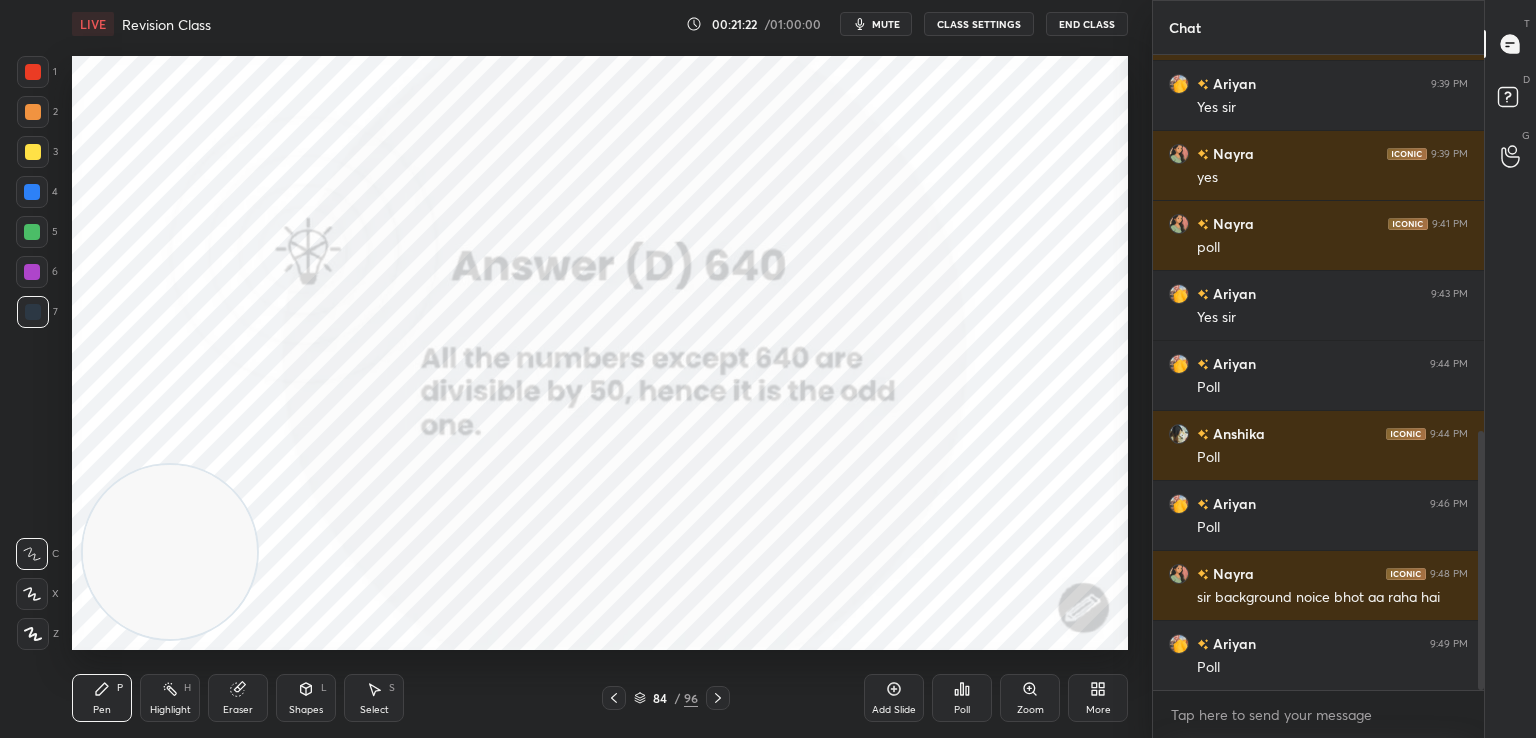 click 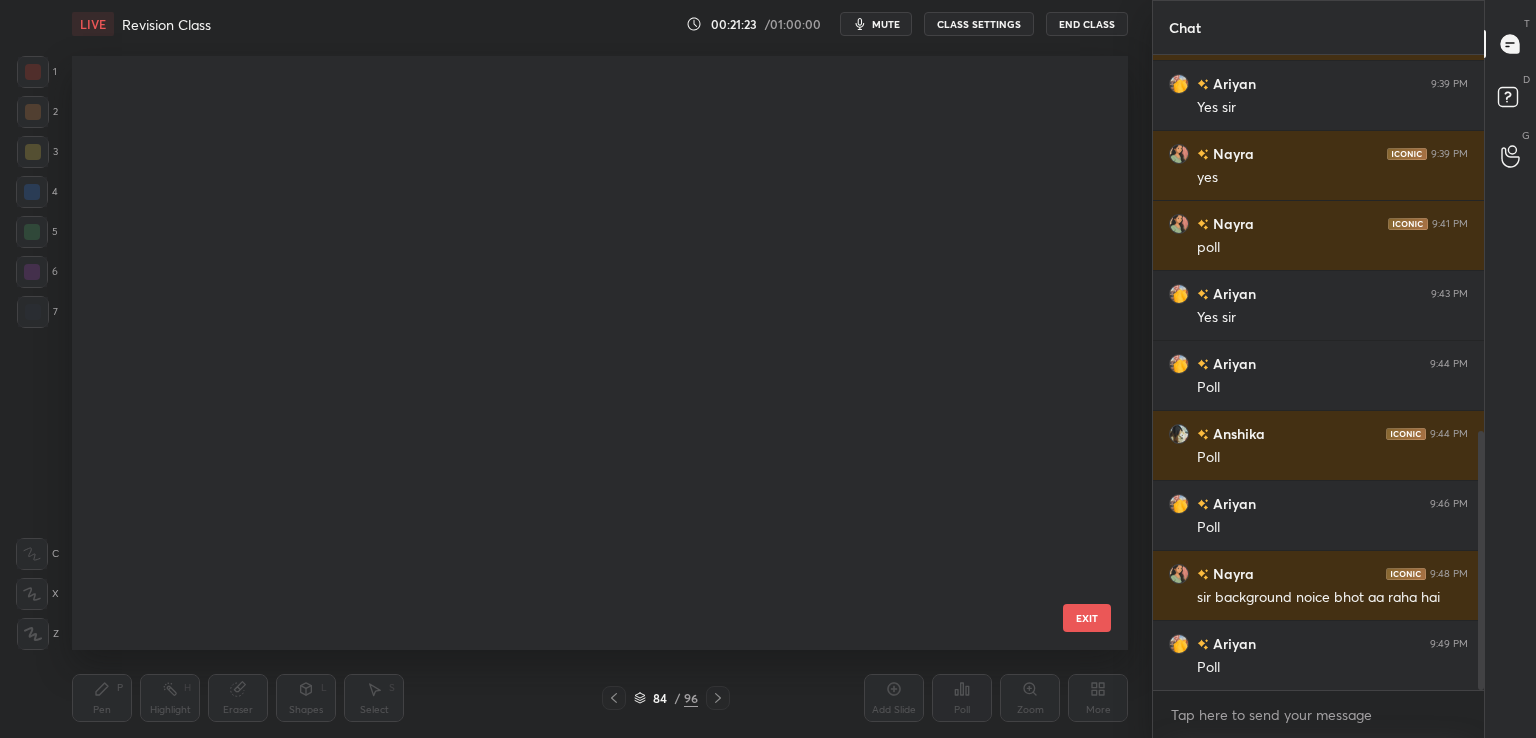 scroll, scrollTop: 4530, scrollLeft: 0, axis: vertical 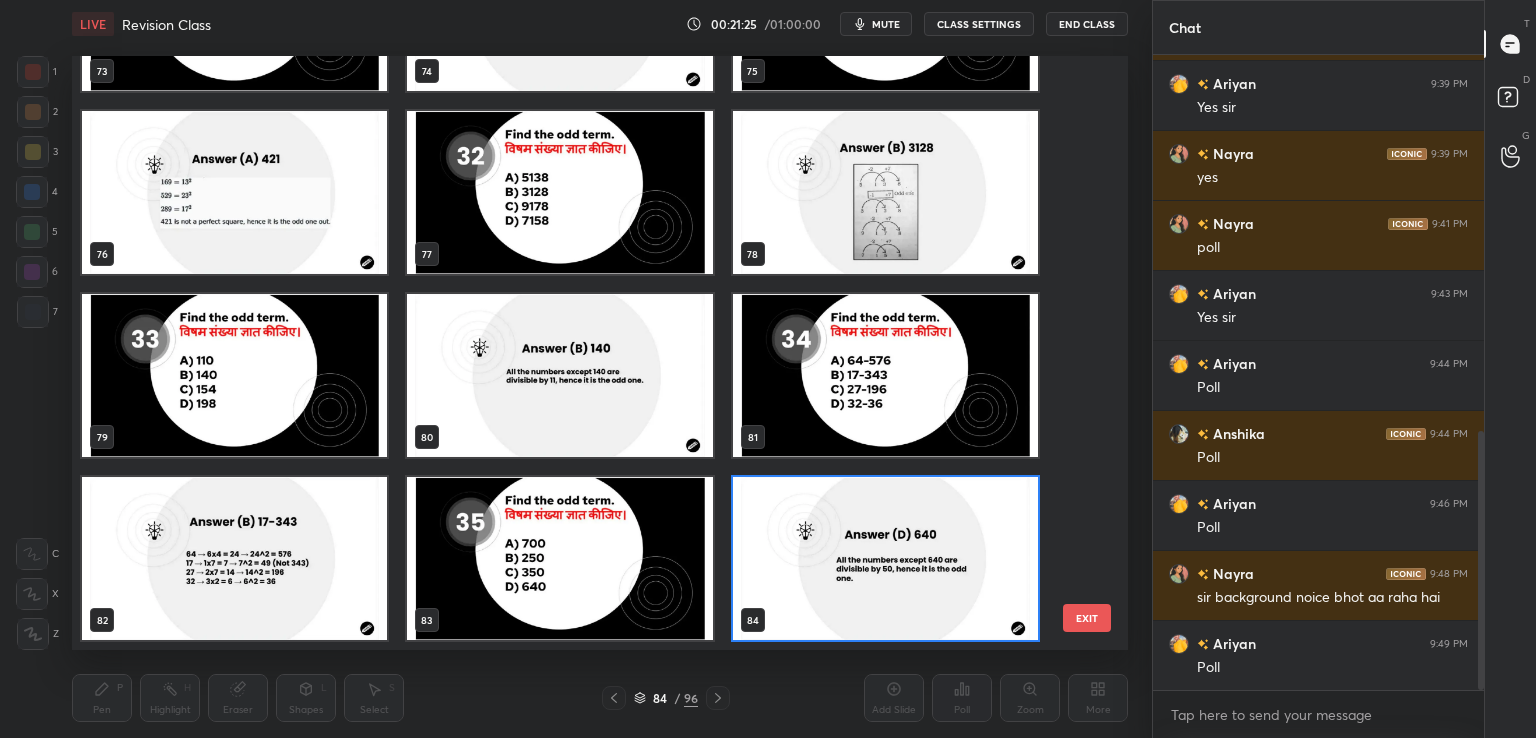 click on "EXIT" at bounding box center (1087, 618) 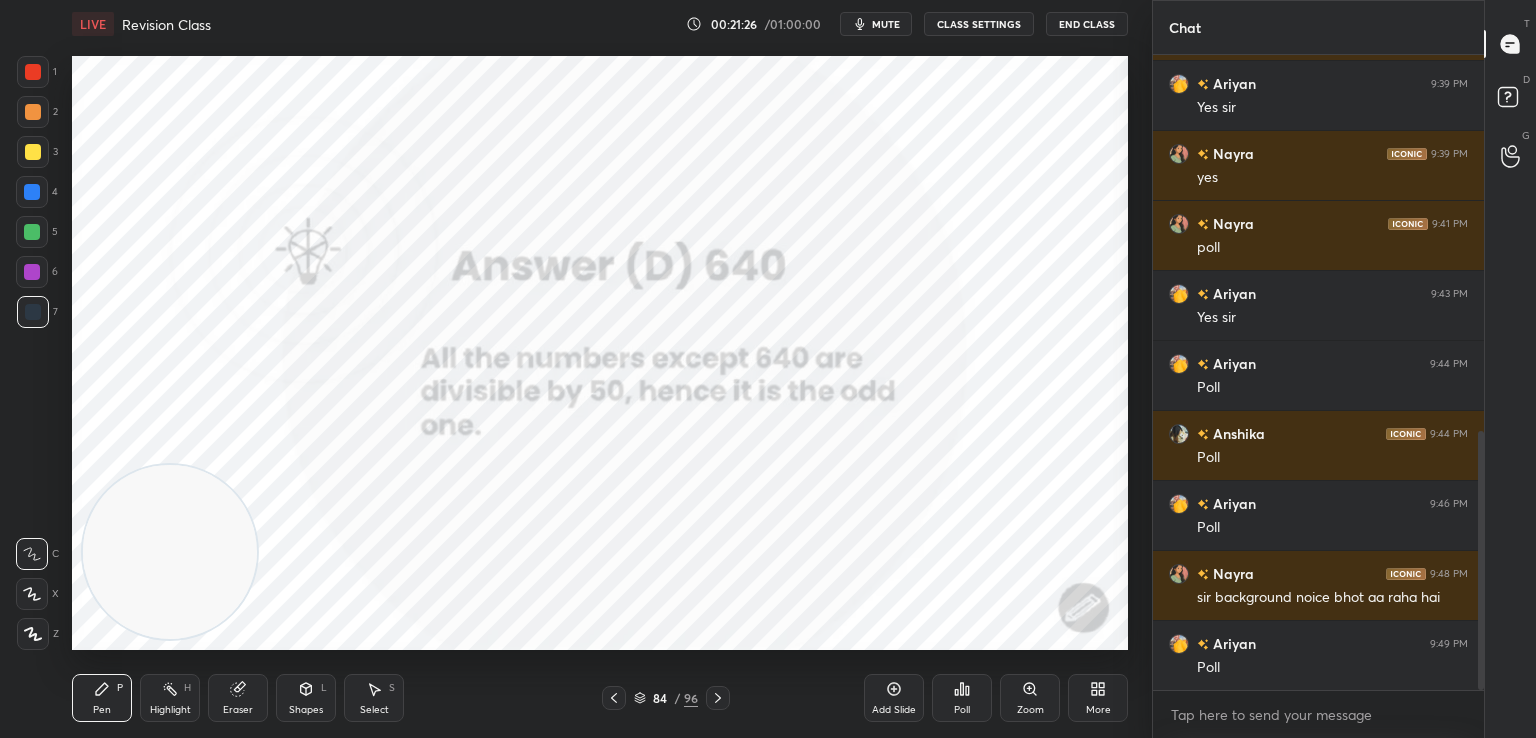click 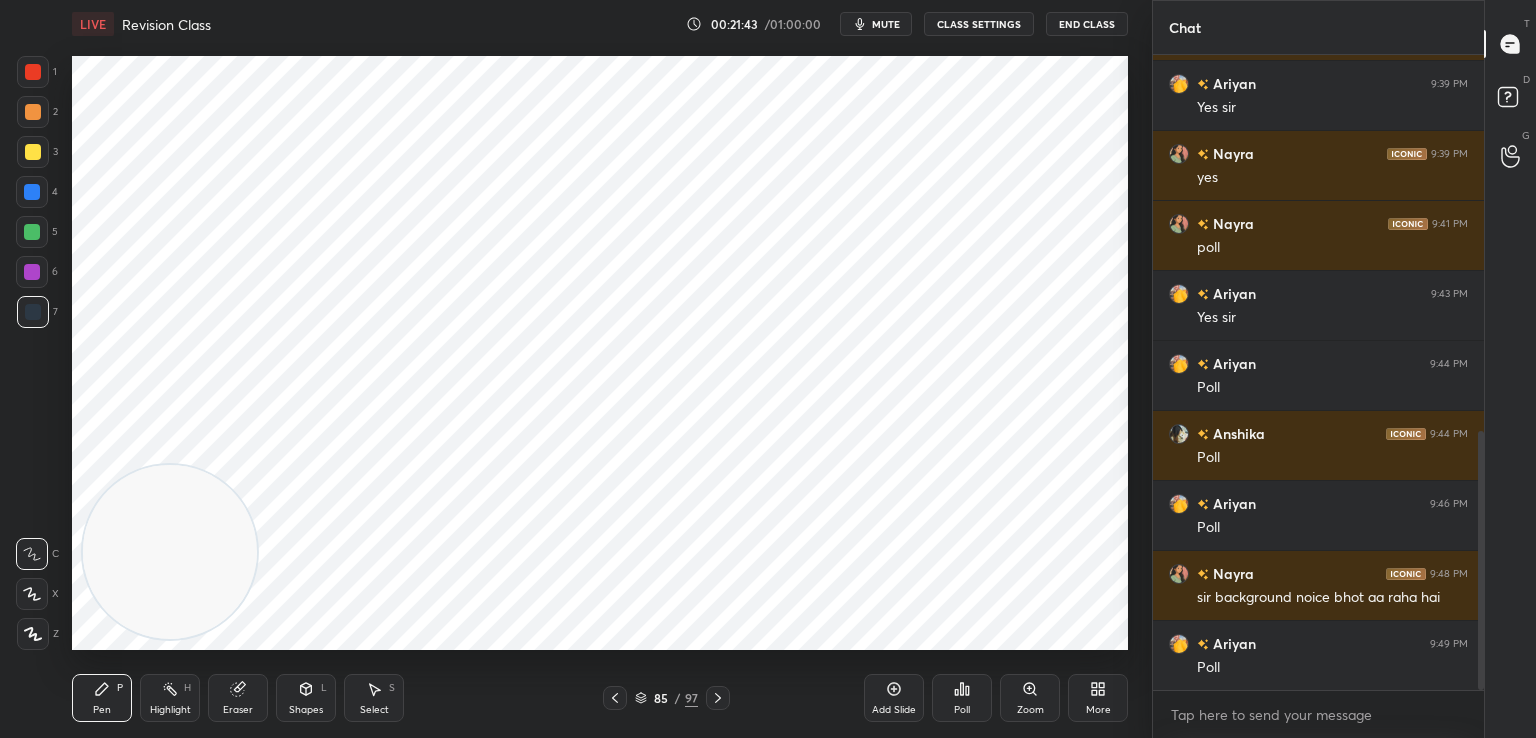 click on "mute" at bounding box center (886, 24) 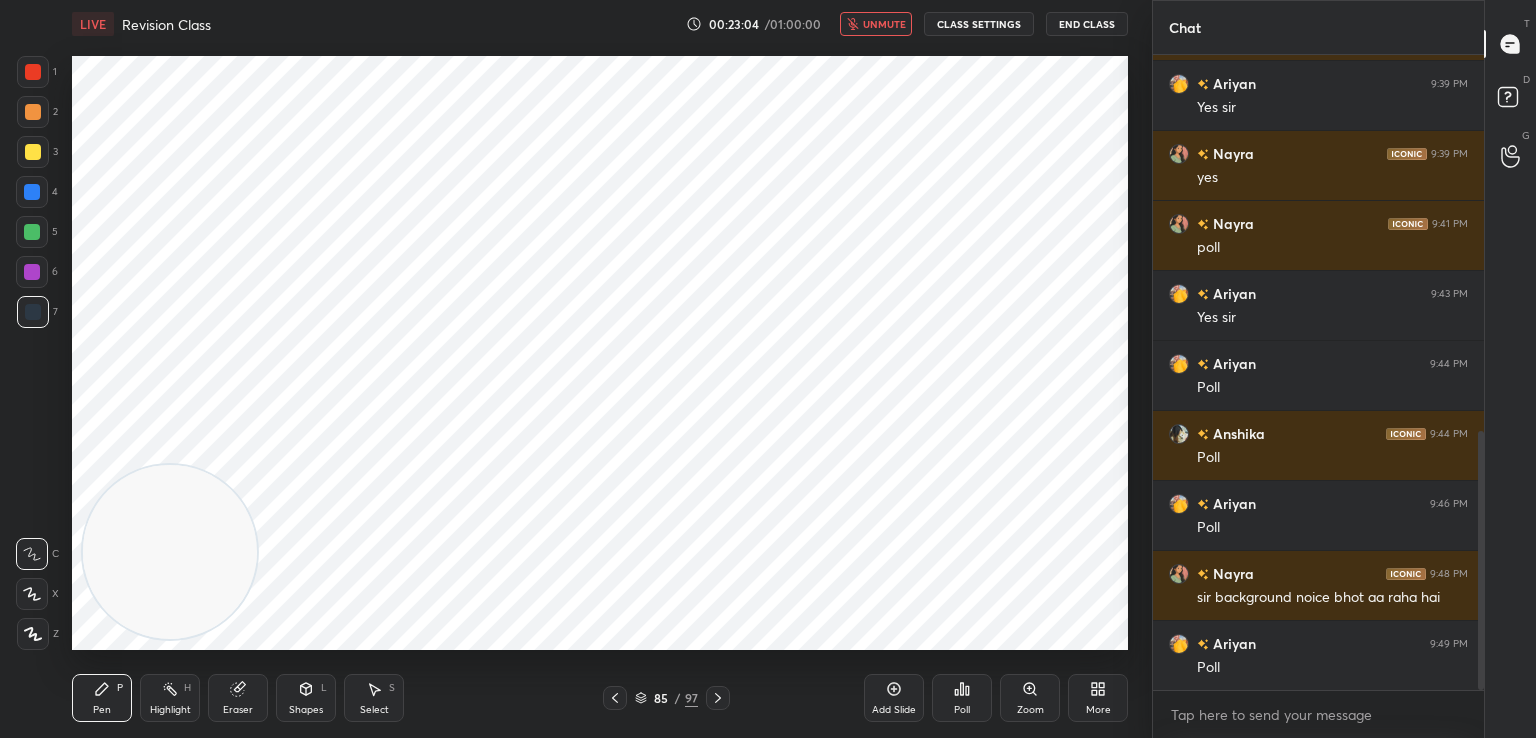 click on "unmute" at bounding box center (884, 24) 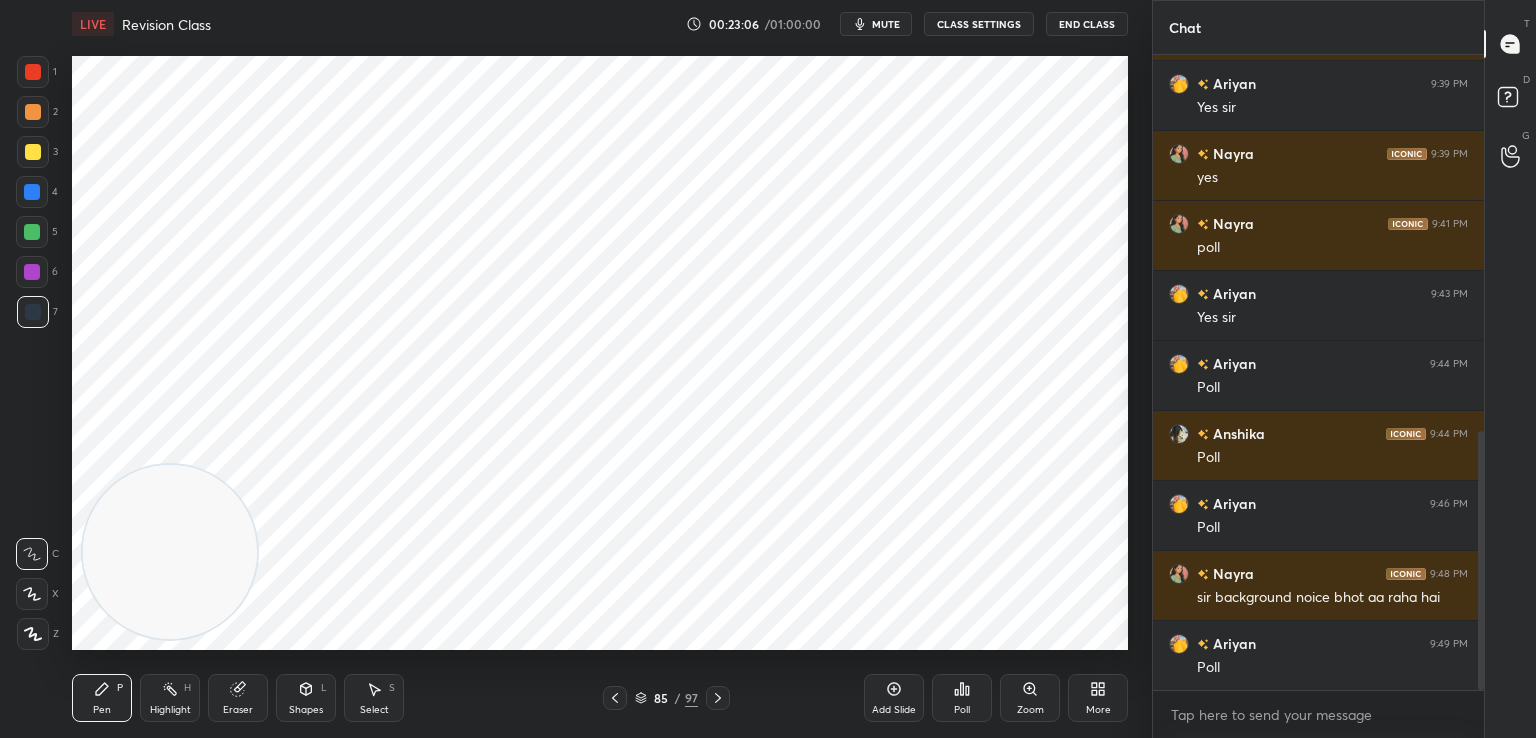 click on "mute" at bounding box center (886, 24) 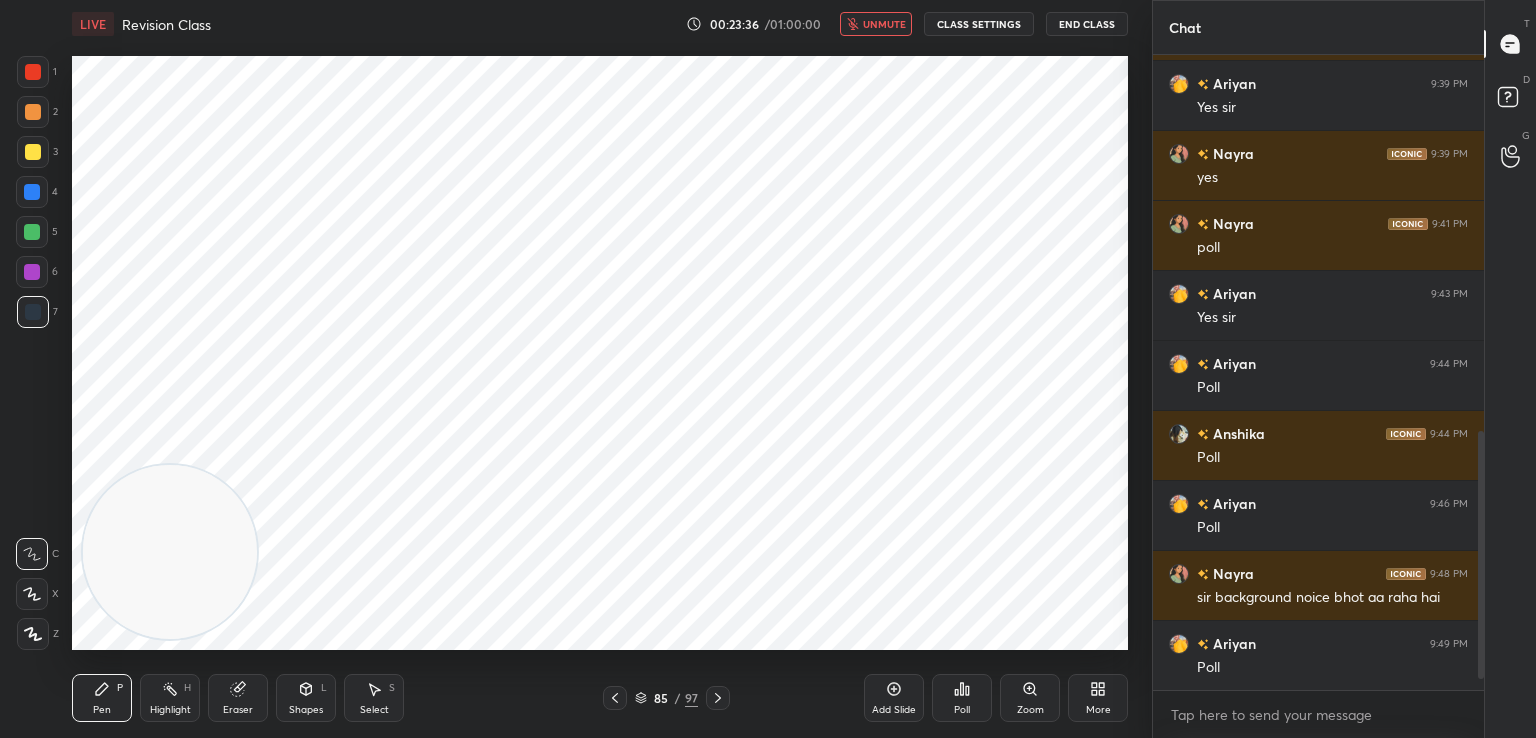 scroll, scrollTop: 994, scrollLeft: 0, axis: vertical 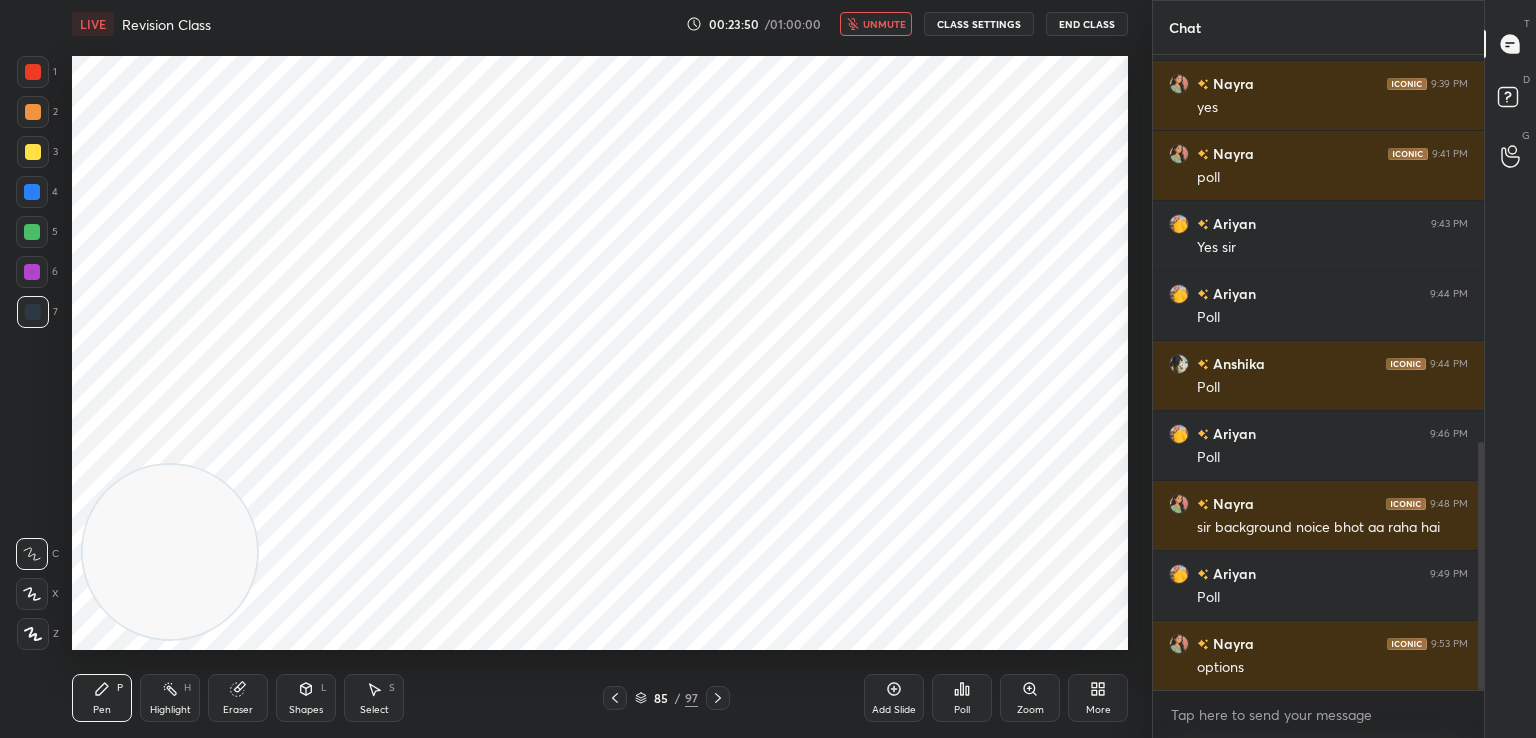 click on "unmute" at bounding box center (884, 24) 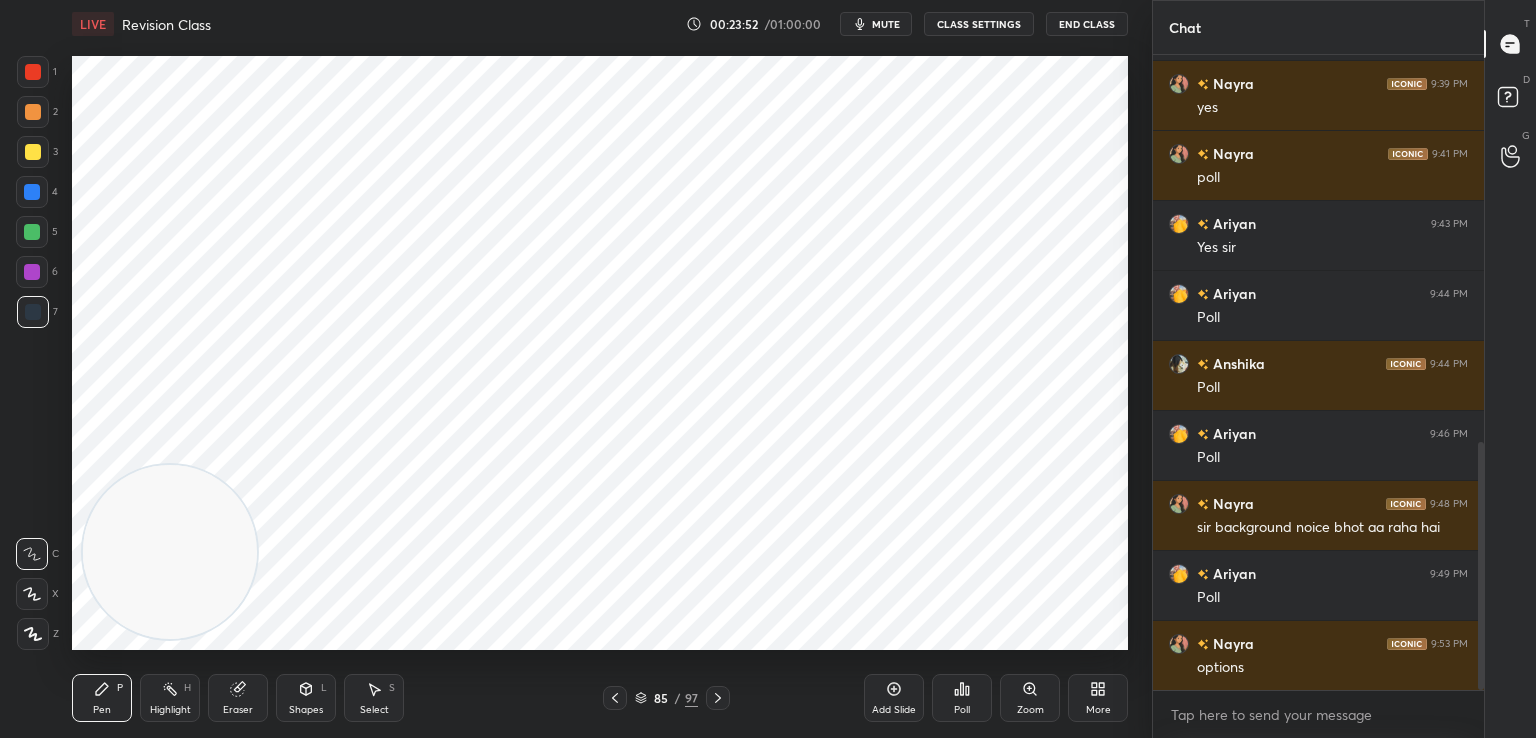 click on "mute" at bounding box center (886, 24) 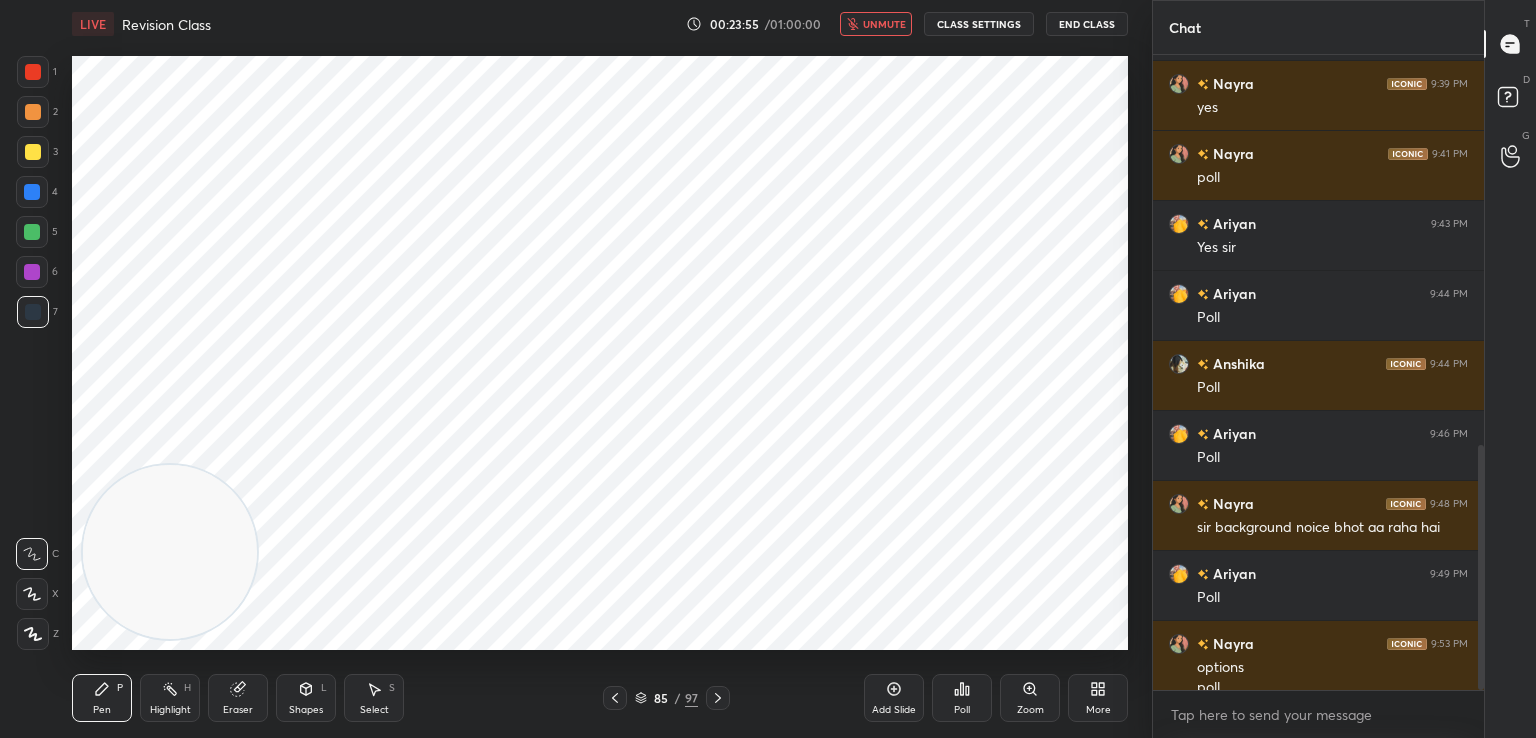 scroll, scrollTop: 1014, scrollLeft: 0, axis: vertical 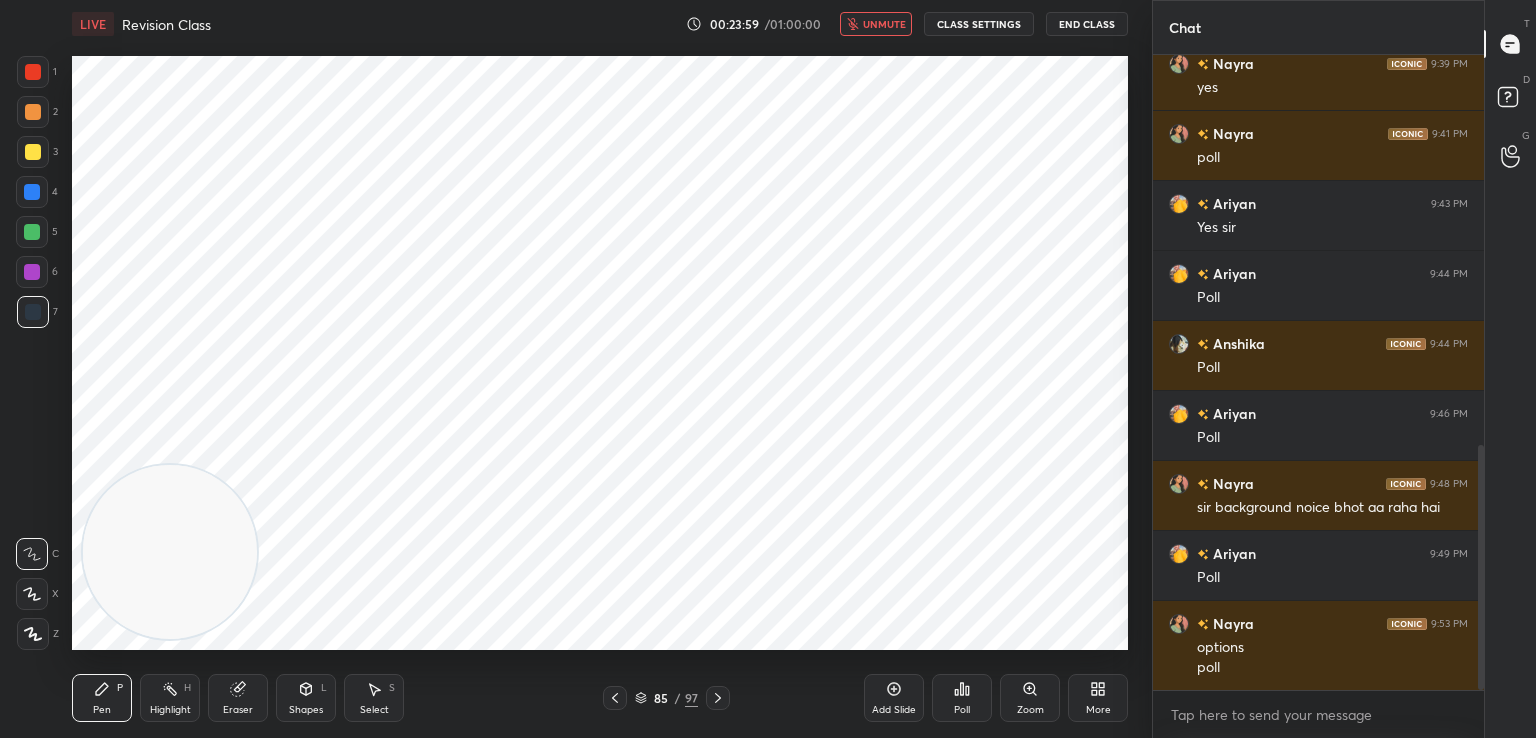 click on "Poll" at bounding box center (962, 698) 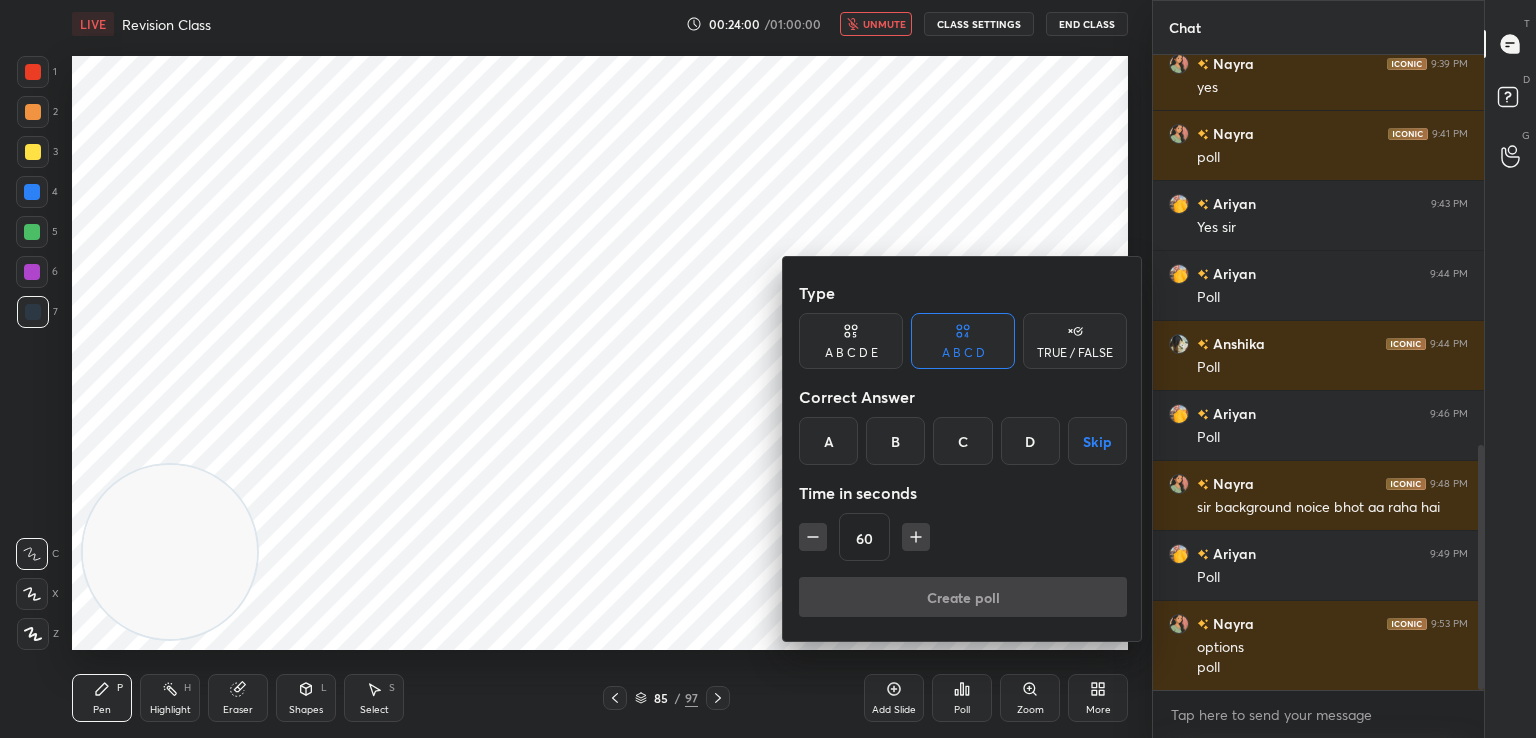 click on "A" at bounding box center (828, 441) 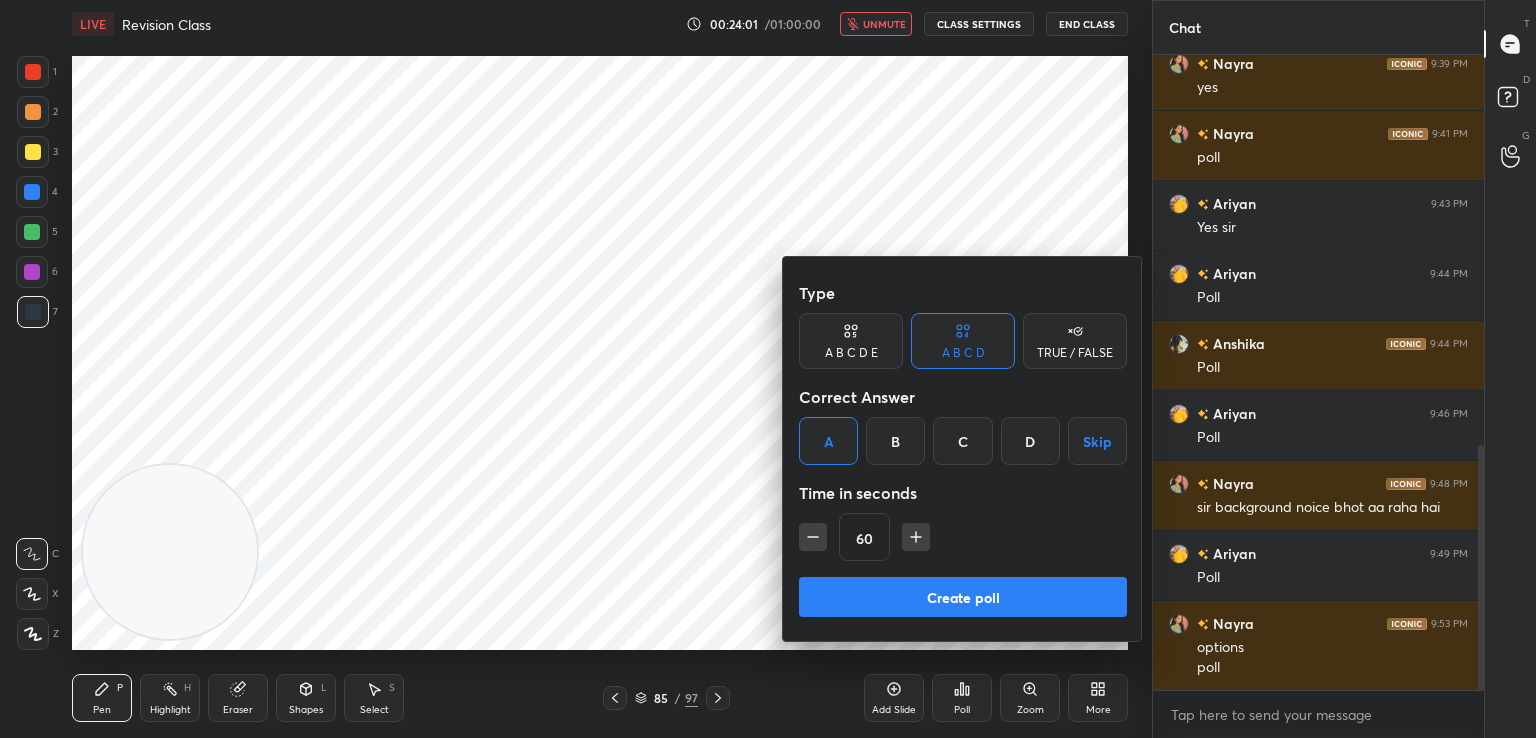 click on "Create poll" at bounding box center (963, 597) 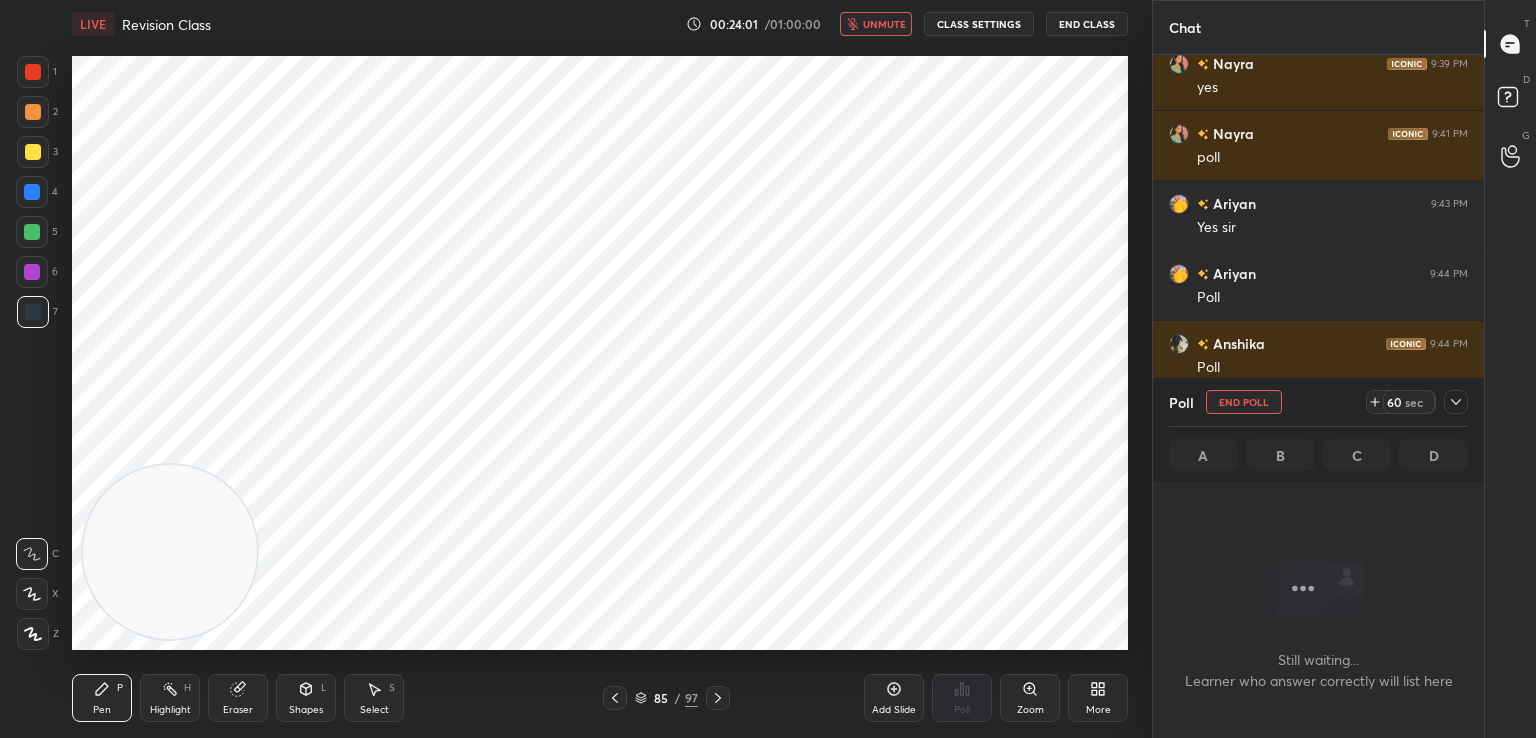 scroll, scrollTop: 525, scrollLeft: 325, axis: both 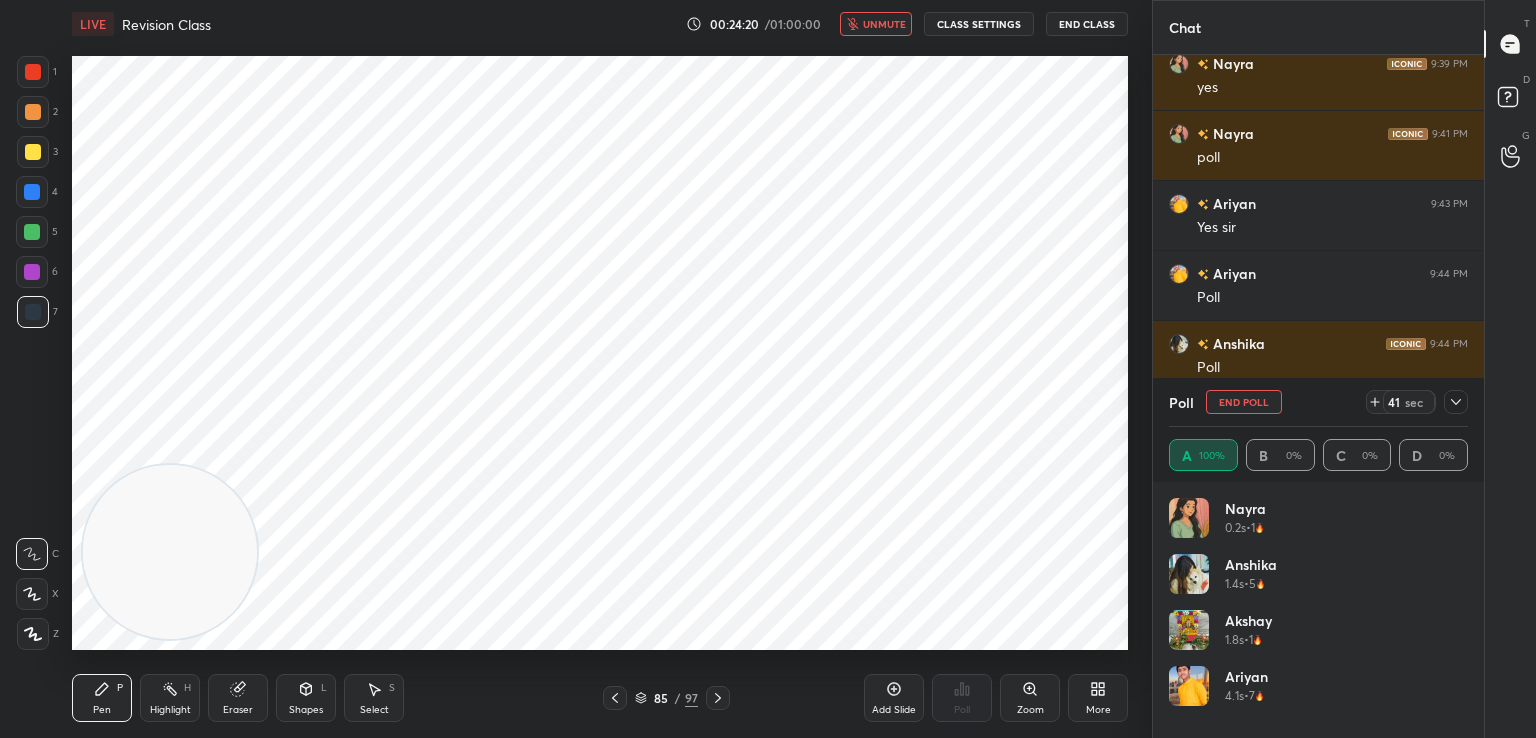 click on "unmute" at bounding box center (884, 24) 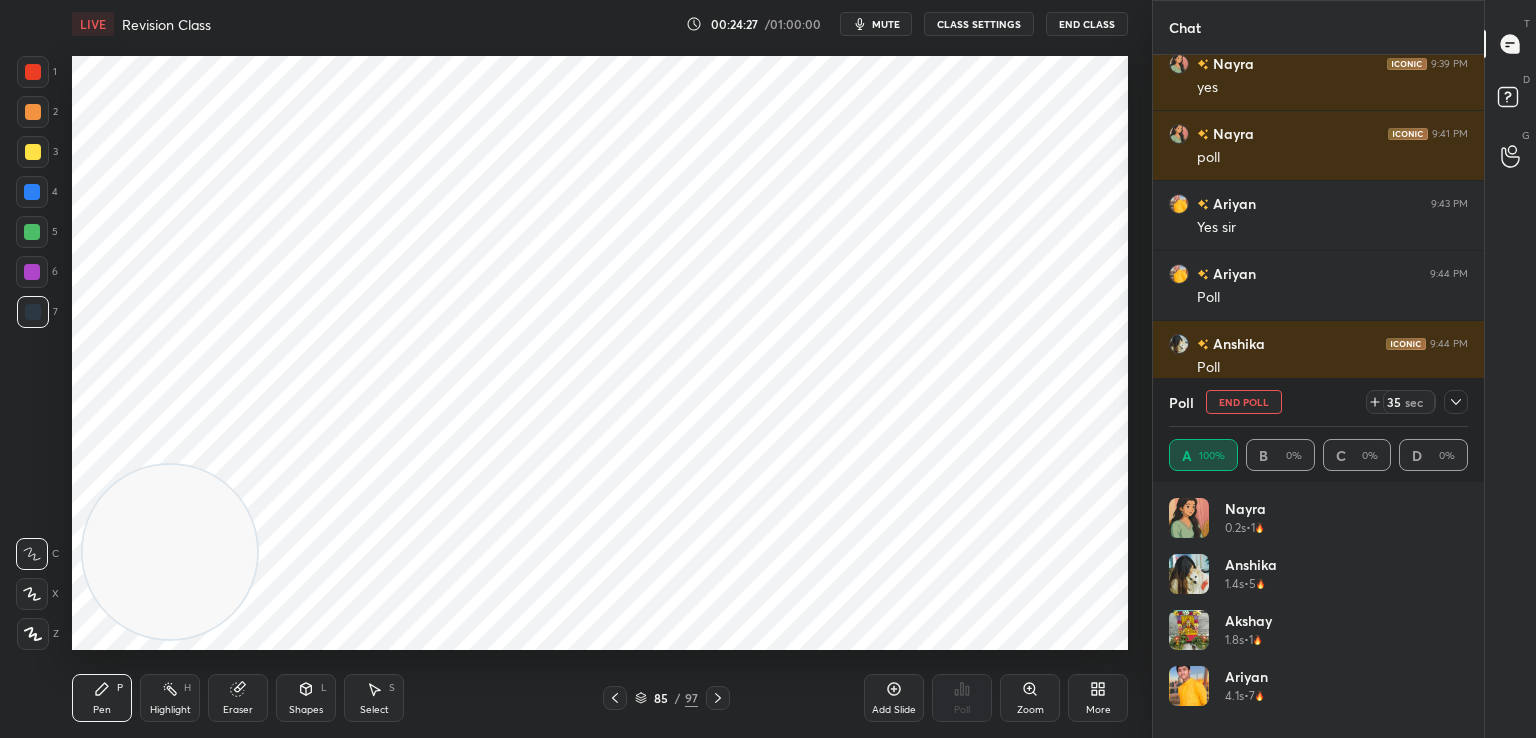 click 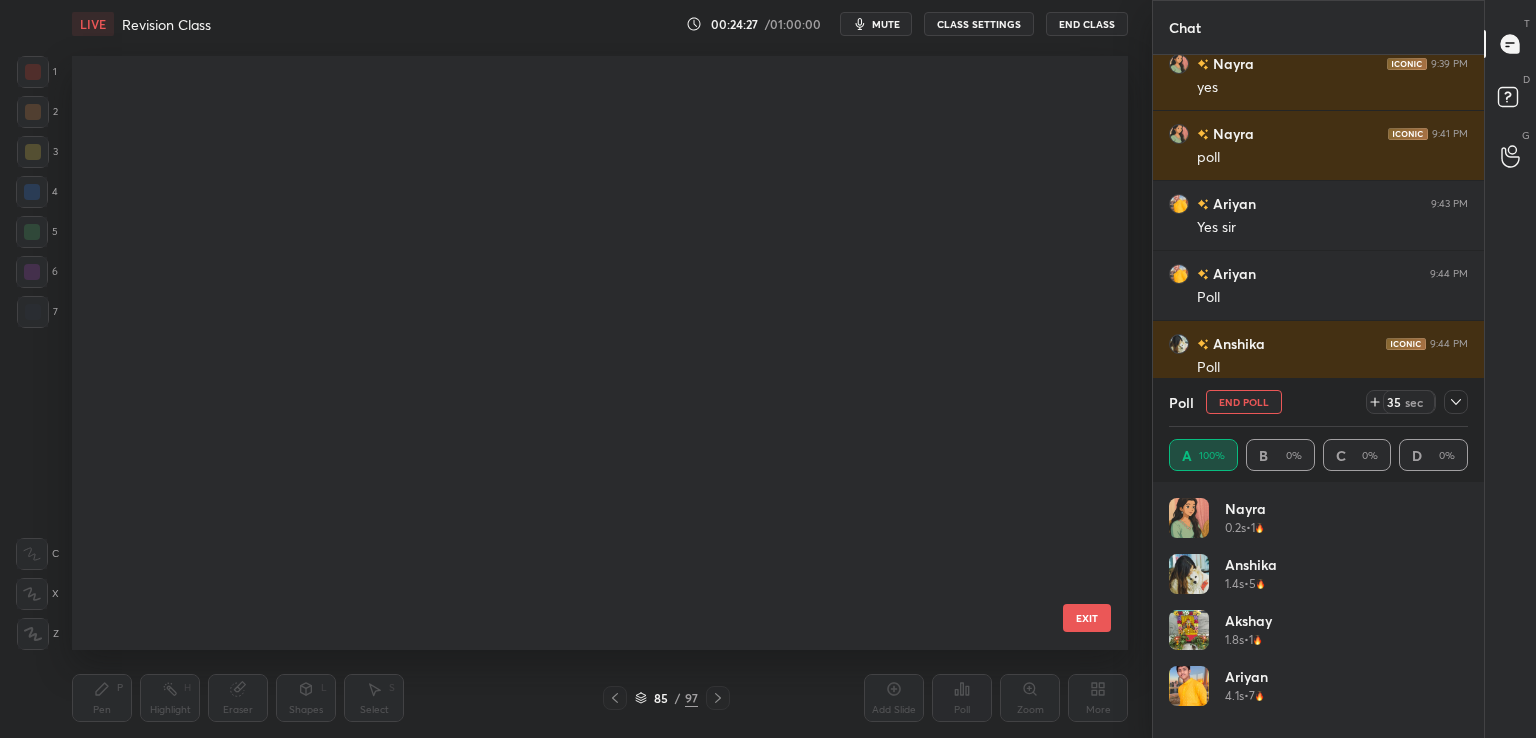 scroll, scrollTop: 4712, scrollLeft: 0, axis: vertical 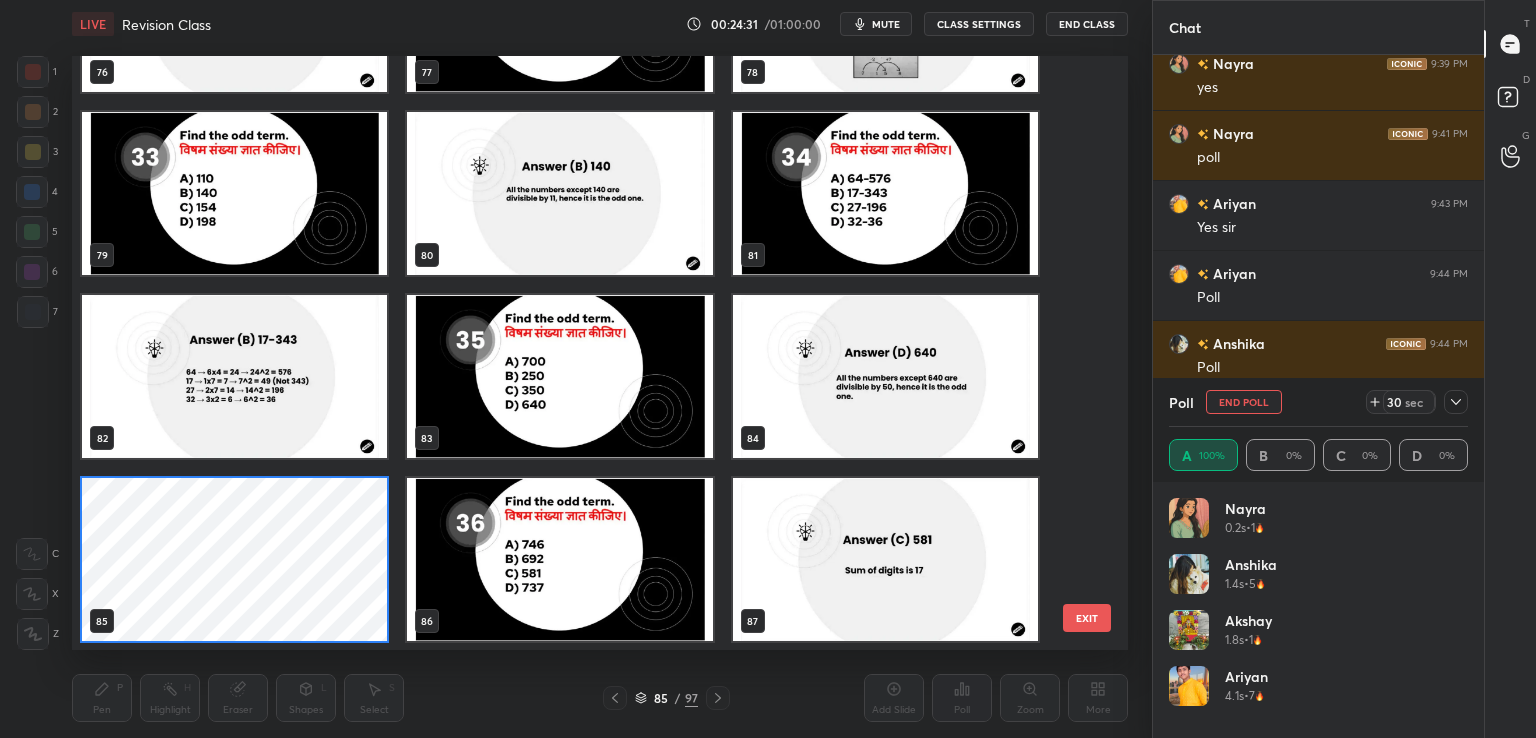 click at bounding box center (885, 193) 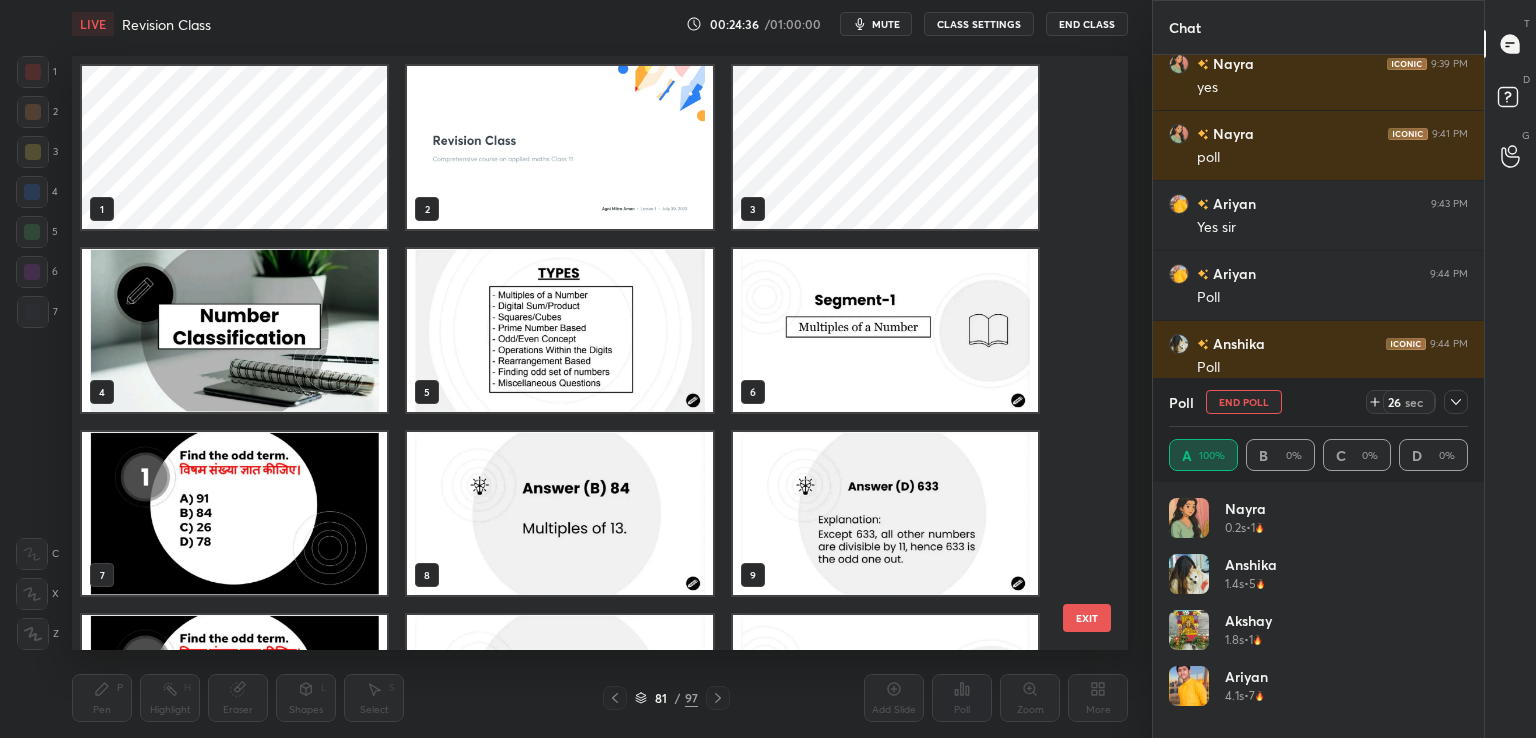 scroll, scrollTop: 0, scrollLeft: 0, axis: both 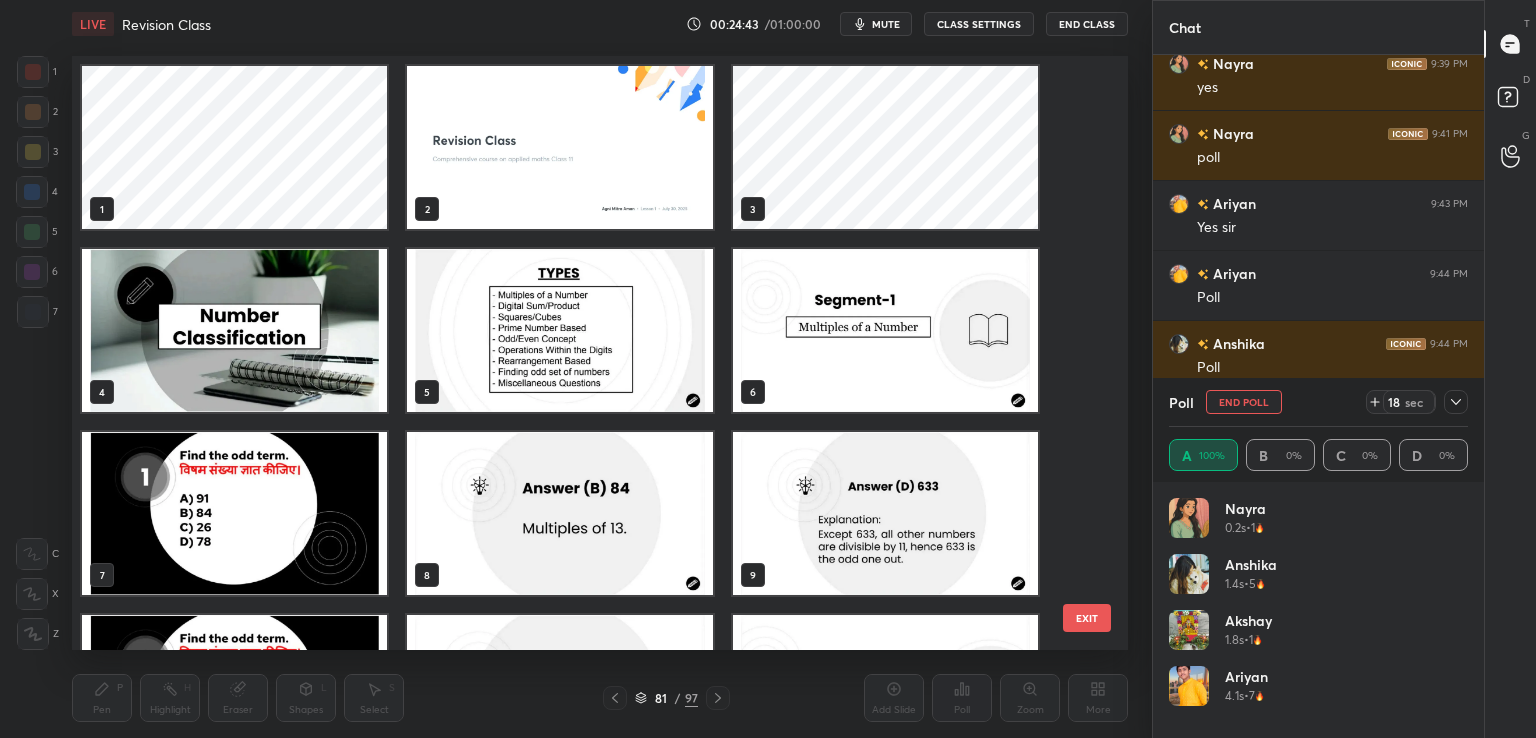 click at bounding box center [559, 147] 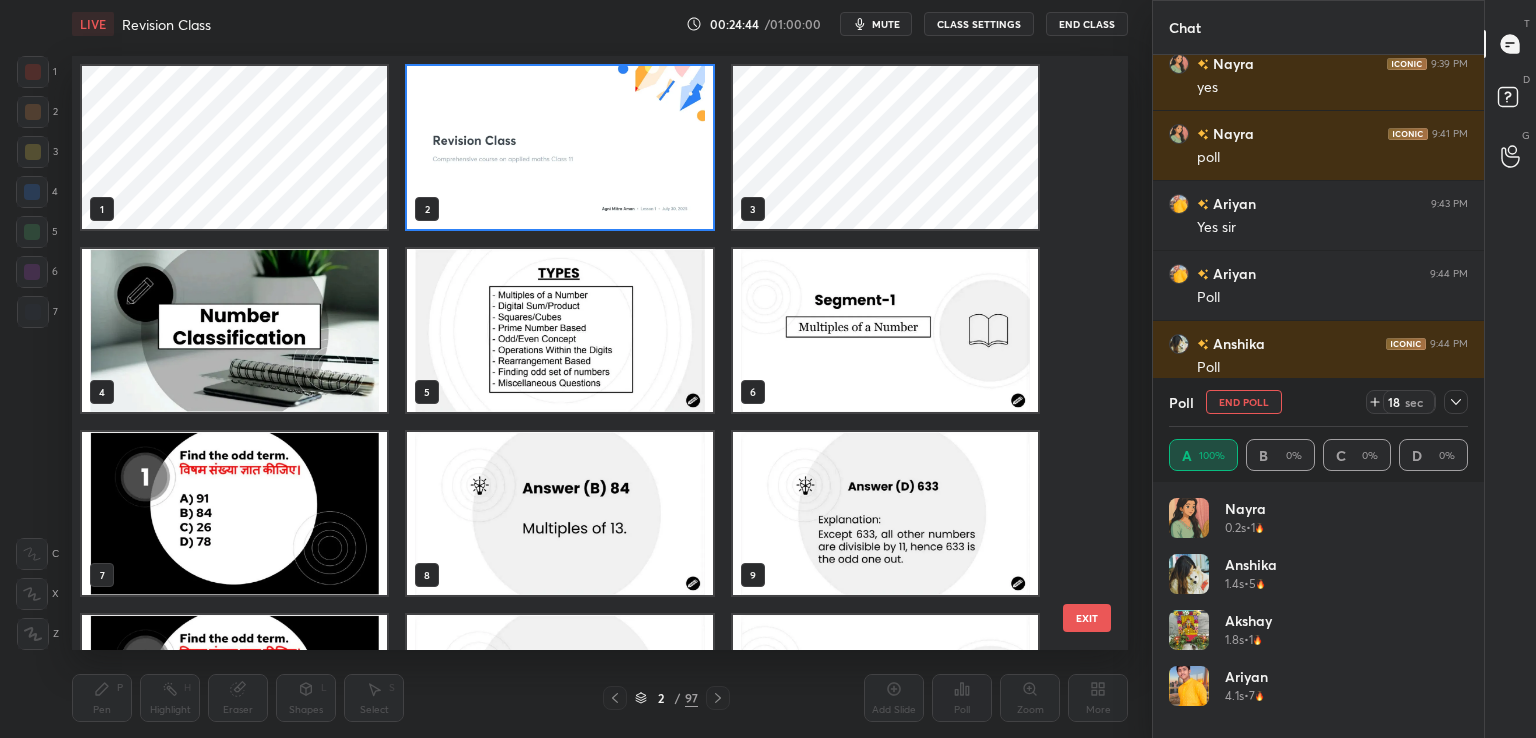 click at bounding box center (559, 147) 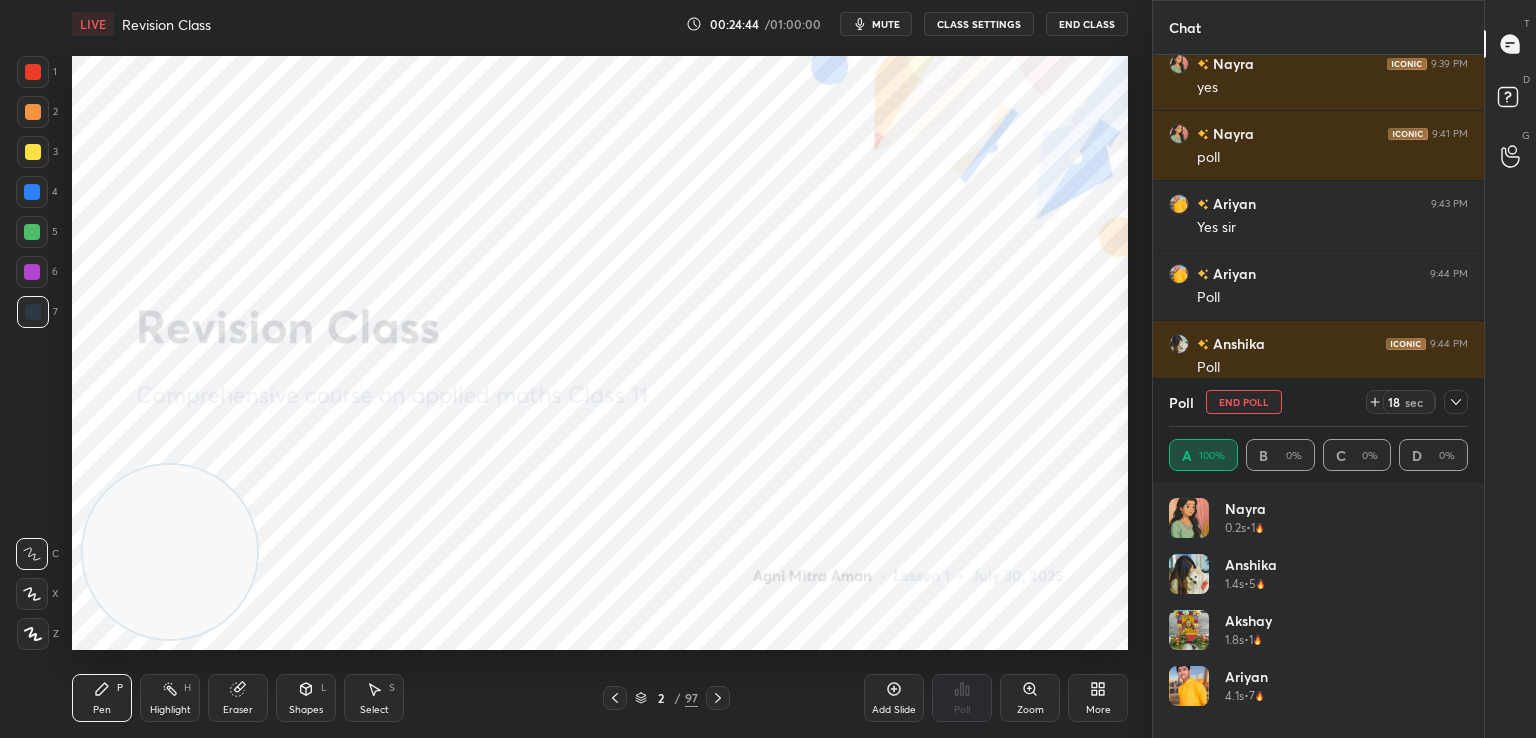 click at bounding box center [559, 147] 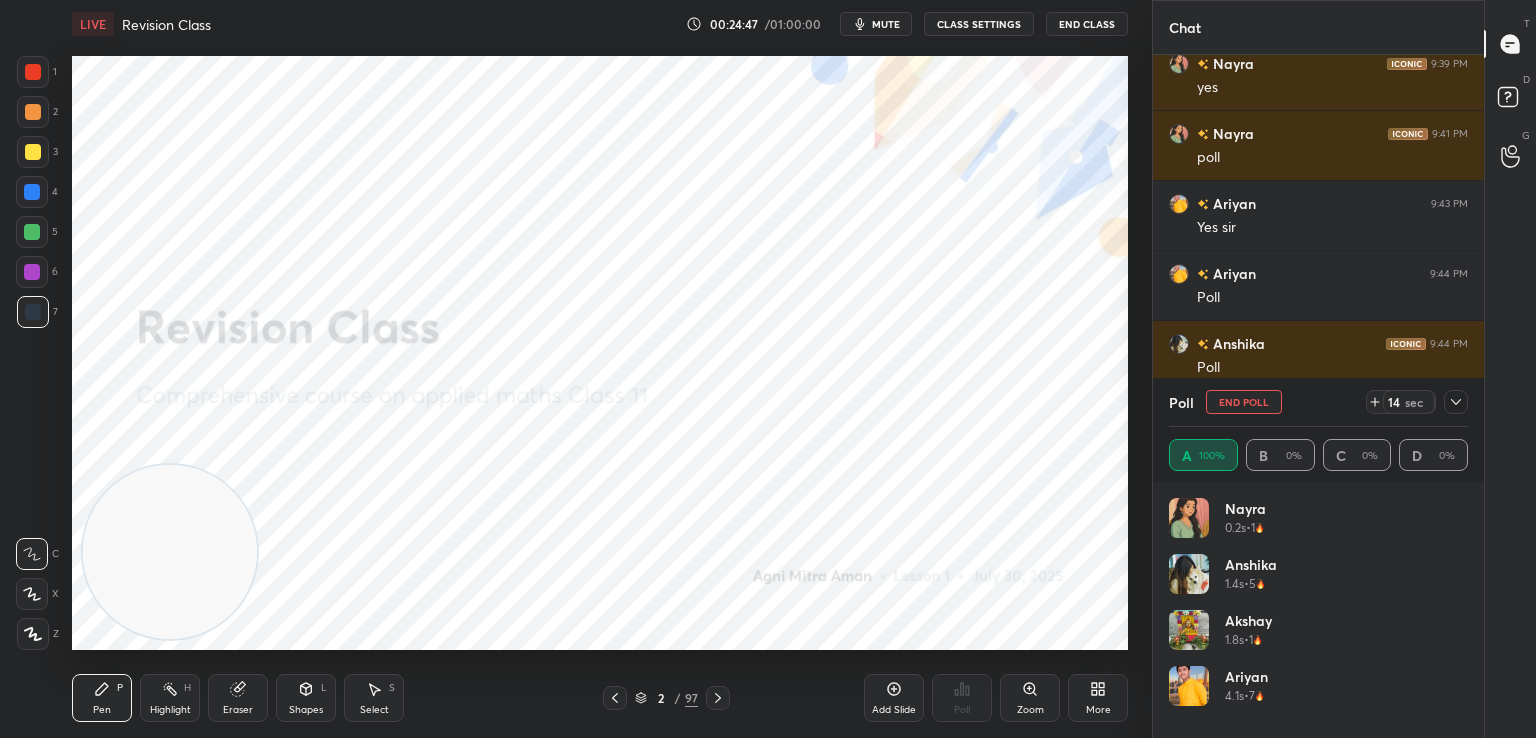 click 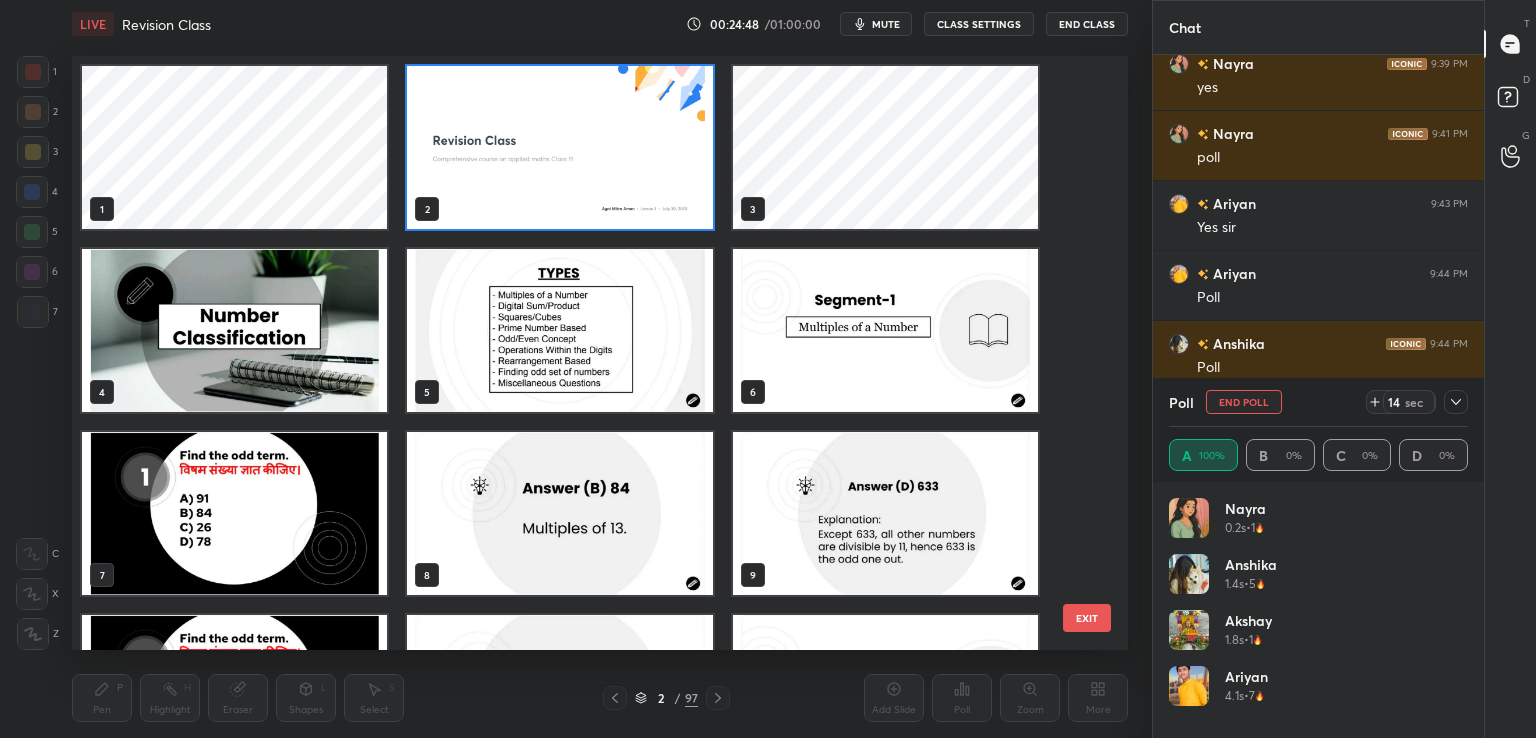 scroll, scrollTop: 6, scrollLeft: 10, axis: both 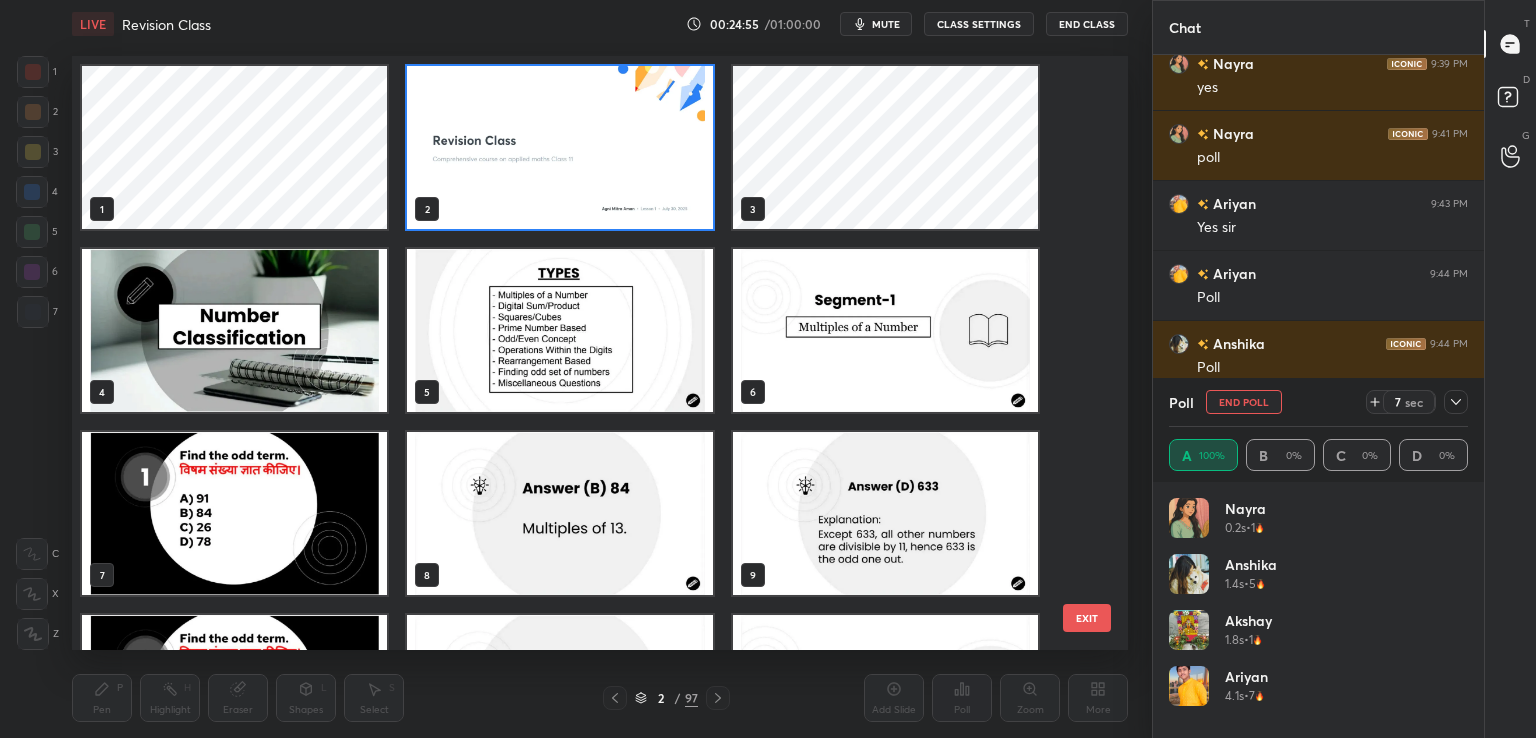 click at bounding box center (885, 513) 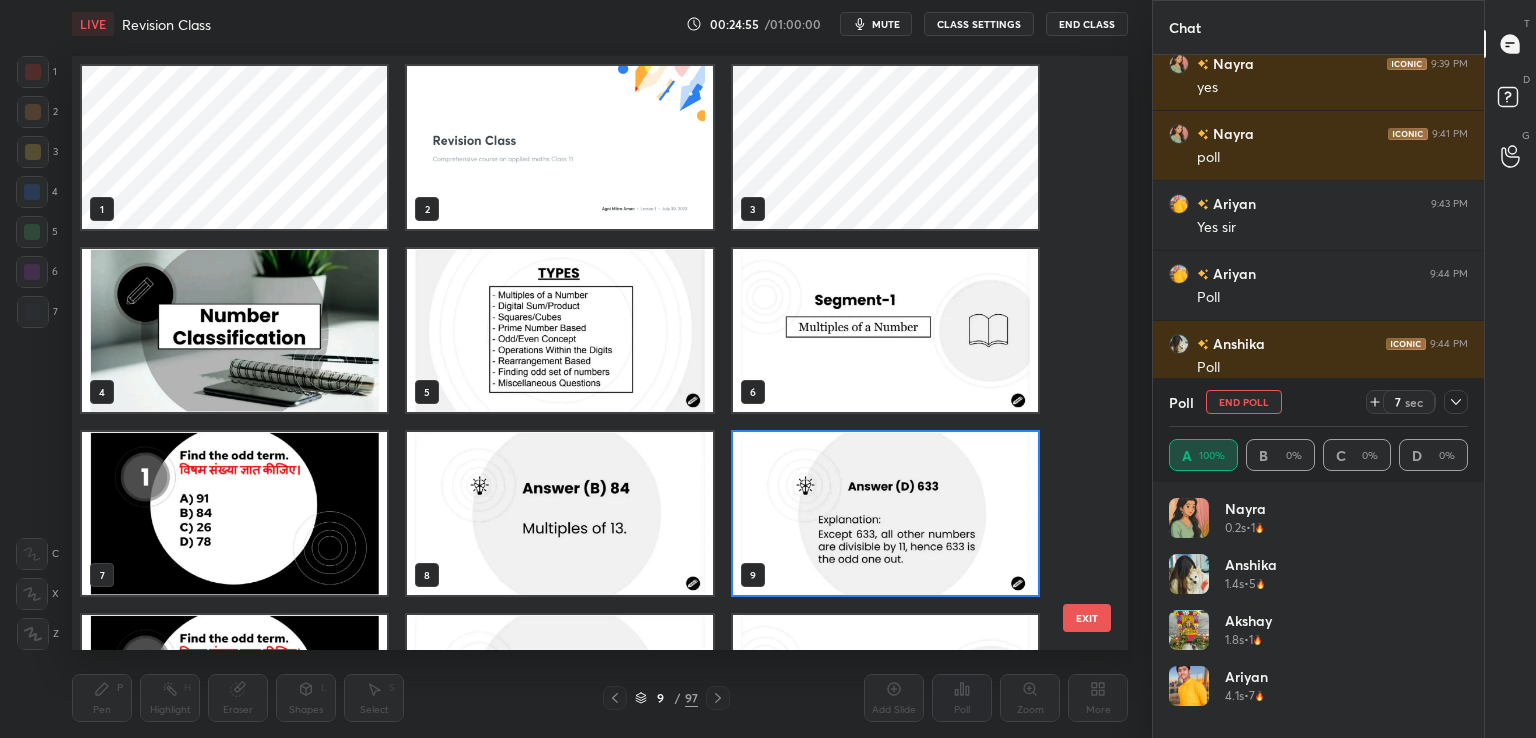 click at bounding box center (885, 513) 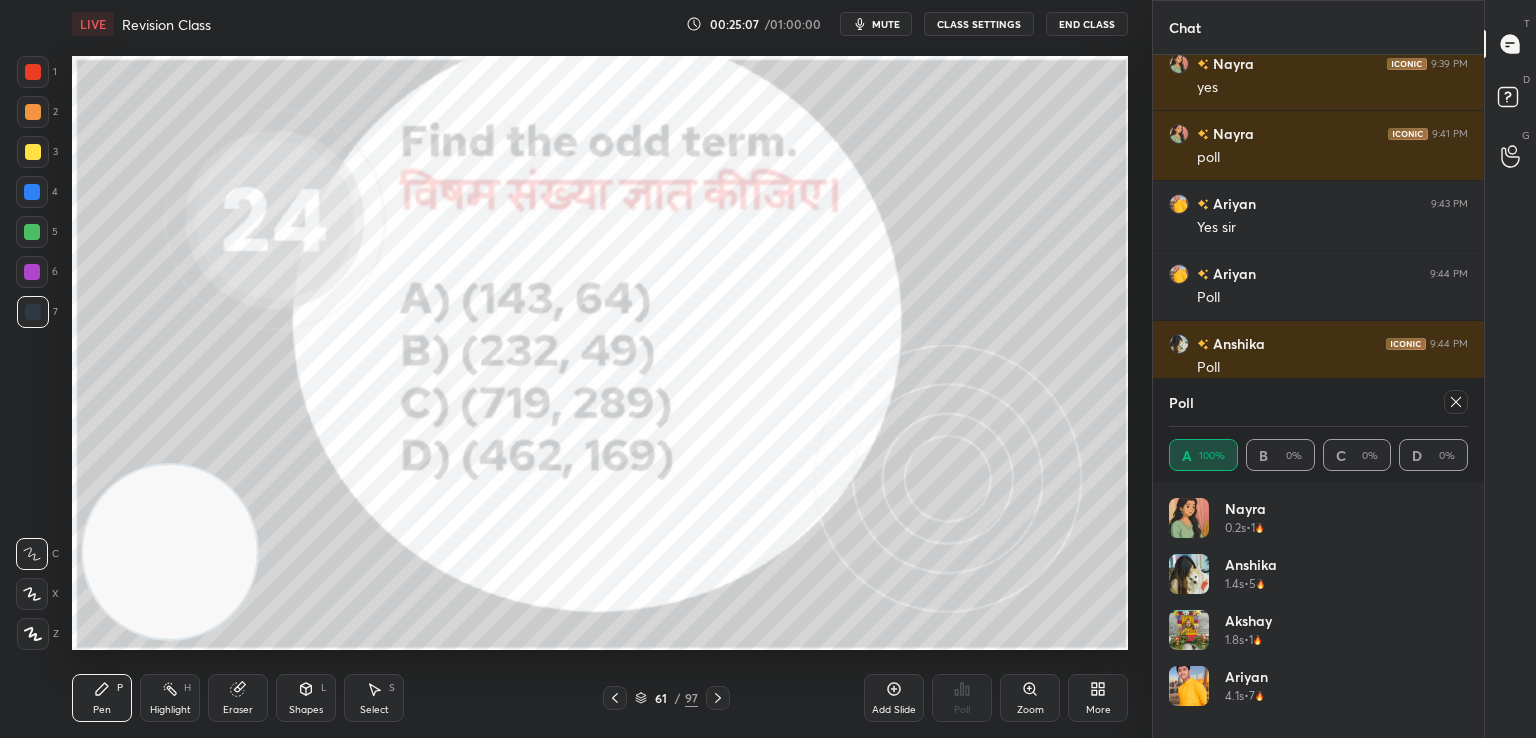 click 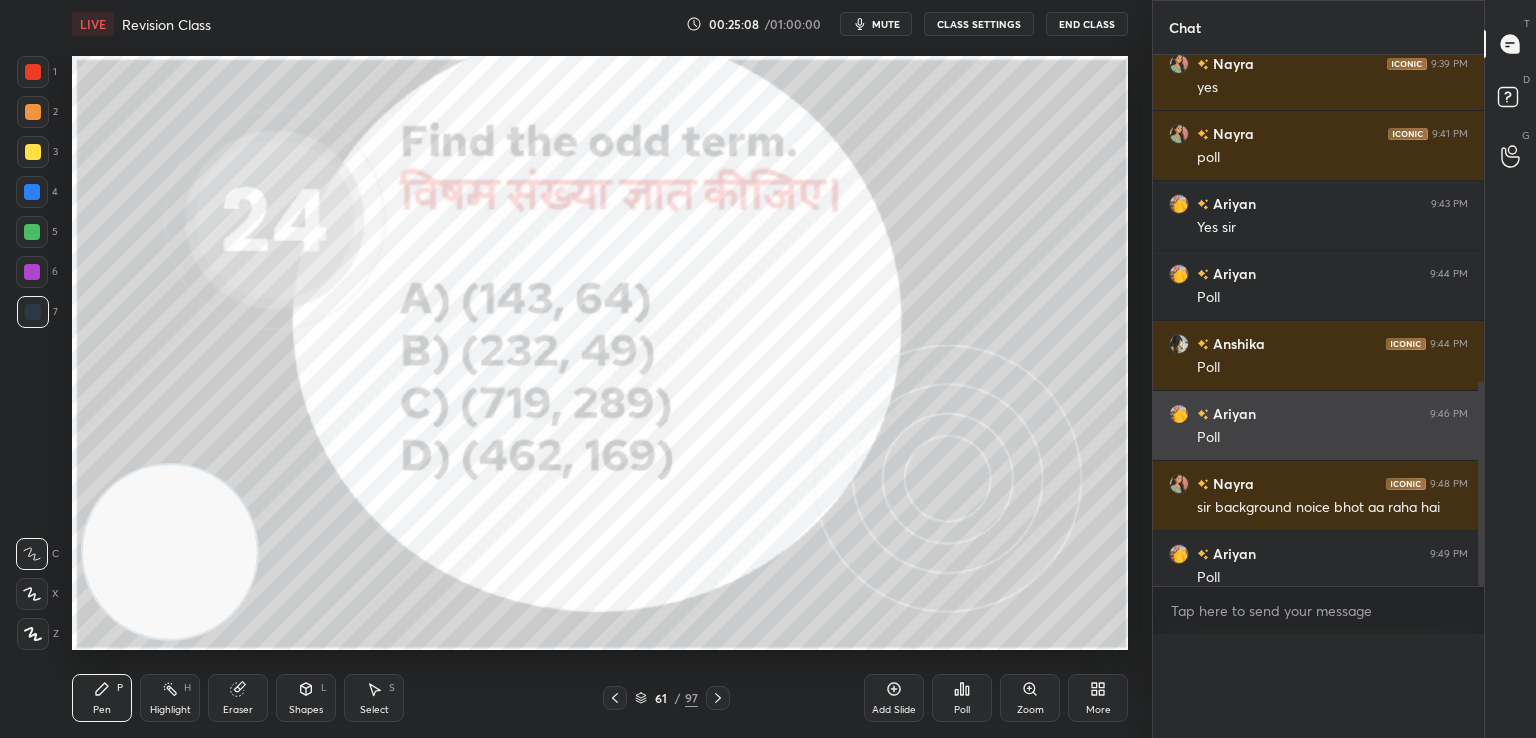 scroll, scrollTop: 0, scrollLeft: 6, axis: horizontal 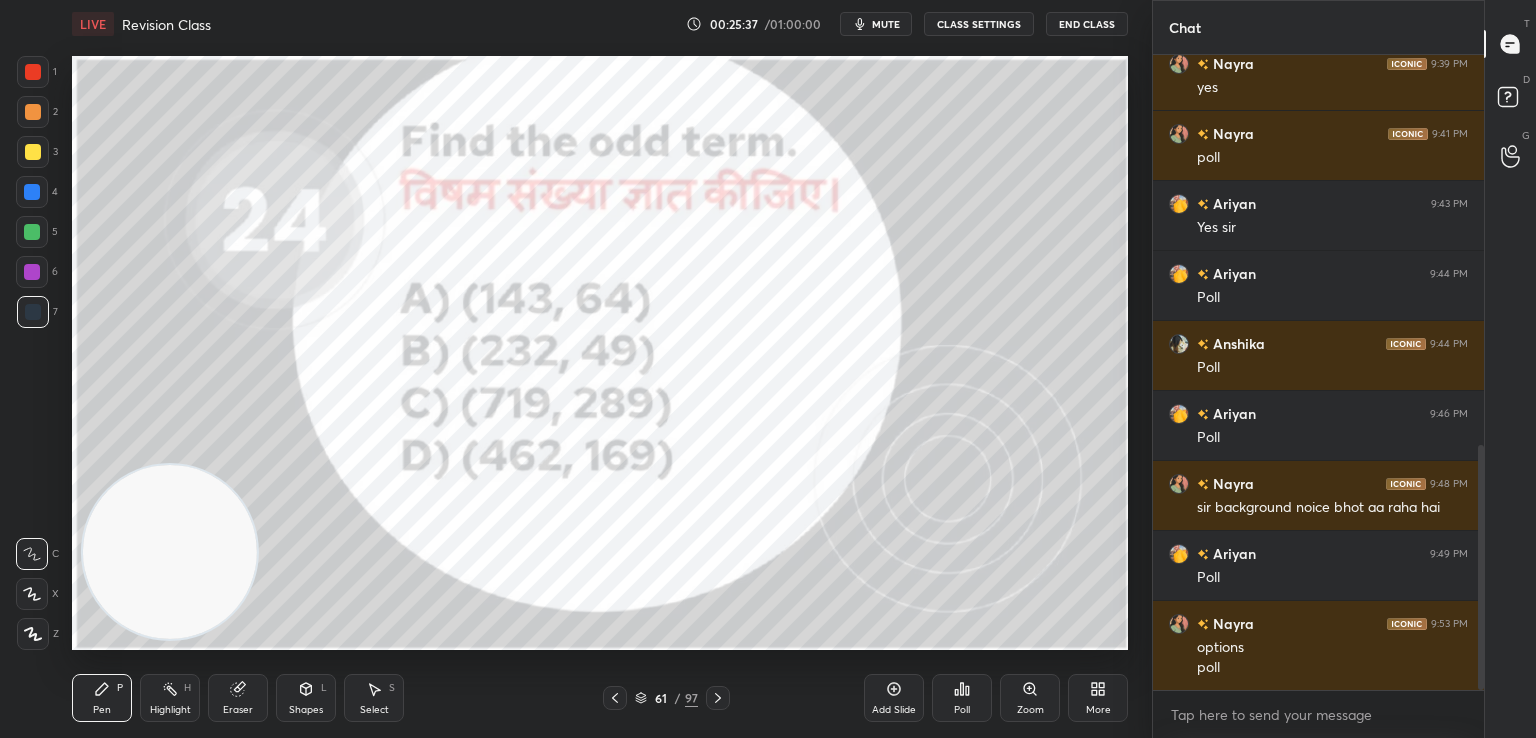 click on "mute" at bounding box center [886, 24] 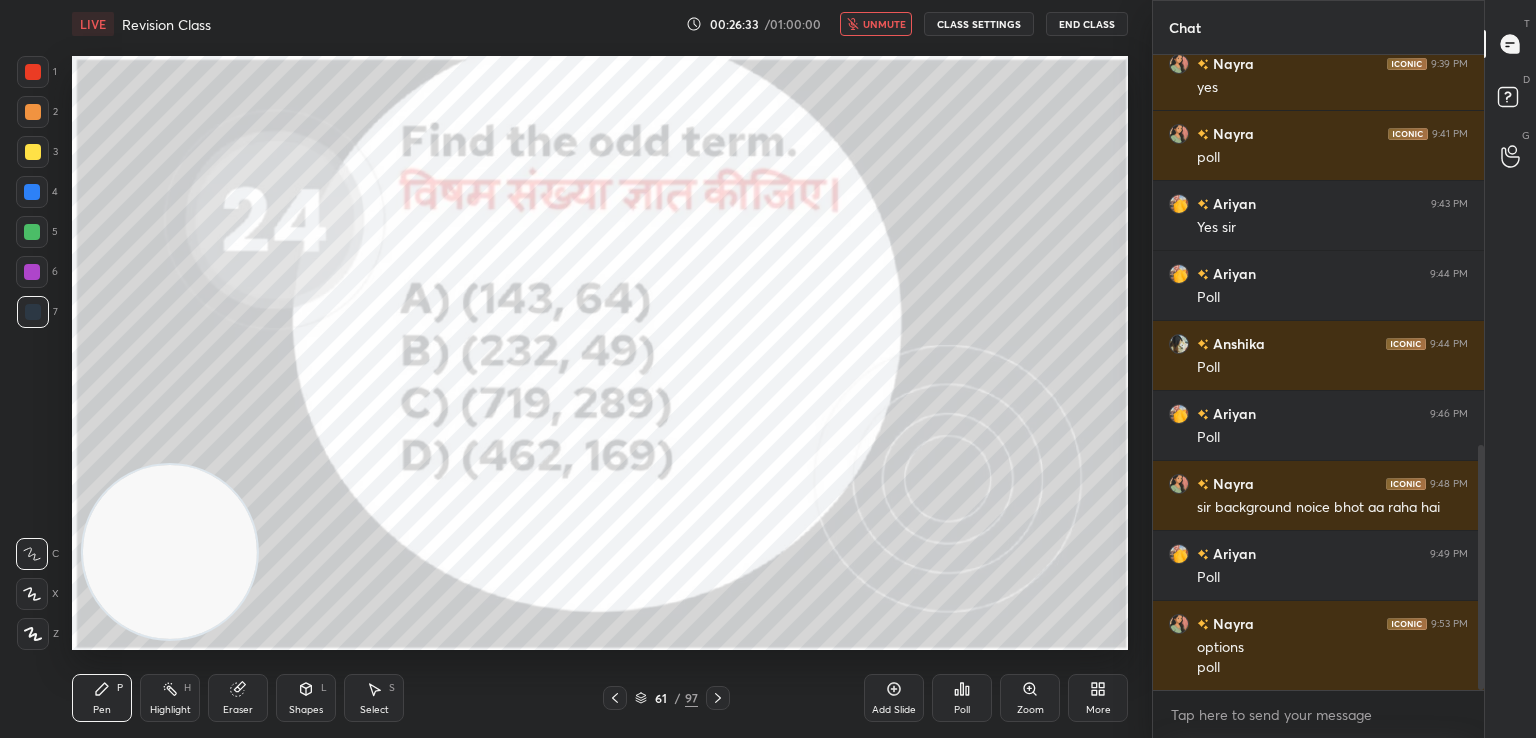 click on "unmute" at bounding box center (884, 24) 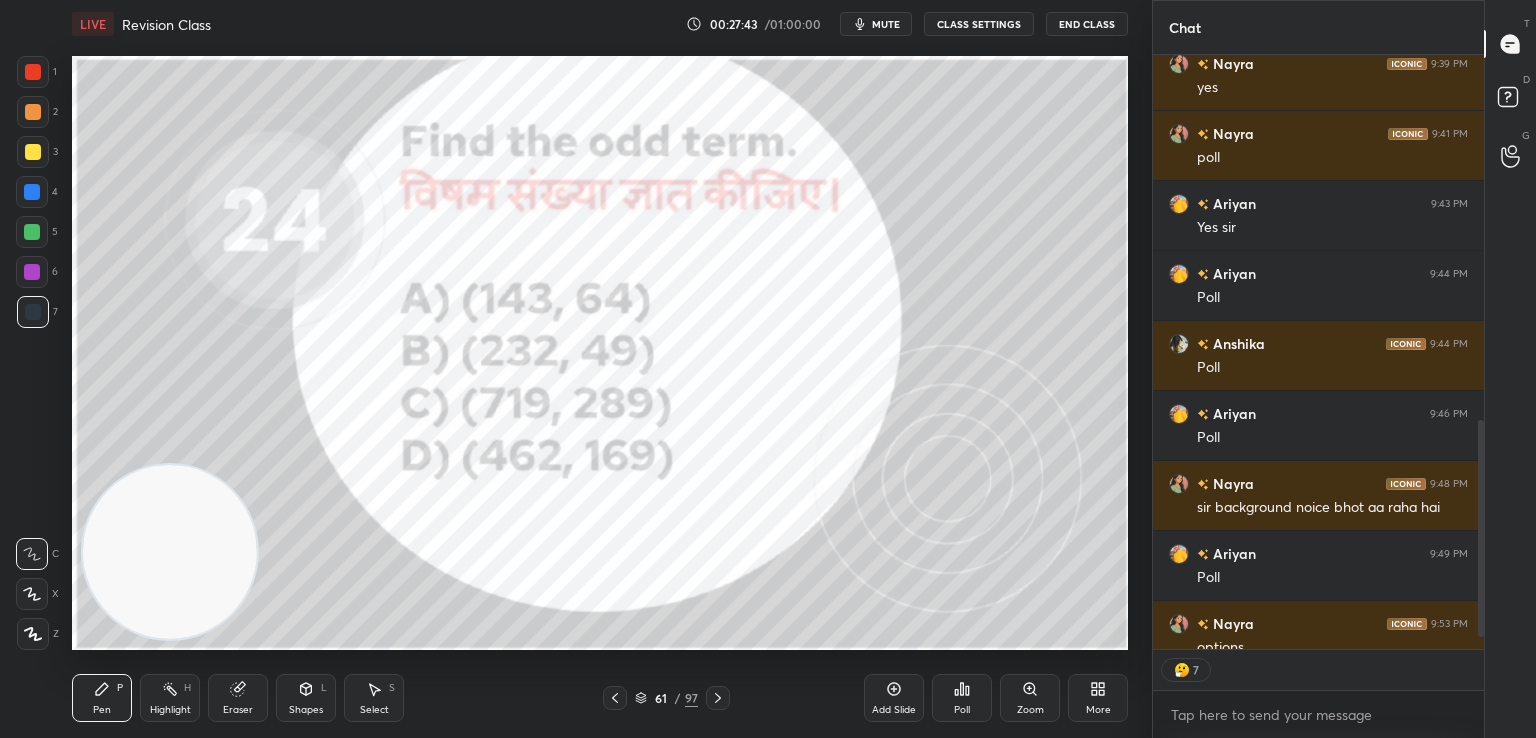 scroll, scrollTop: 1104, scrollLeft: 0, axis: vertical 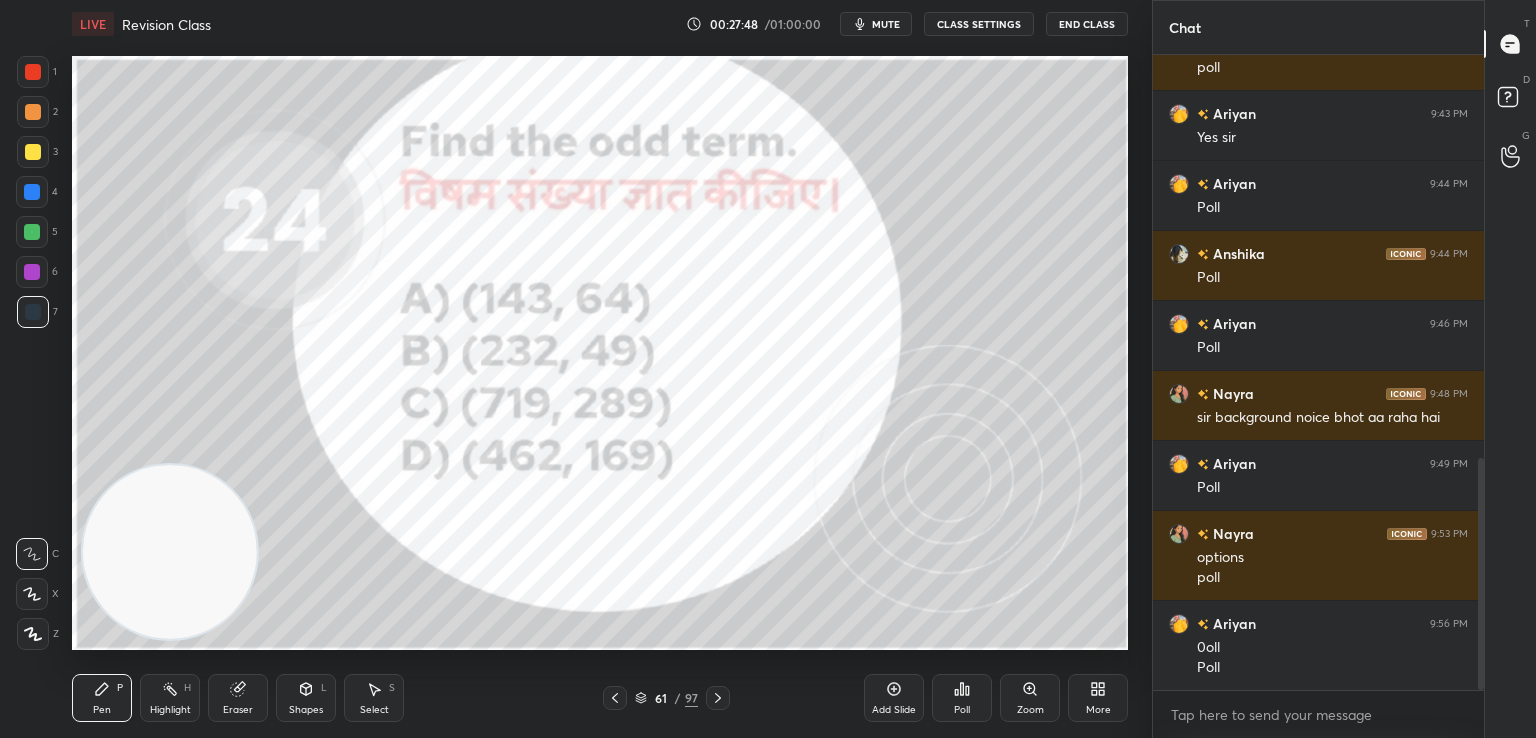 click on "61 / 97" at bounding box center [666, 698] 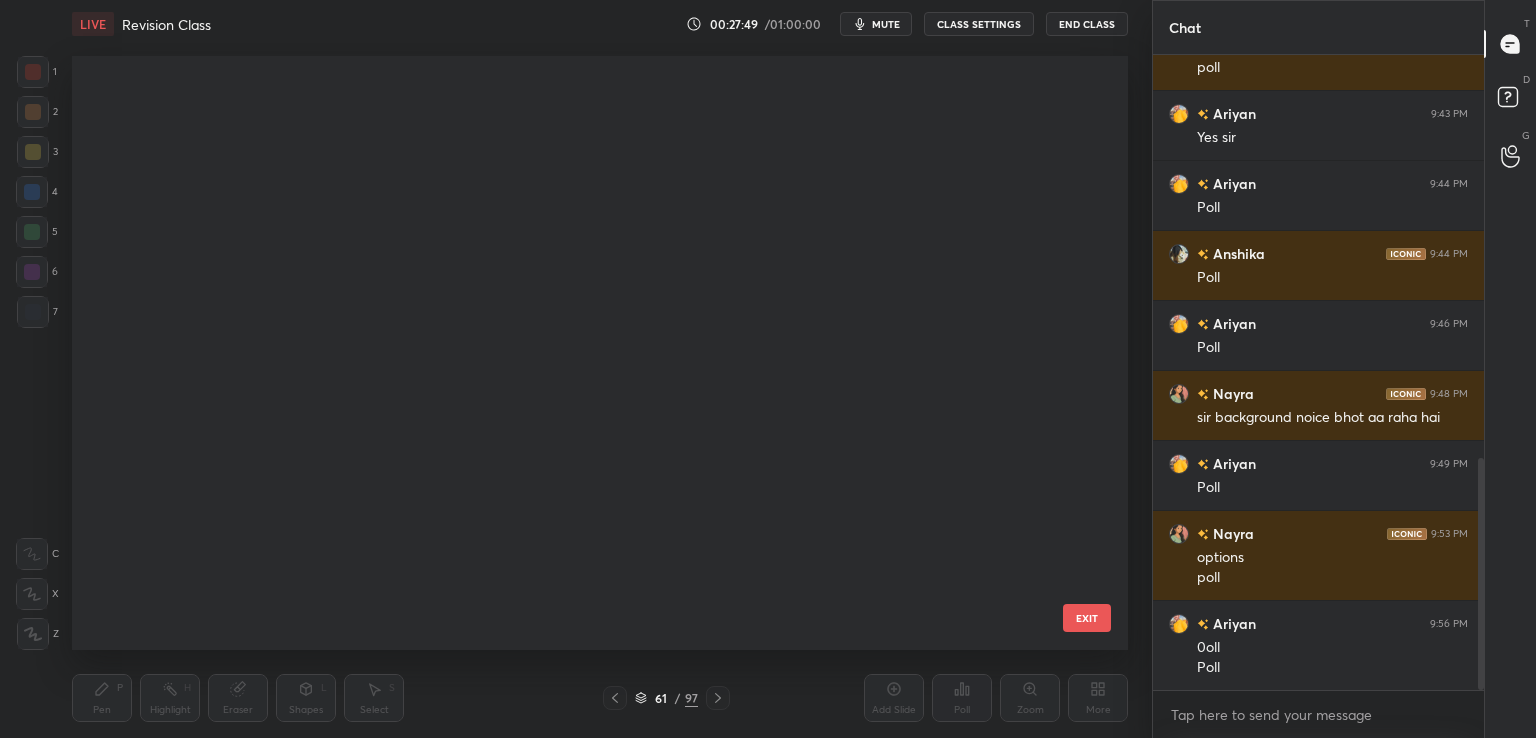 scroll, scrollTop: 3440, scrollLeft: 0, axis: vertical 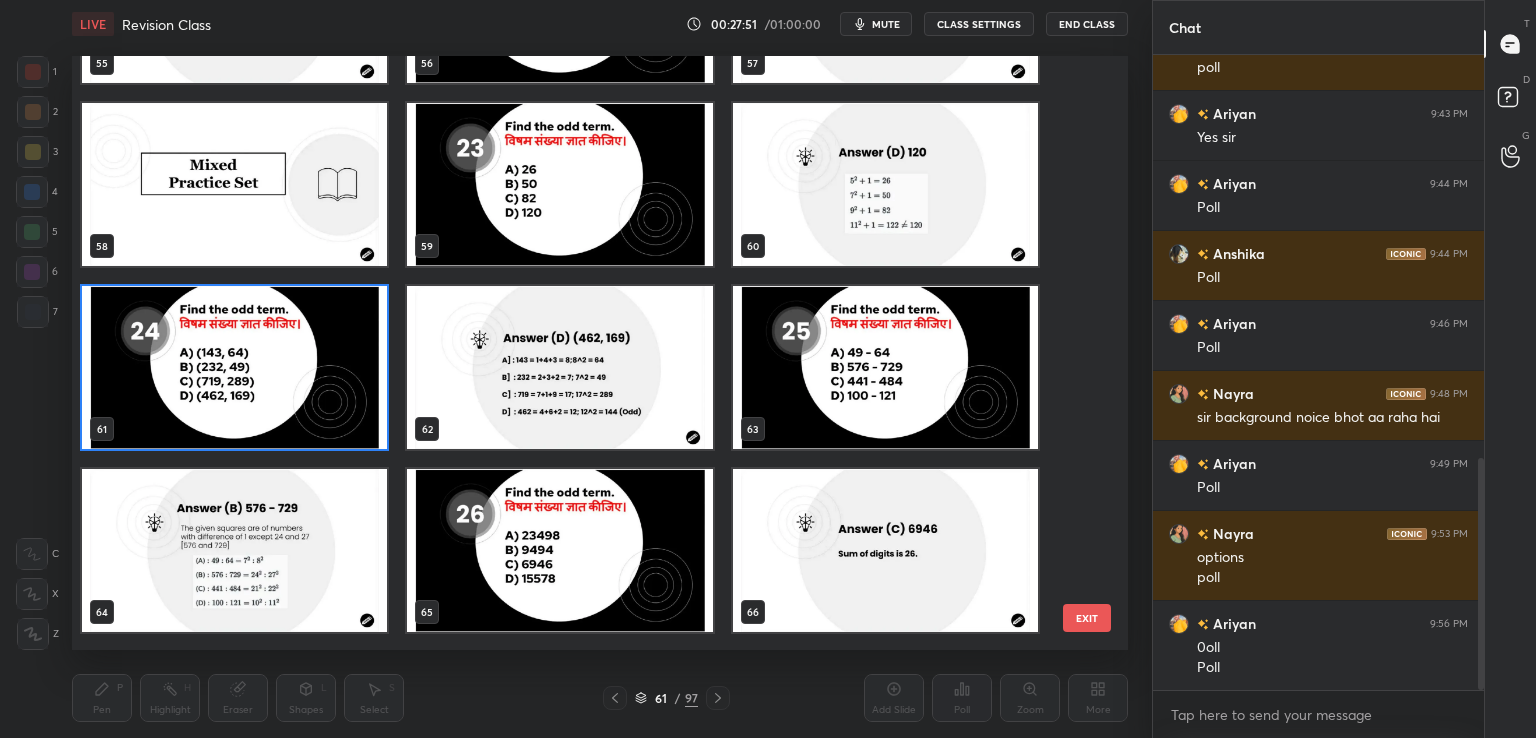 click at bounding box center (234, 367) 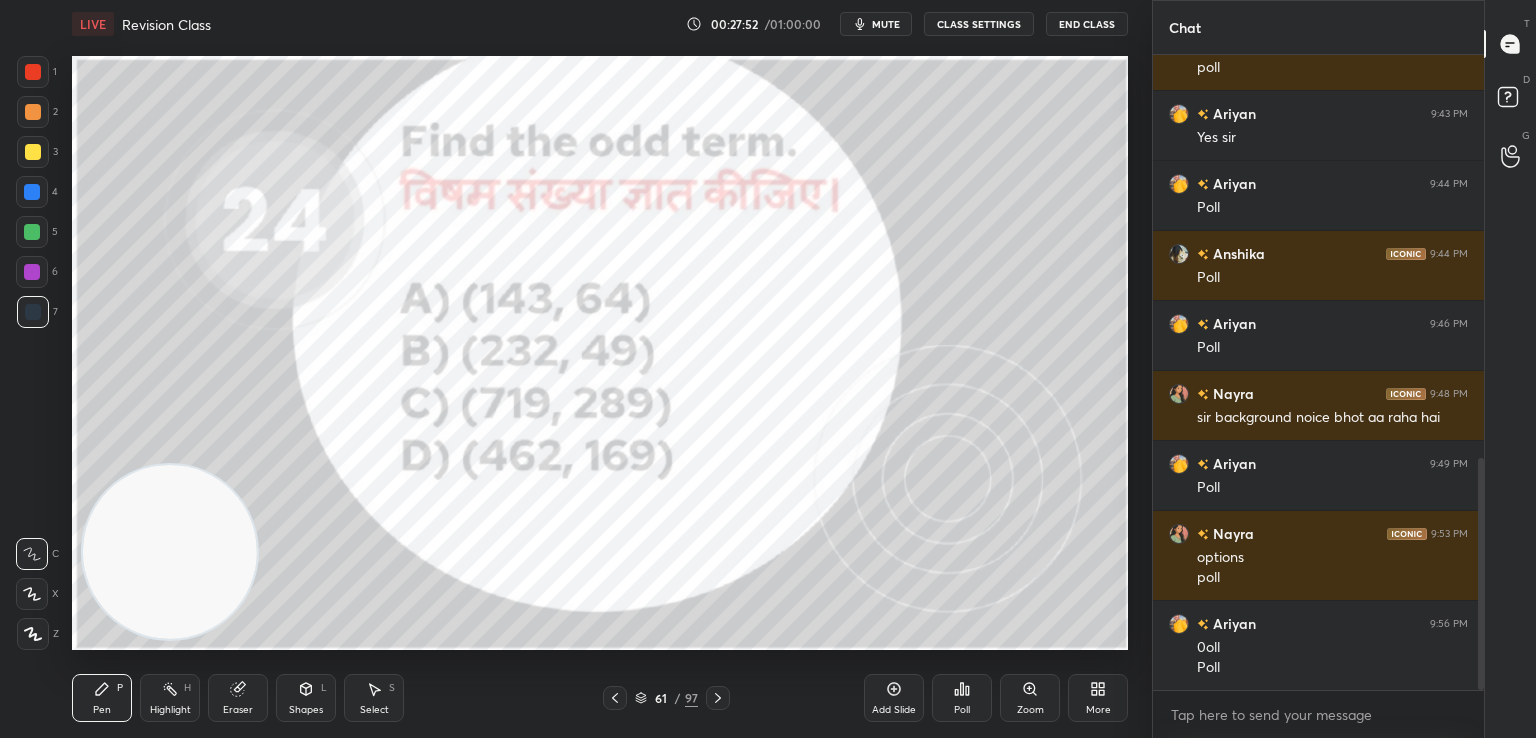 scroll, scrollTop: 0, scrollLeft: 0, axis: both 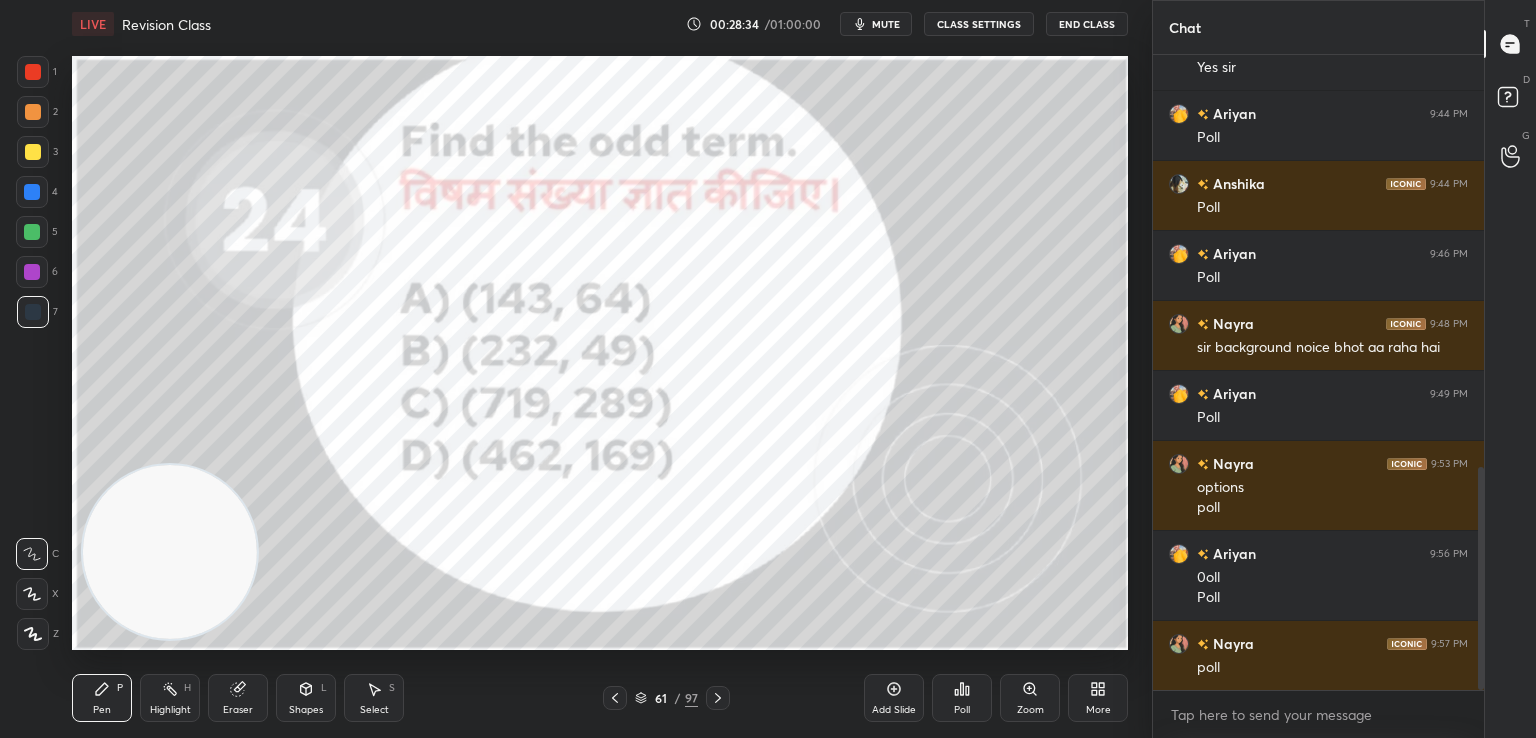 click 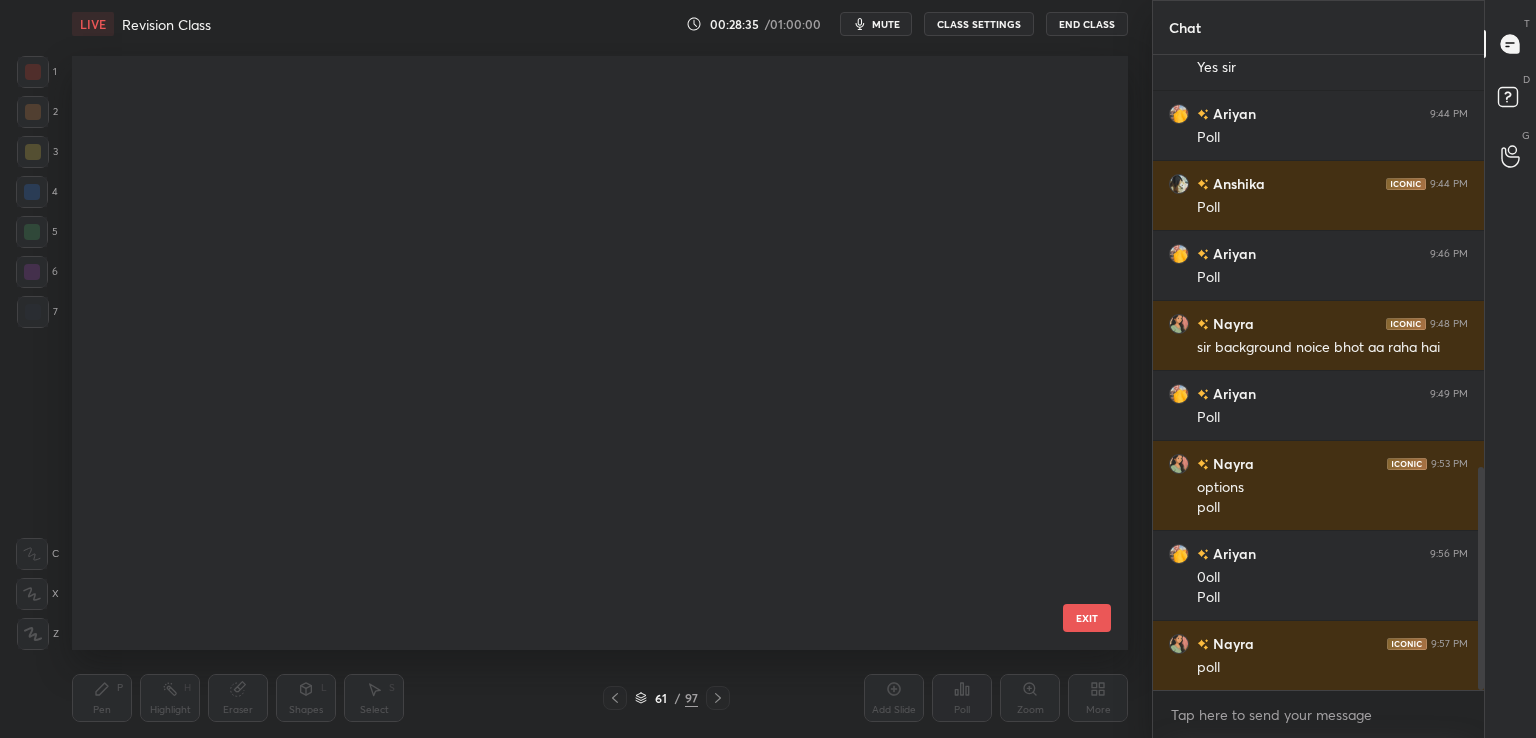 scroll, scrollTop: 3248, scrollLeft: 0, axis: vertical 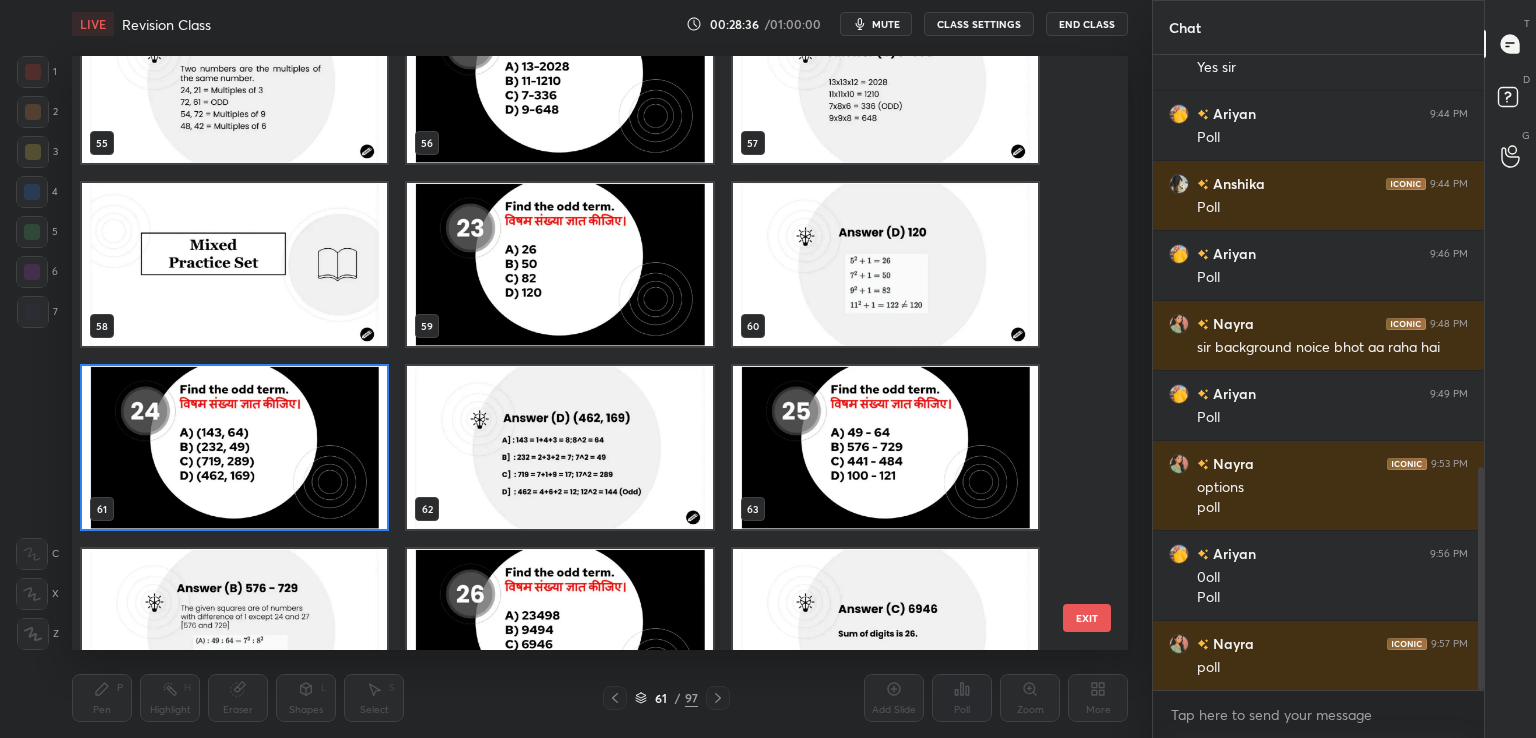 click at bounding box center (234, 447) 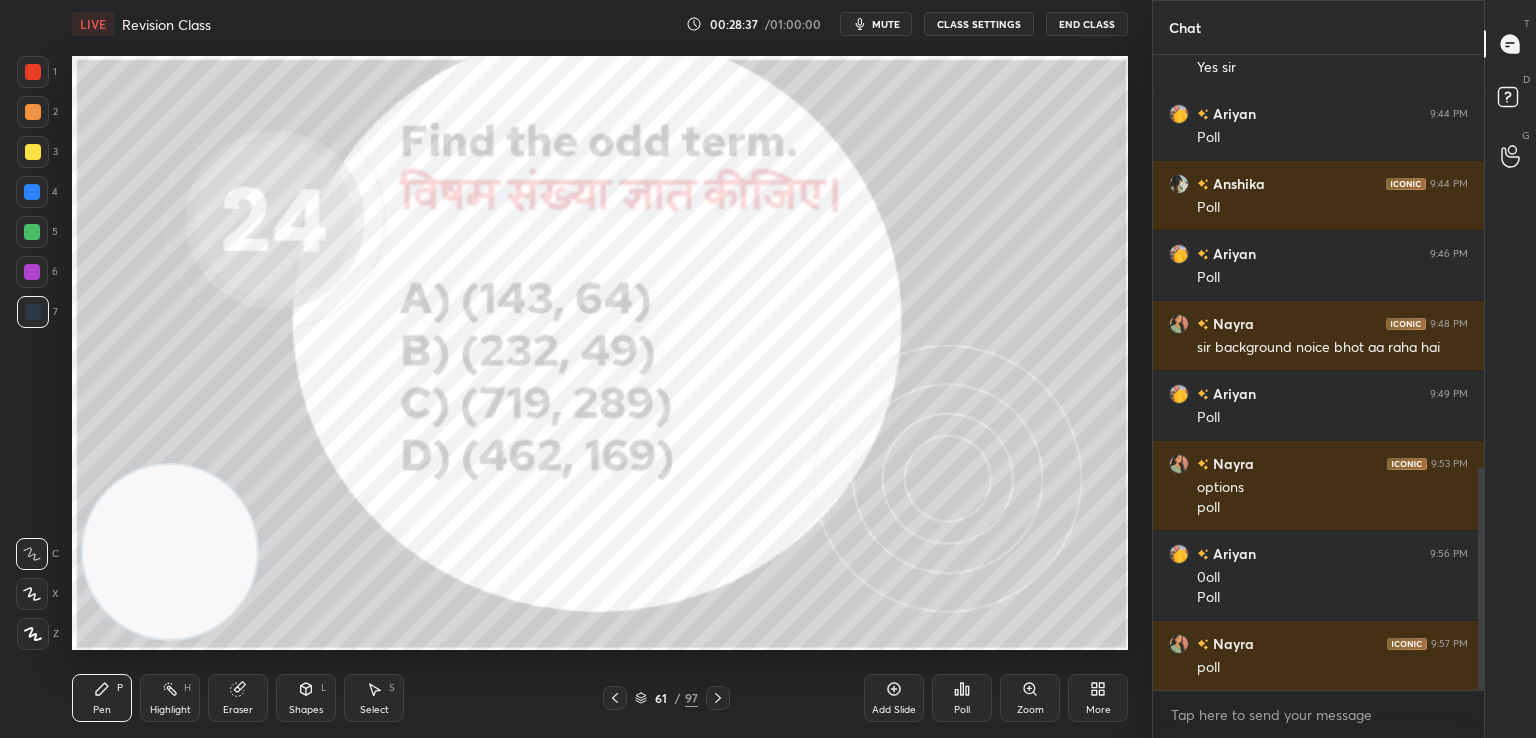 click 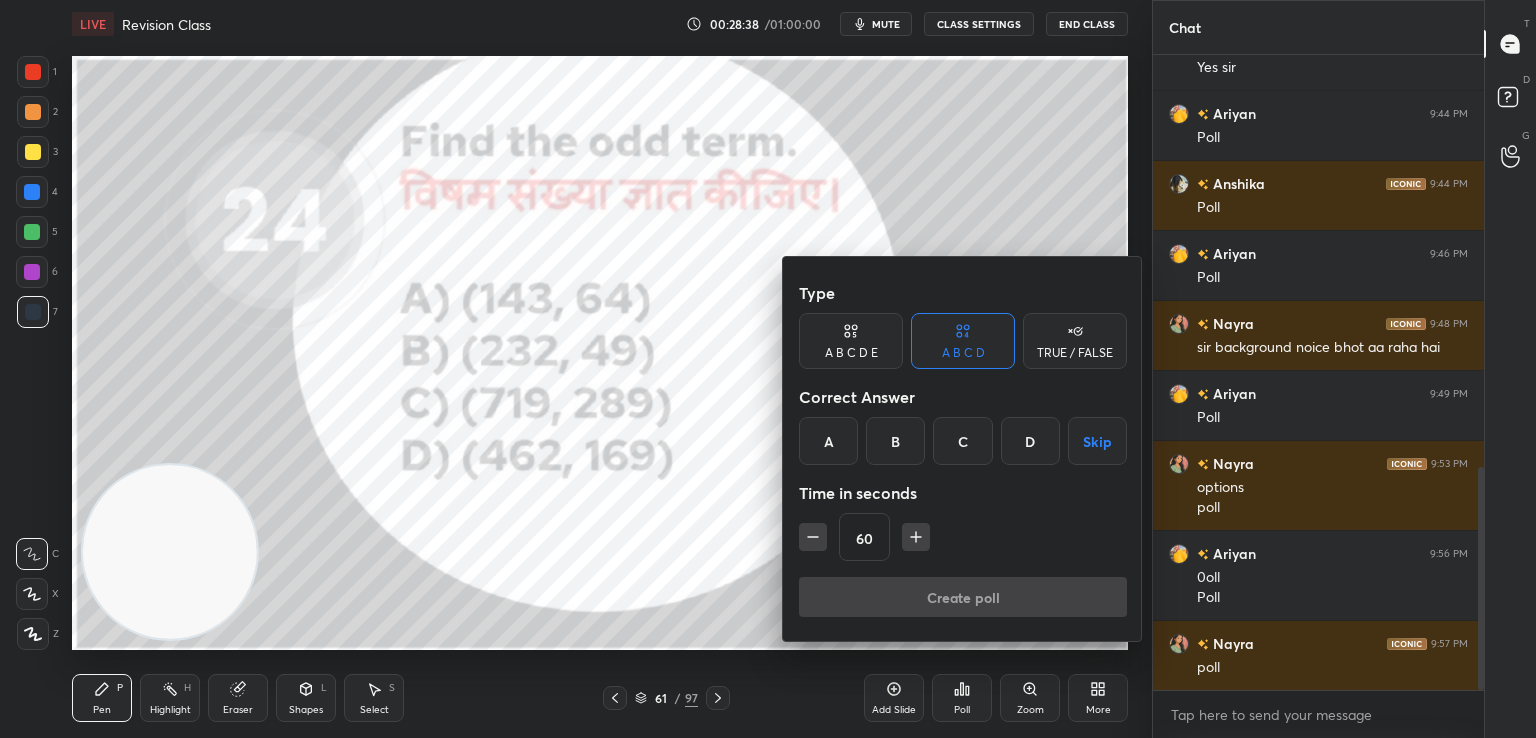 click on "D" at bounding box center (1030, 441) 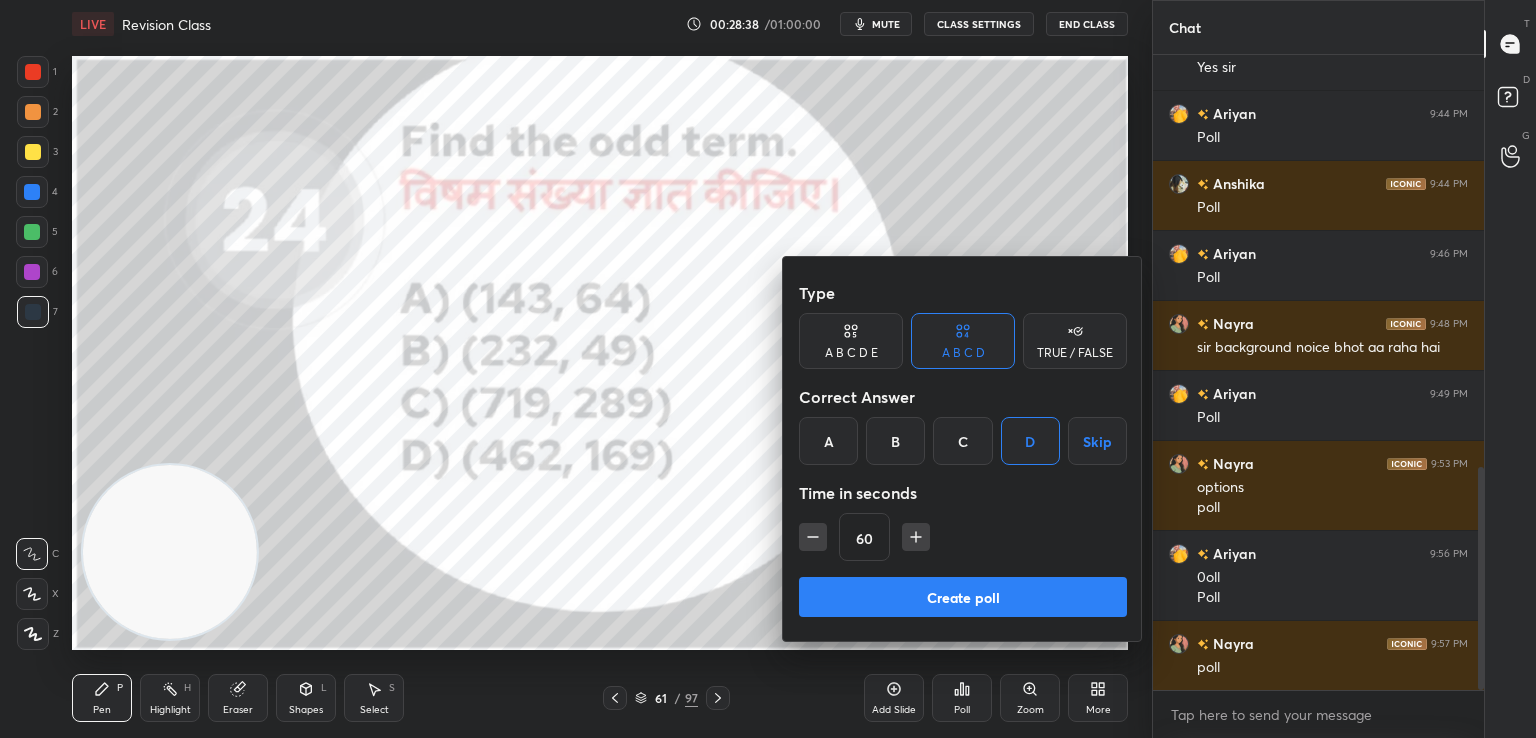click on "Create poll" at bounding box center [963, 597] 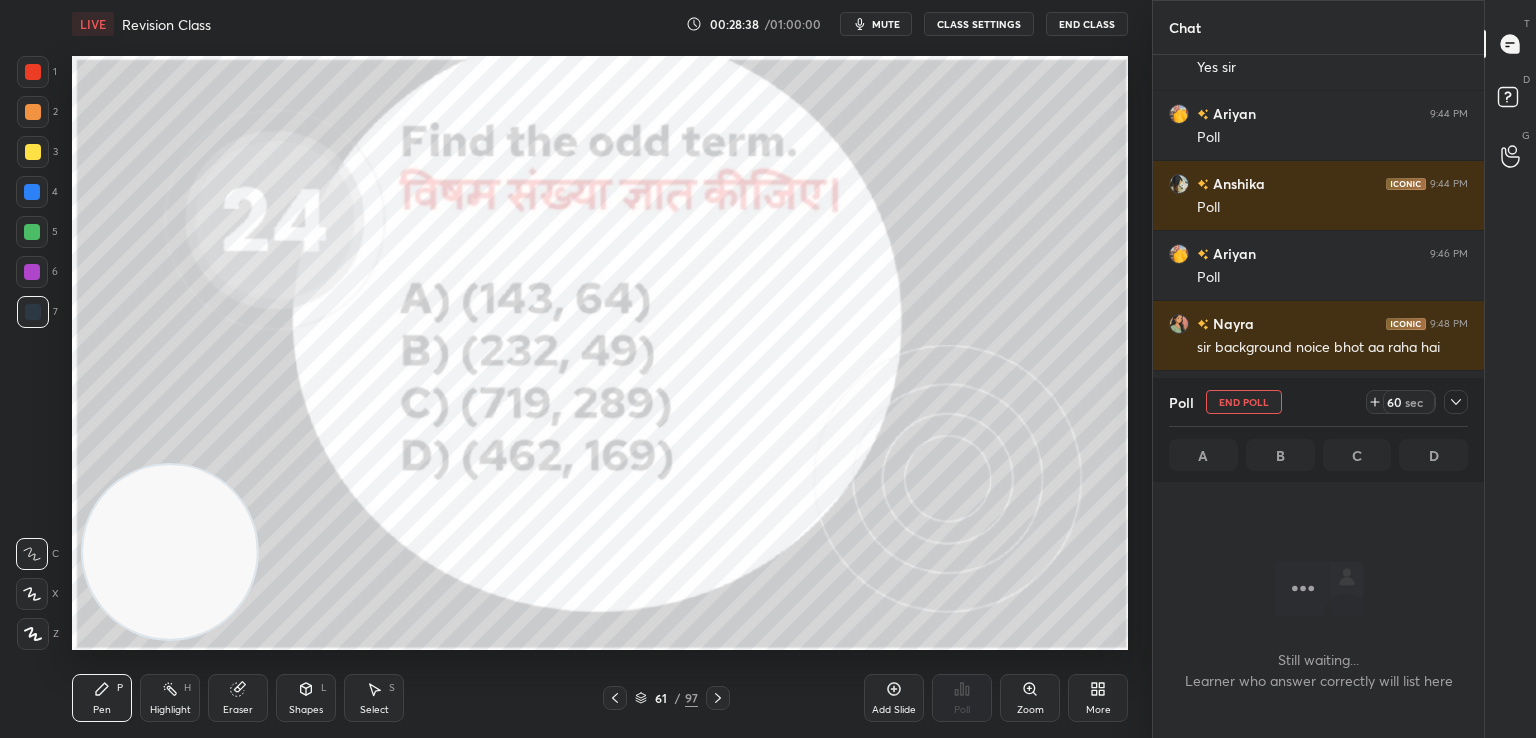 scroll, scrollTop: 532, scrollLeft: 325, axis: both 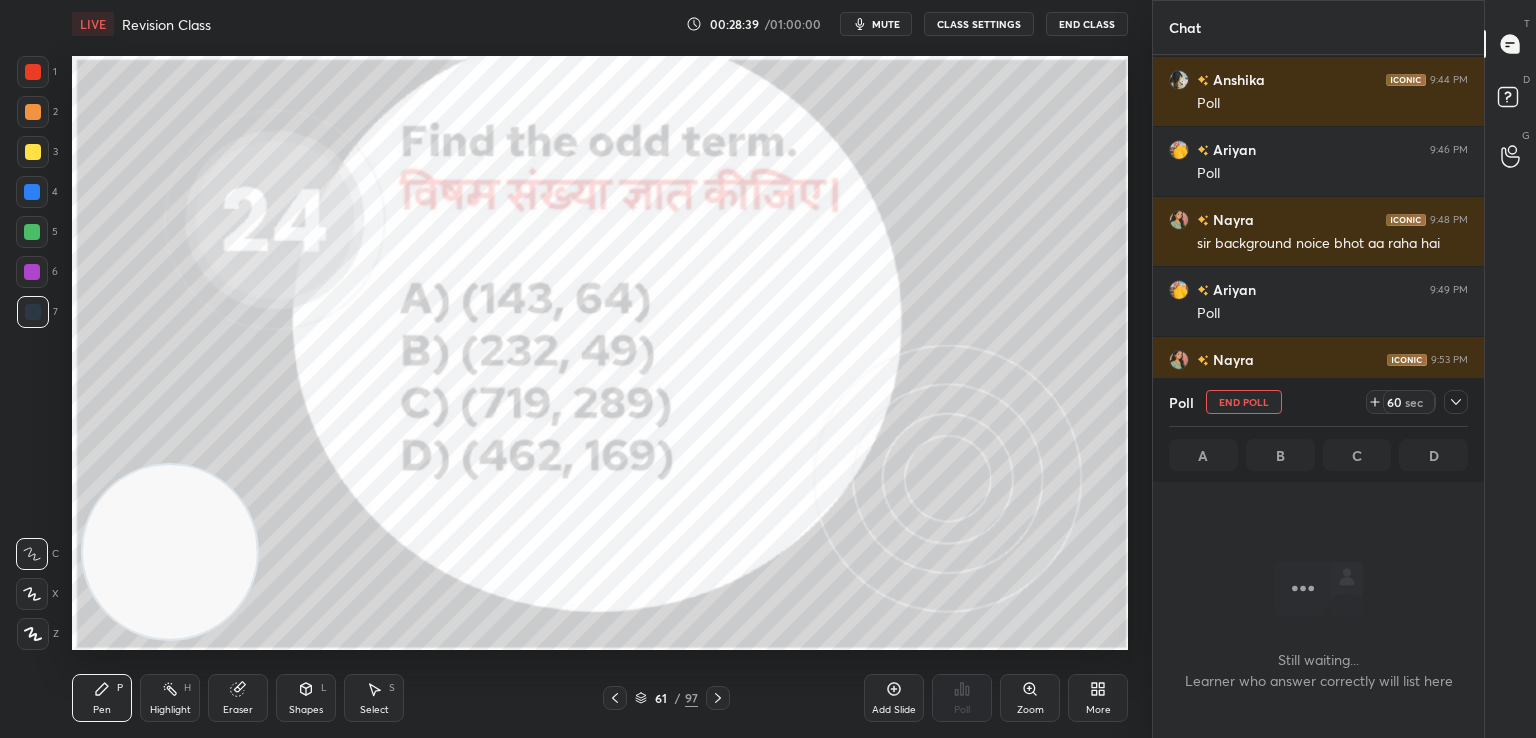 click on "mute" at bounding box center (886, 24) 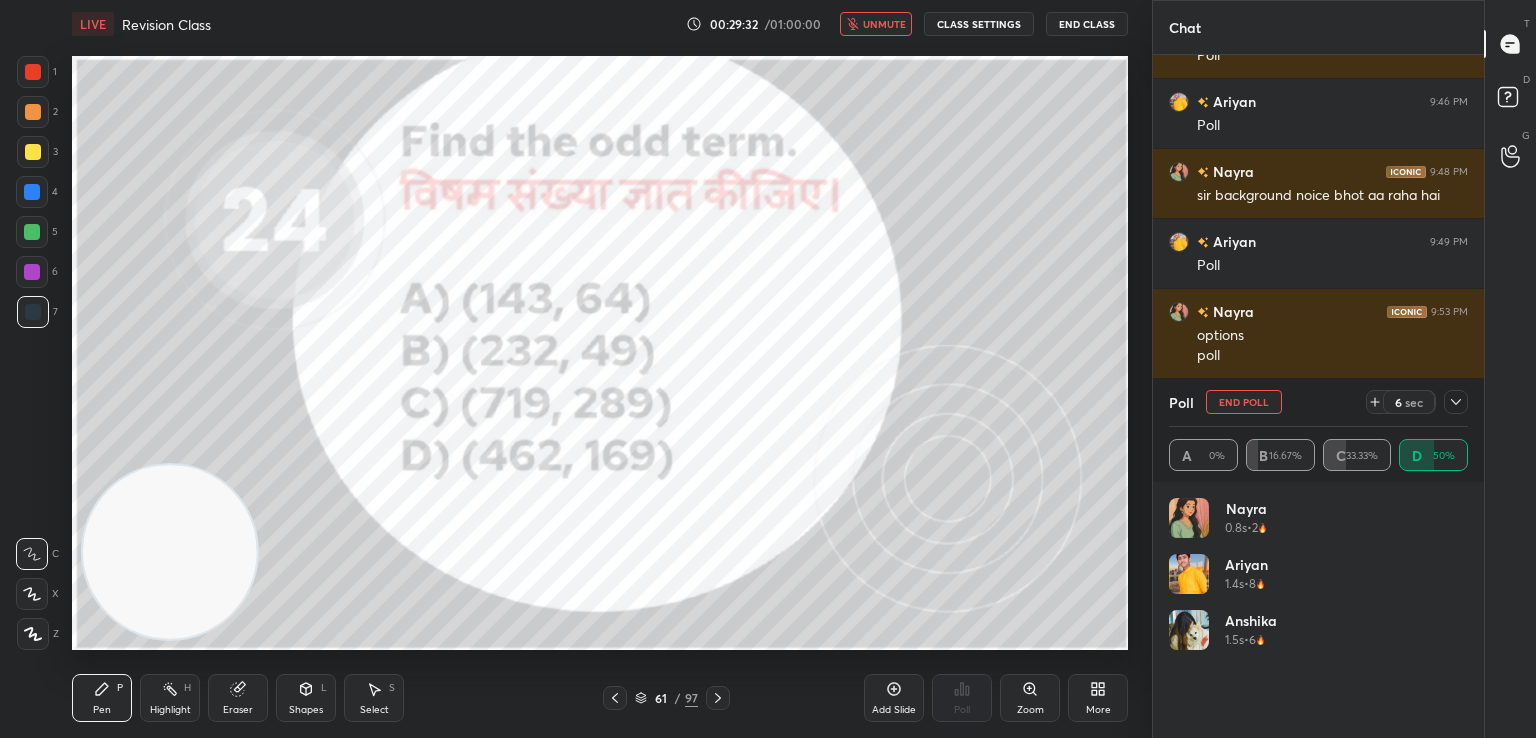 scroll, scrollTop: 234, scrollLeft: 293, axis: both 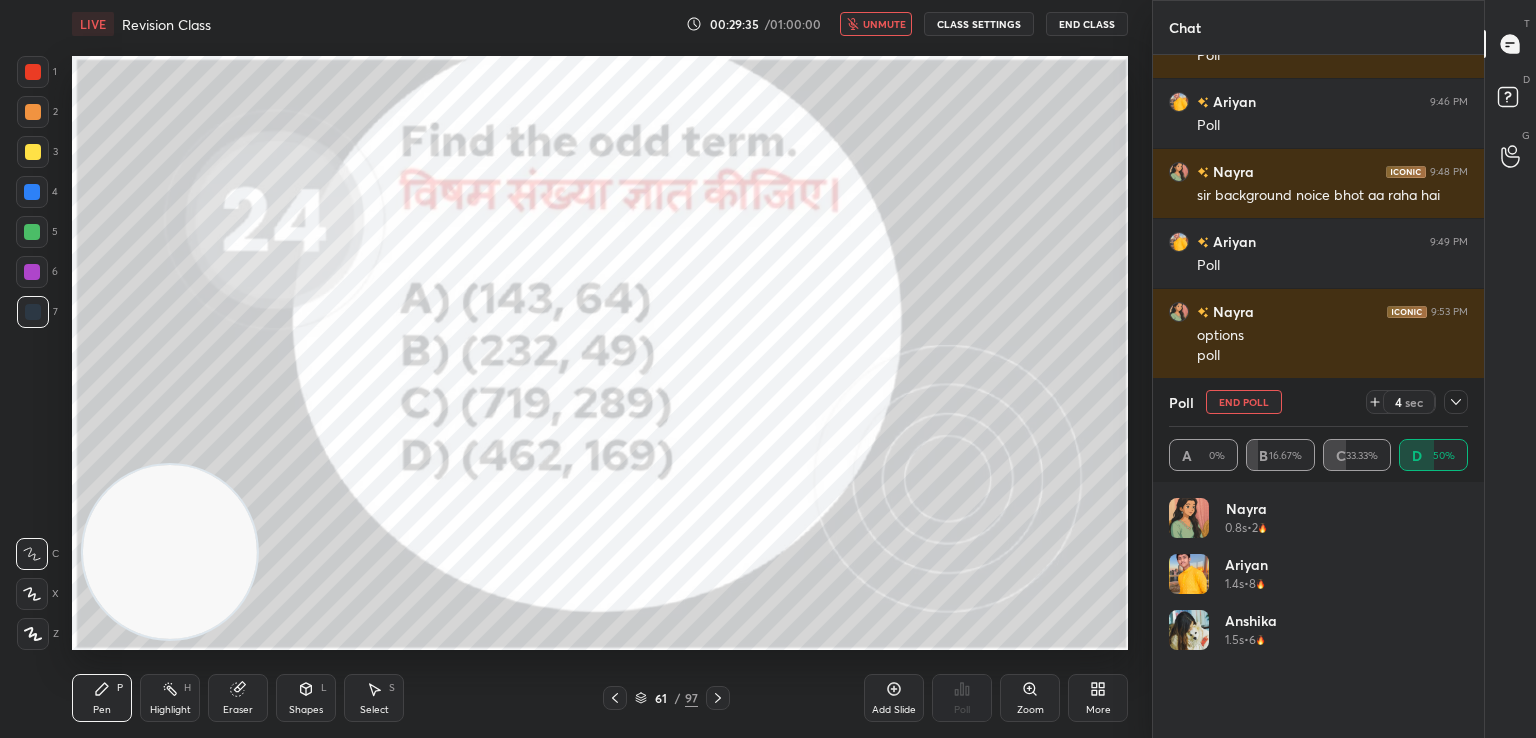 click on "unmute" at bounding box center [884, 24] 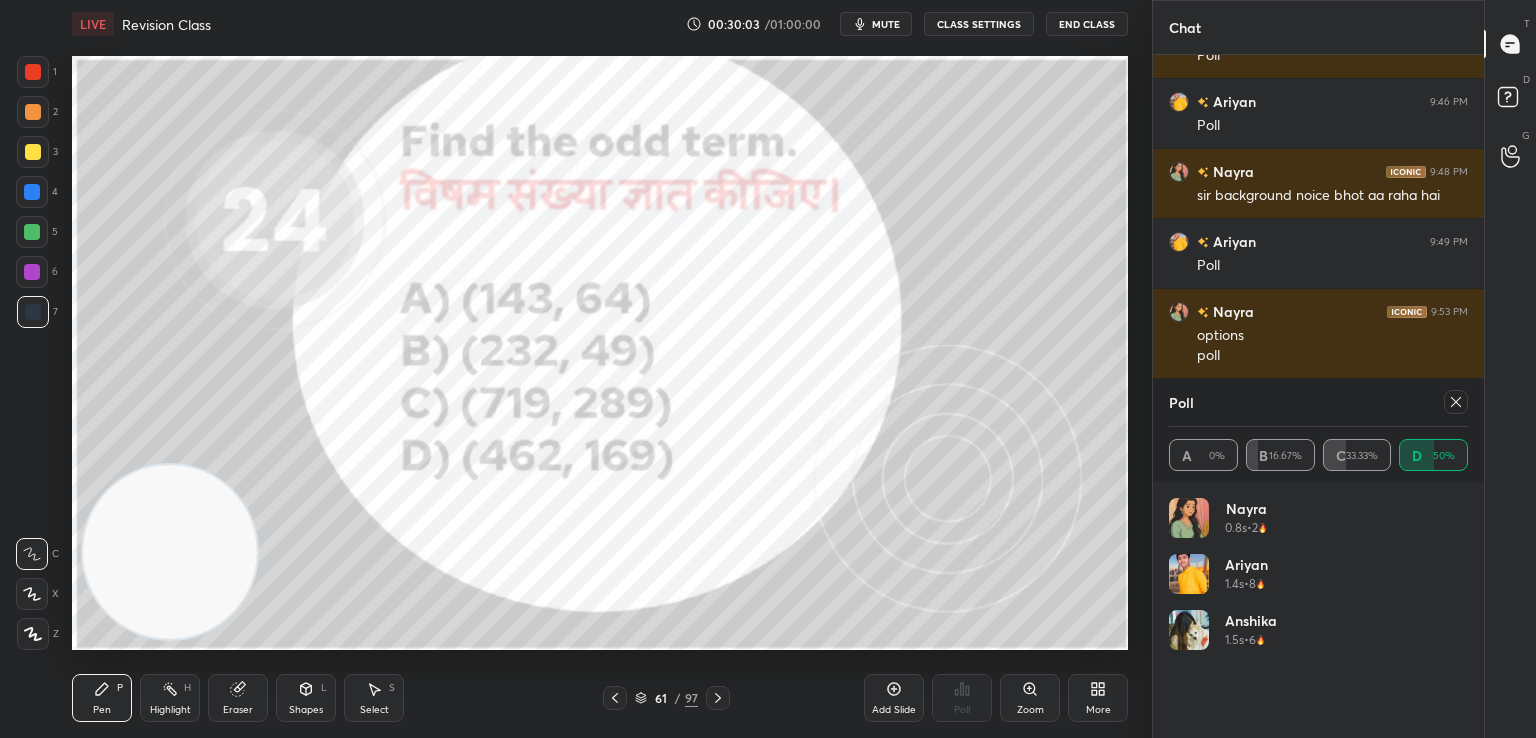 click at bounding box center (1452, 402) 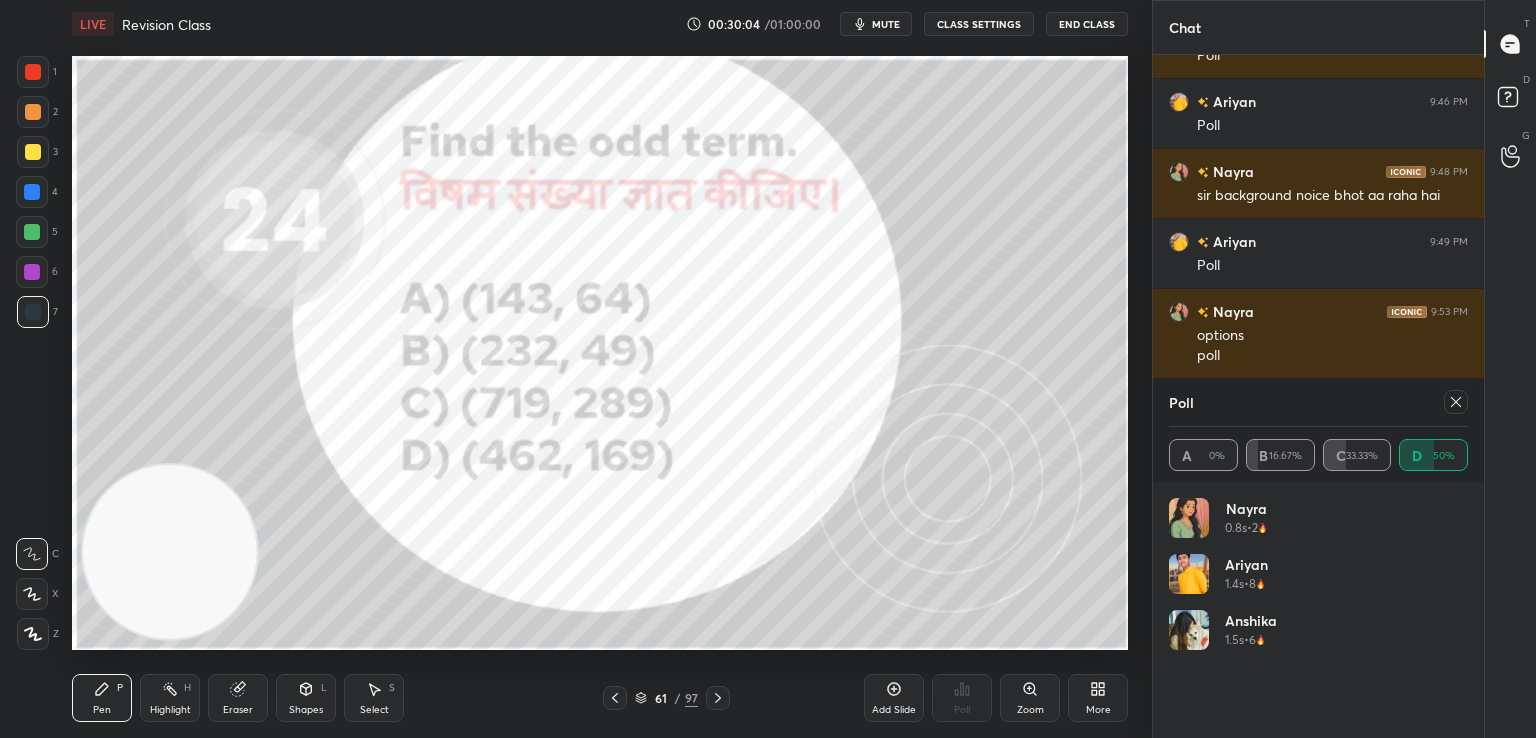 click 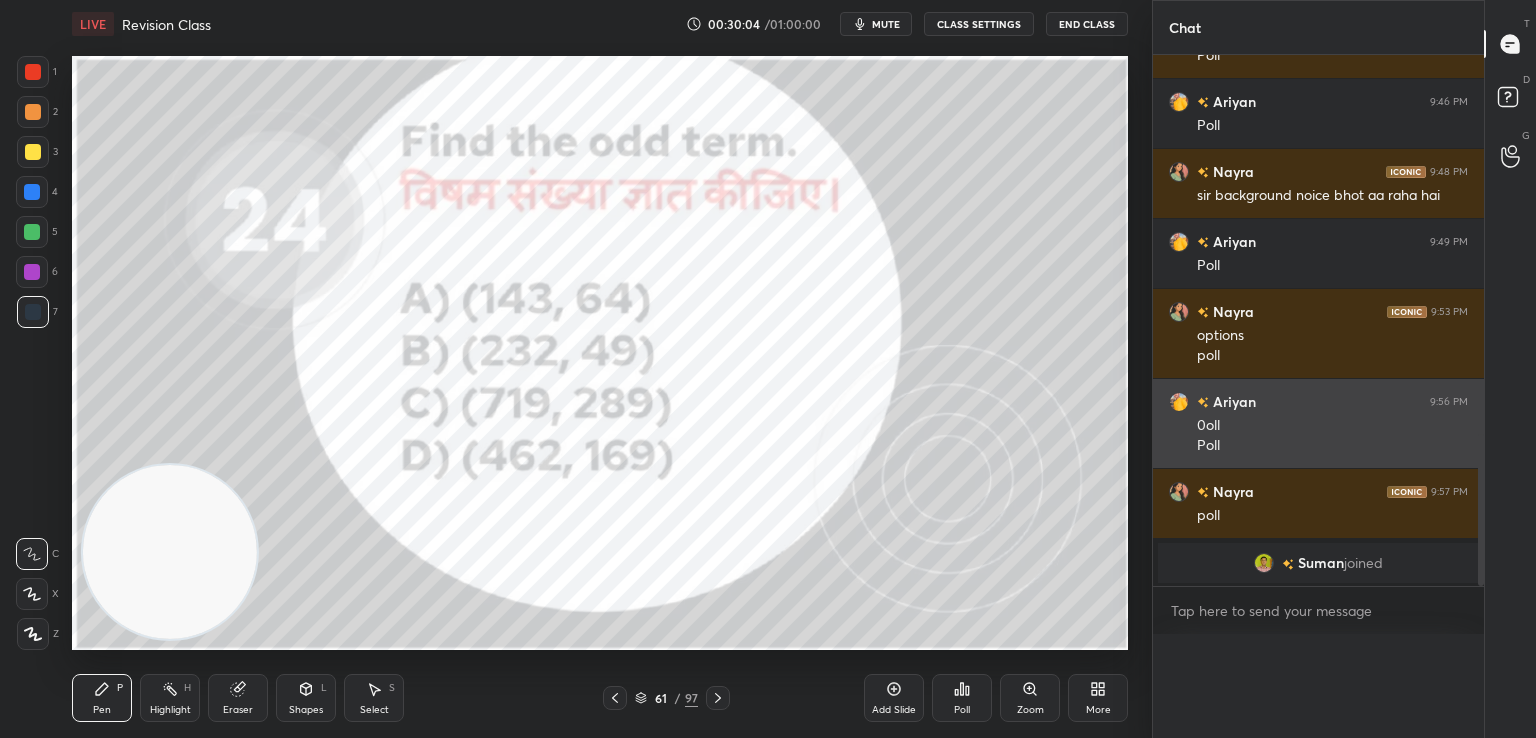 scroll, scrollTop: 0, scrollLeft: 0, axis: both 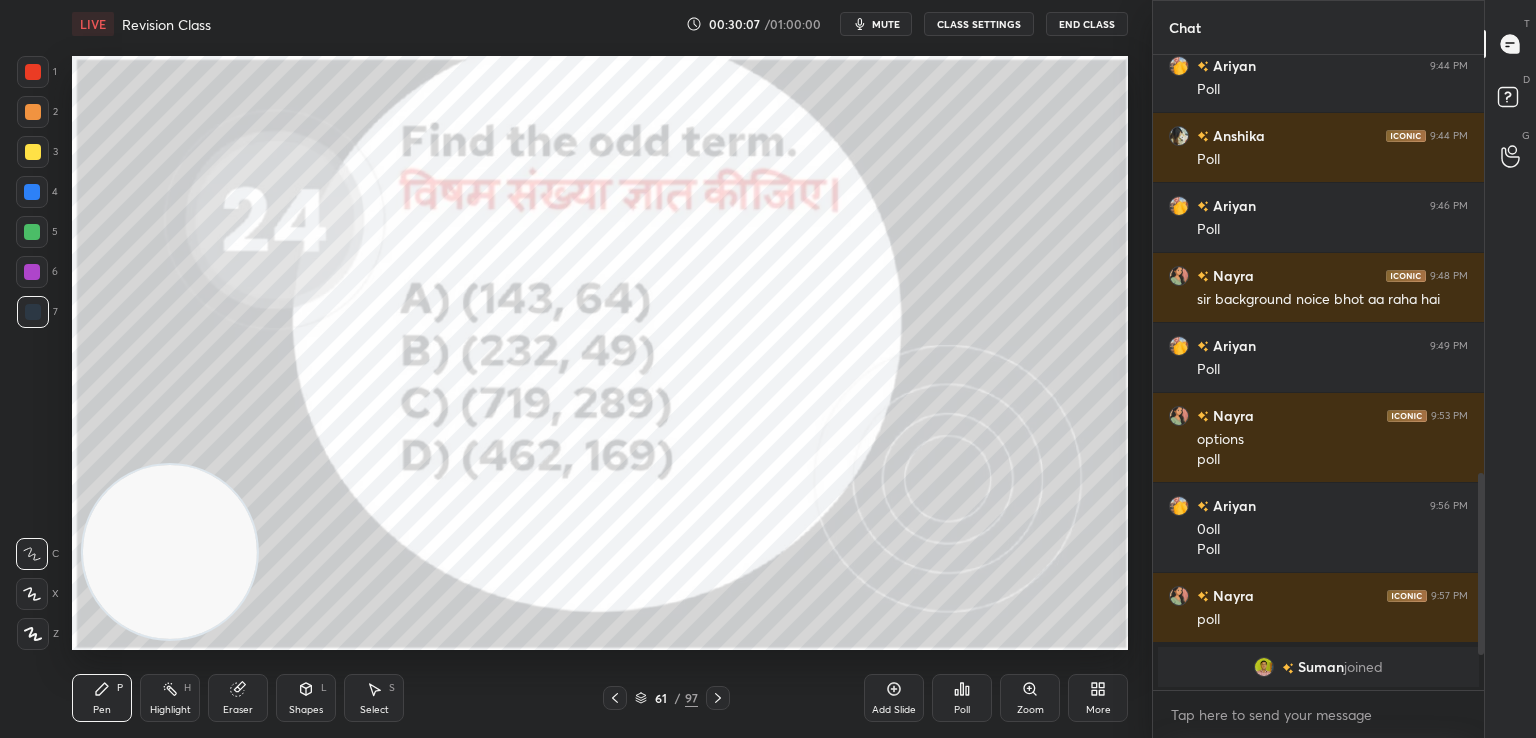 click 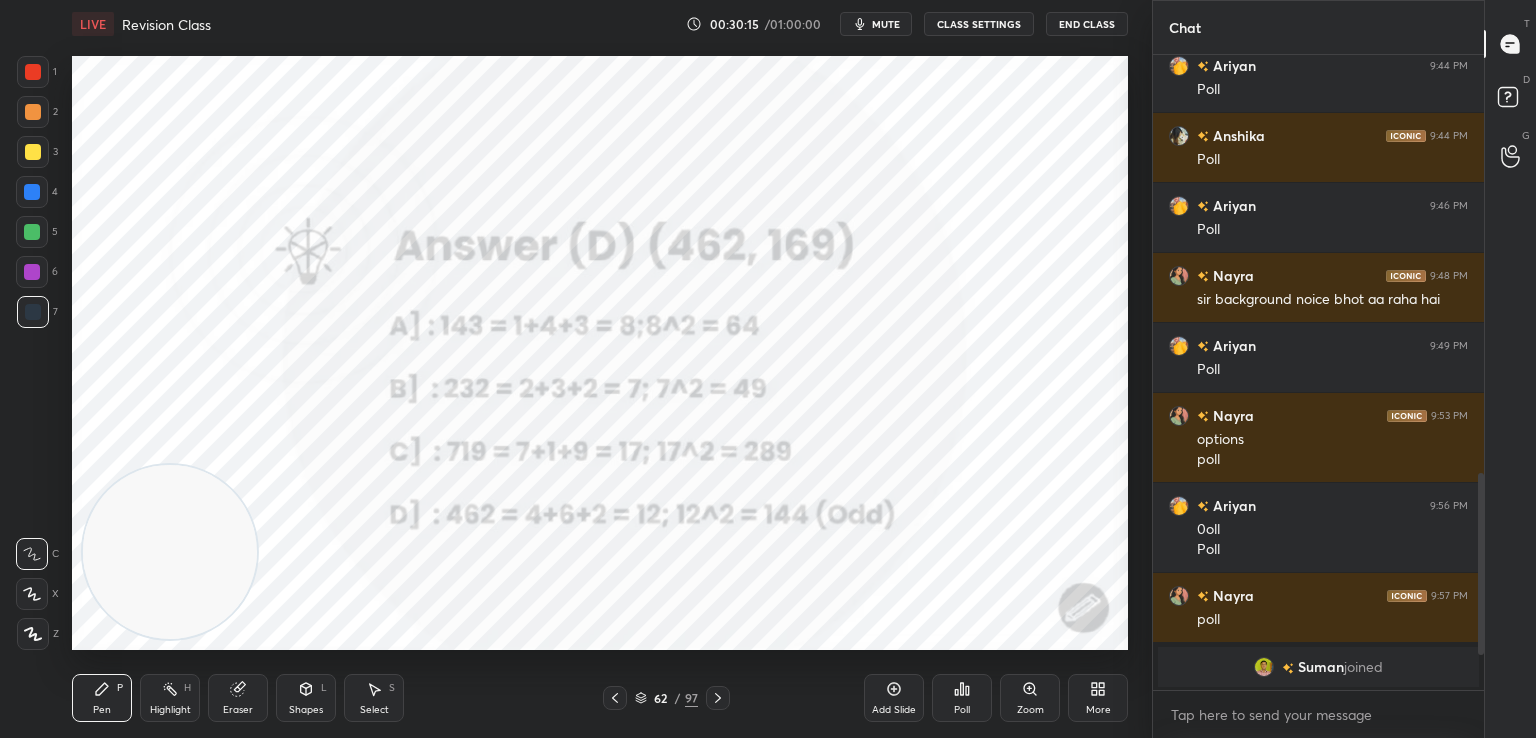 click 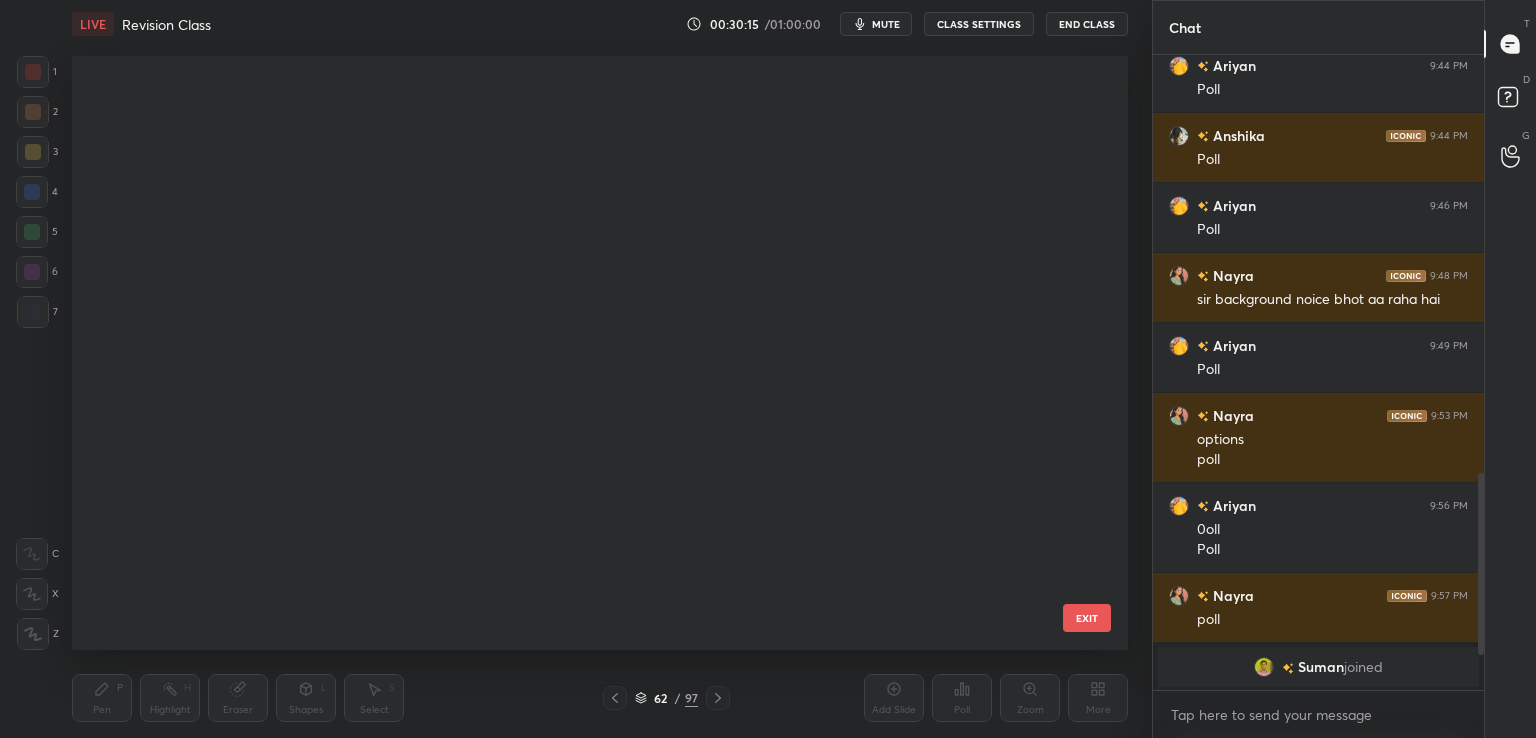 scroll, scrollTop: 3248, scrollLeft: 0, axis: vertical 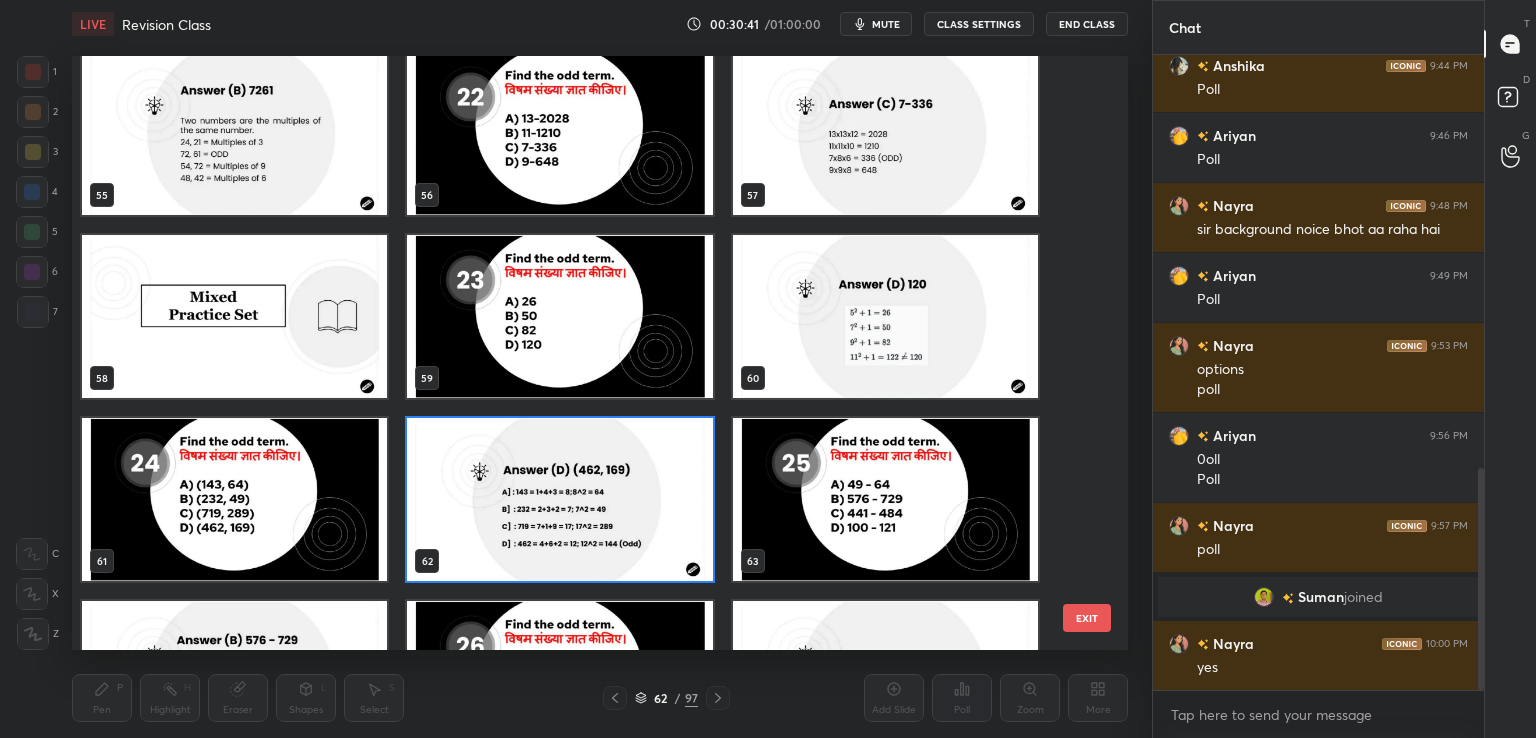 click at bounding box center (559, 316) 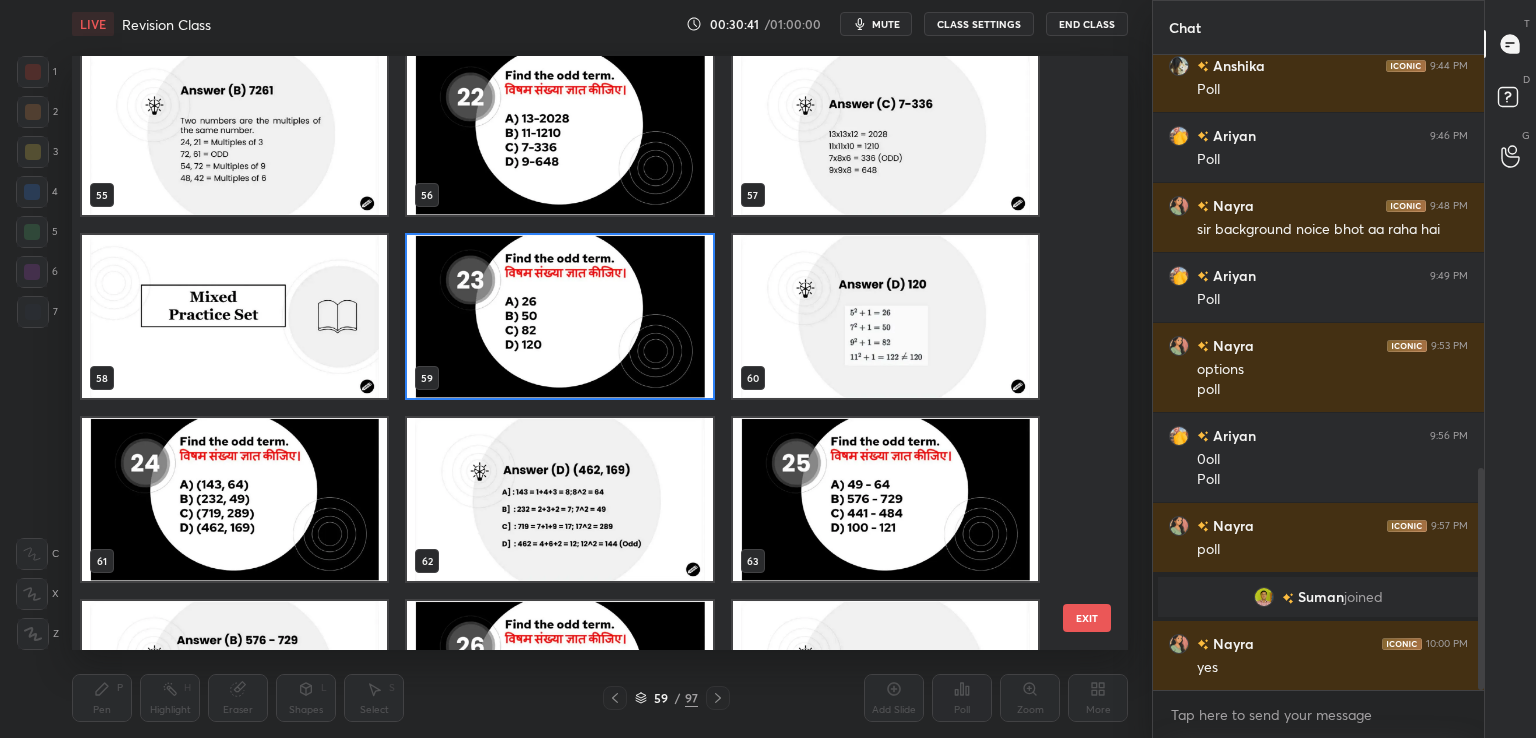 click at bounding box center [559, 316] 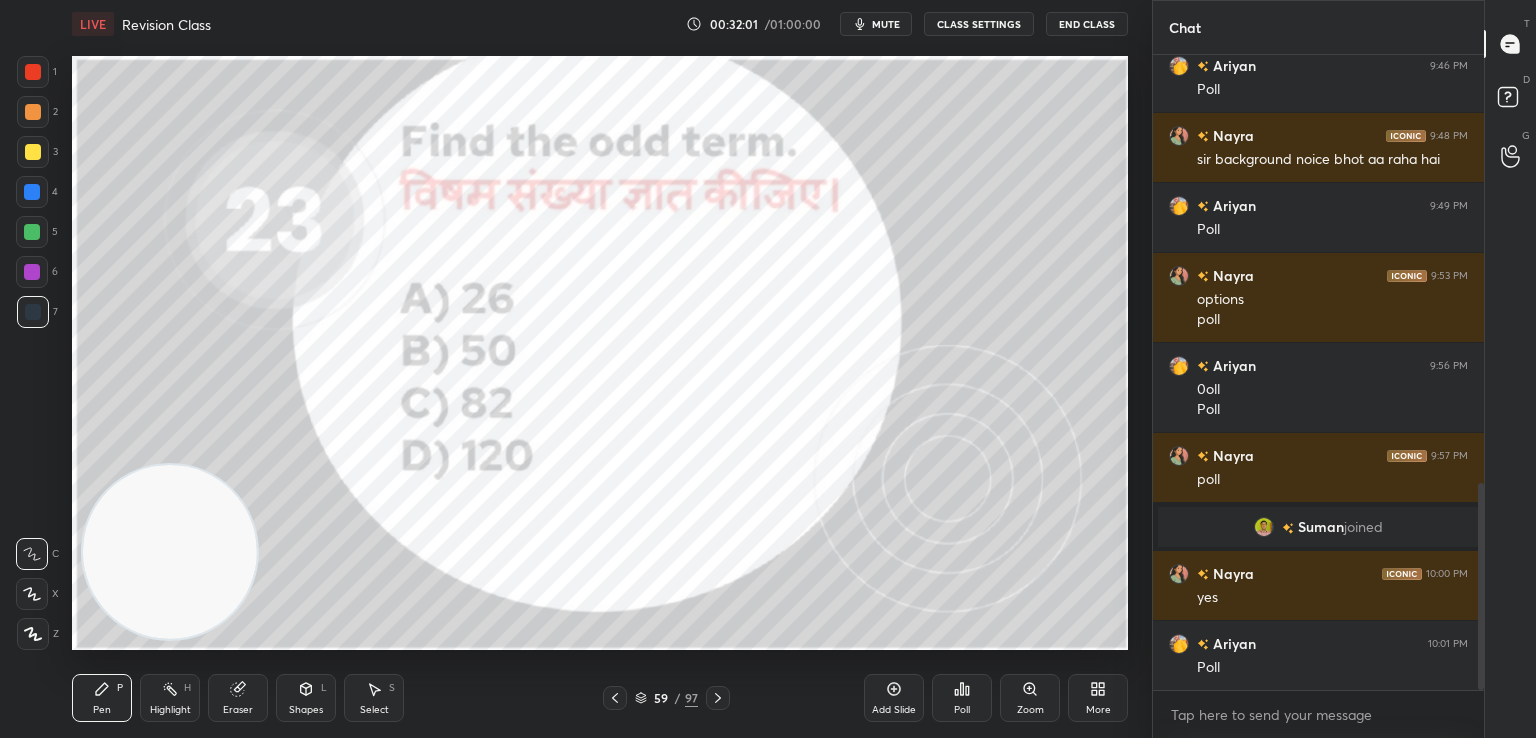scroll, scrollTop: 1318, scrollLeft: 0, axis: vertical 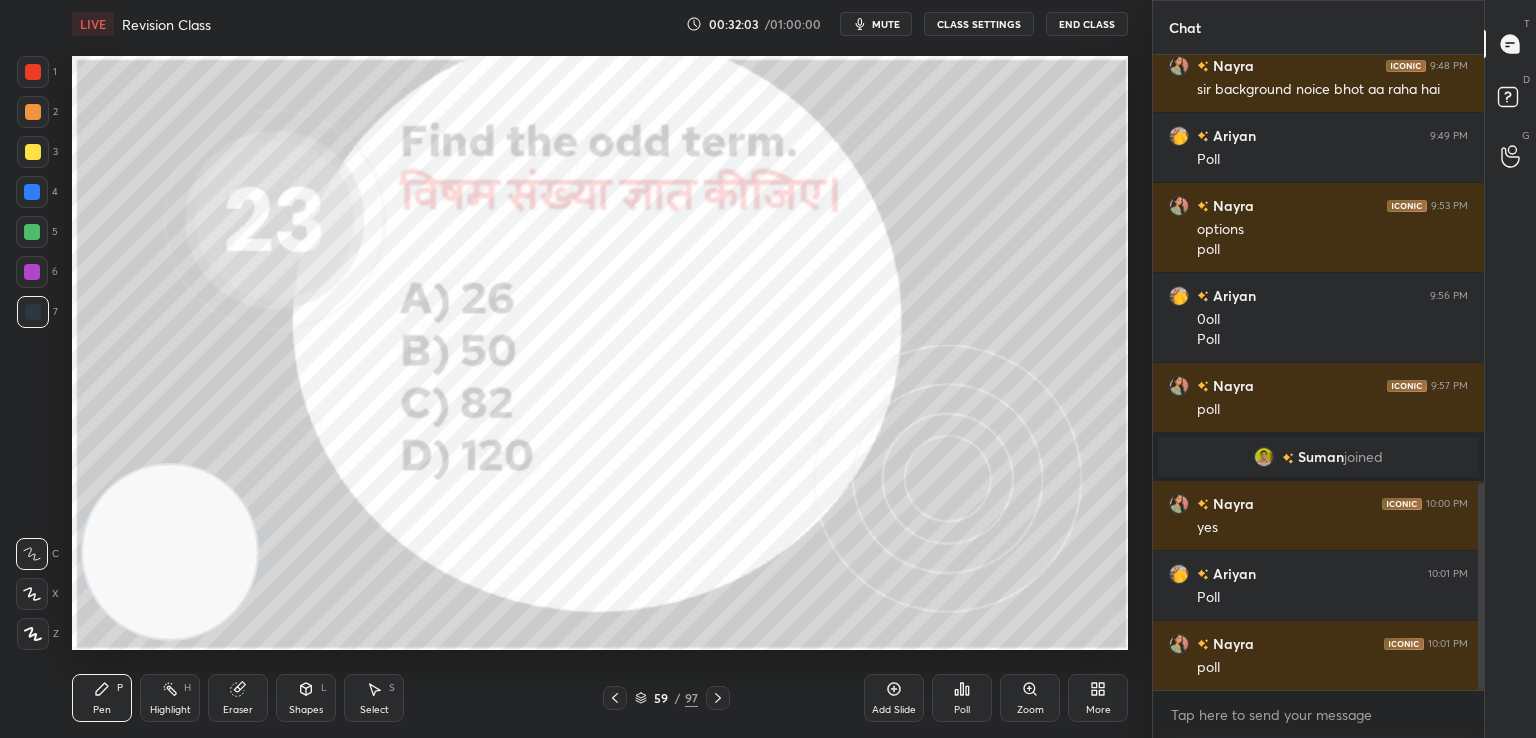click 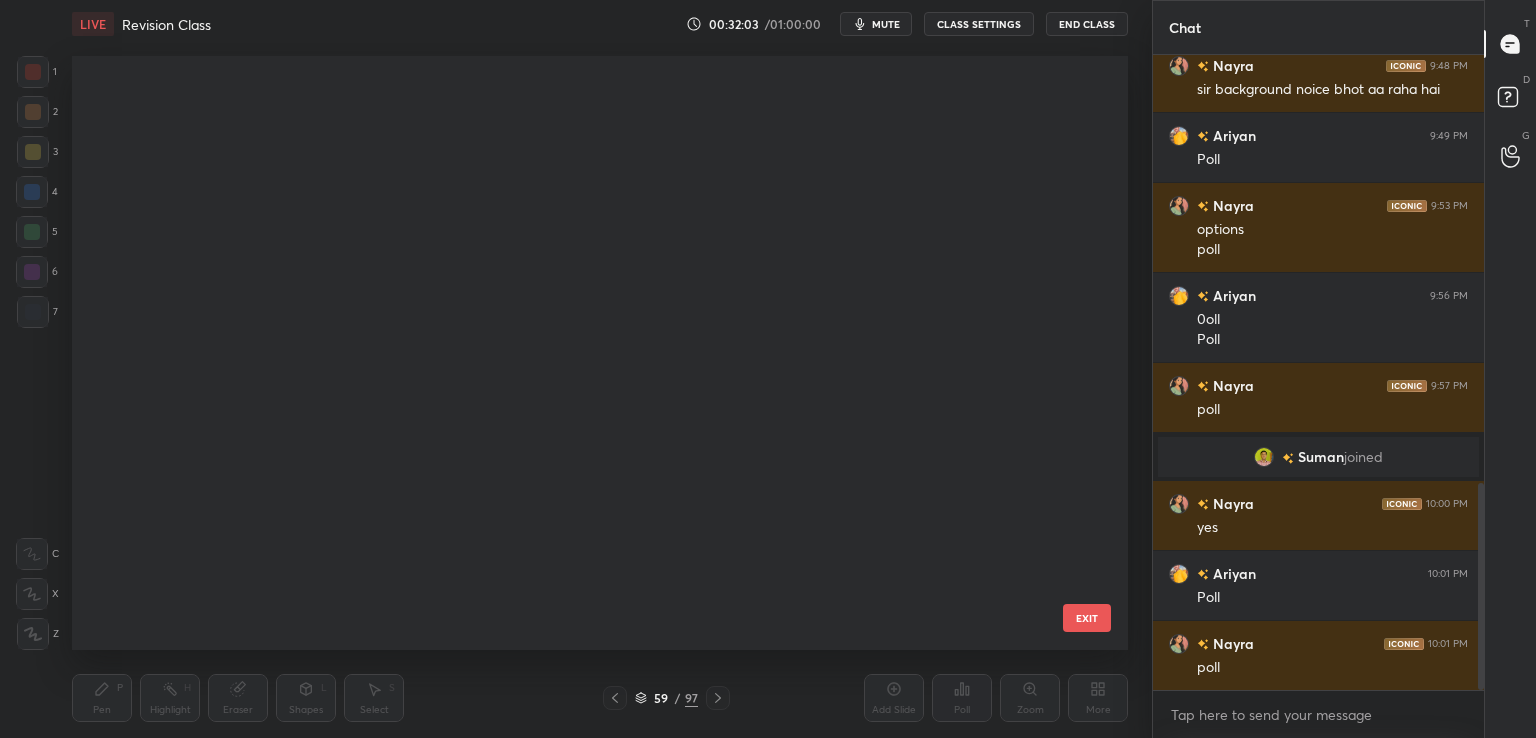 scroll, scrollTop: 3182, scrollLeft: 0, axis: vertical 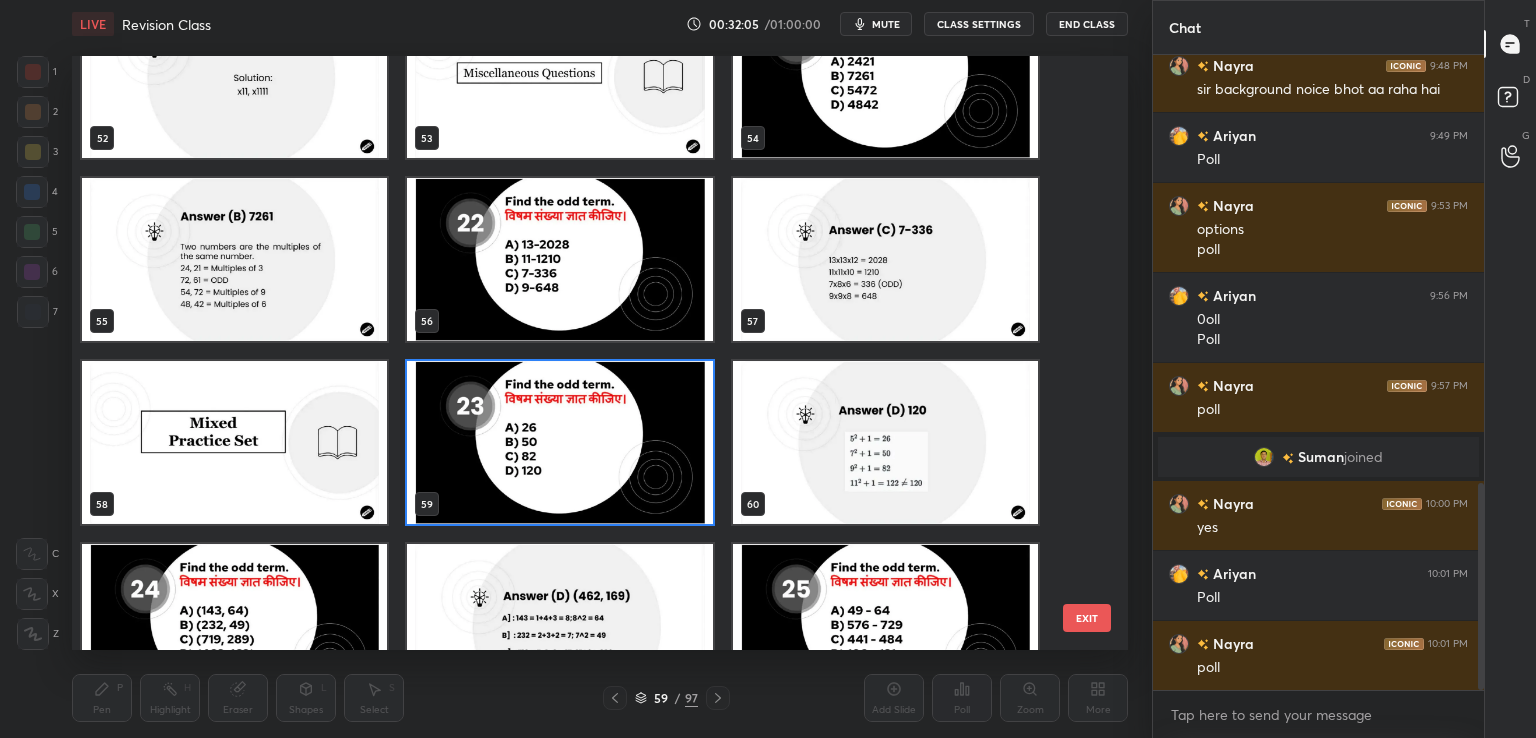 click at bounding box center (559, 442) 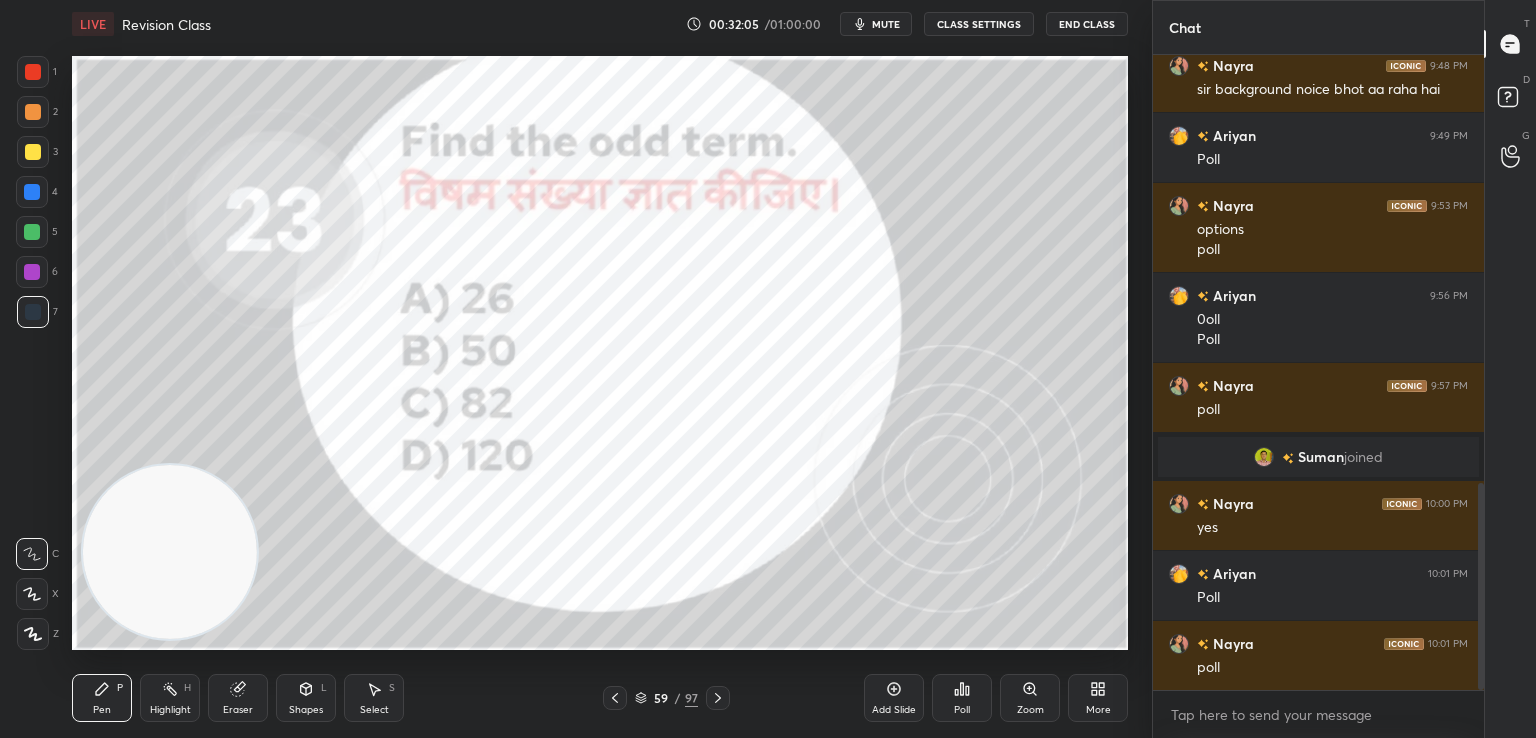 scroll, scrollTop: 0, scrollLeft: 0, axis: both 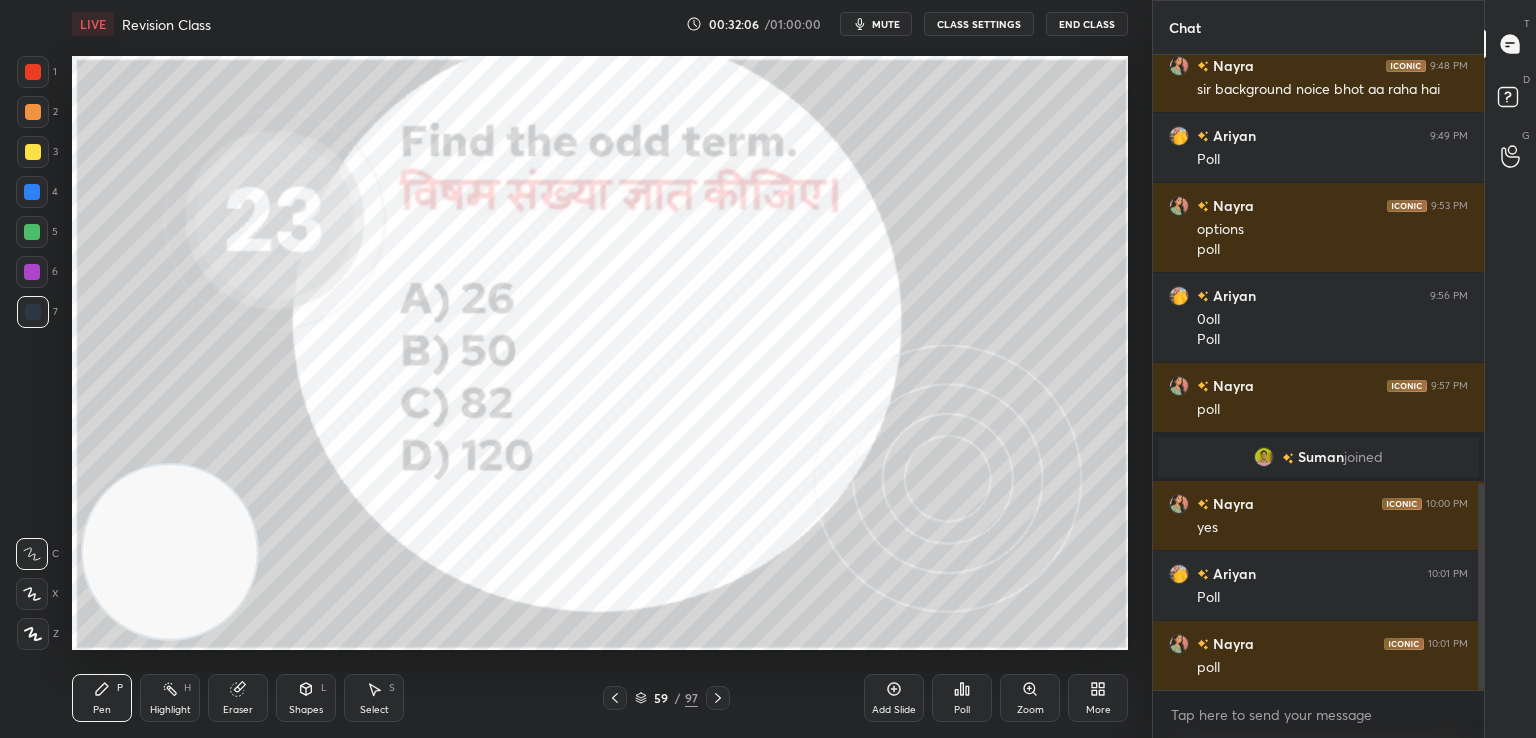 click on "Poll" at bounding box center [962, 710] 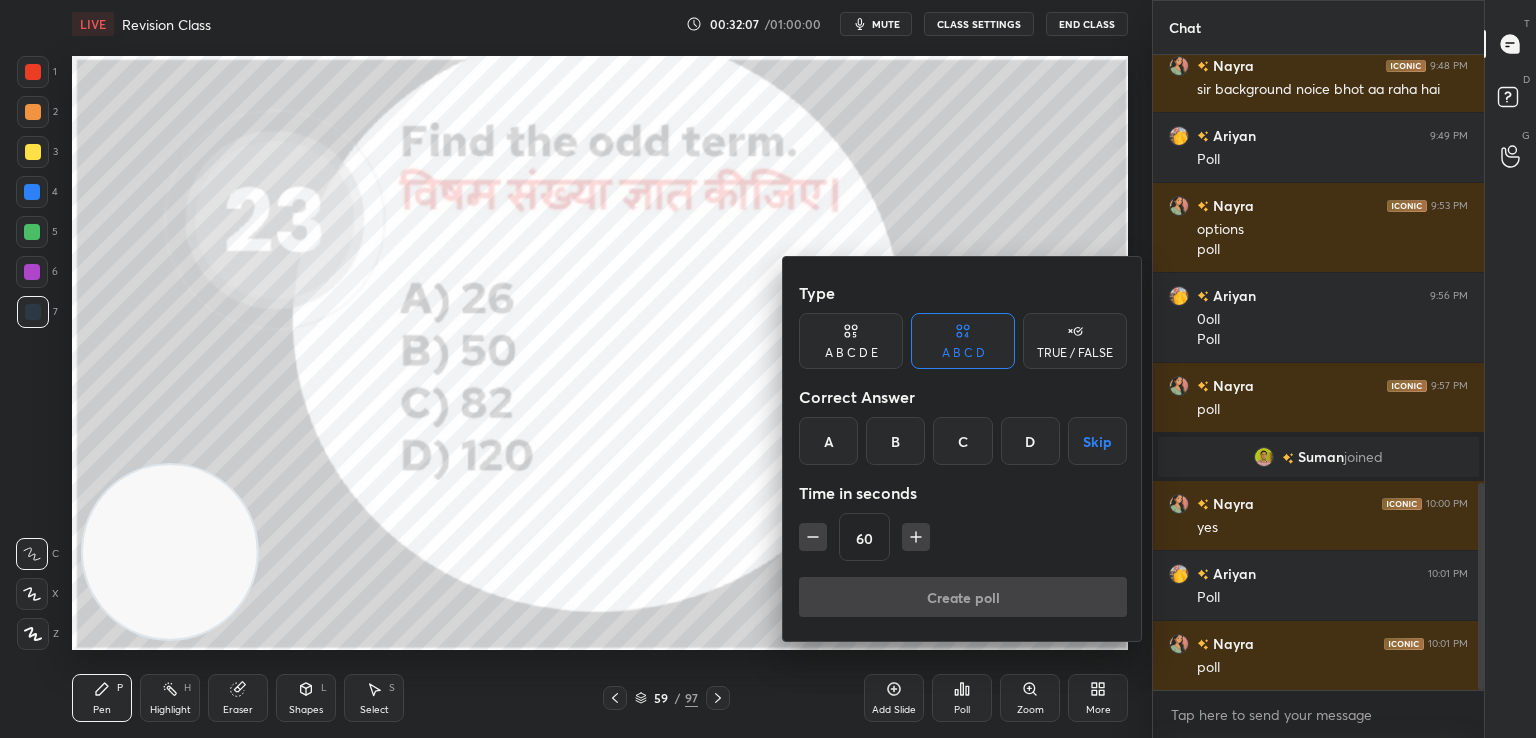 click on "D" at bounding box center [1030, 441] 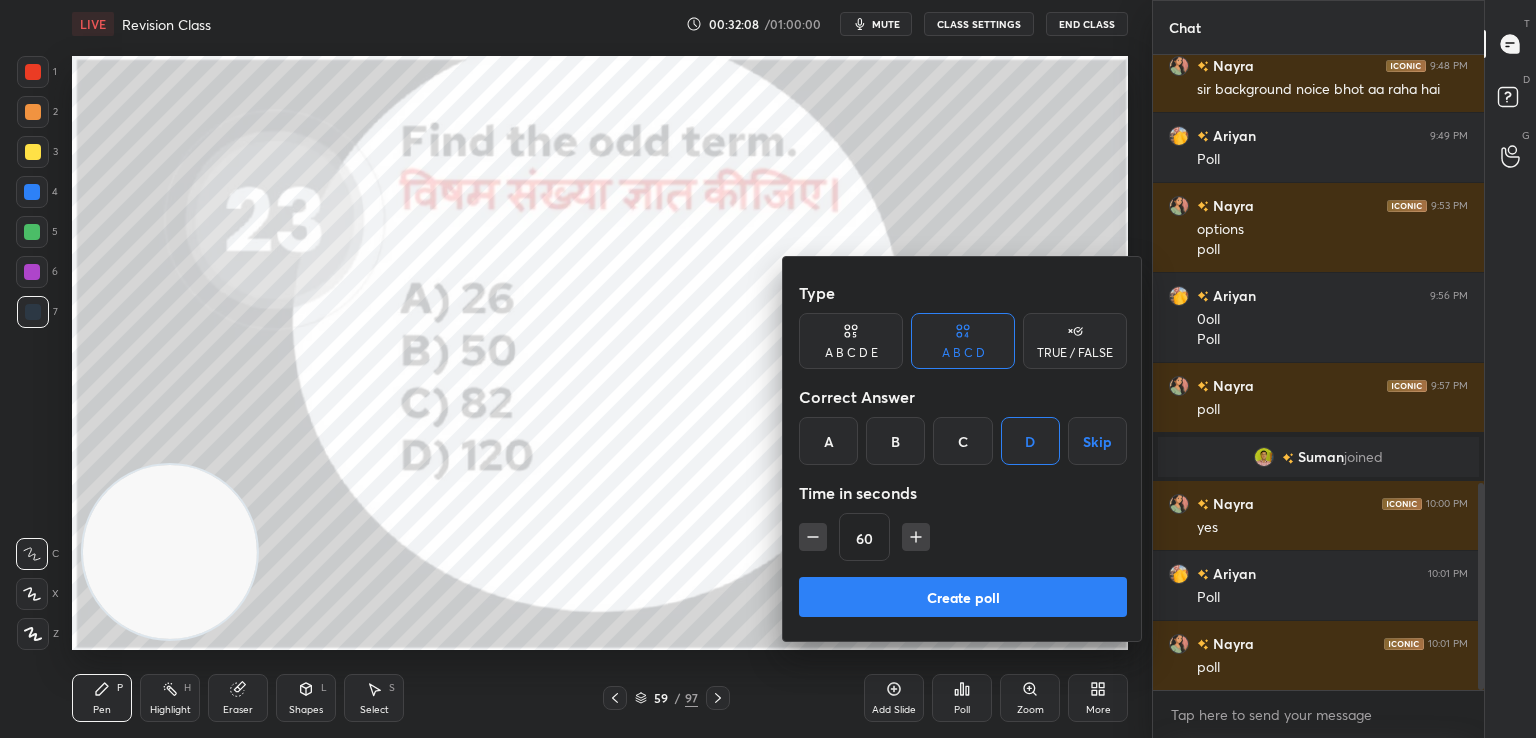 click on "Create poll" at bounding box center (963, 597) 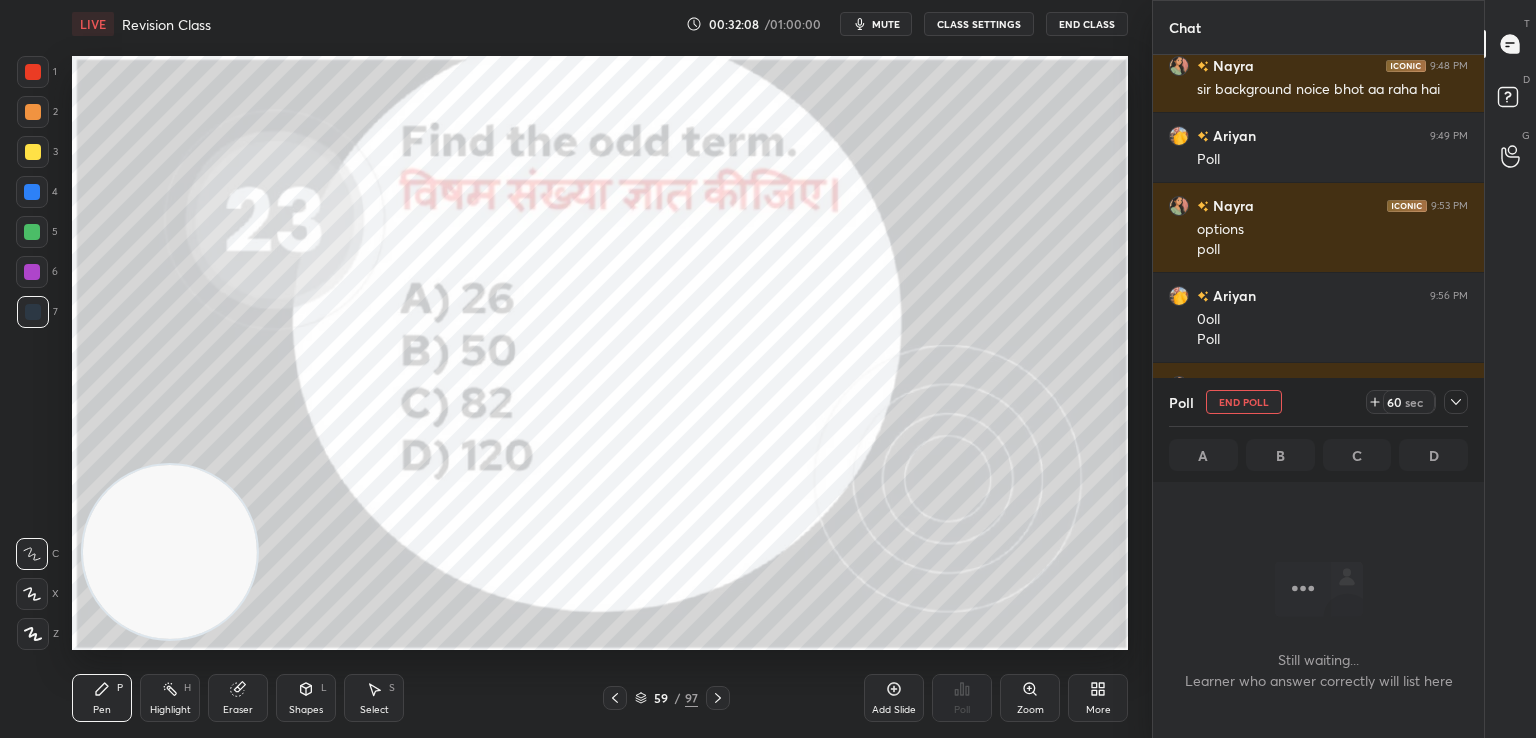 scroll, scrollTop: 525, scrollLeft: 325, axis: both 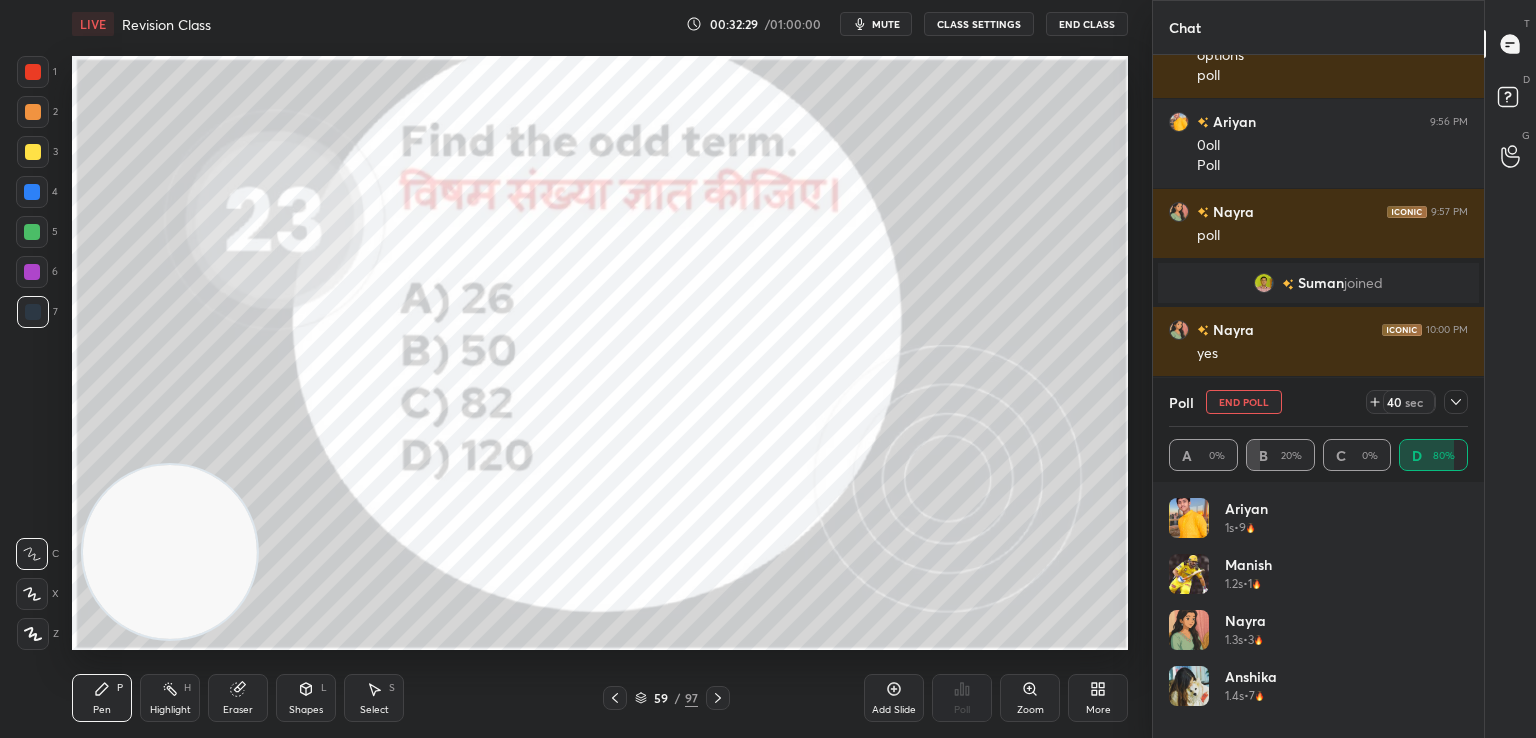 click 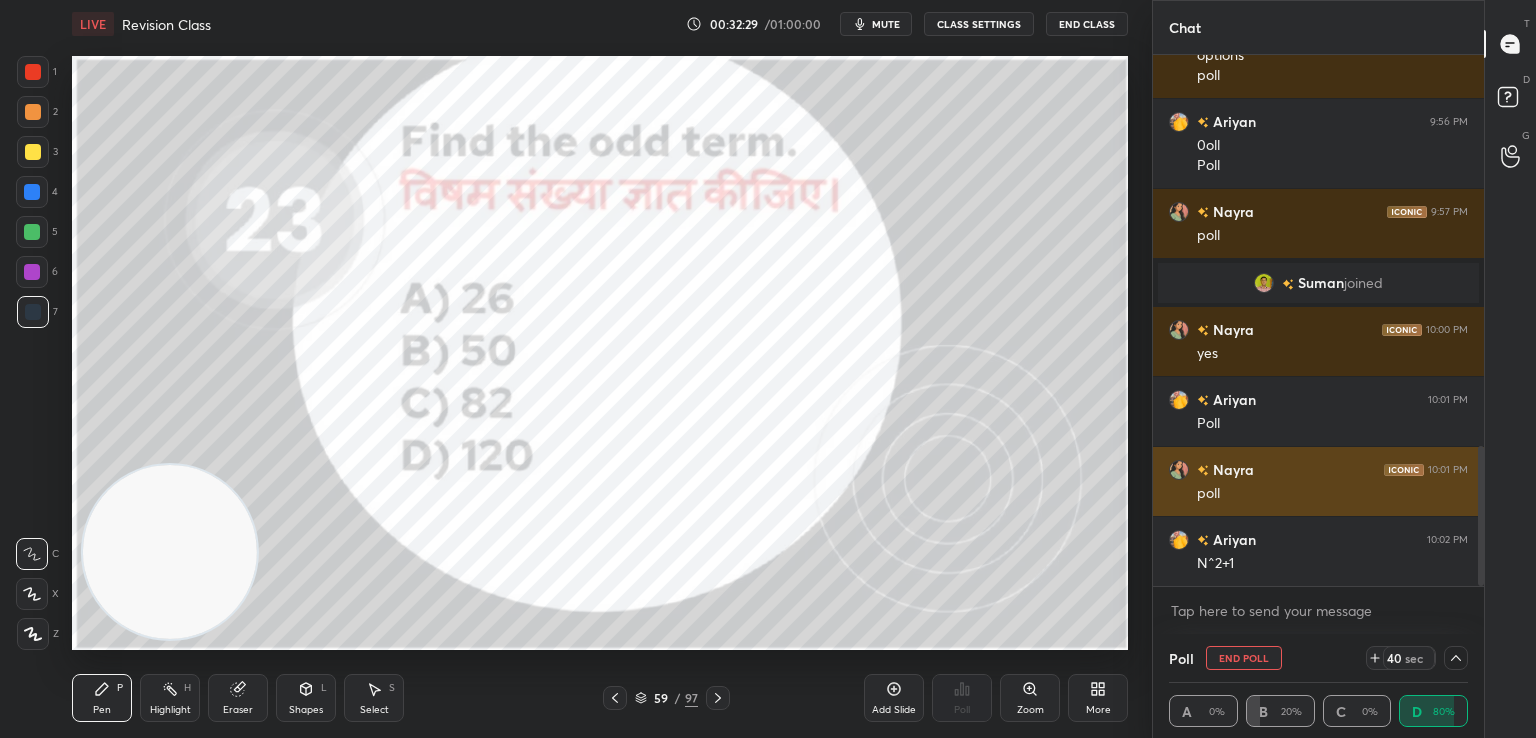 scroll, scrollTop: 0, scrollLeft: 0, axis: both 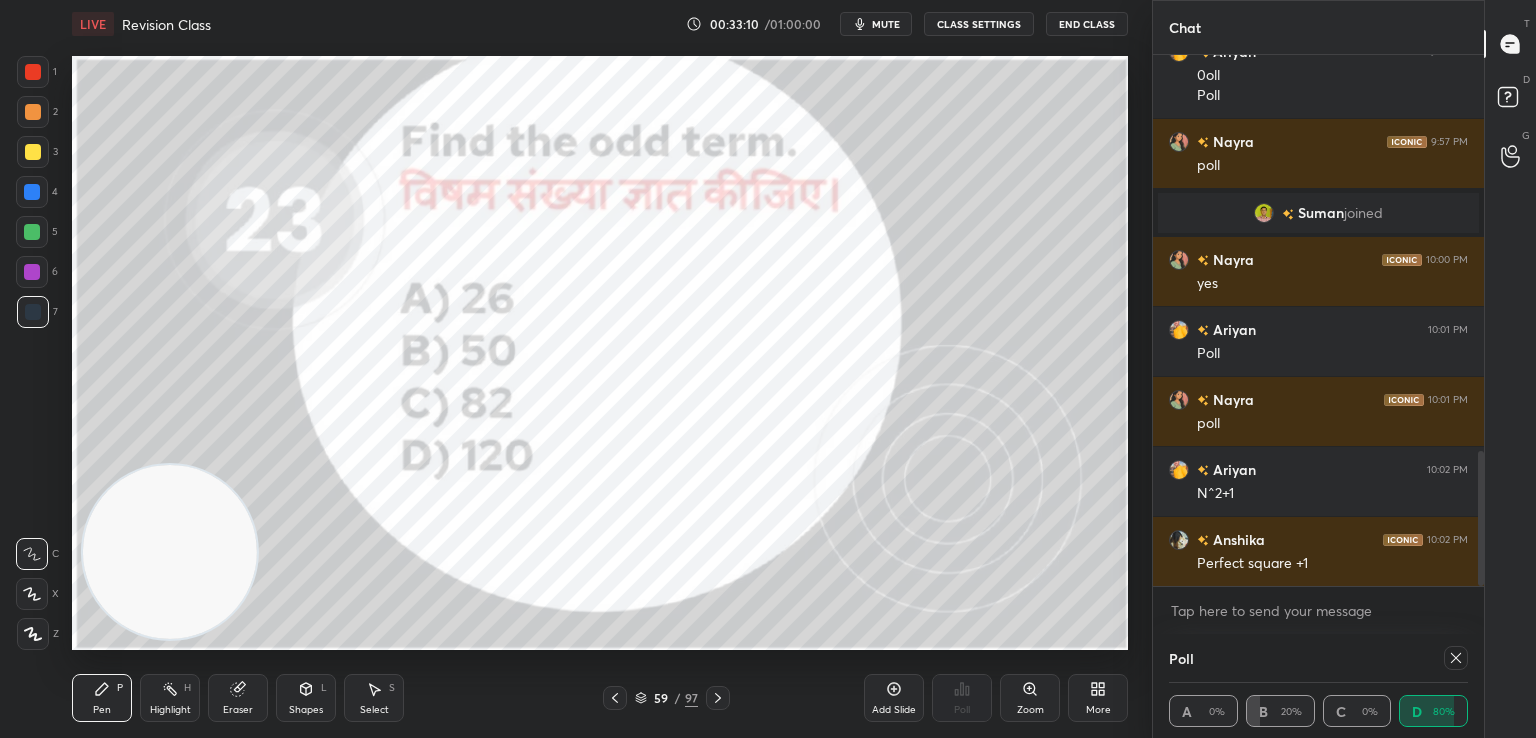 click 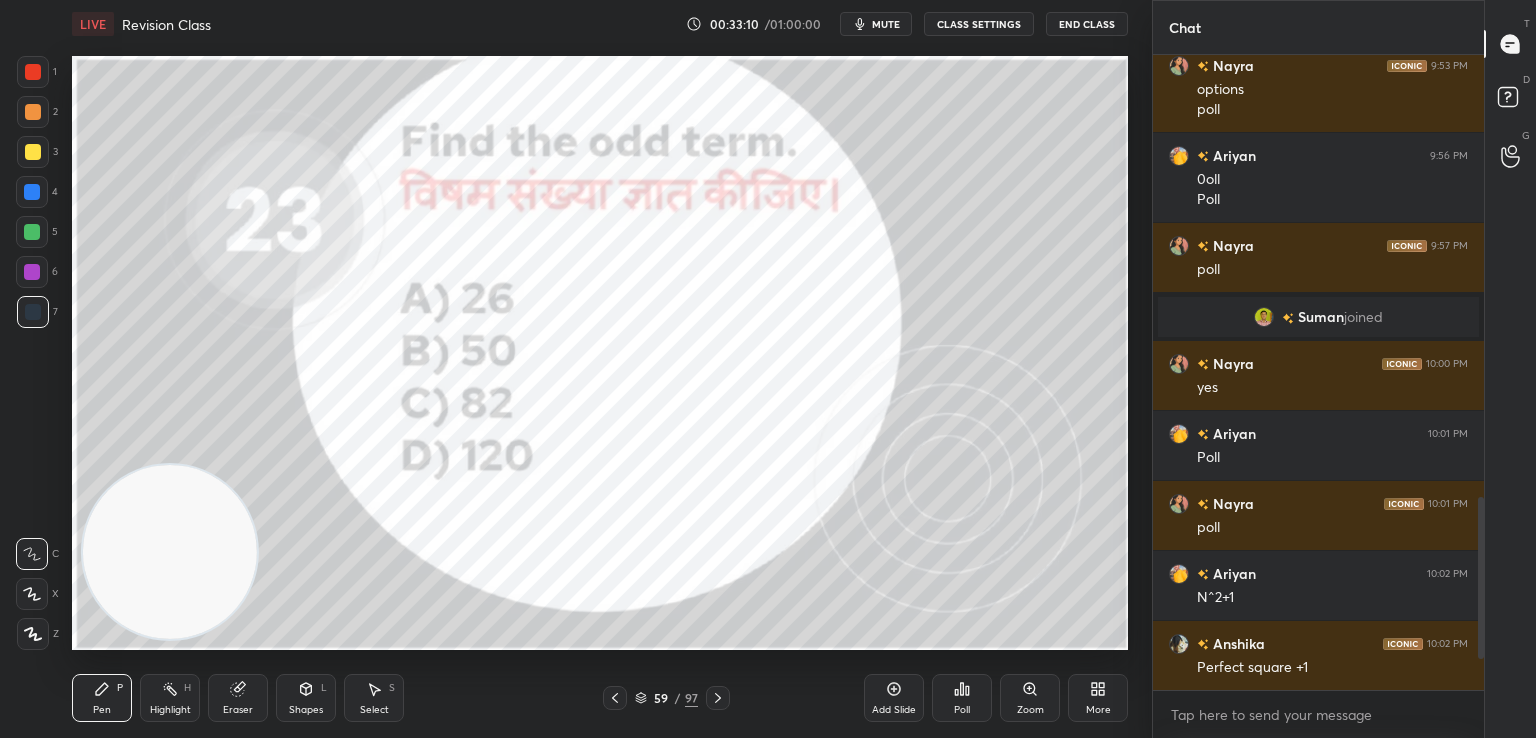scroll, scrollTop: 7, scrollLeft: 6, axis: both 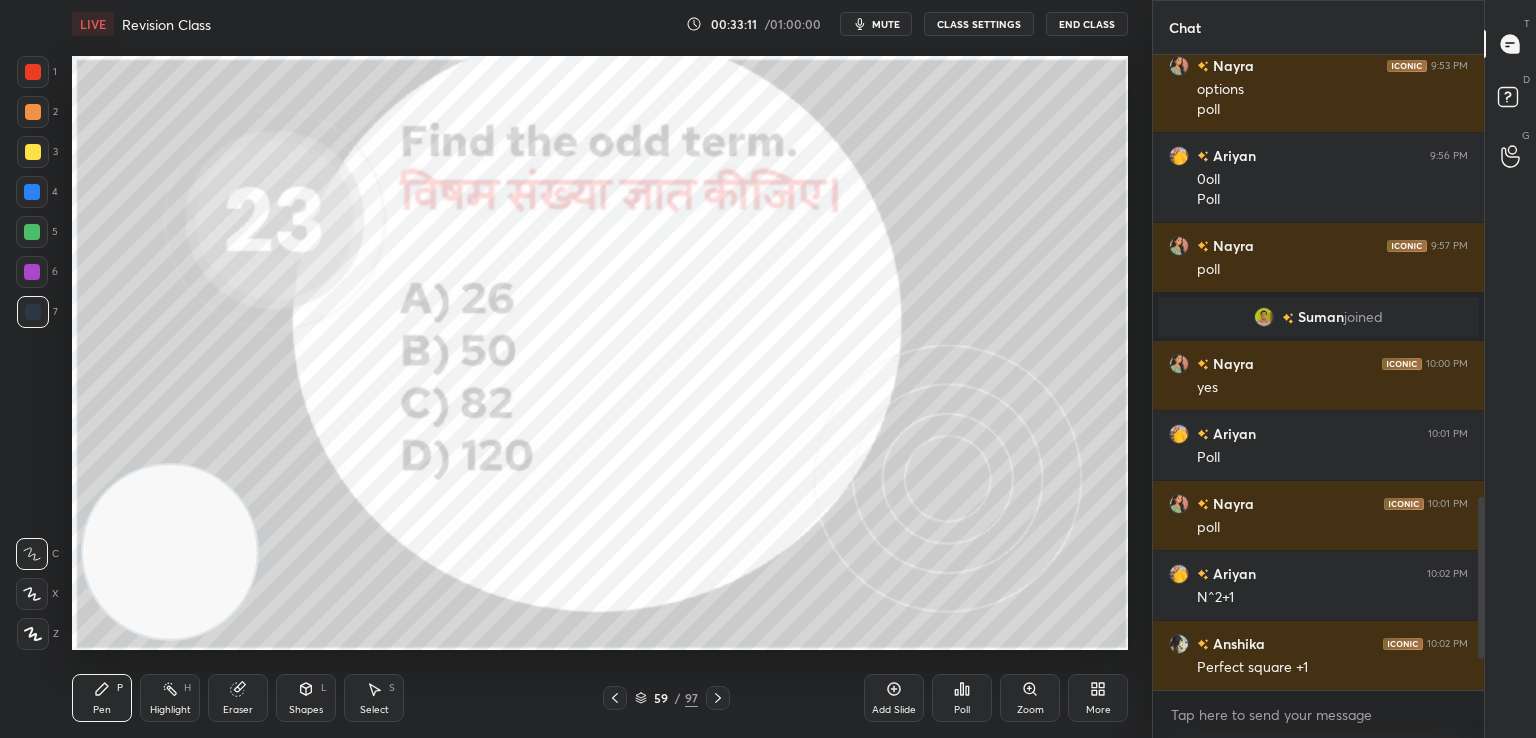 click on "59 / 97" at bounding box center [666, 698] 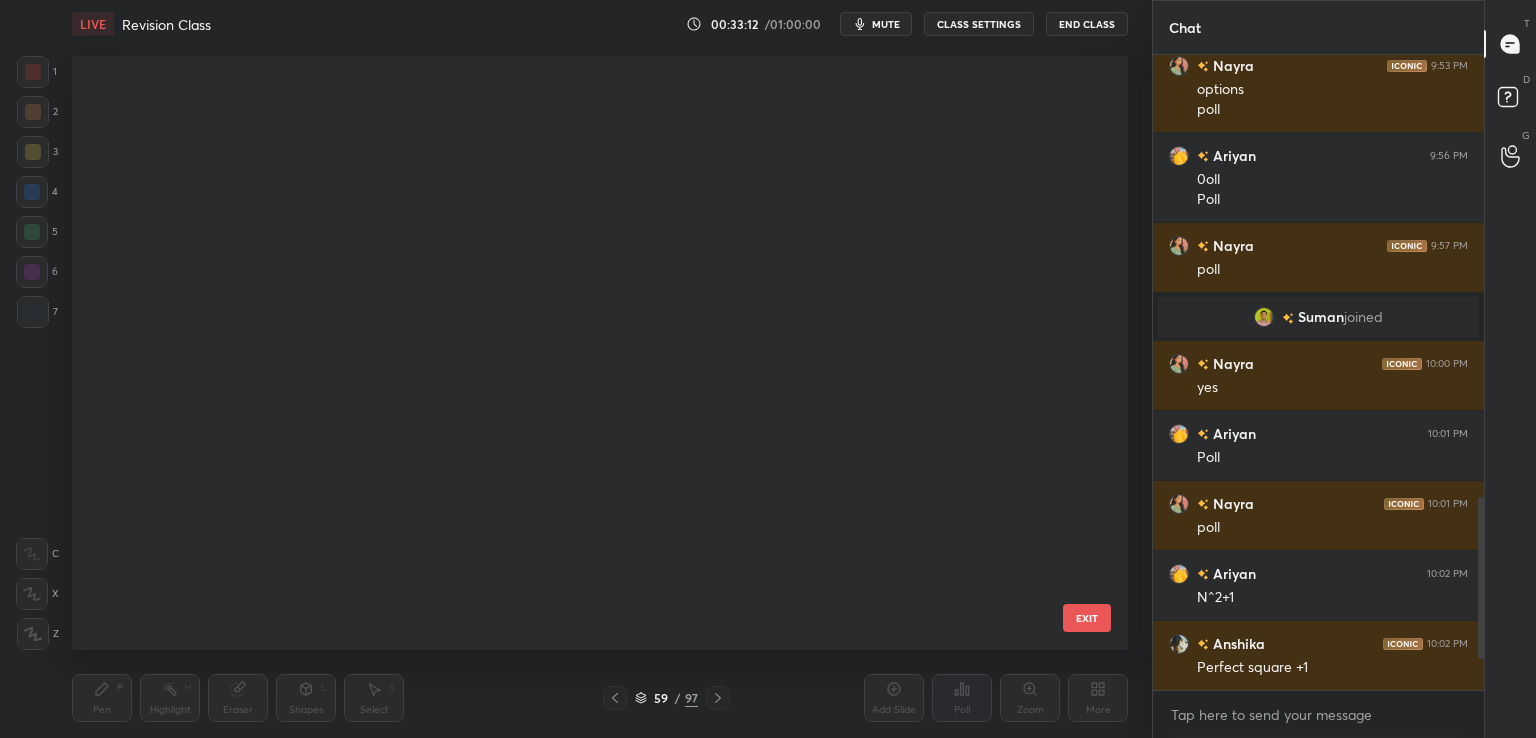 scroll, scrollTop: 3066, scrollLeft: 0, axis: vertical 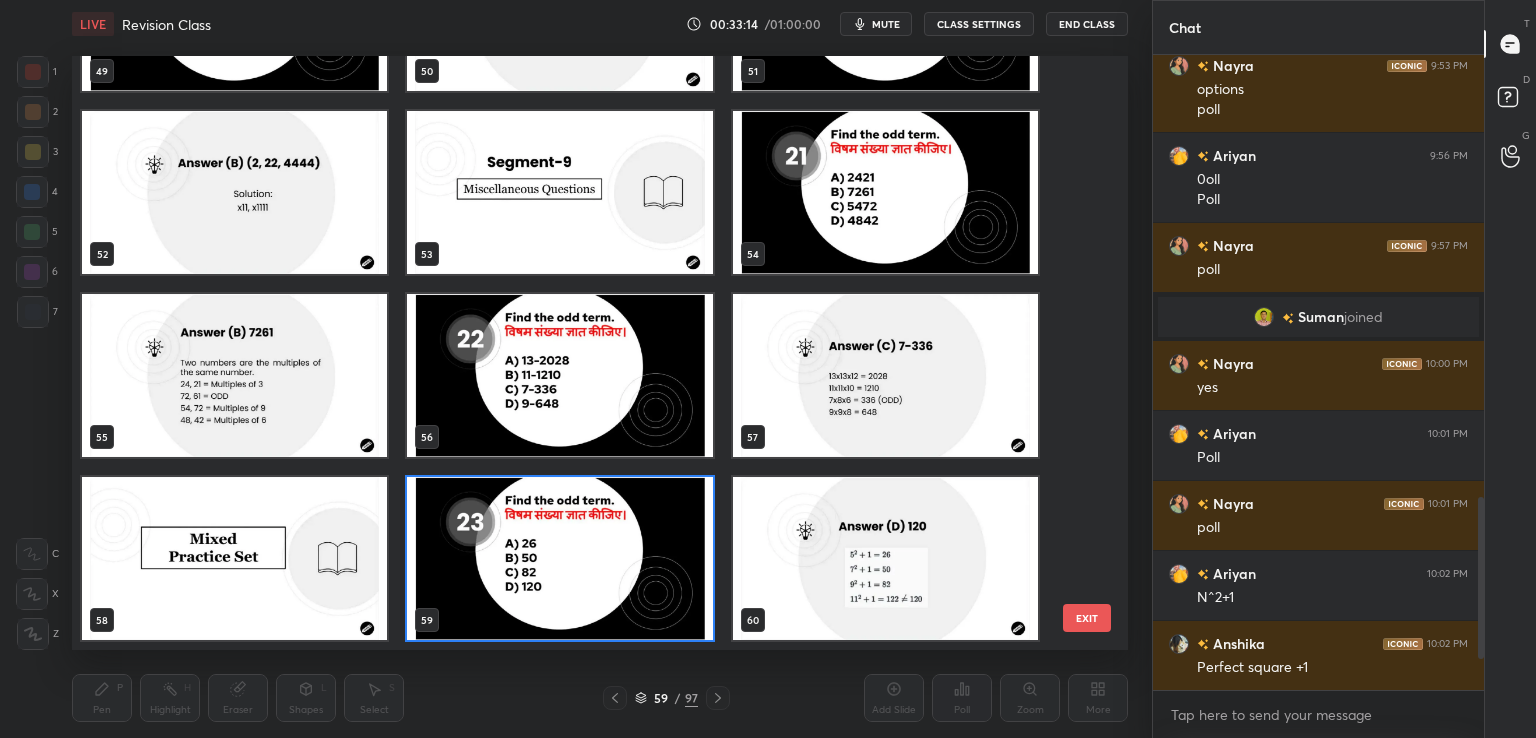click at bounding box center (559, 375) 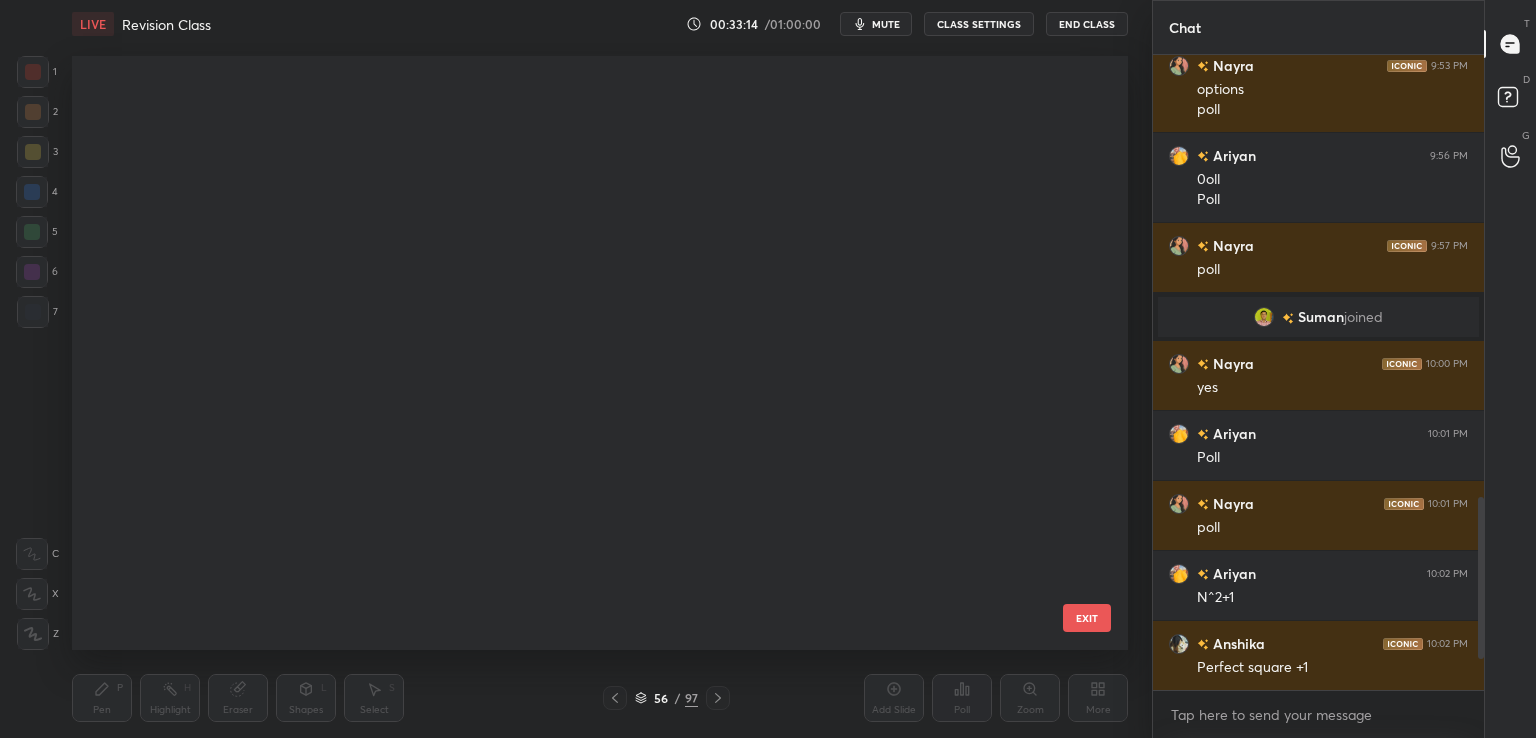 scroll, scrollTop: 0, scrollLeft: 0, axis: both 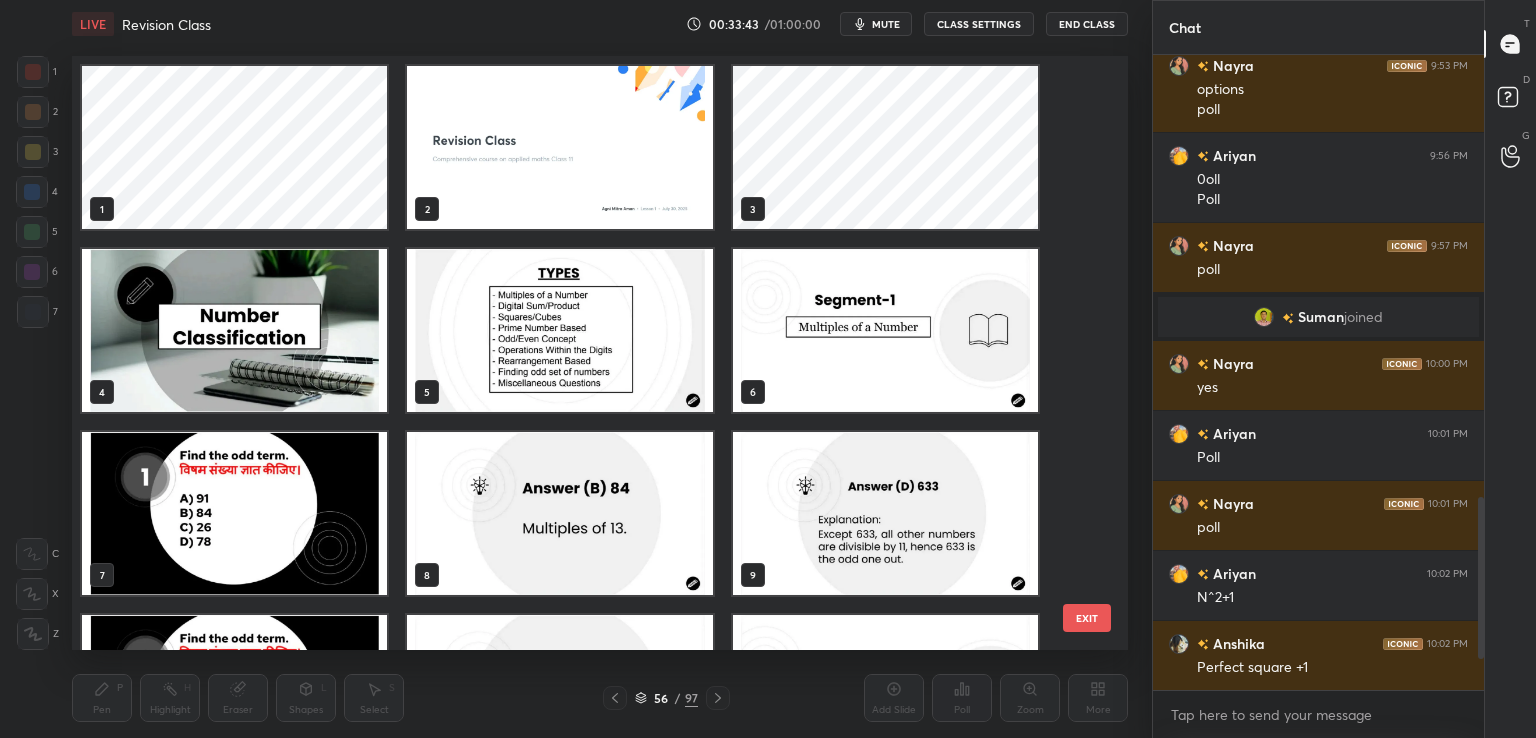 click at bounding box center [885, 513] 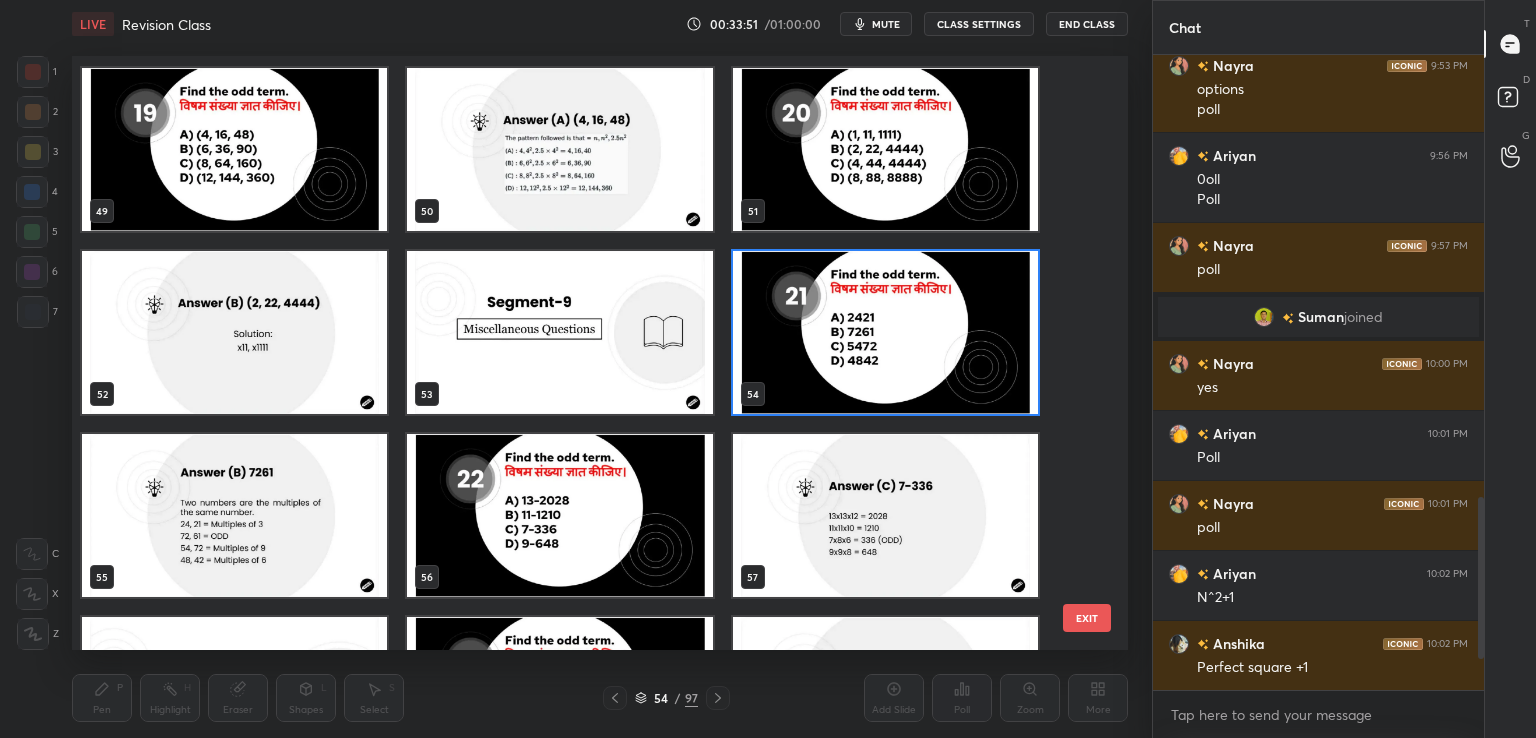 scroll, scrollTop: 2886, scrollLeft: 0, axis: vertical 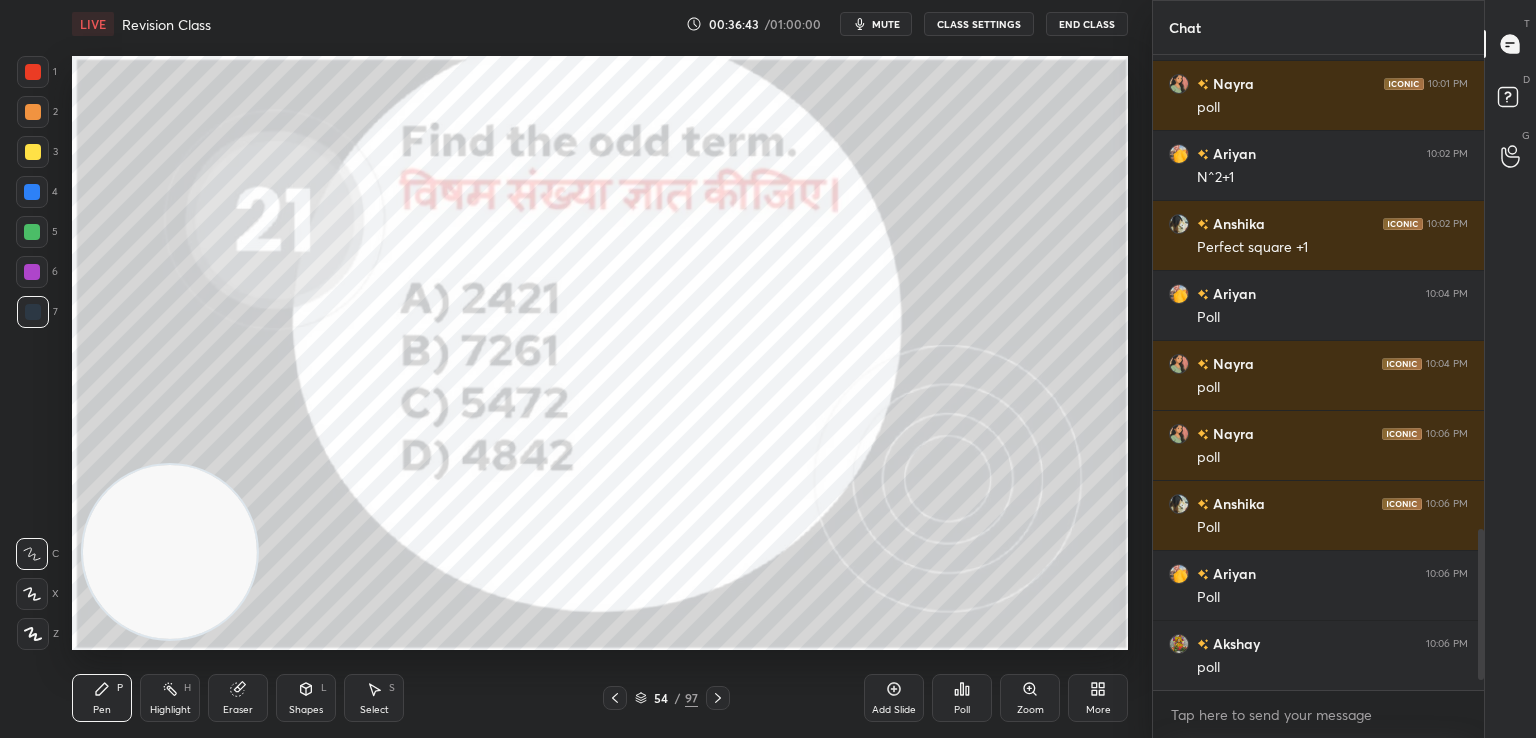 click 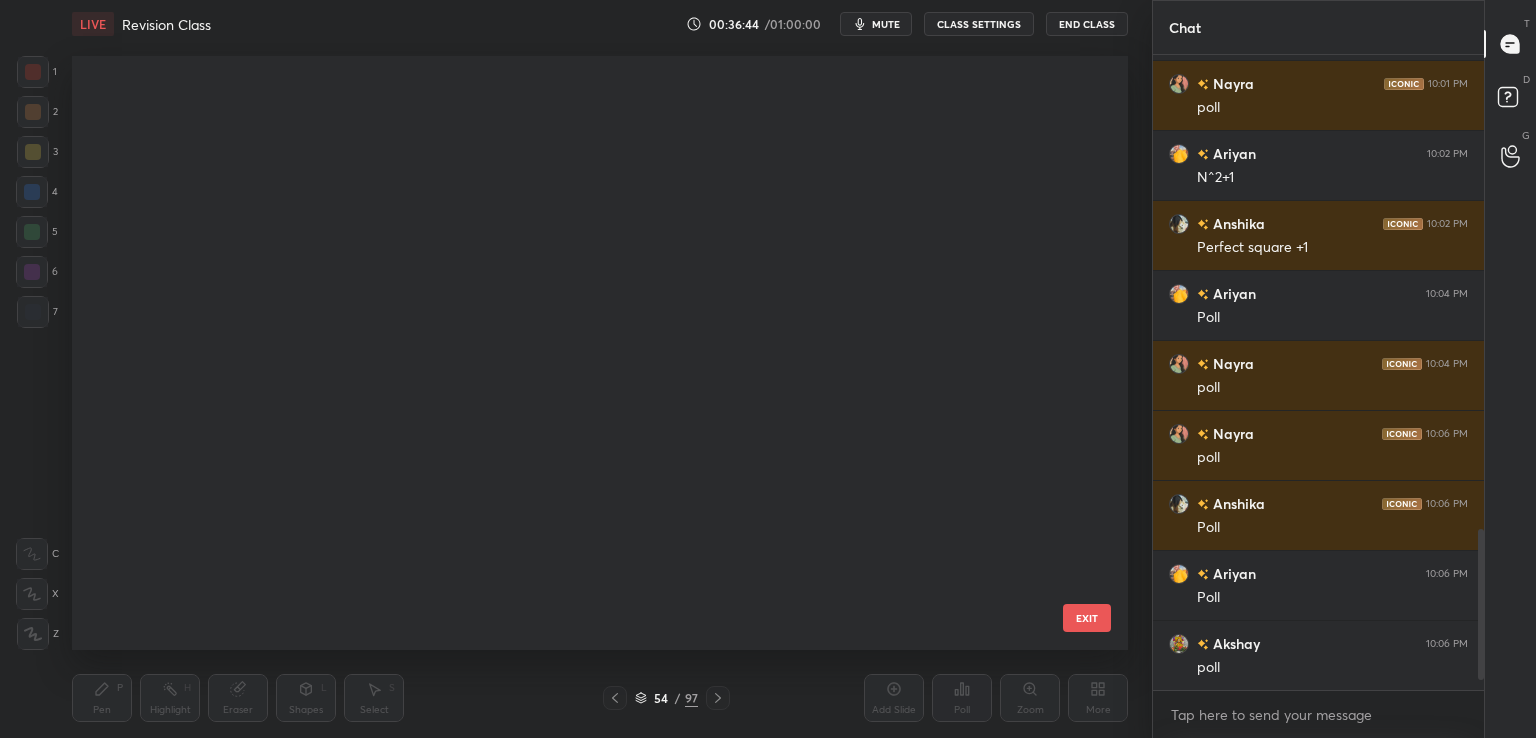 scroll, scrollTop: 2700, scrollLeft: 0, axis: vertical 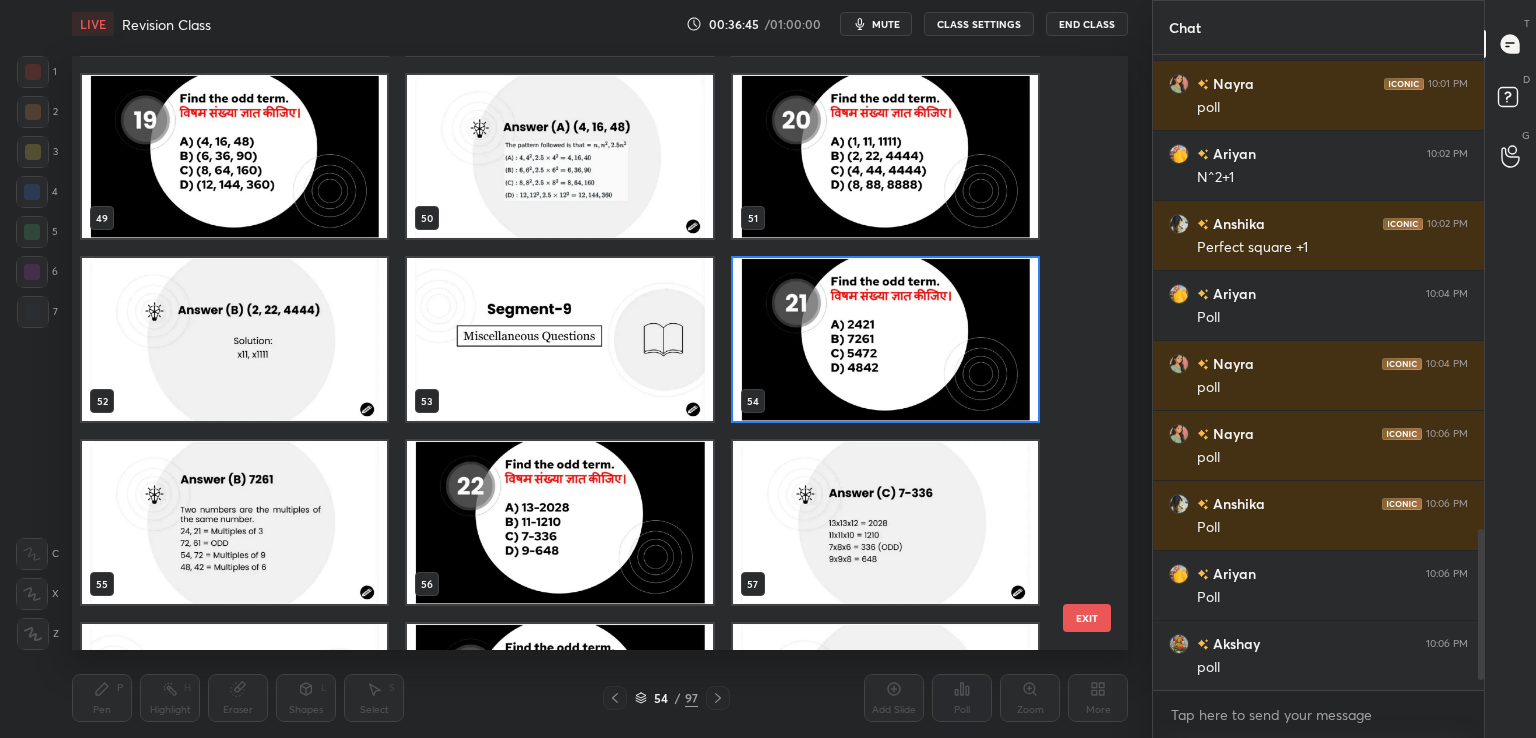 click at bounding box center (885, 339) 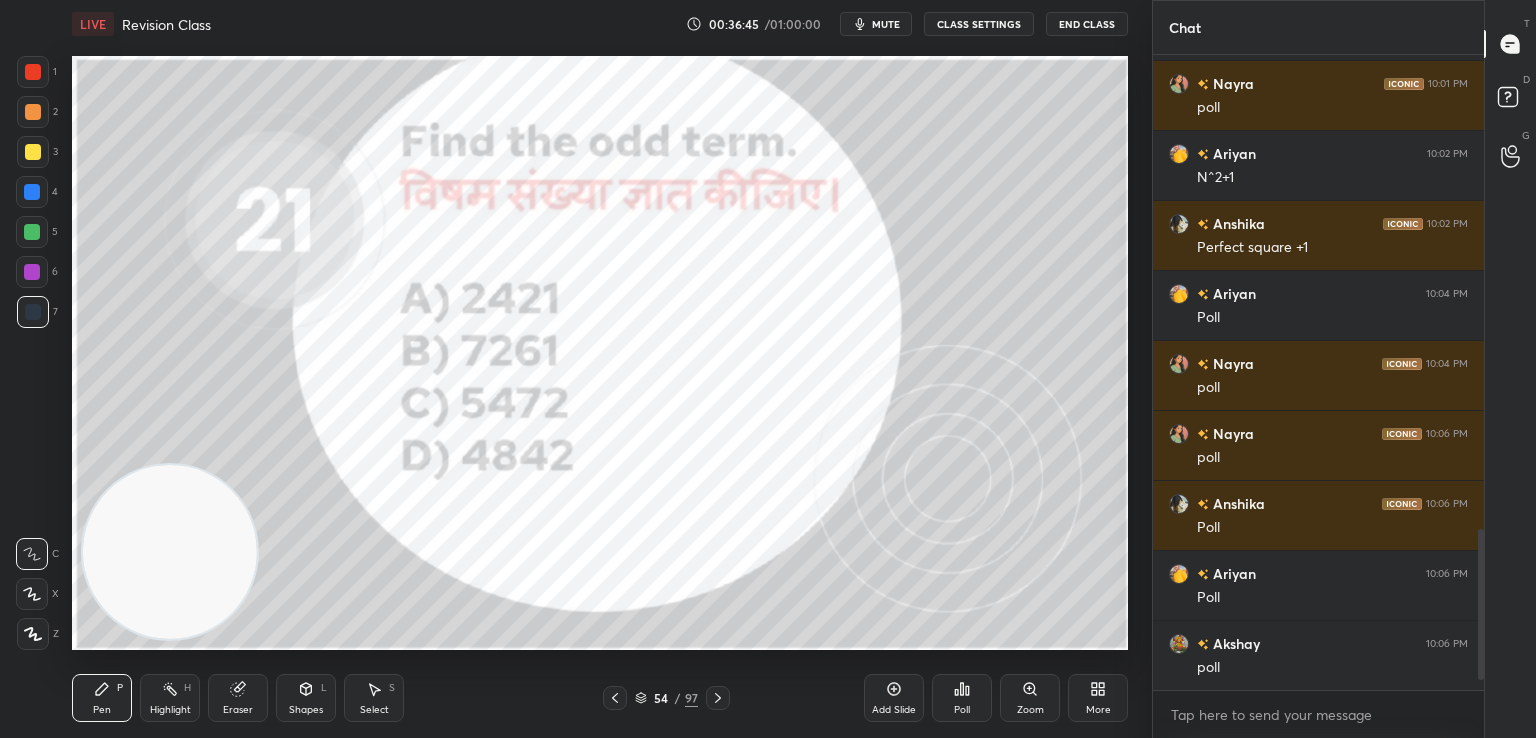 click at bounding box center [885, 339] 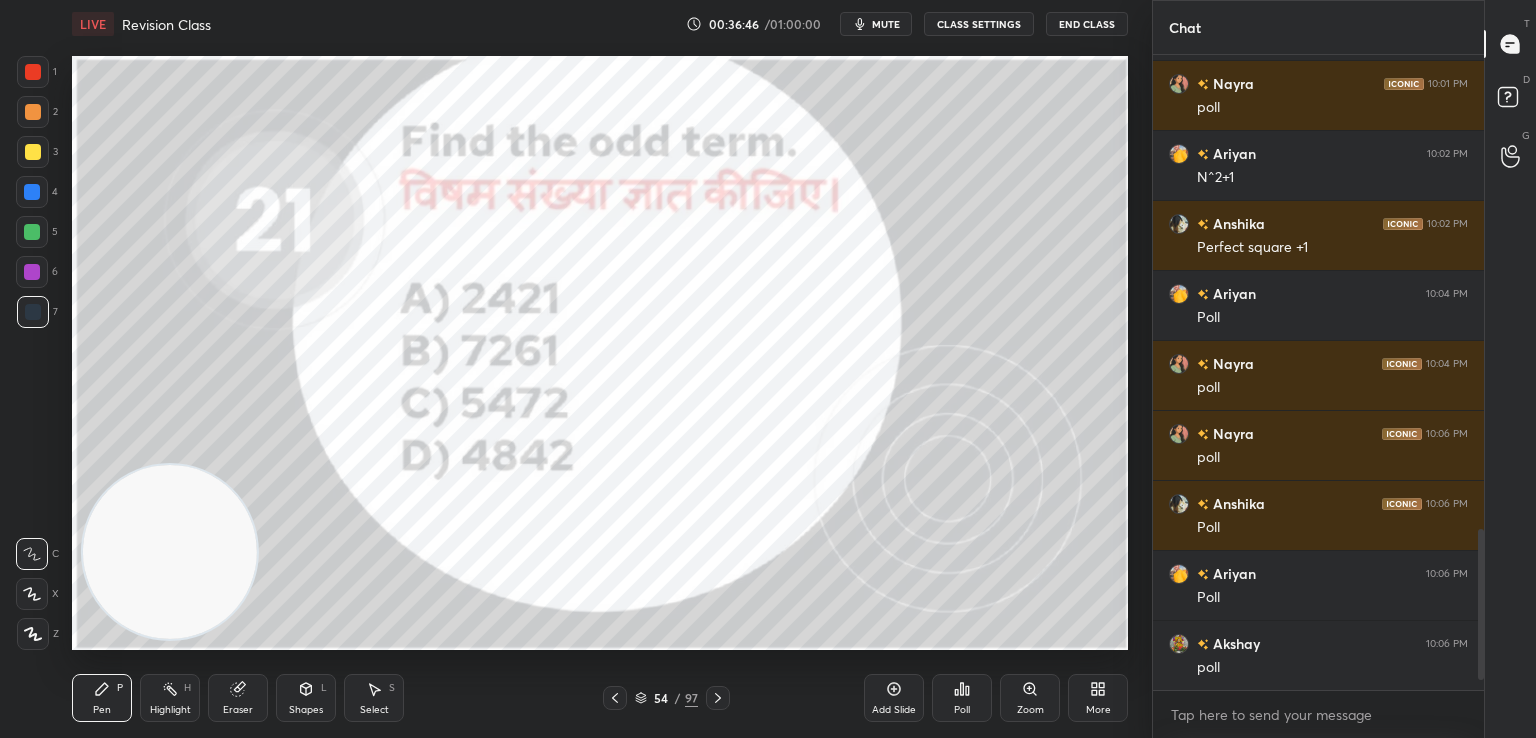 click on "Poll" at bounding box center [962, 698] 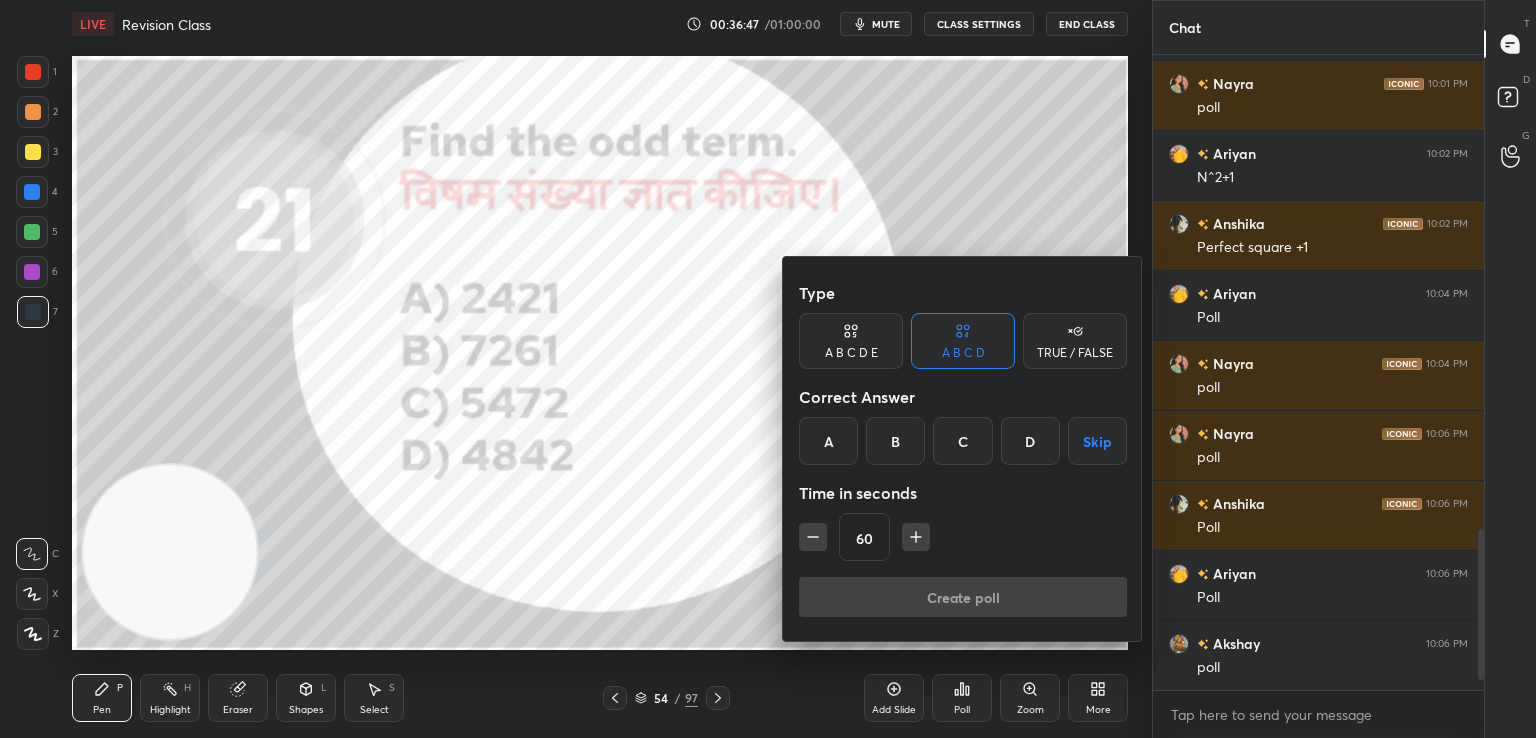 click on "B" at bounding box center (895, 441) 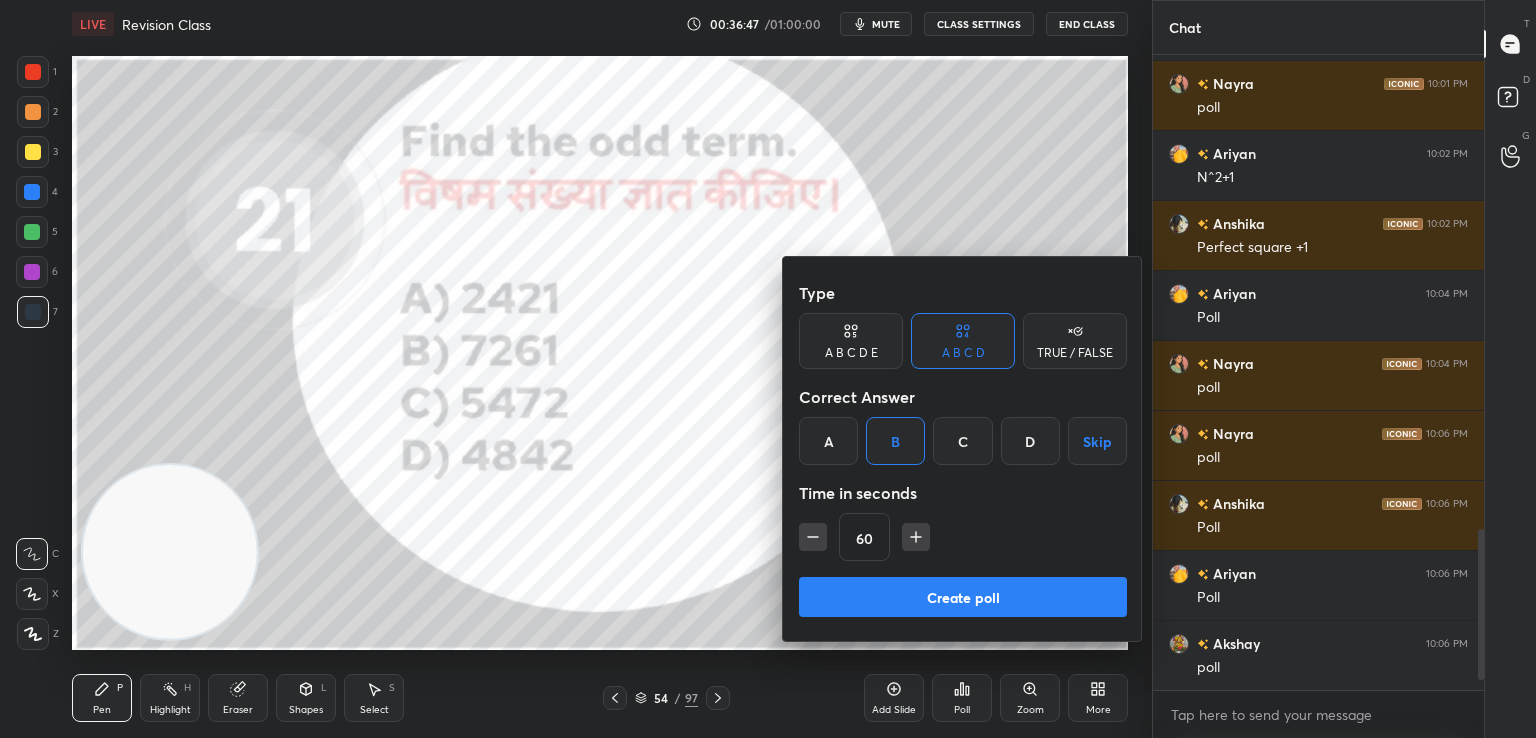 click on "Create poll" at bounding box center (963, 597) 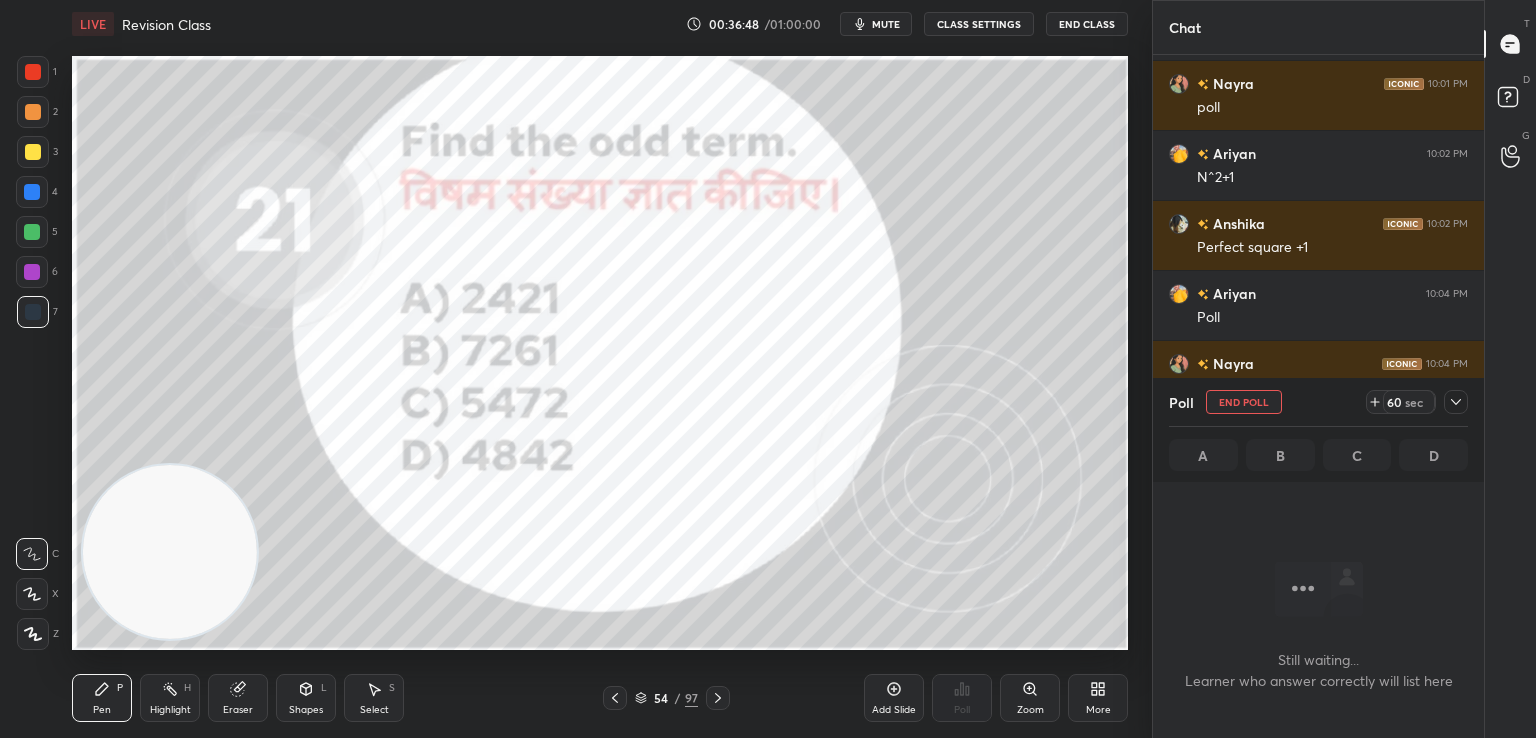 scroll, scrollTop: 536, scrollLeft: 325, axis: both 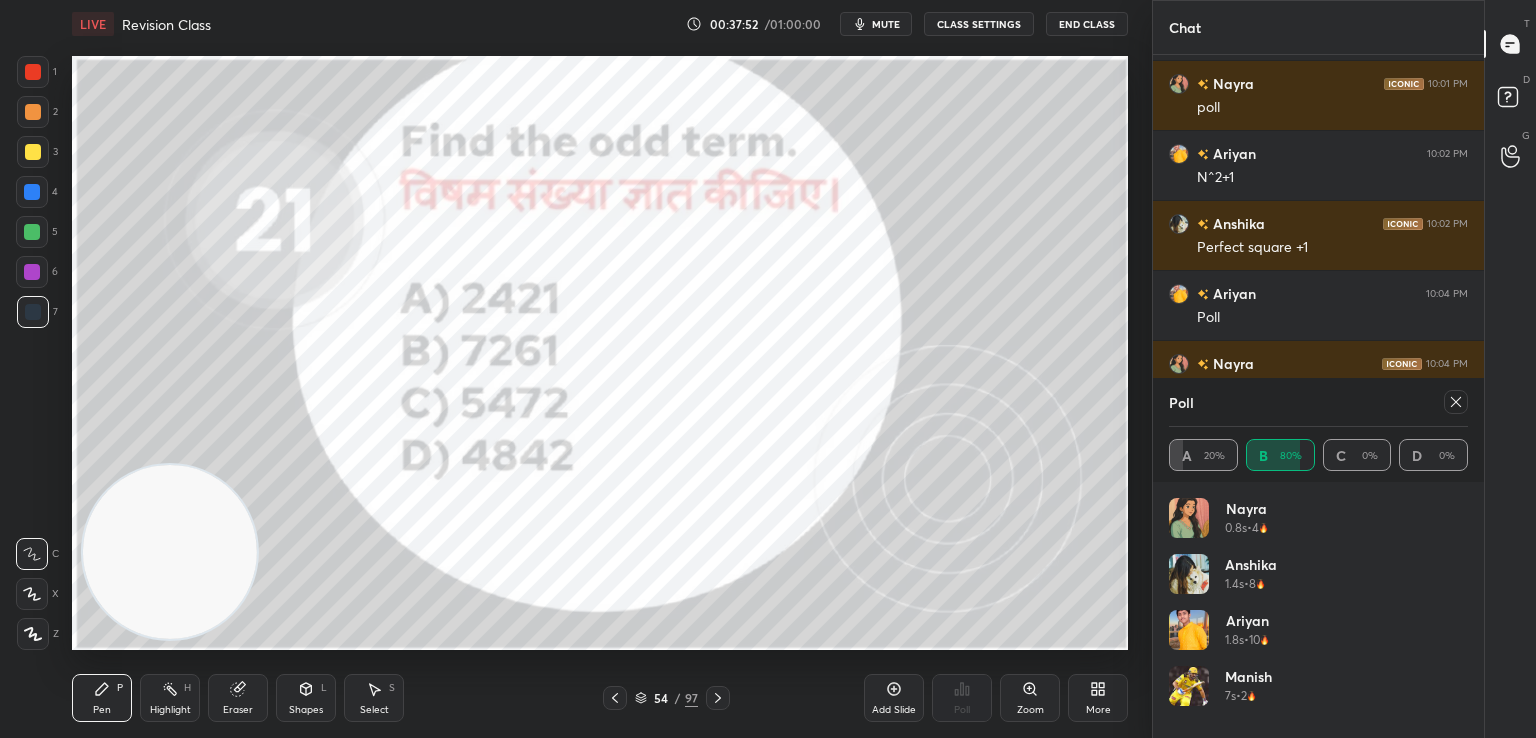 click 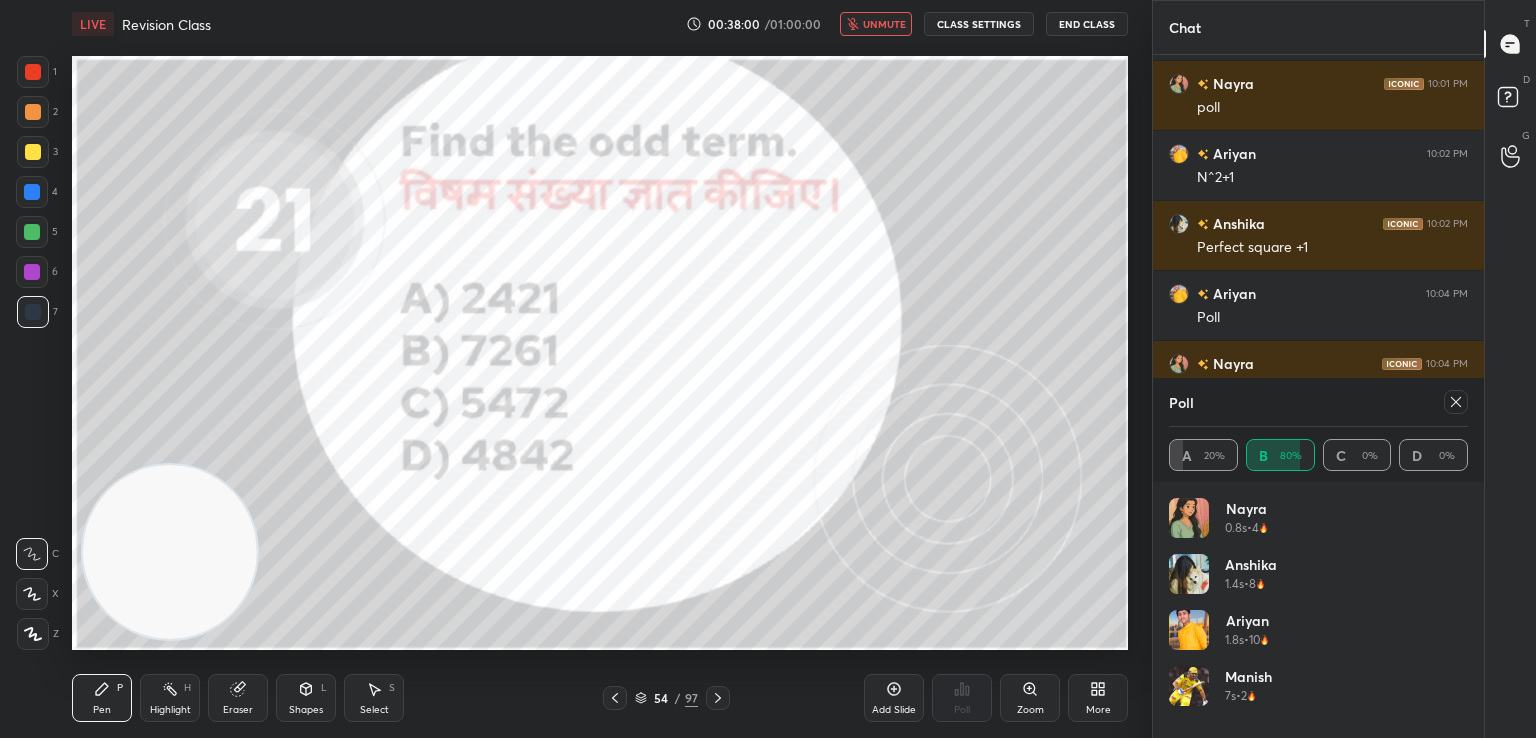 click on "unmute" at bounding box center (884, 24) 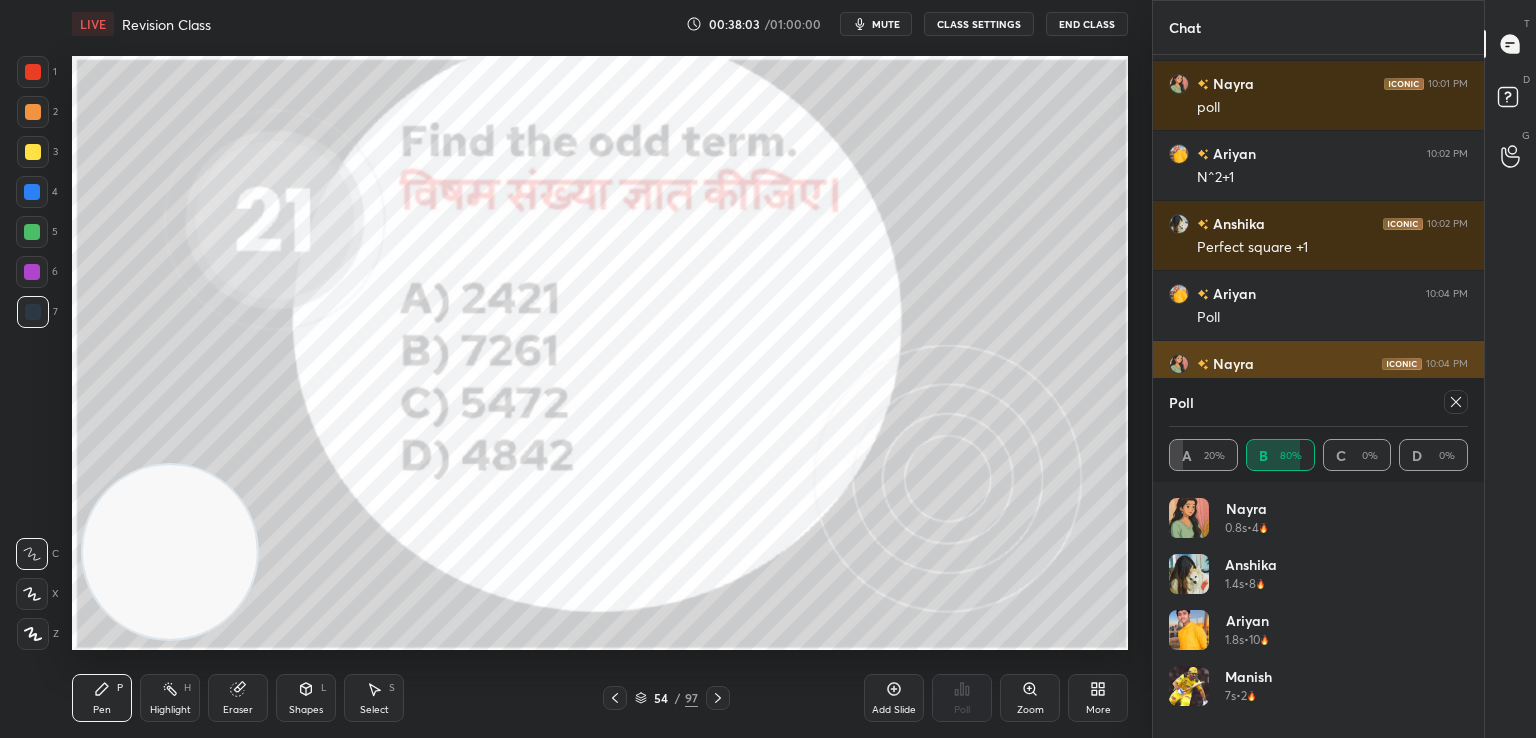 click 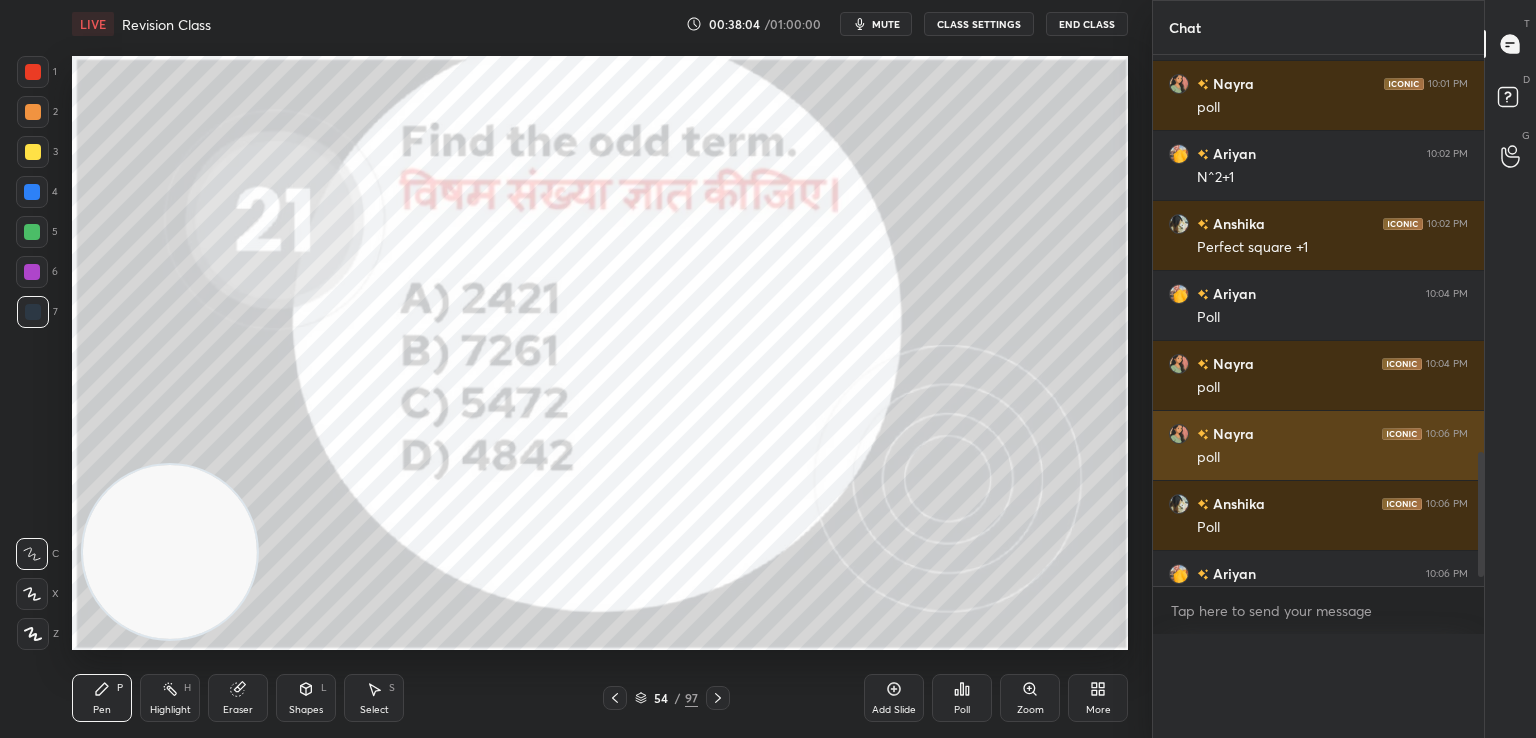 scroll, scrollTop: 20, scrollLeft: 293, axis: both 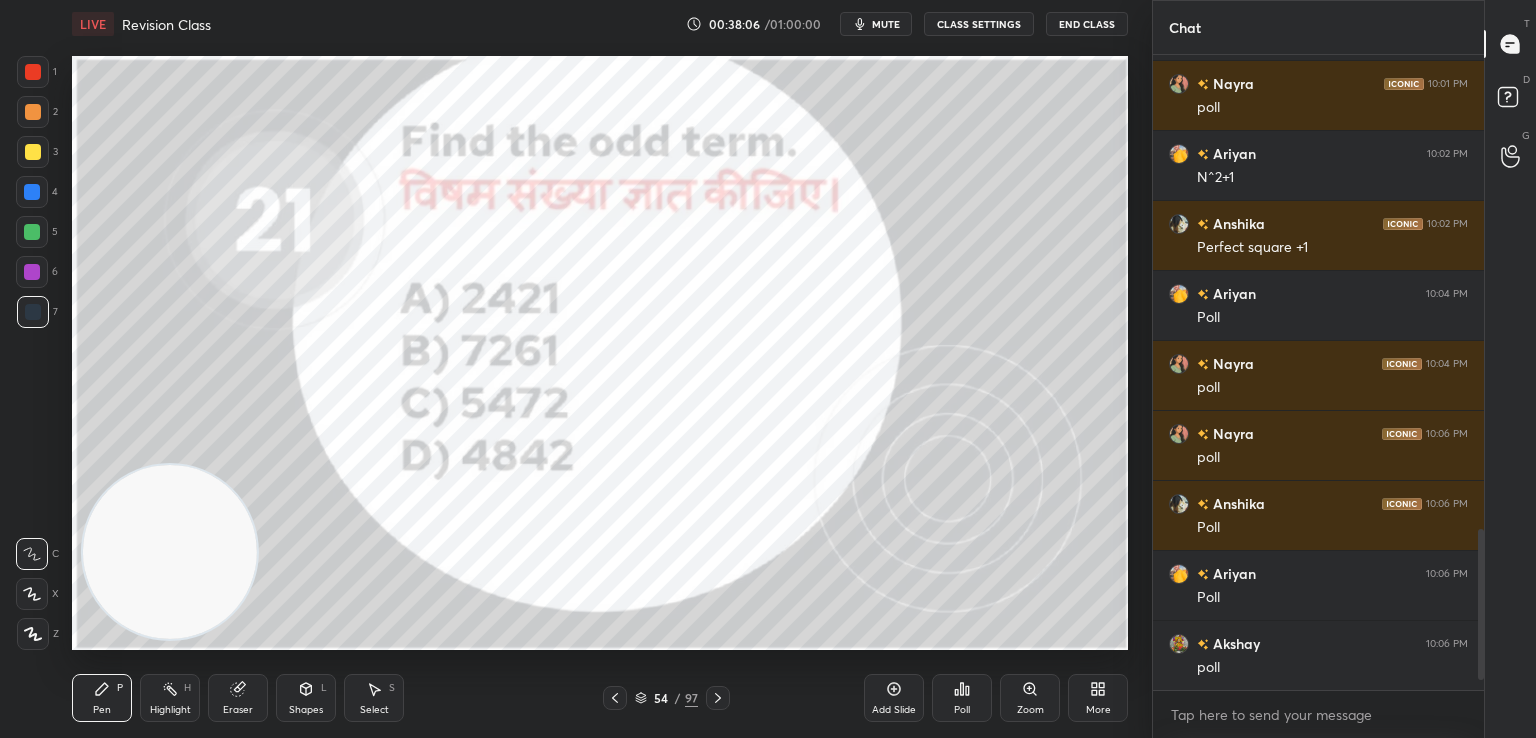 click 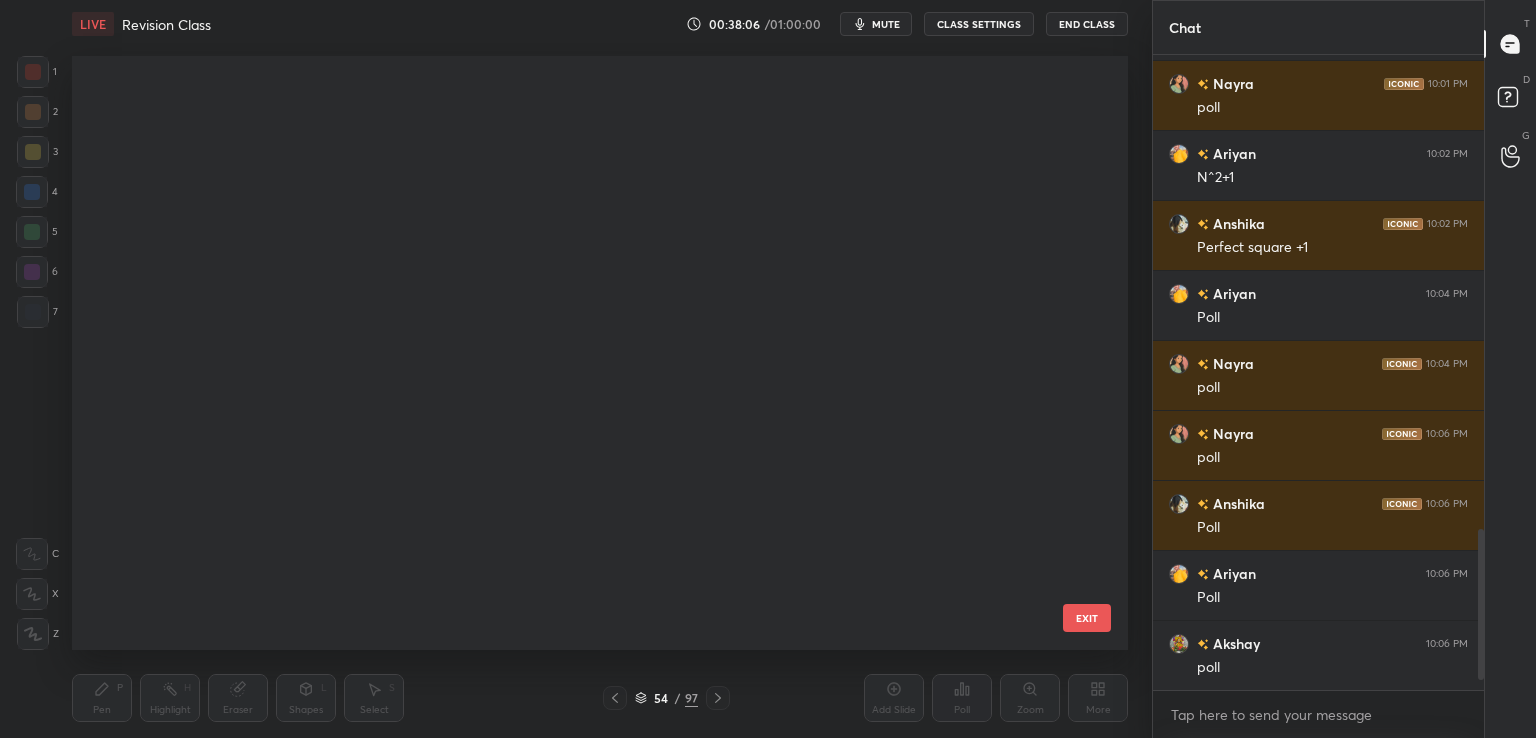 scroll, scrollTop: 2700, scrollLeft: 0, axis: vertical 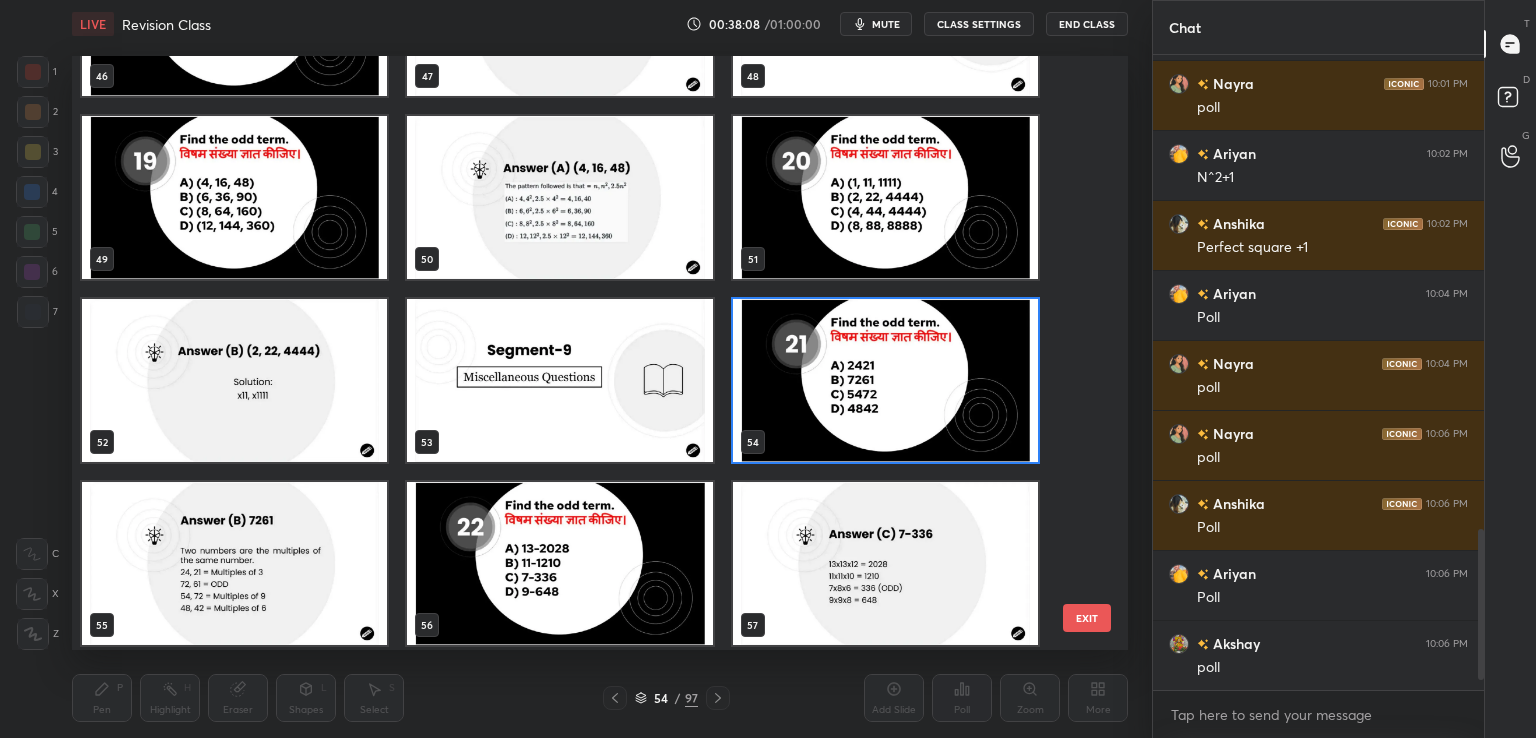 click at bounding box center [234, 563] 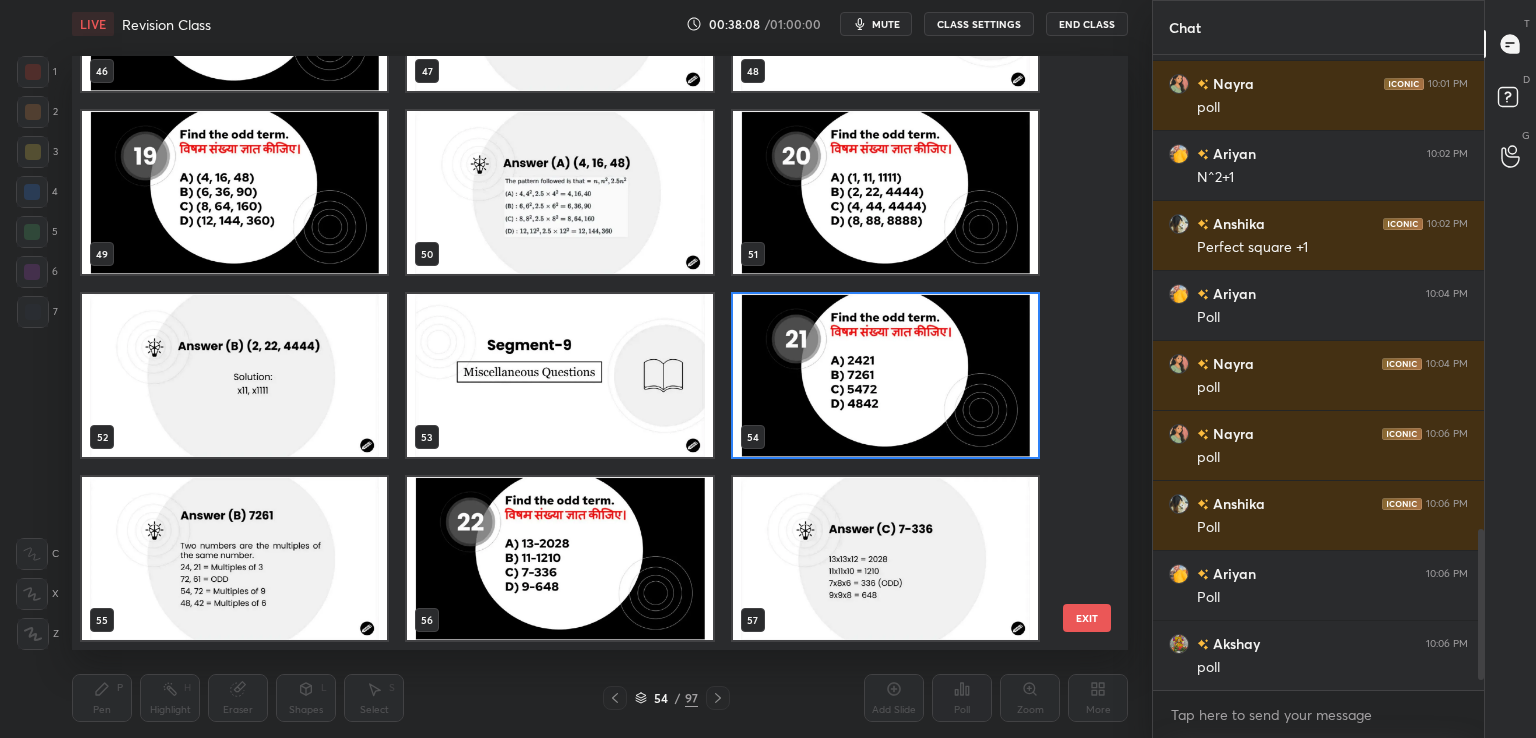 click on "46 47 48 49 50 51 52 53 54 55 56 57 58 59 60" at bounding box center [582, 353] 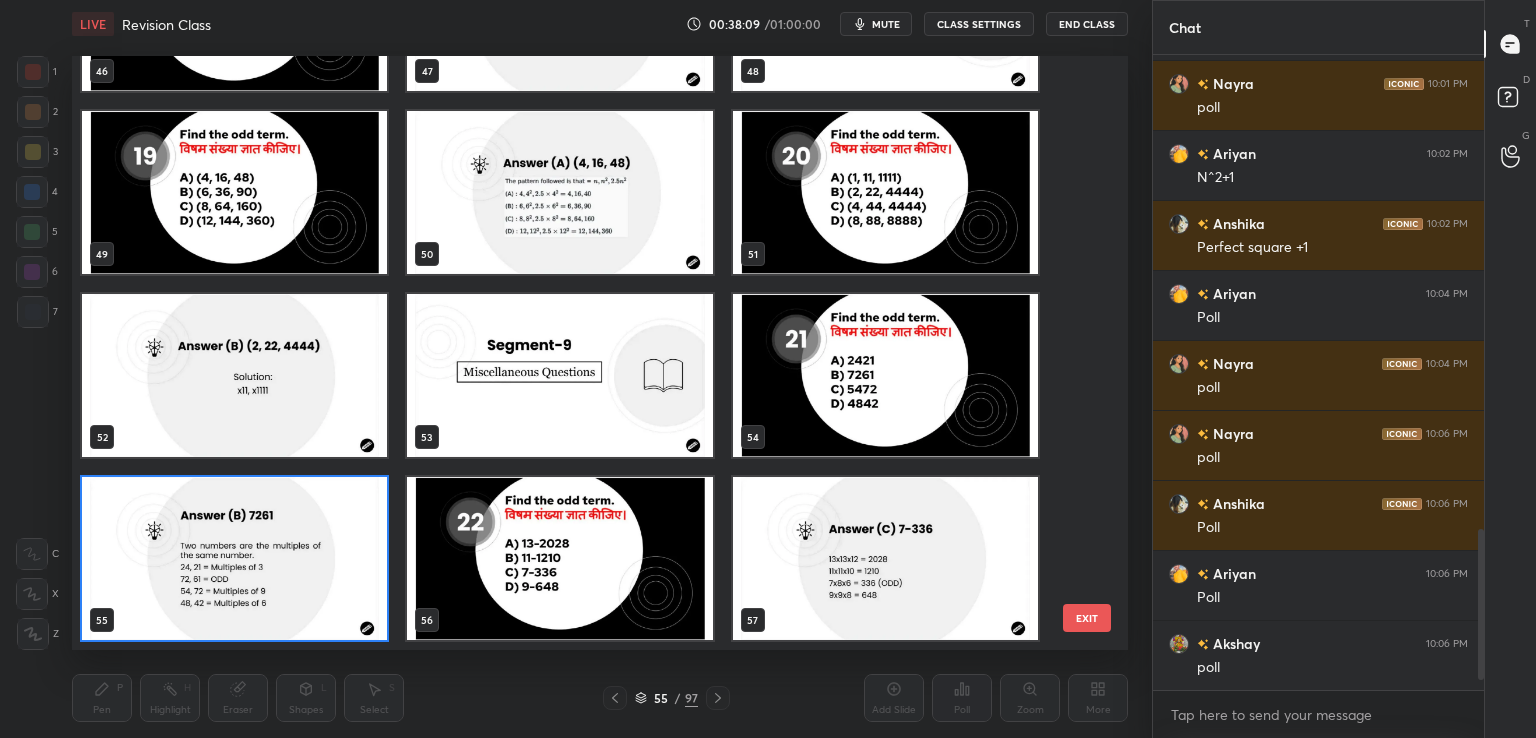 click at bounding box center (234, 558) 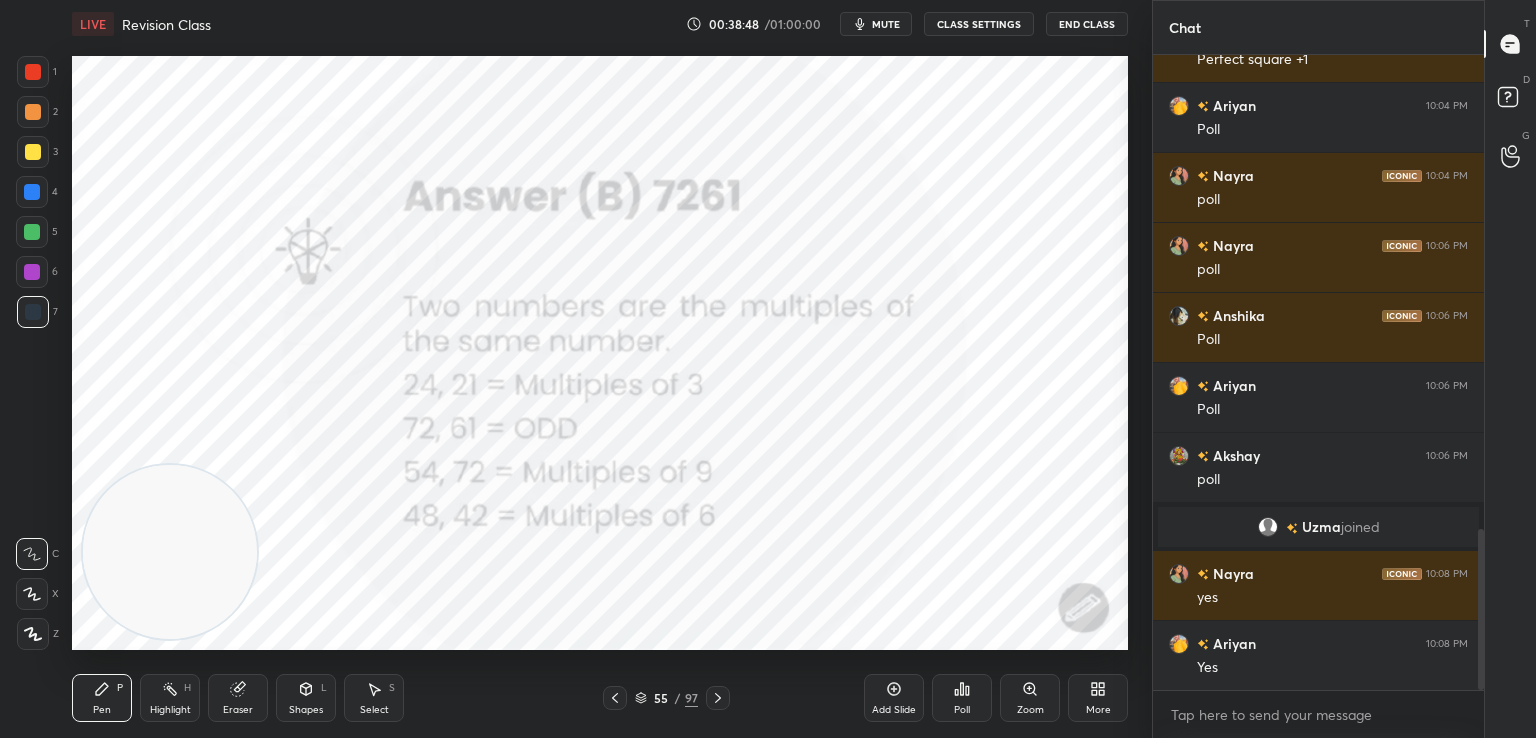 scroll, scrollTop: 1940, scrollLeft: 0, axis: vertical 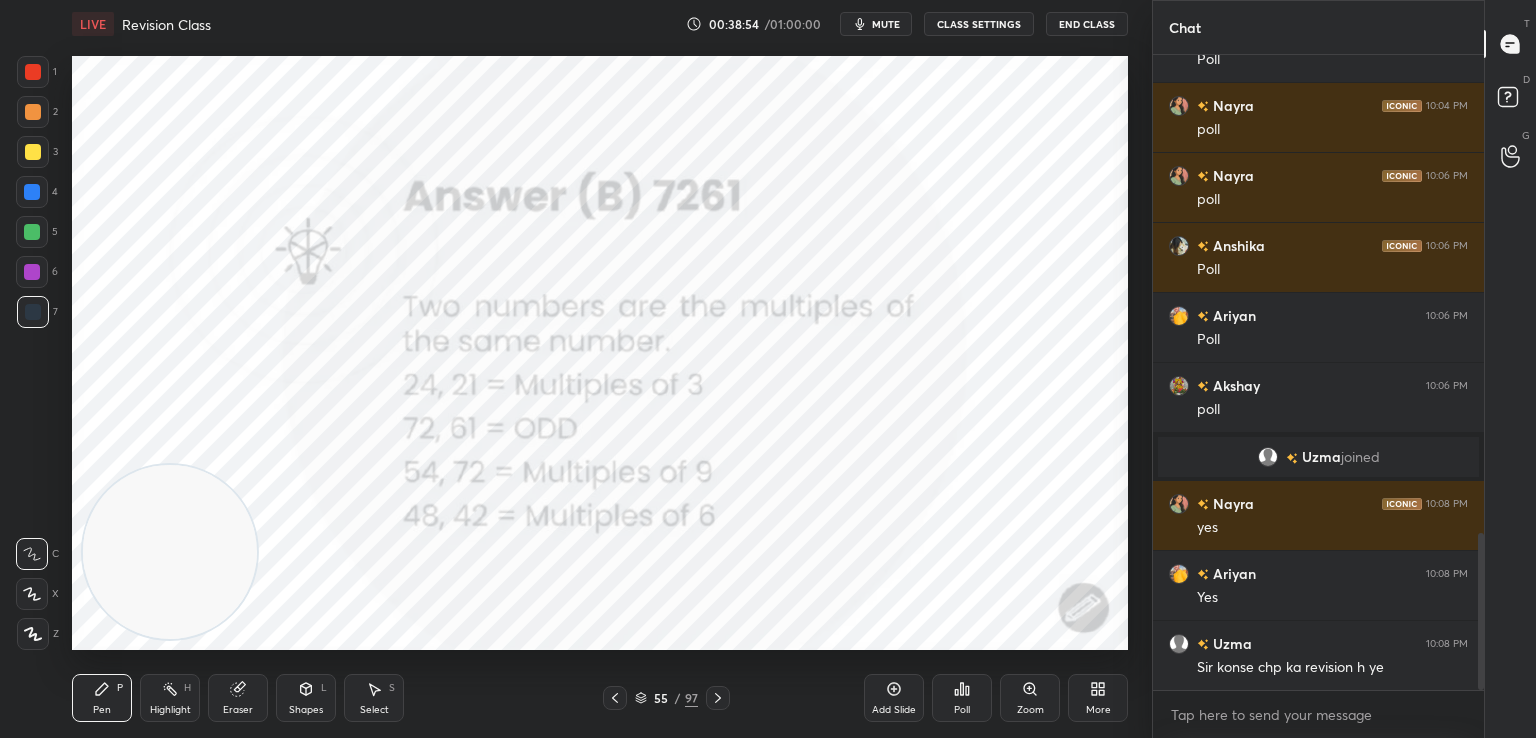 click 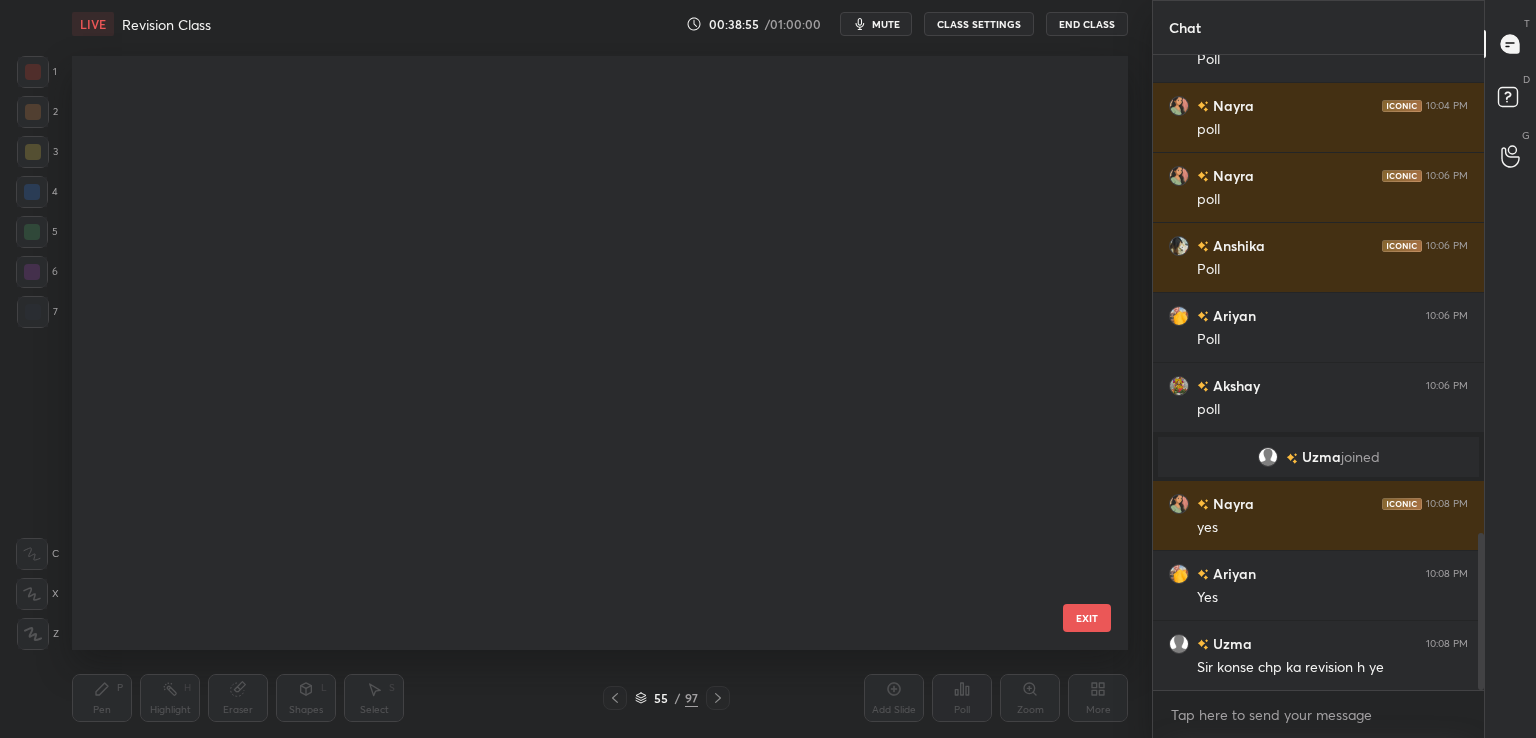 scroll, scrollTop: 2883, scrollLeft: 0, axis: vertical 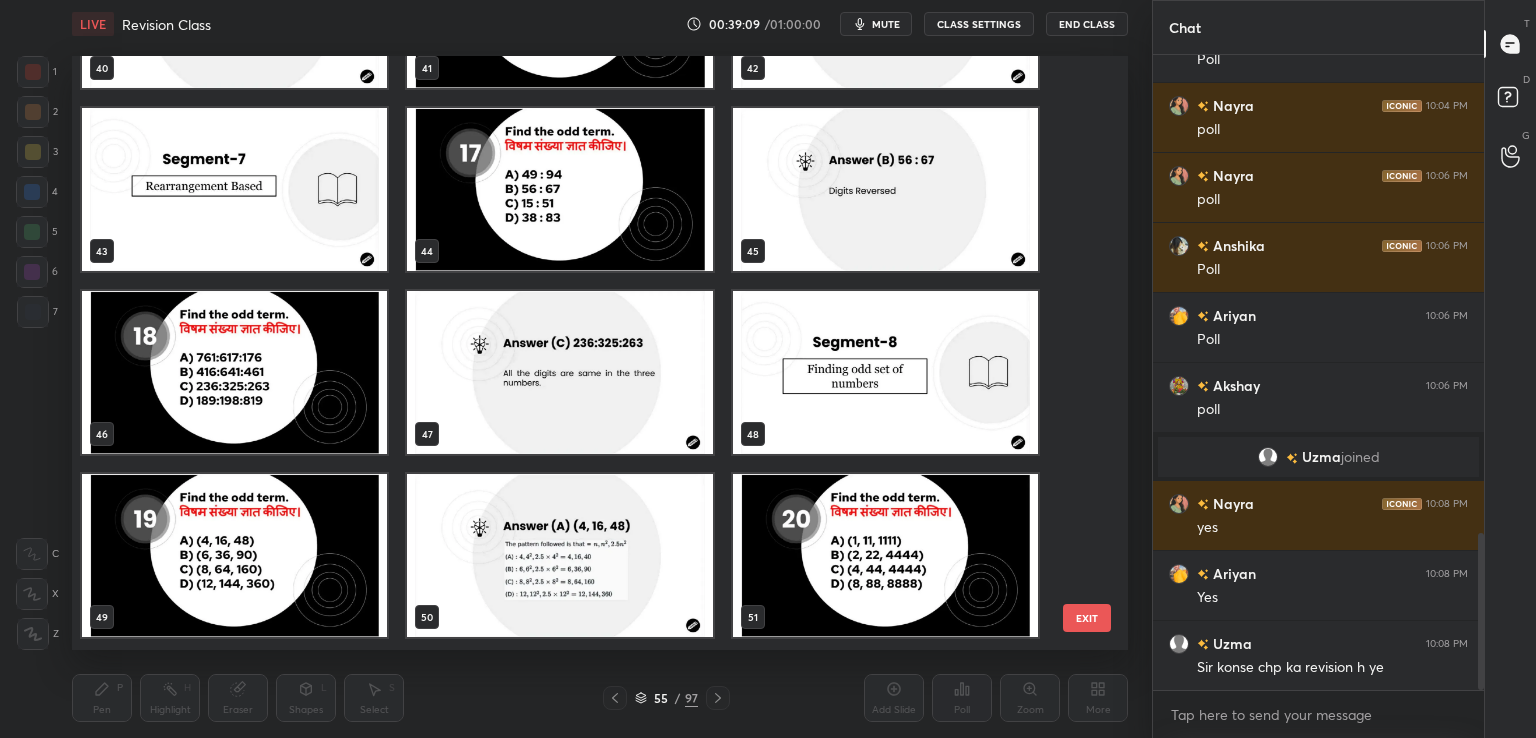 click on "EXIT" at bounding box center [1087, 618] 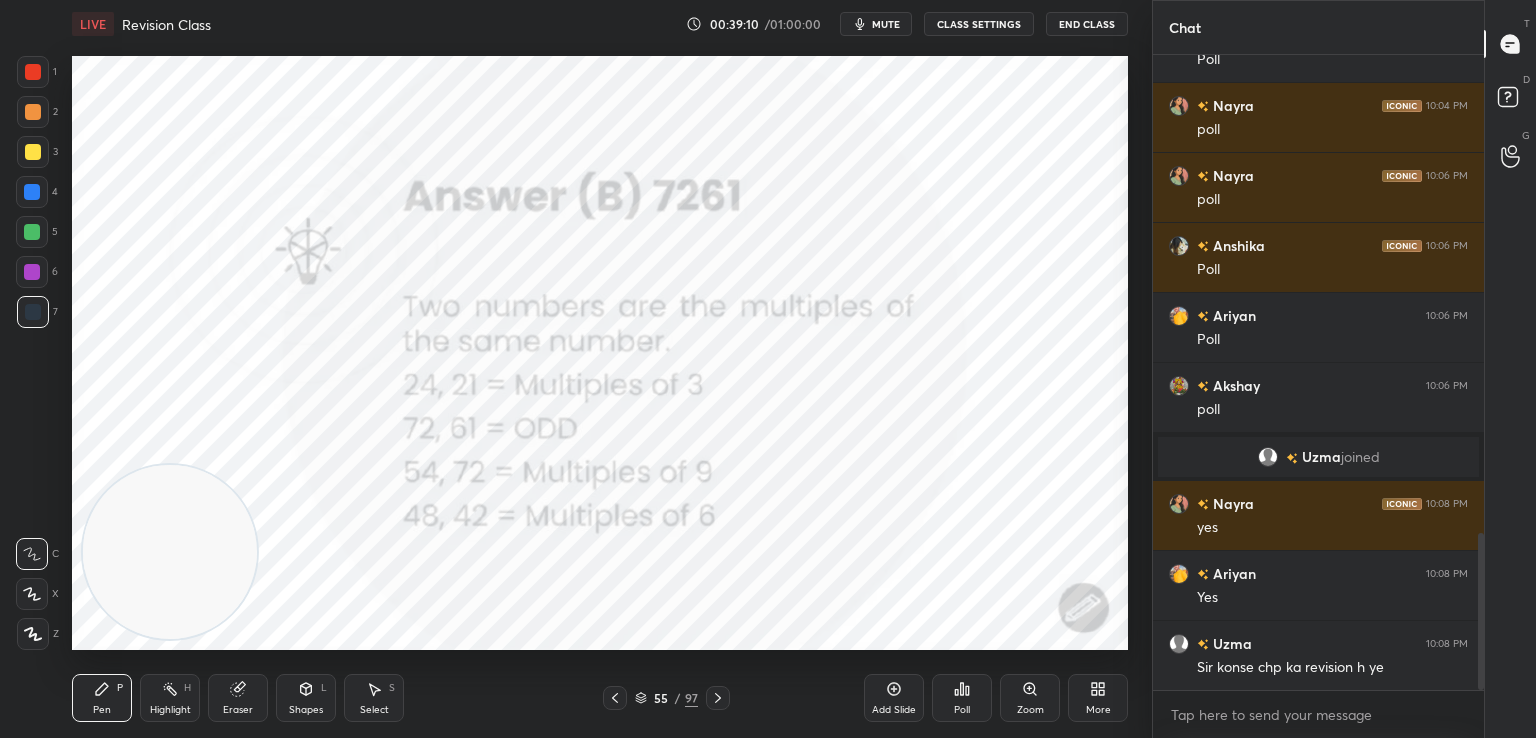 click on "Add Slide" at bounding box center [894, 698] 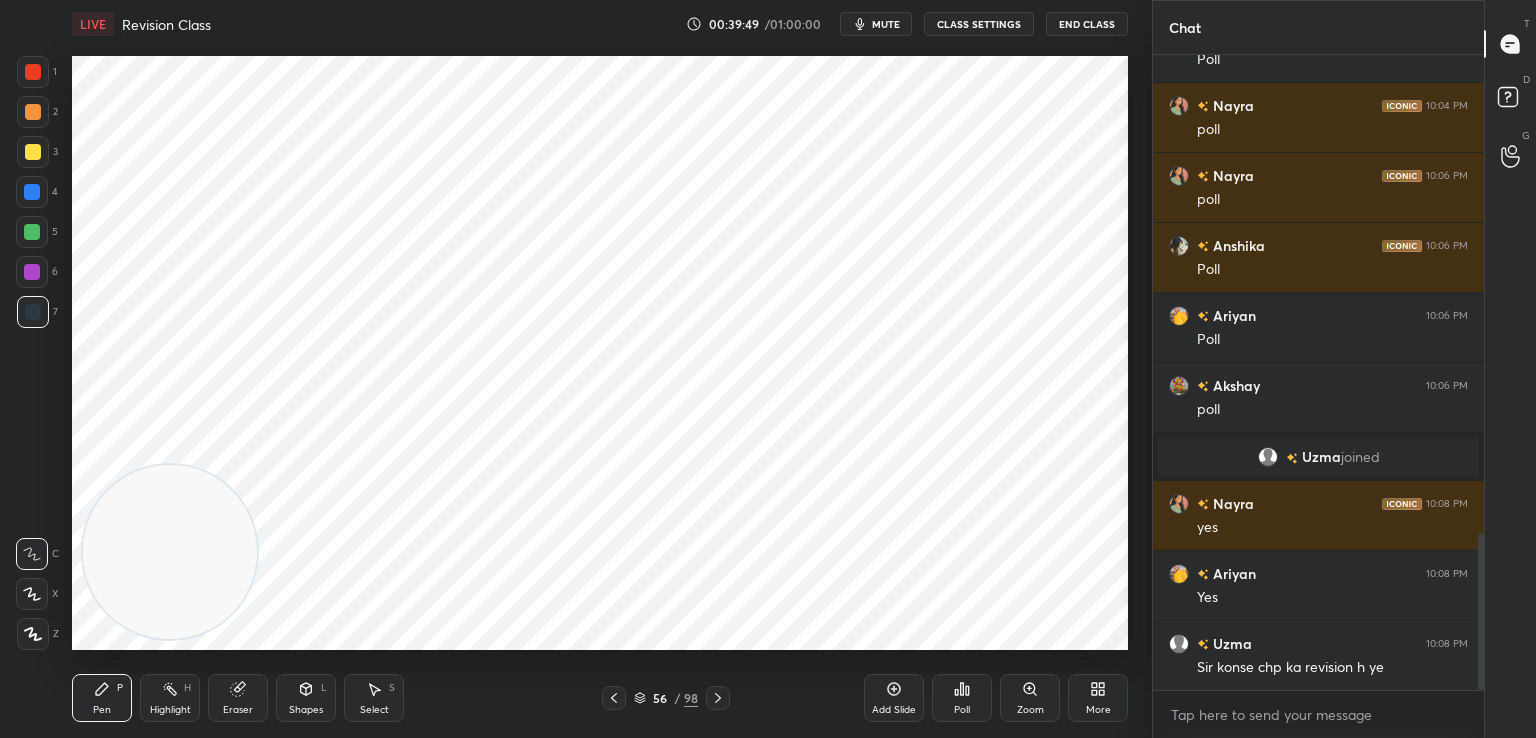 click on "mute" at bounding box center [886, 24] 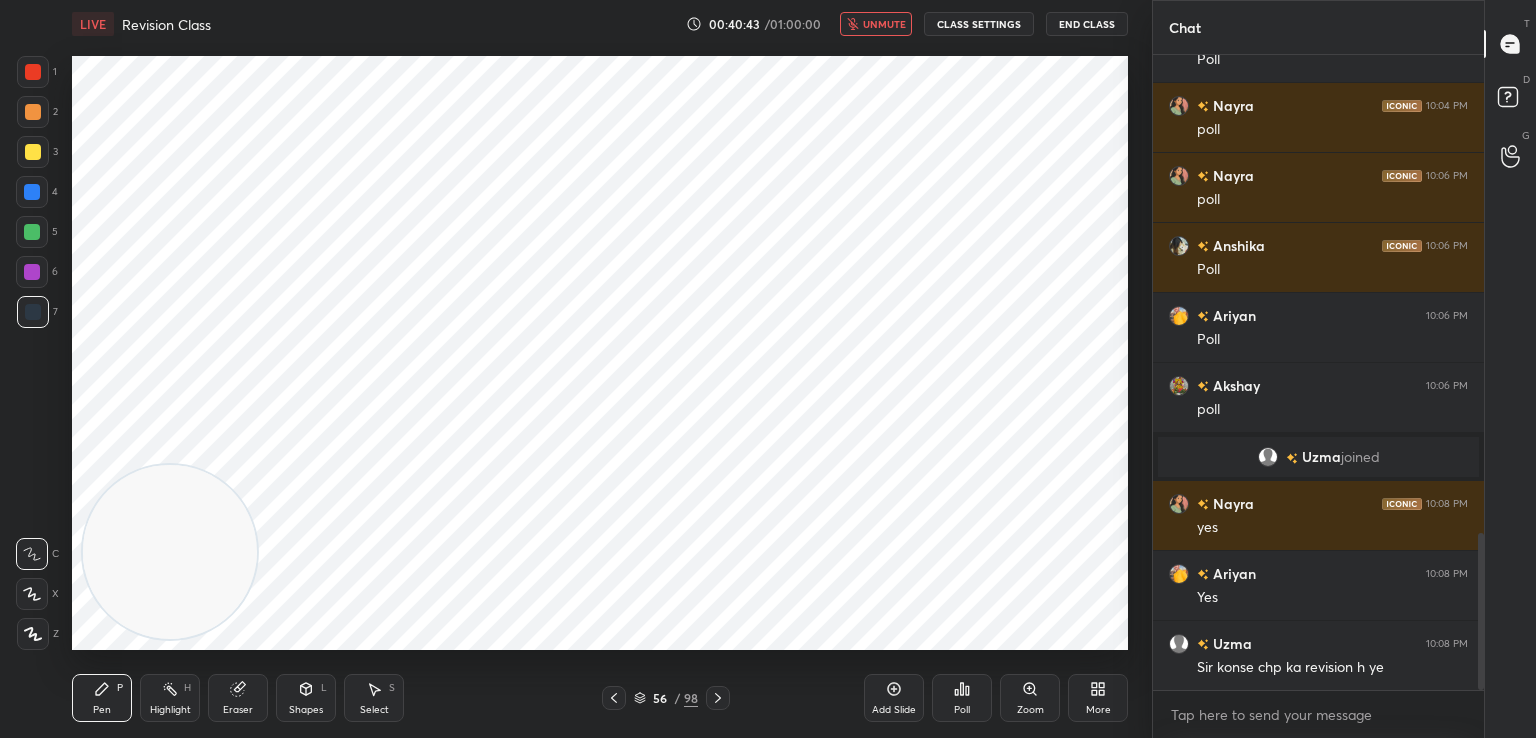 click on "unmute" at bounding box center [884, 24] 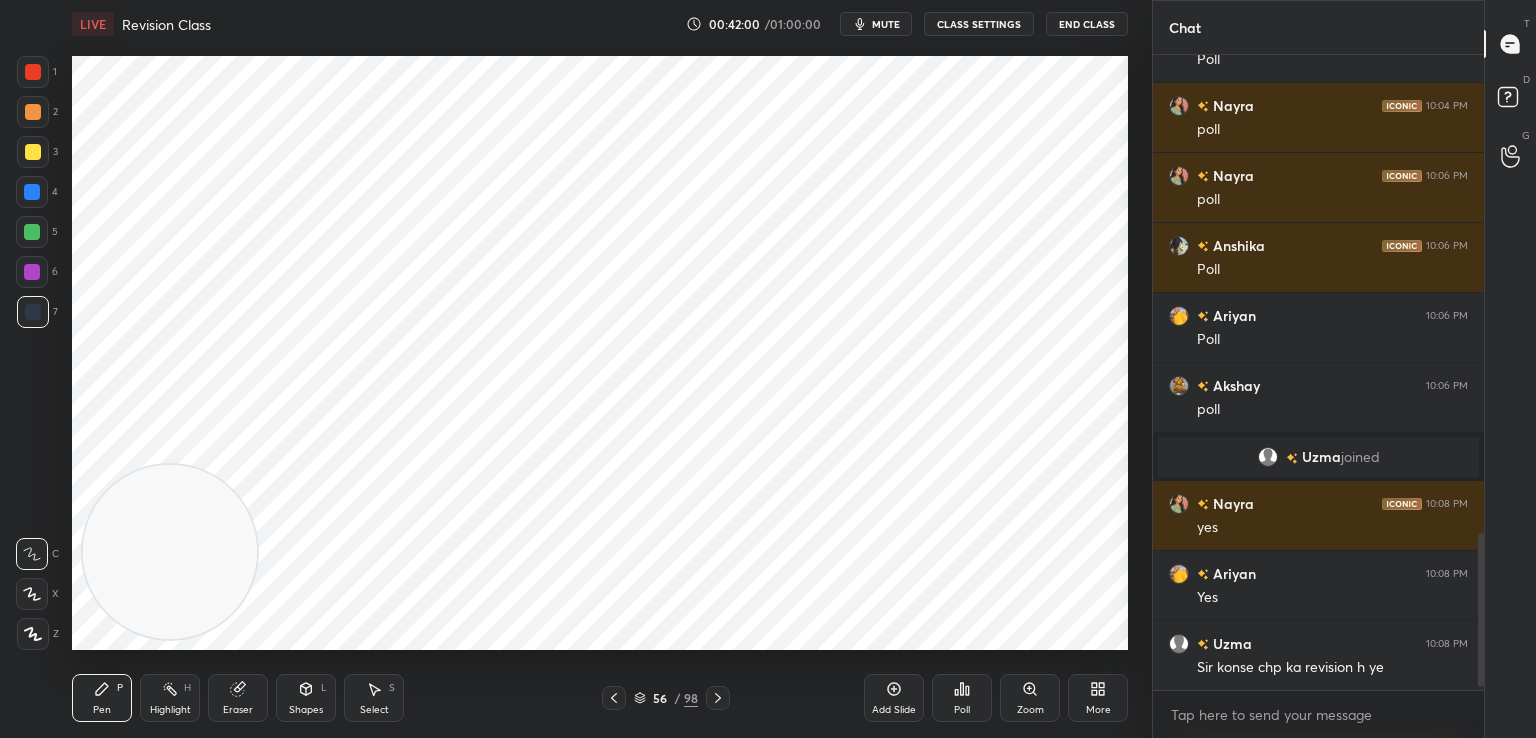scroll, scrollTop: 2010, scrollLeft: 0, axis: vertical 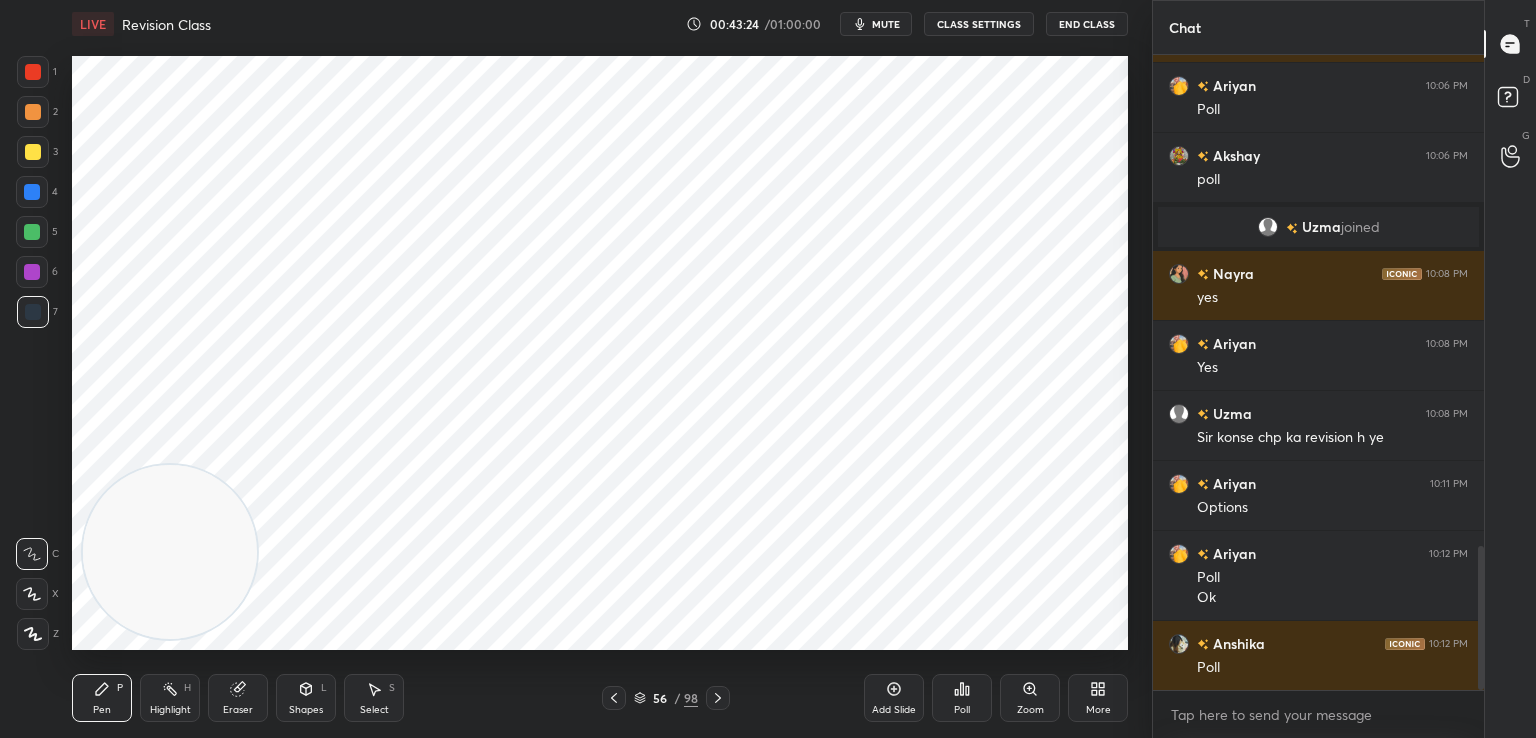 click 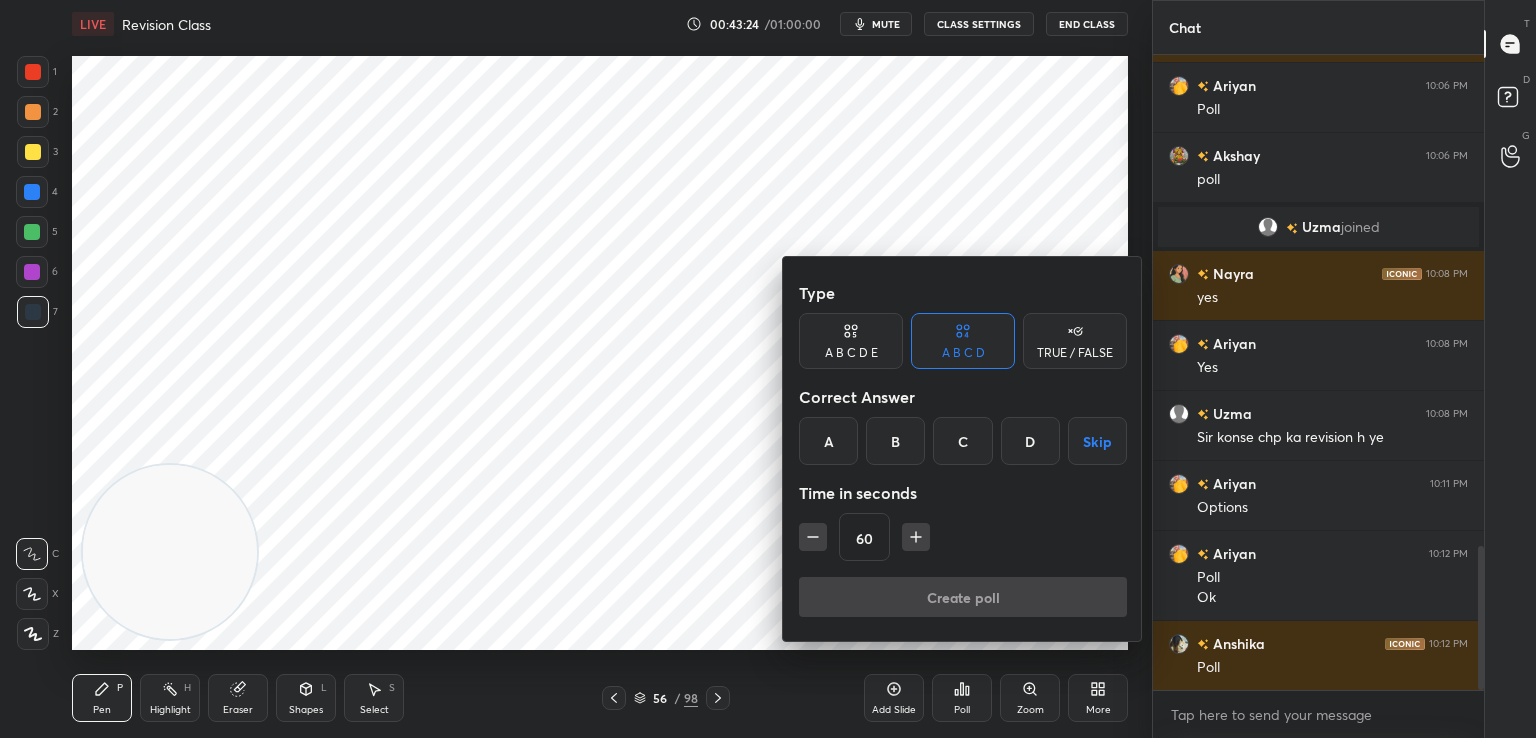 click on "C" at bounding box center [962, 441] 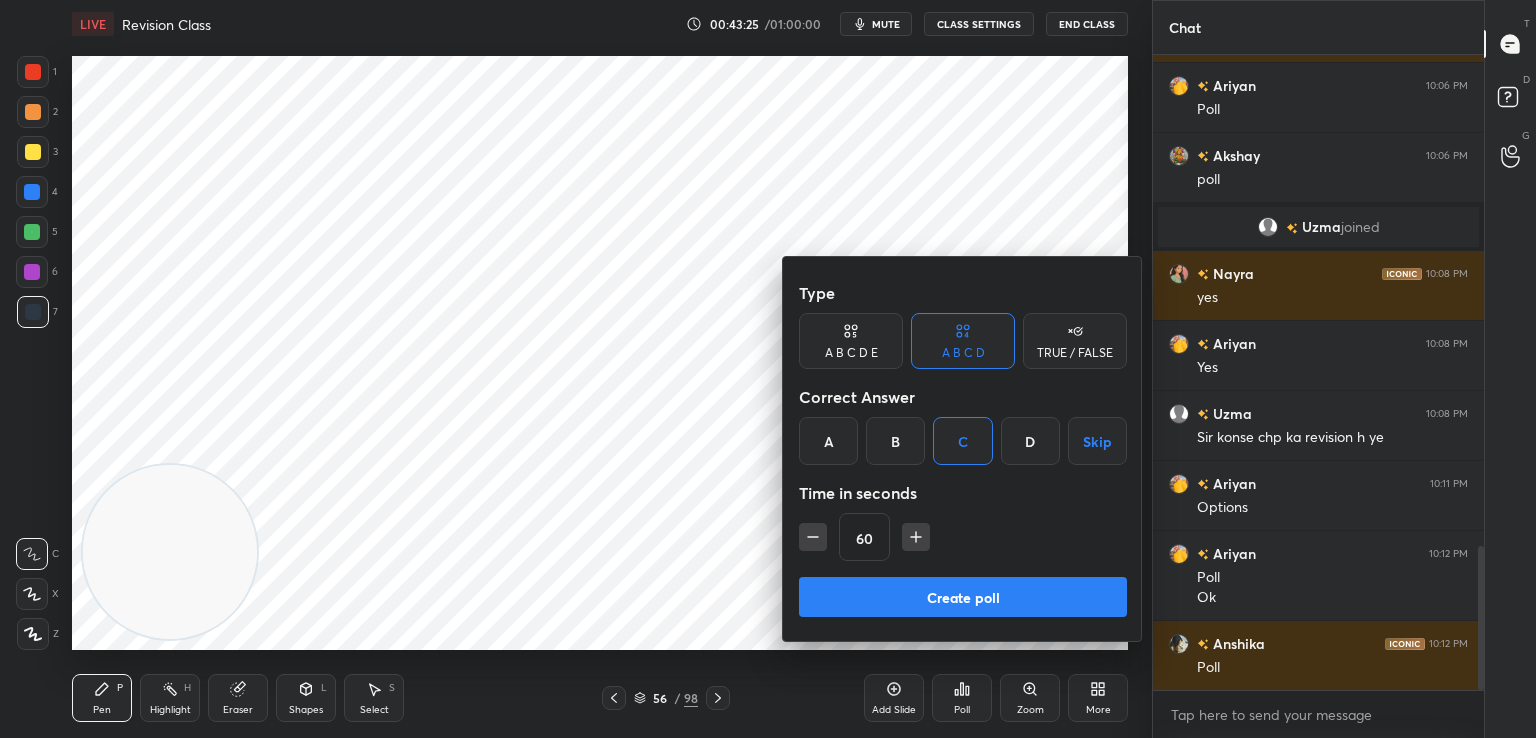 click on "Create poll" at bounding box center [963, 597] 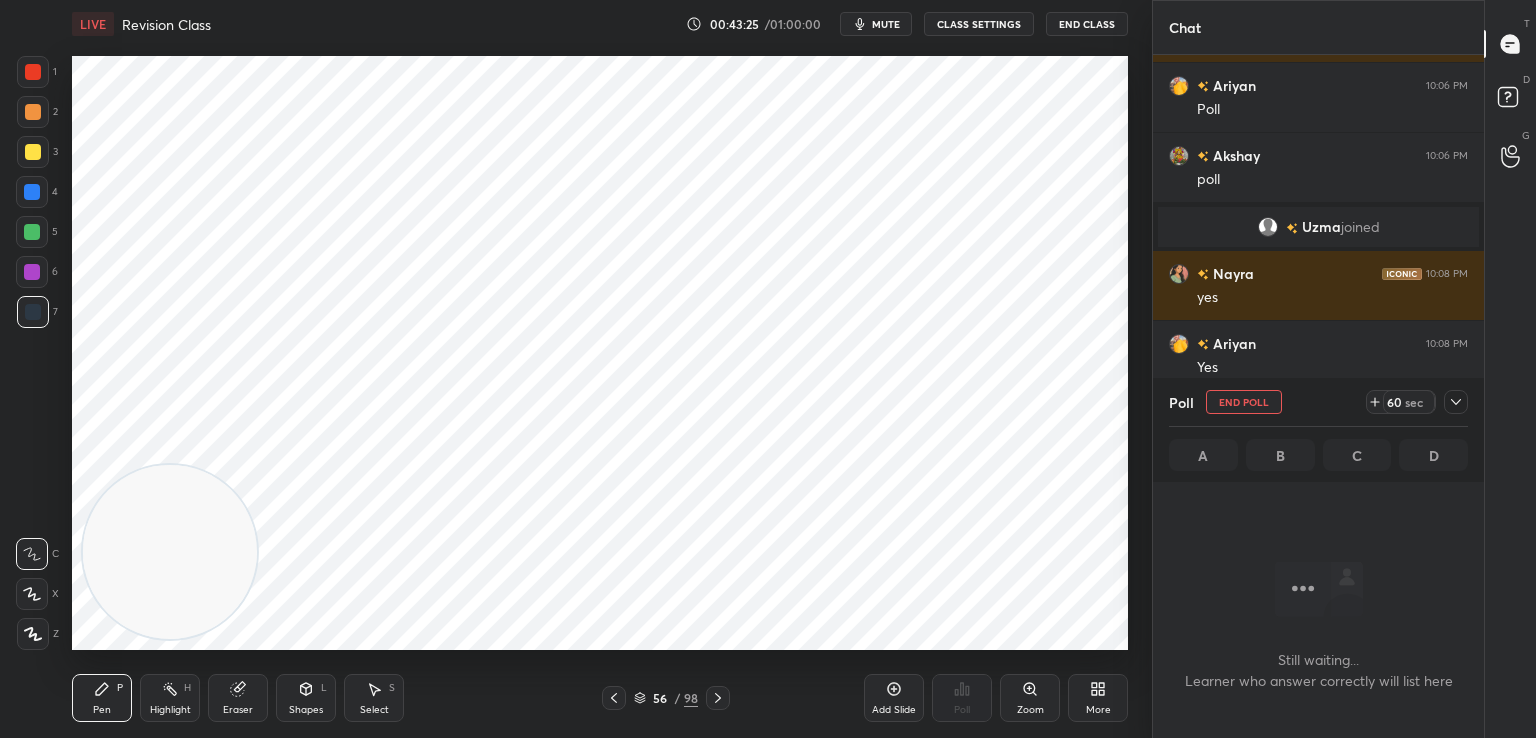 scroll, scrollTop: 525, scrollLeft: 325, axis: both 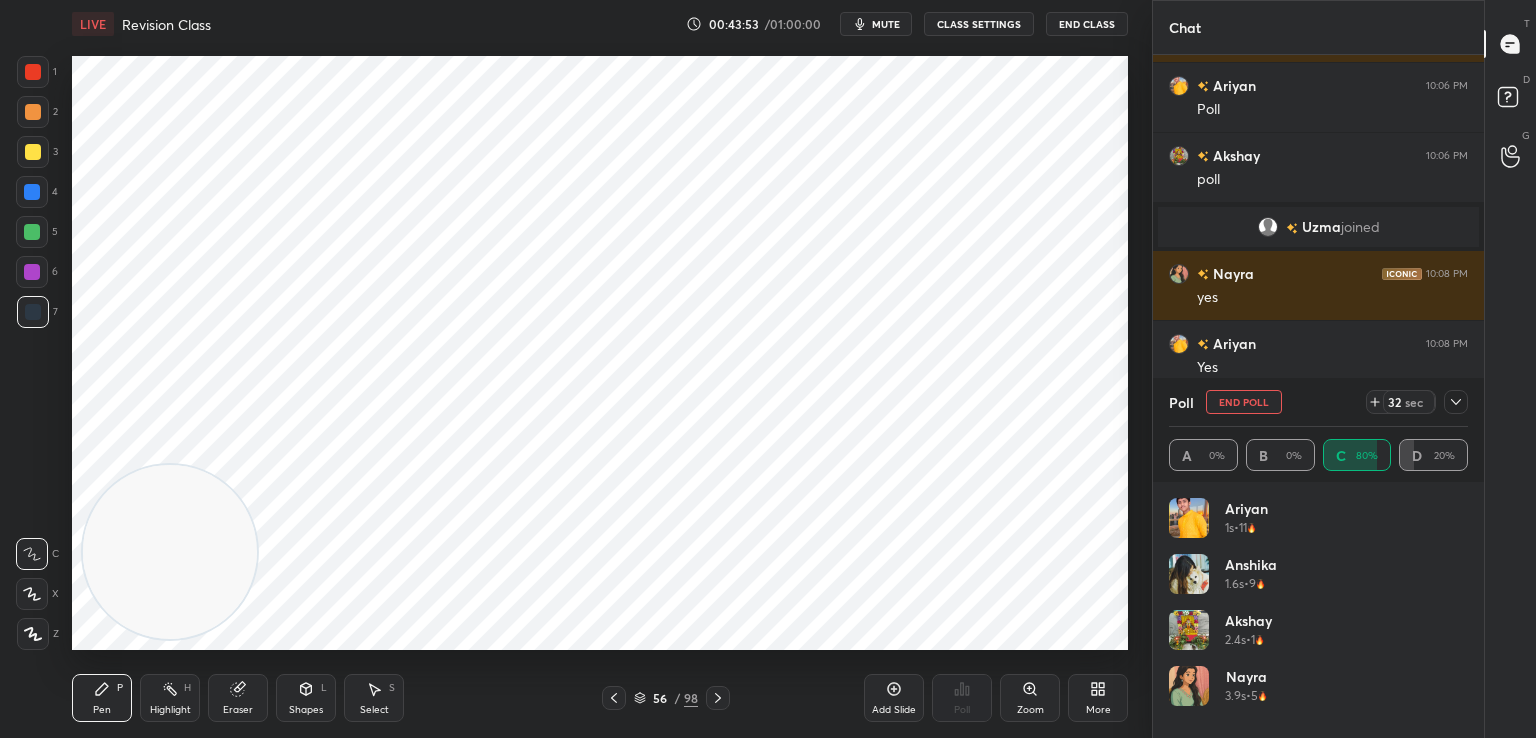 click 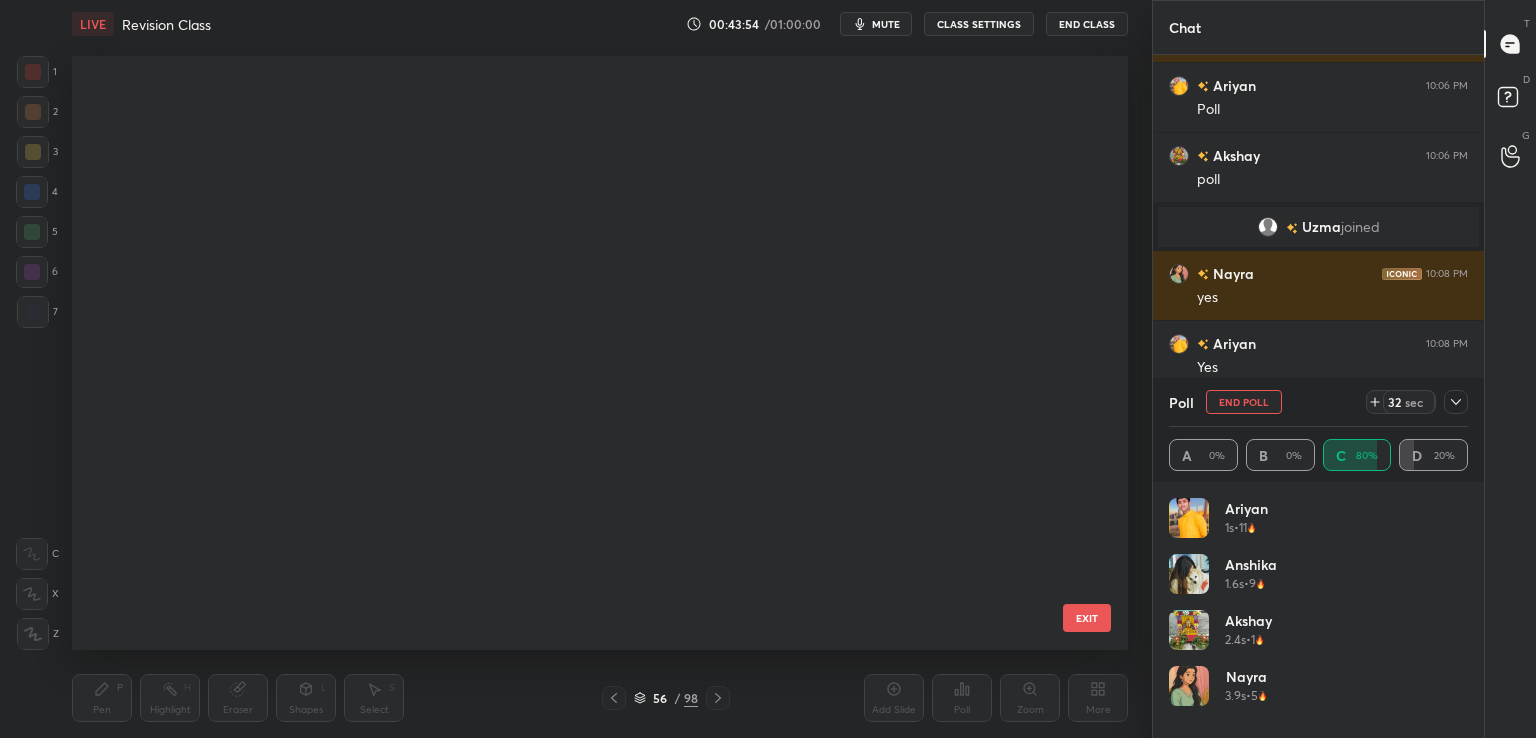 scroll, scrollTop: 2883, scrollLeft: 0, axis: vertical 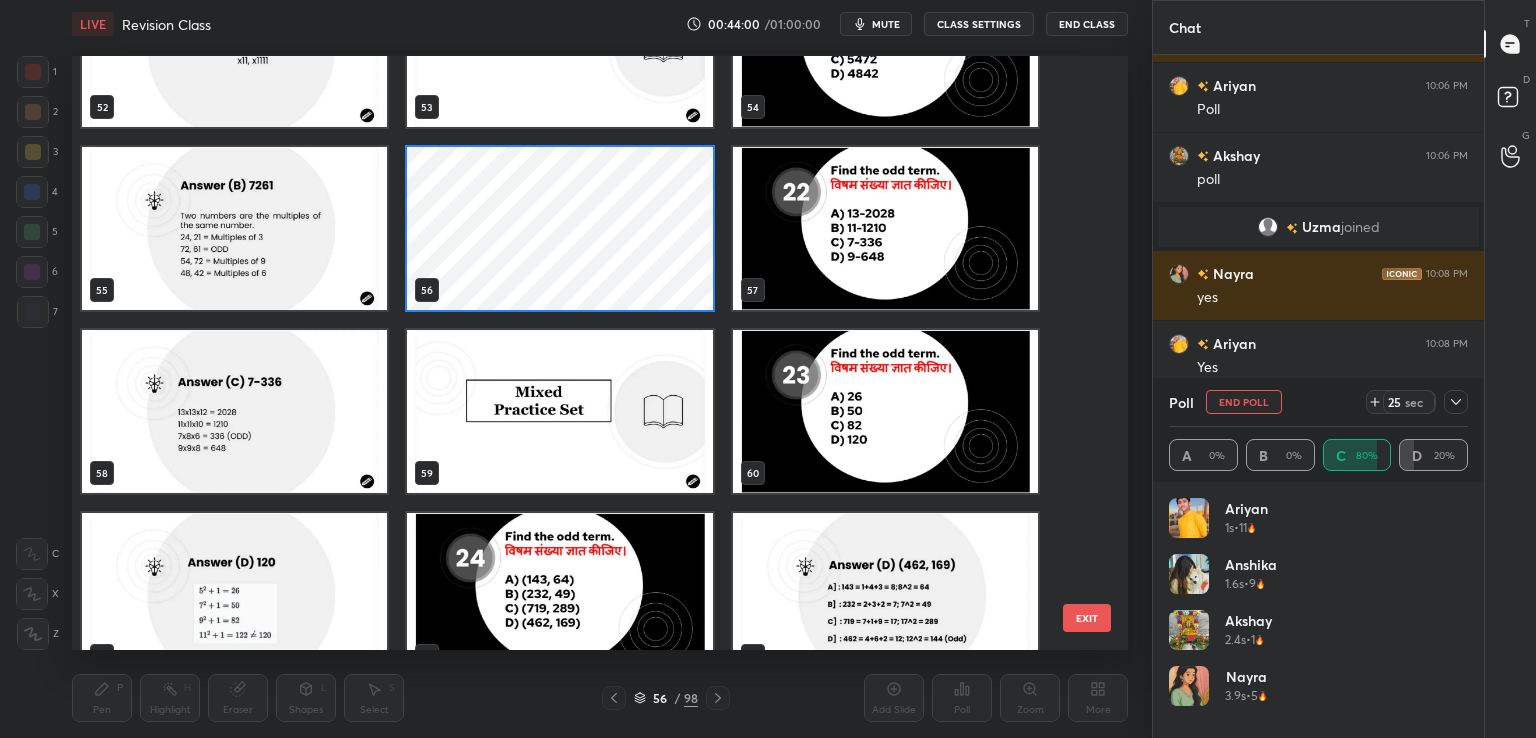 click at bounding box center (885, 228) 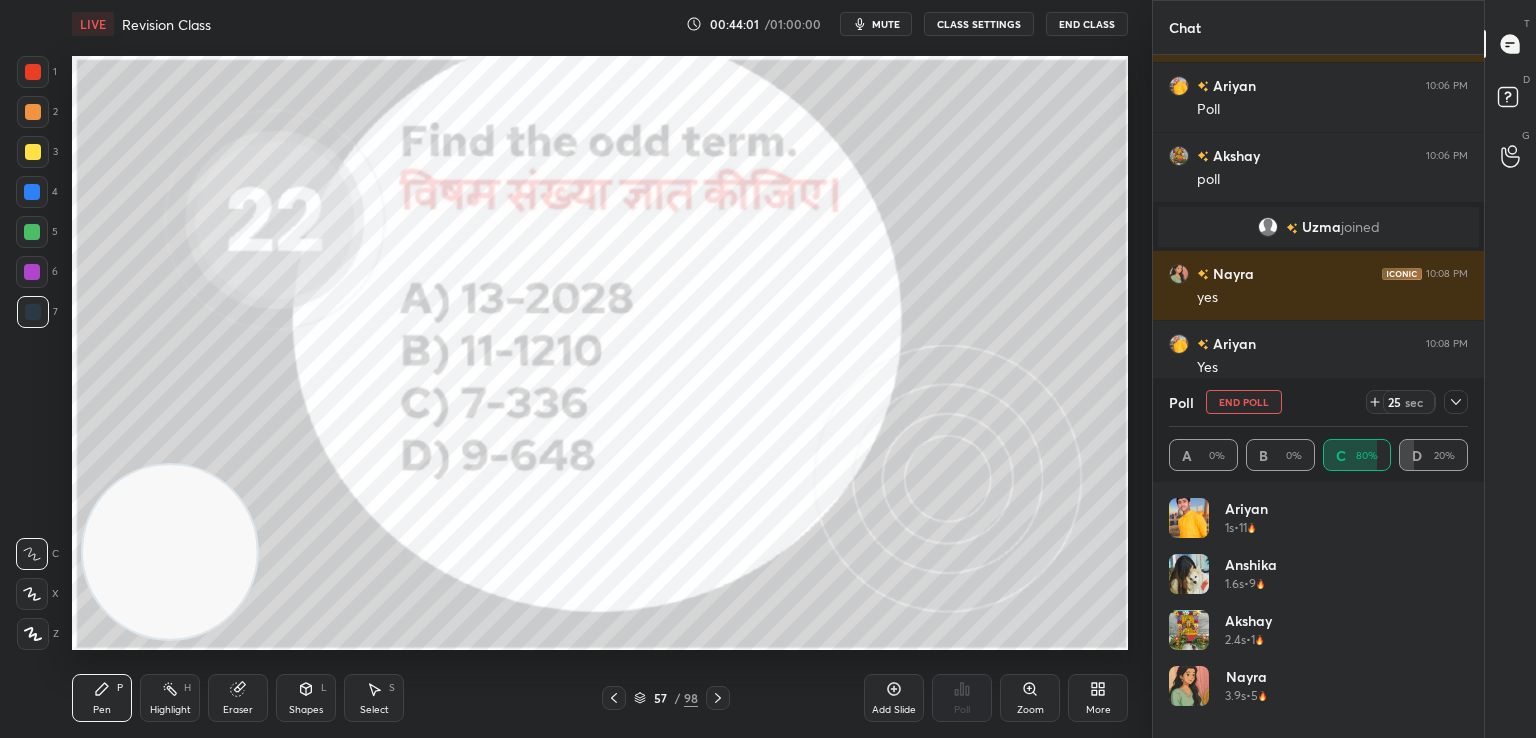 click at bounding box center [885, 228] 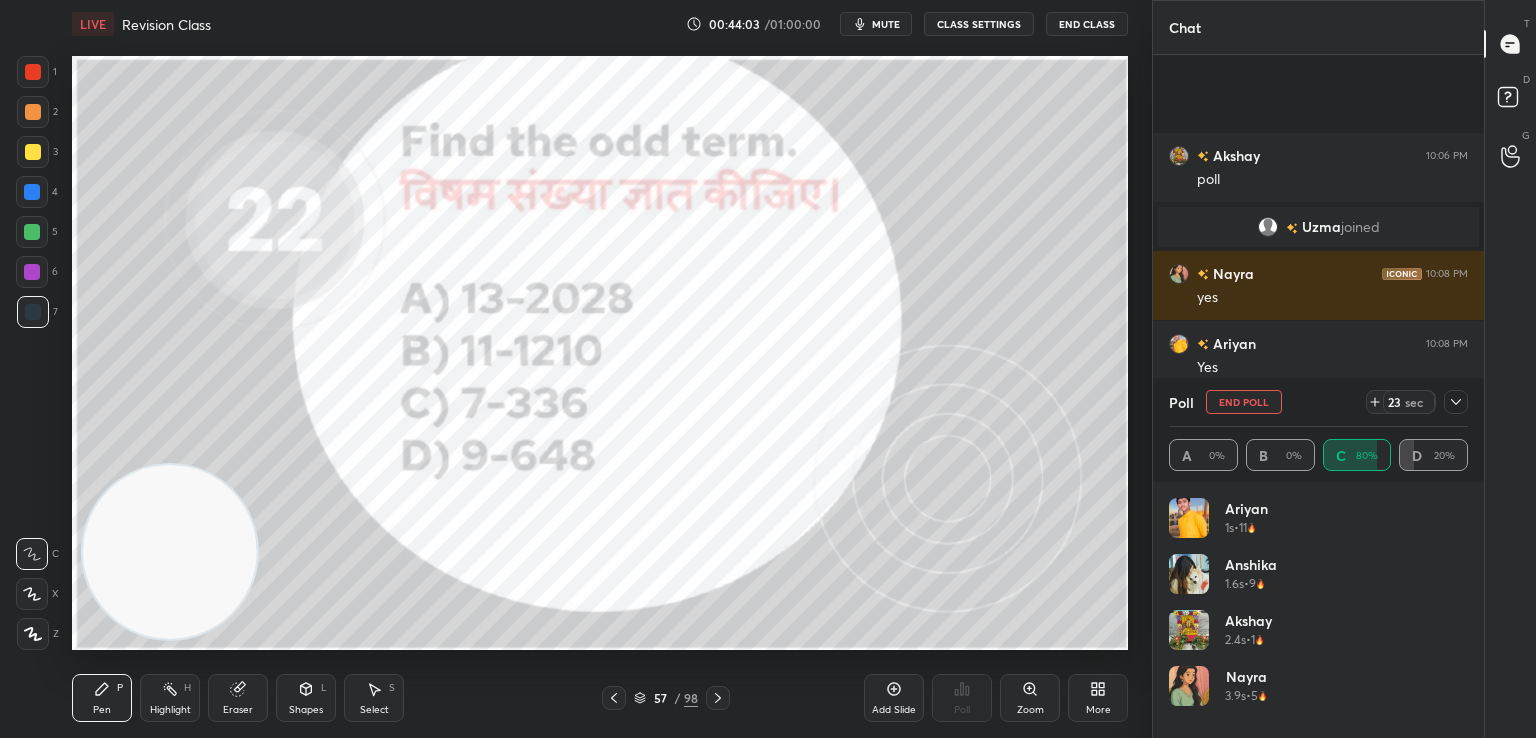 scroll, scrollTop: 2362, scrollLeft: 0, axis: vertical 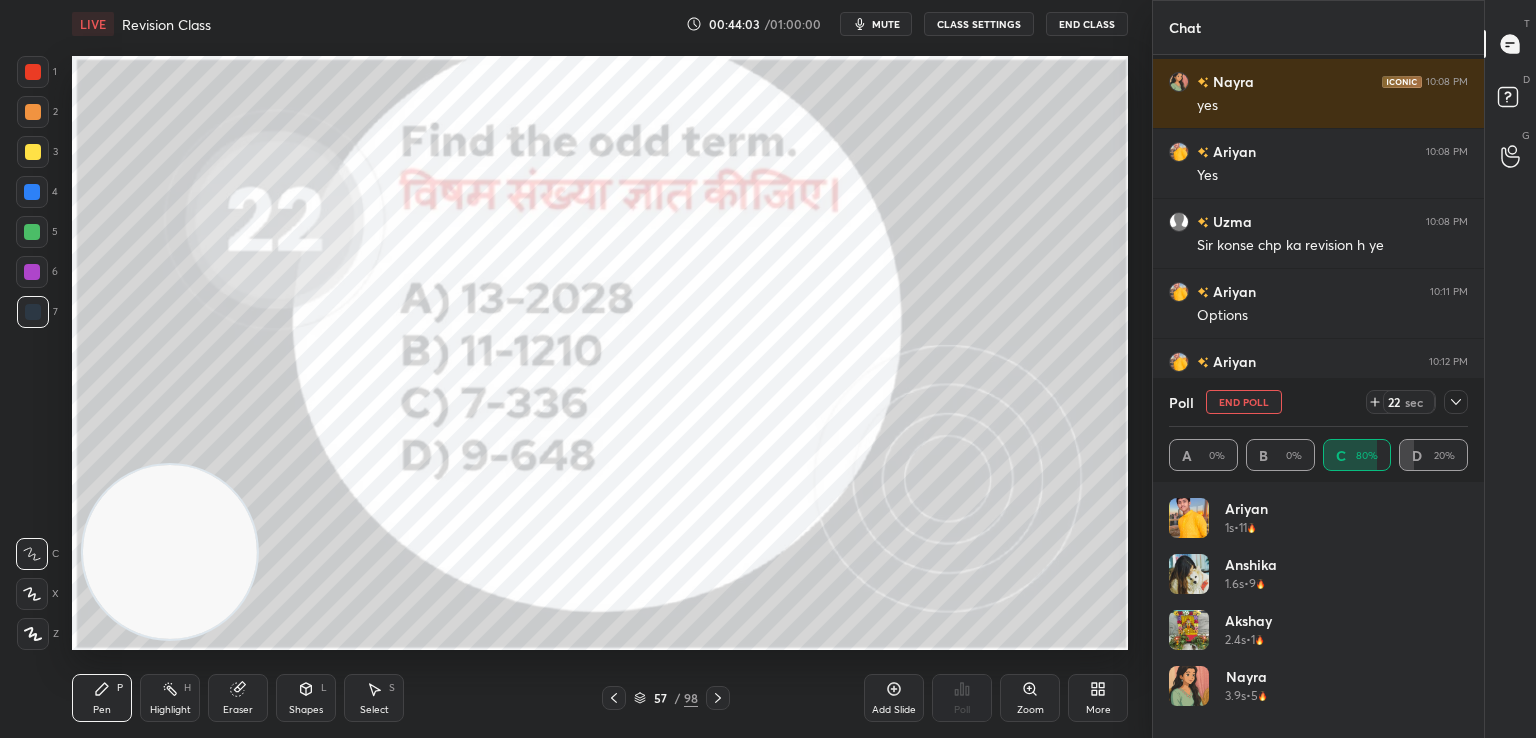 click on "End Poll" at bounding box center (1244, 402) 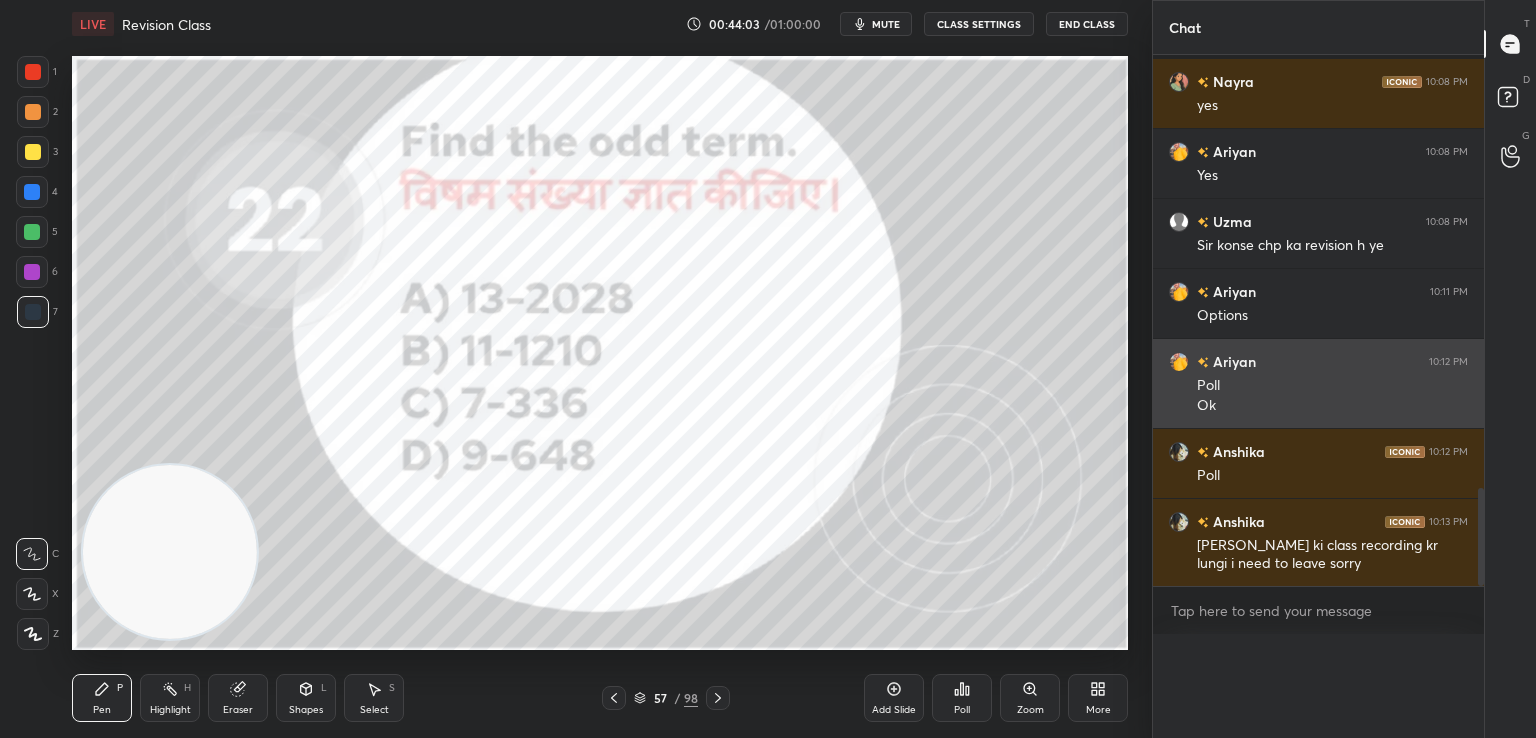 scroll, scrollTop: 0, scrollLeft: 0, axis: both 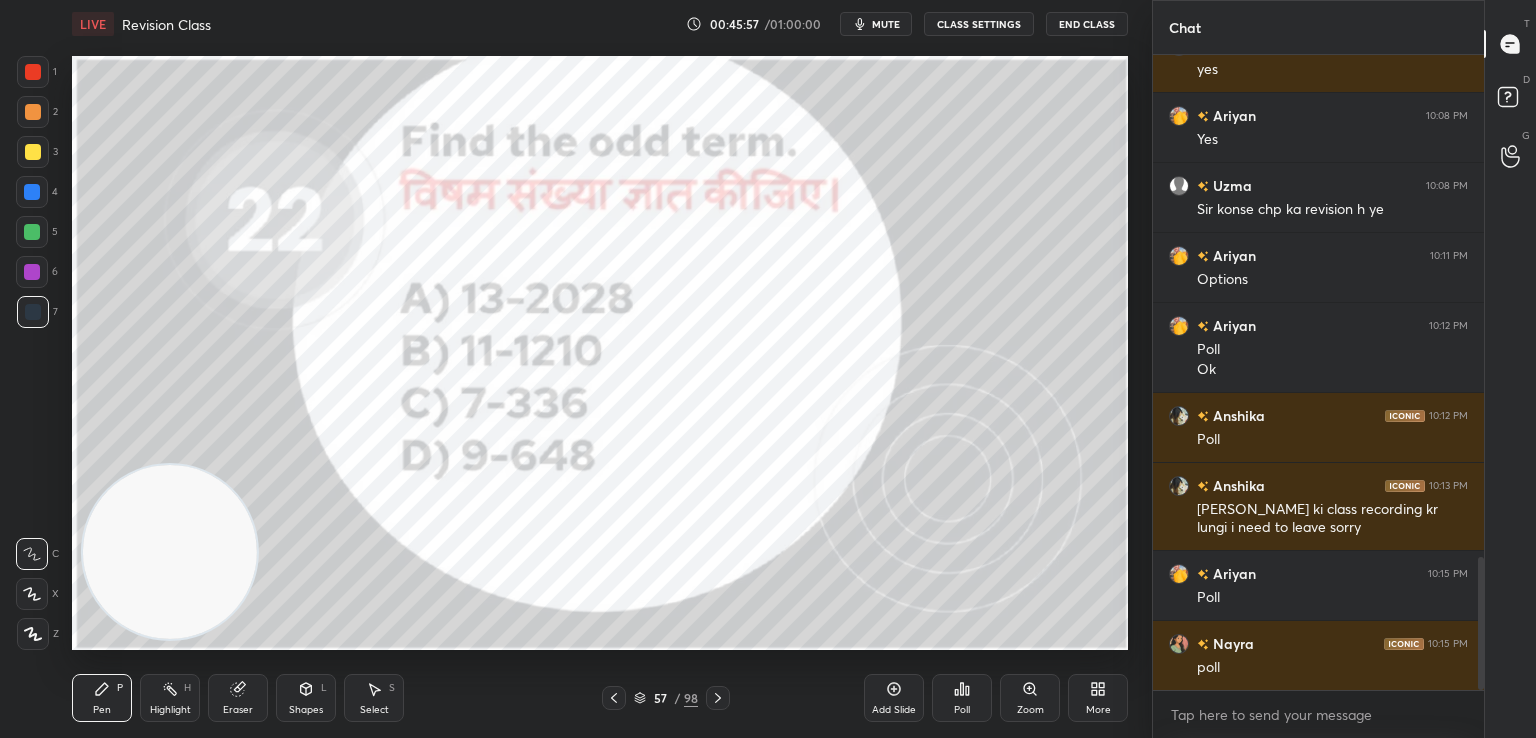 click 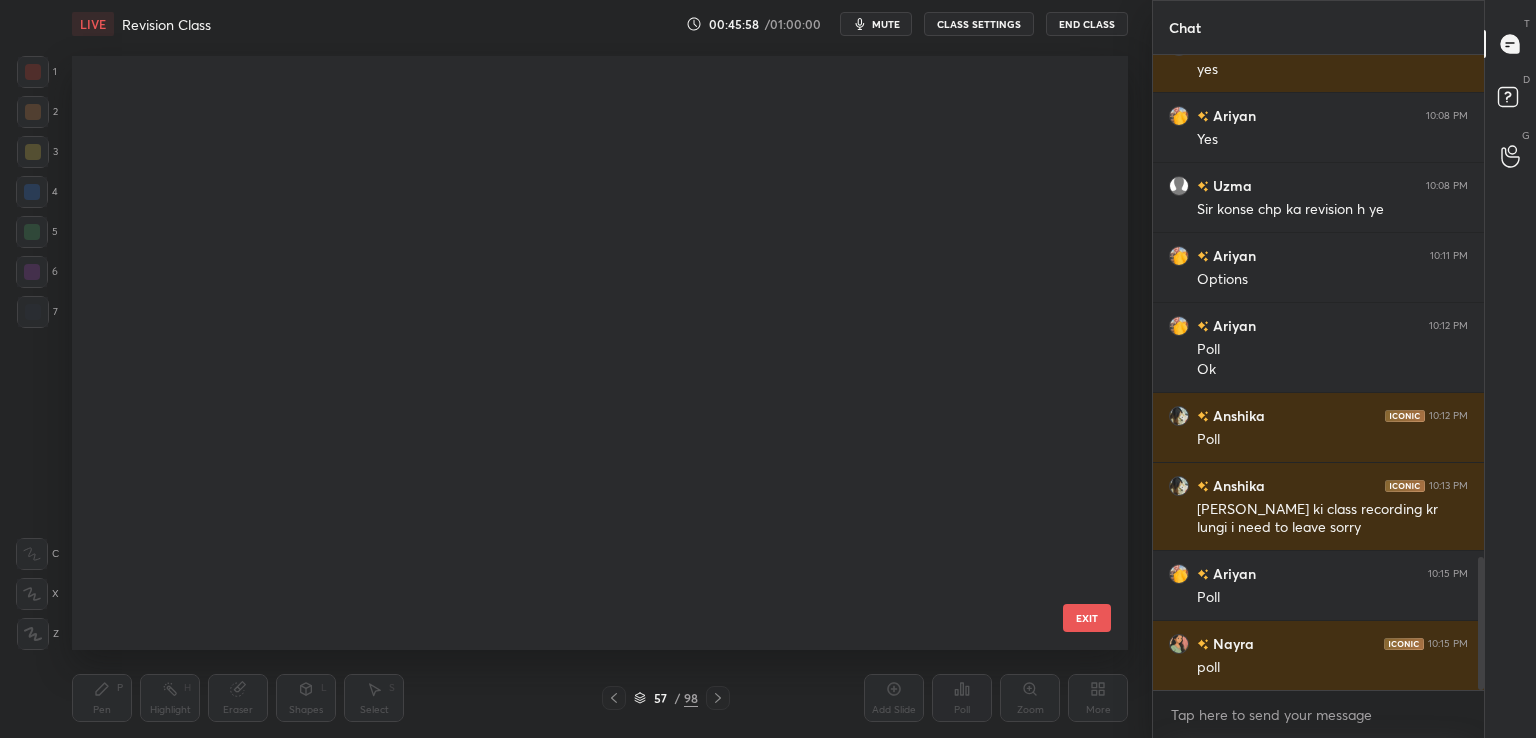 scroll, scrollTop: 2883, scrollLeft: 0, axis: vertical 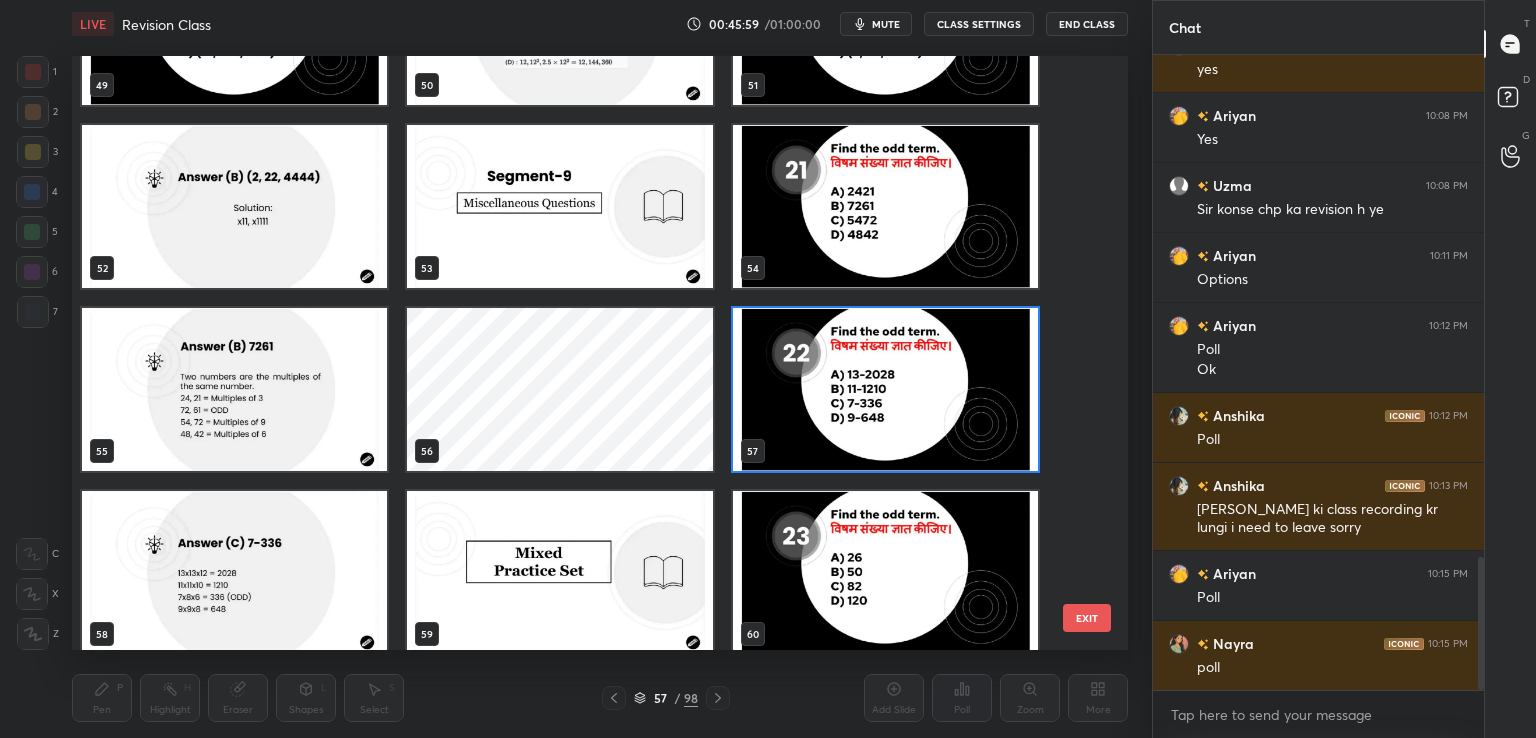 click at bounding box center (885, 389) 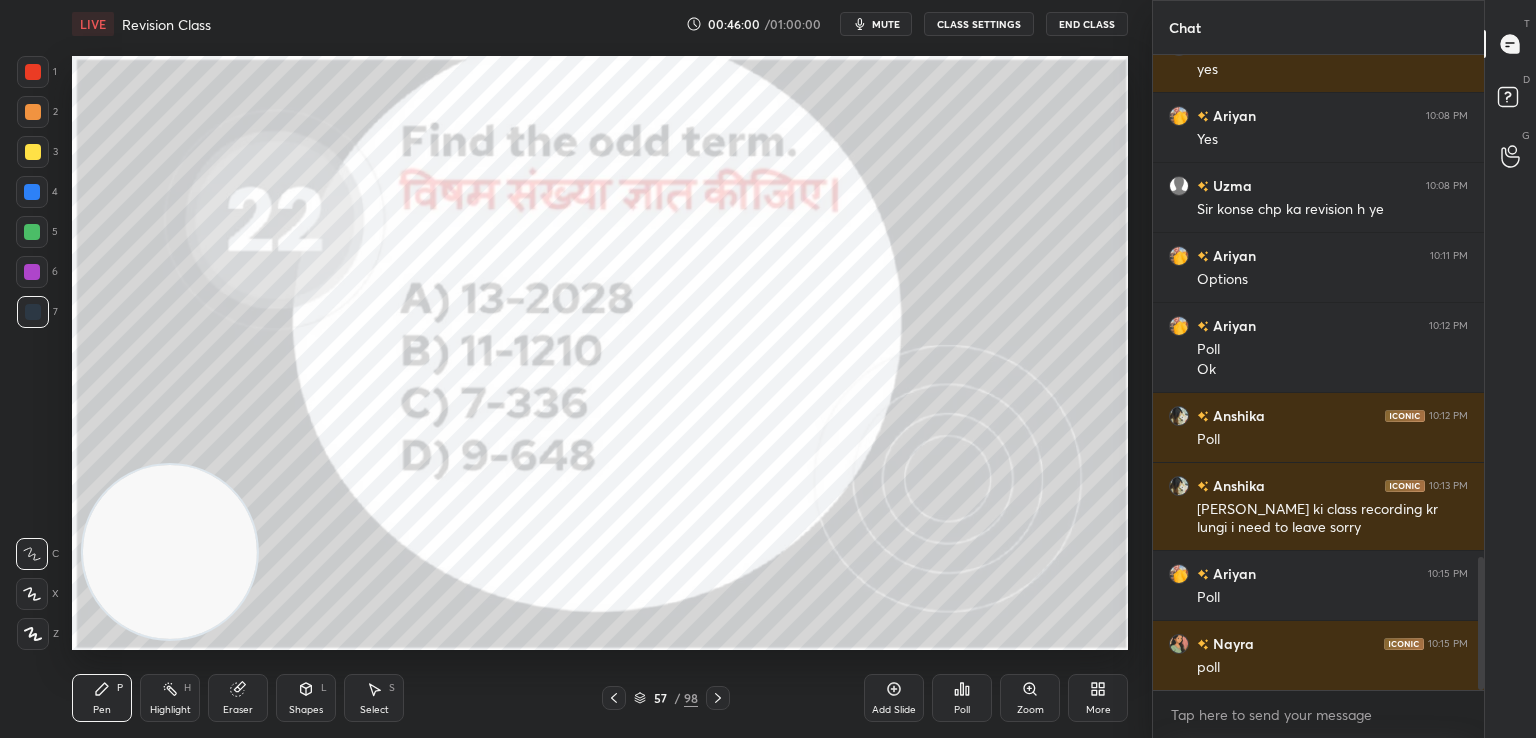 scroll, scrollTop: 0, scrollLeft: 0, axis: both 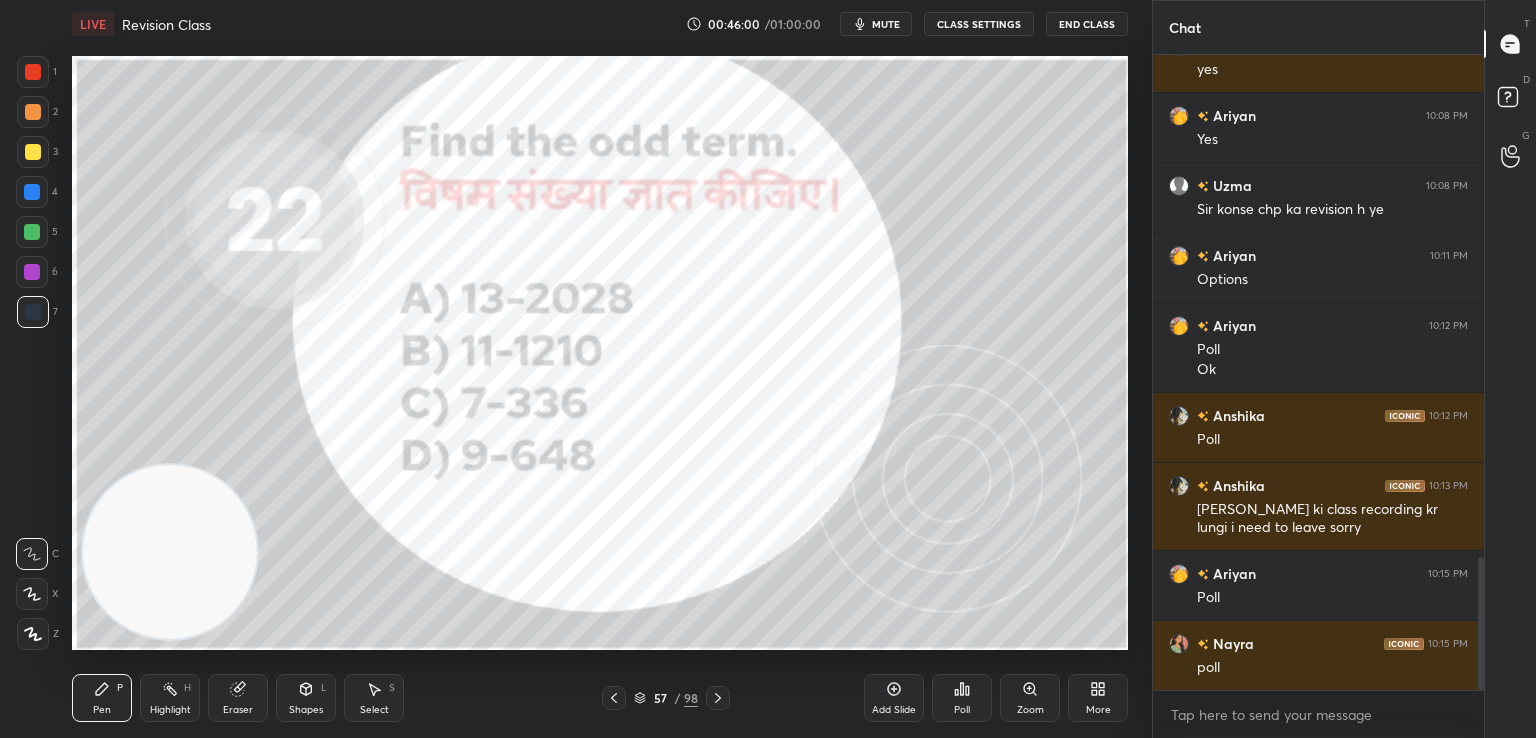 click on "Poll" at bounding box center [962, 698] 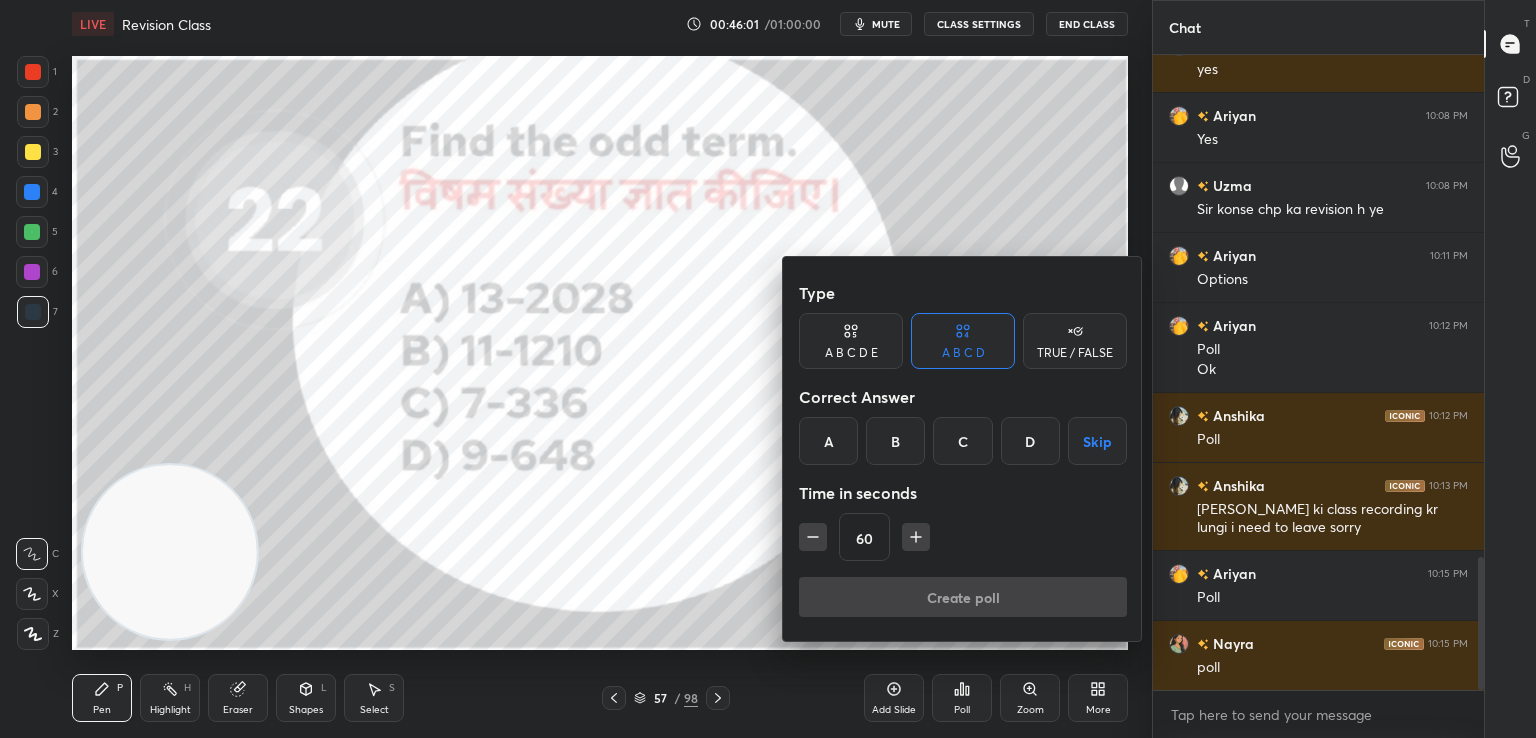 click on "C" at bounding box center [962, 441] 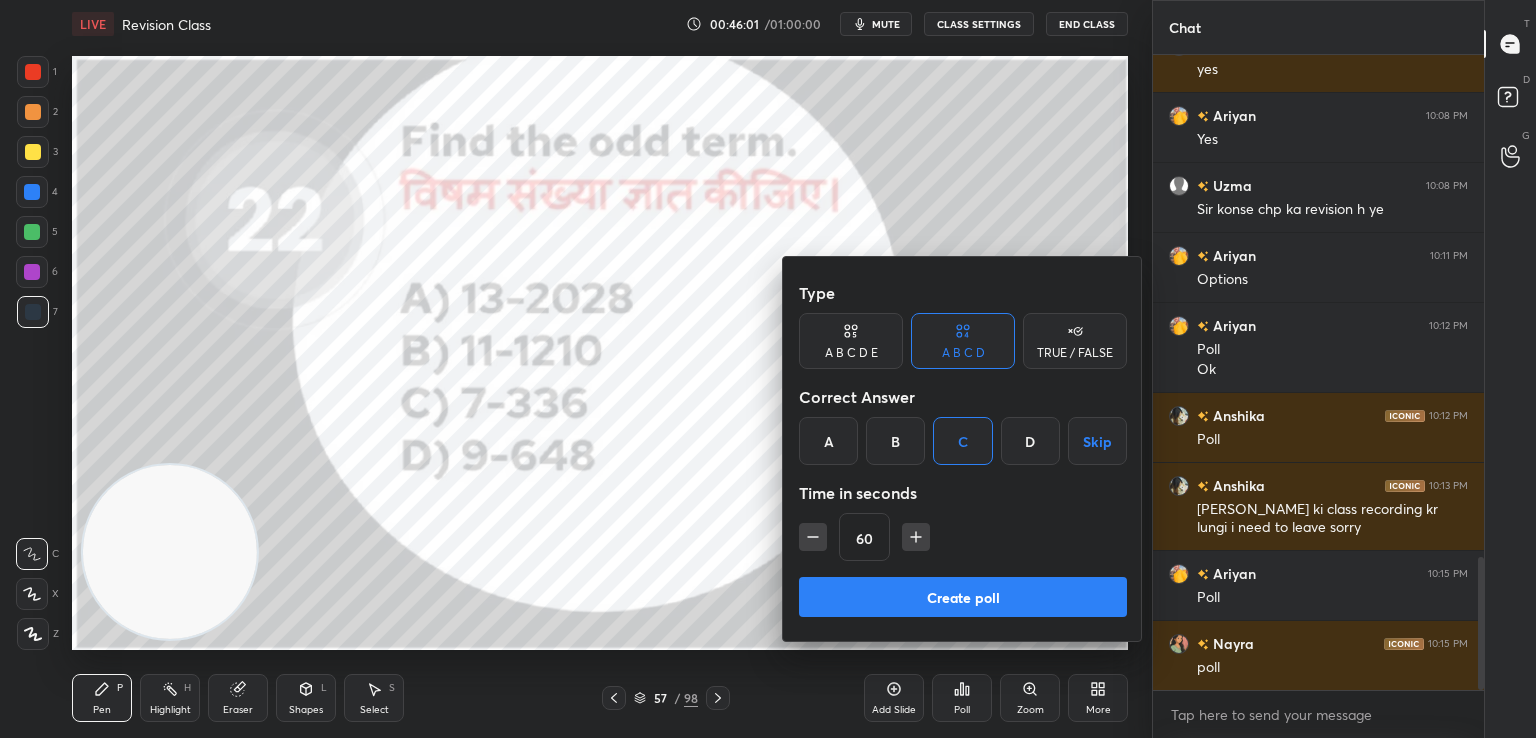click on "Create poll" at bounding box center [963, 597] 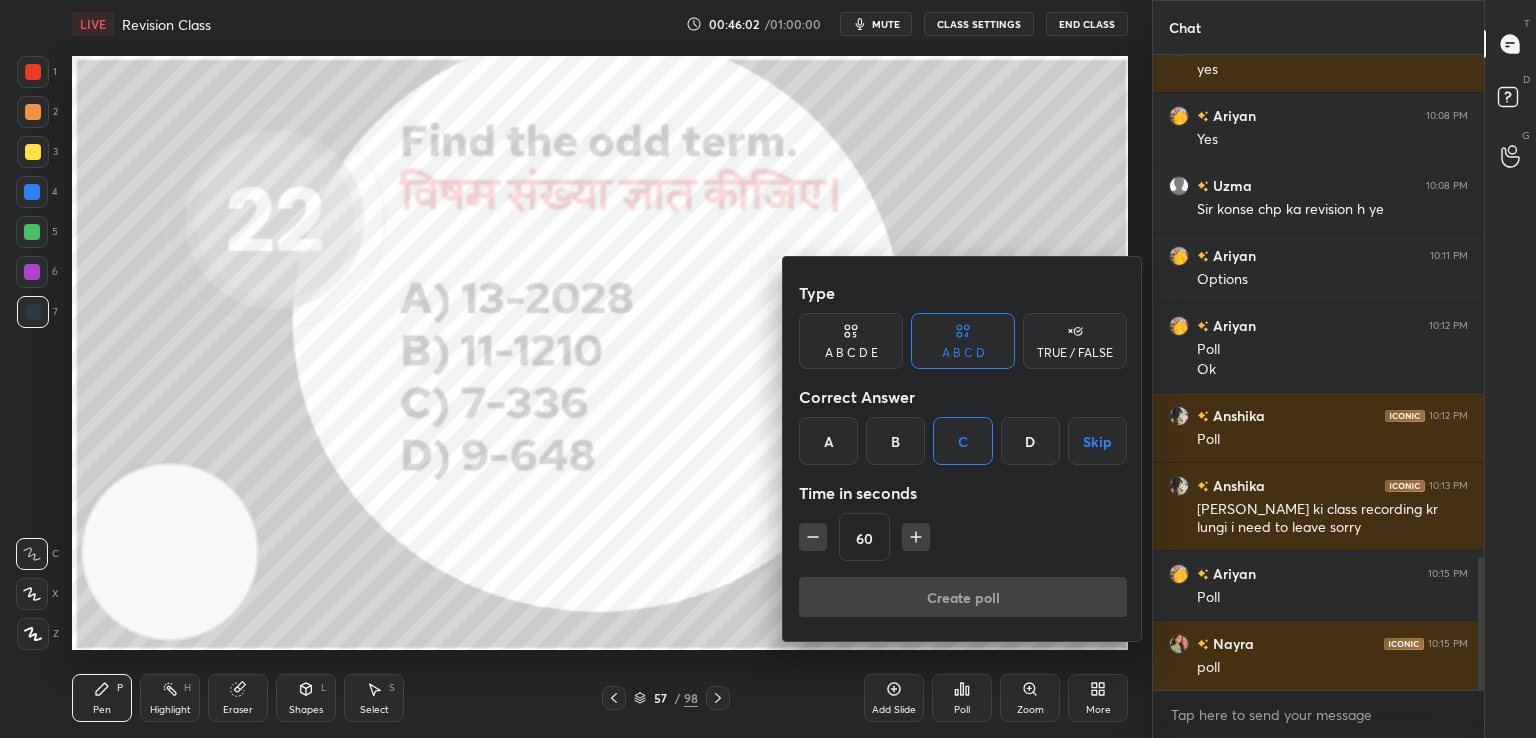 scroll, scrollTop: 620, scrollLeft: 325, axis: both 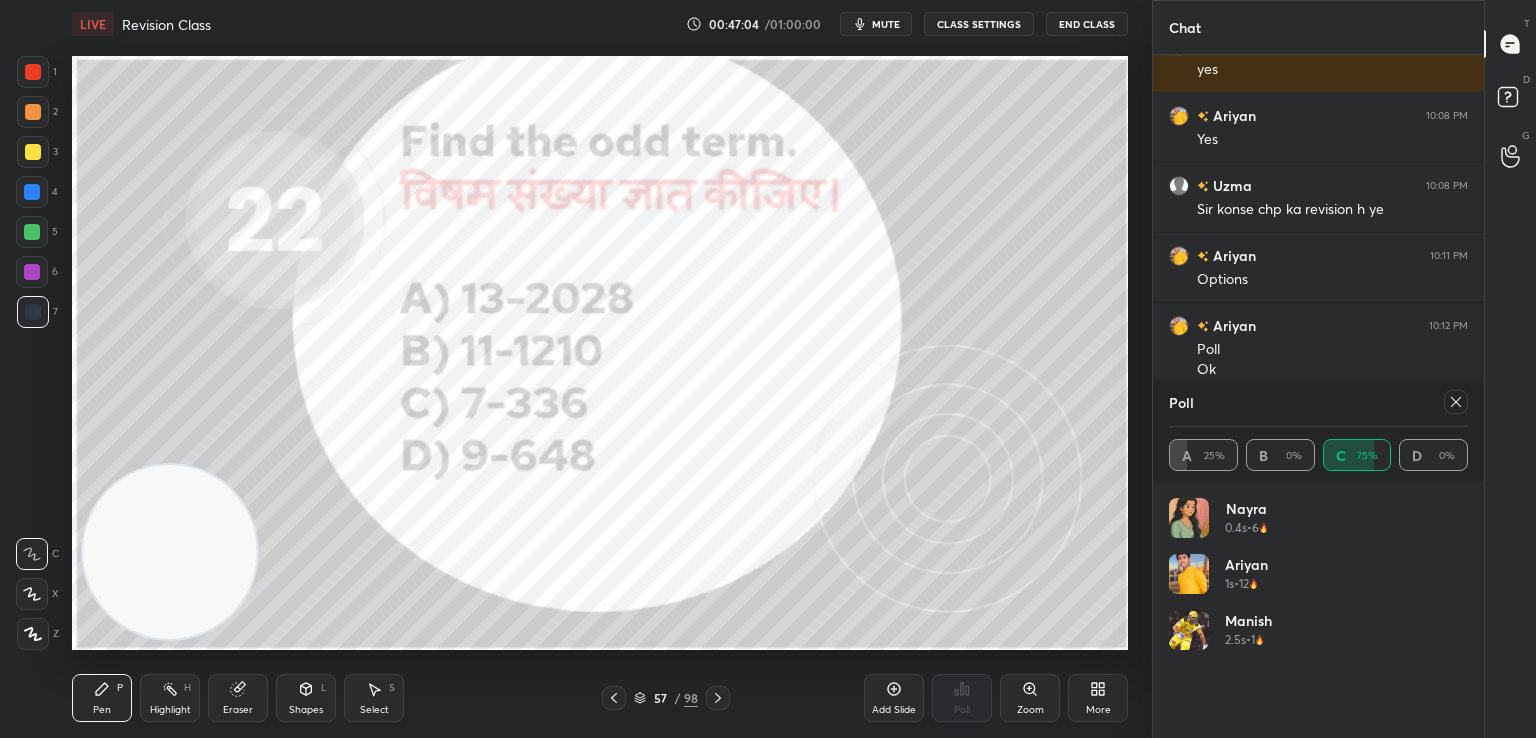 click 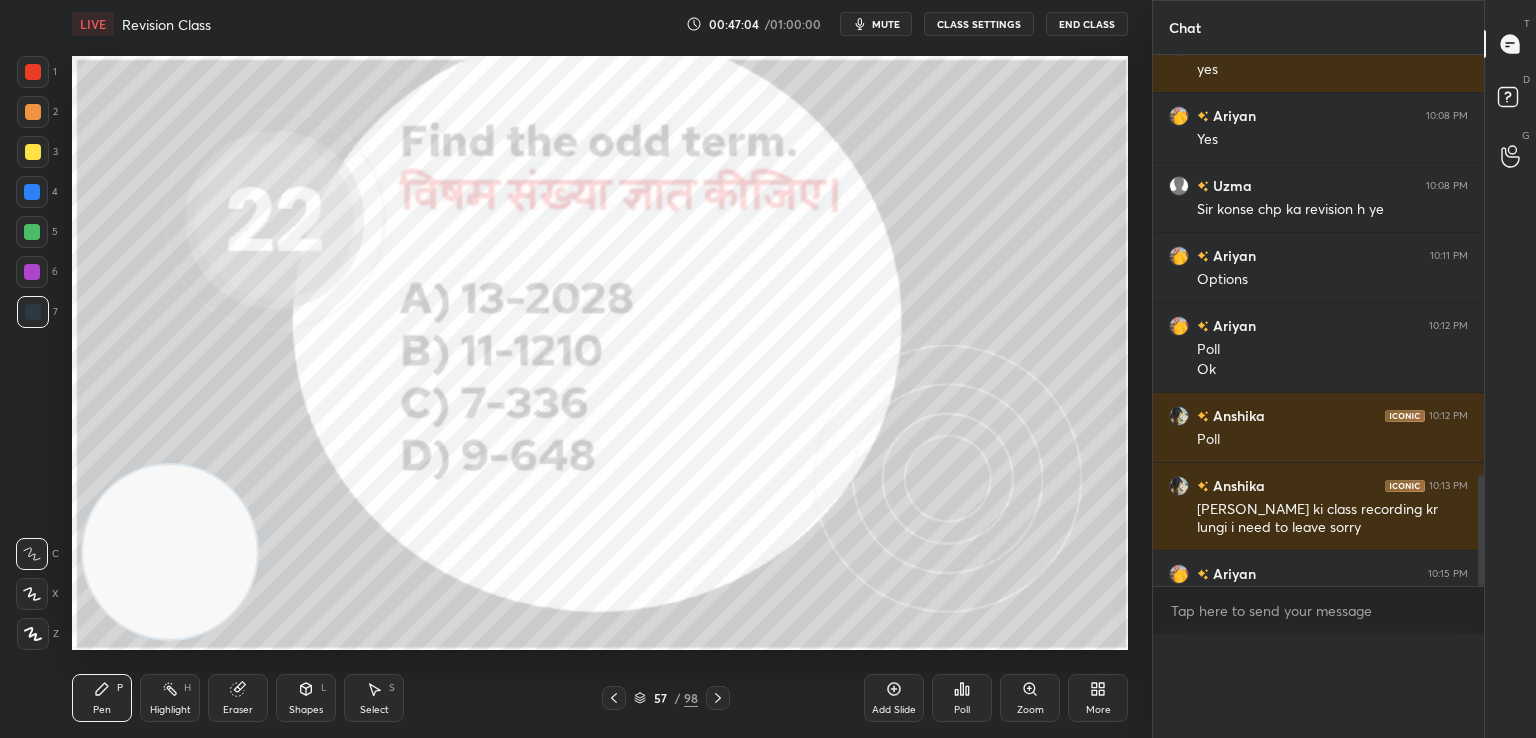 scroll, scrollTop: 0, scrollLeft: 0, axis: both 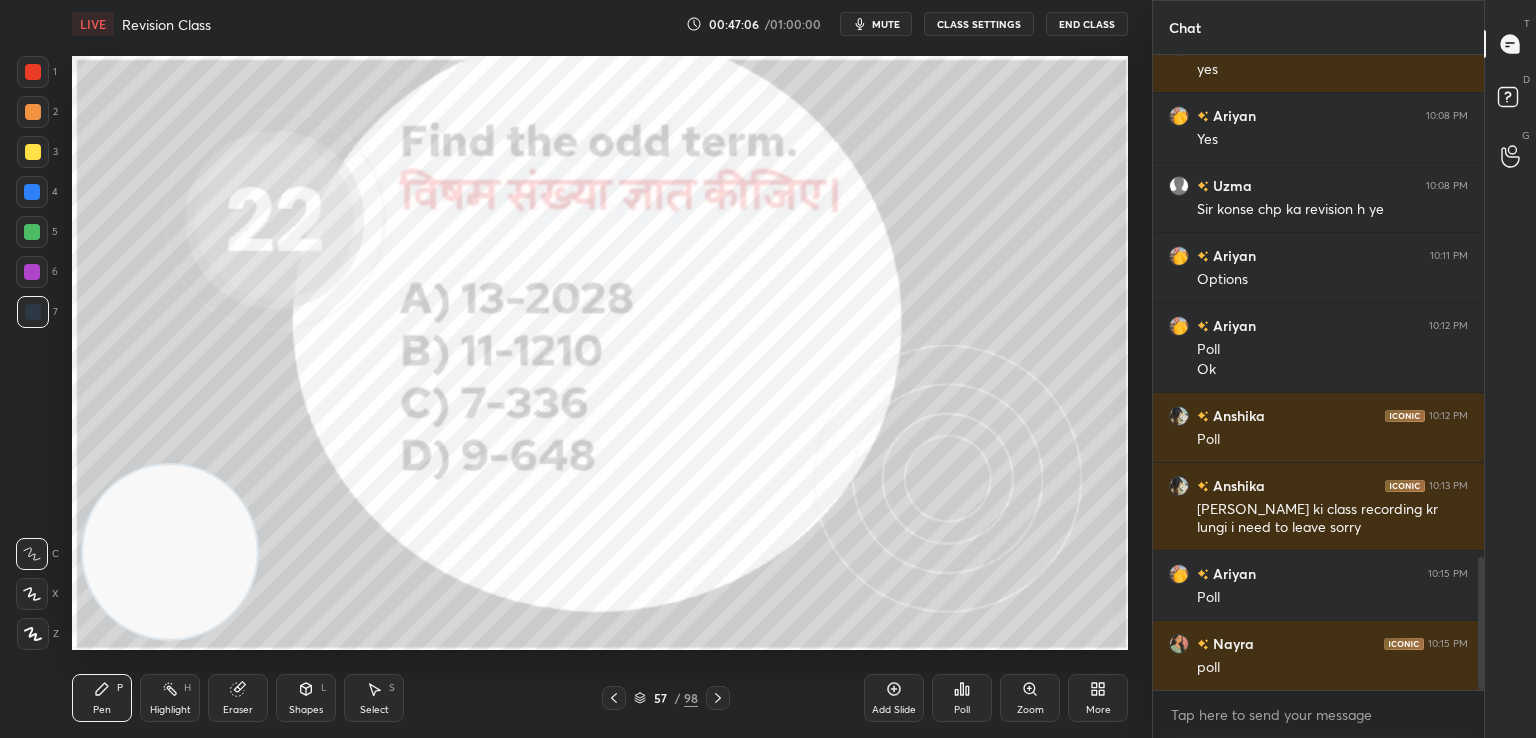 click 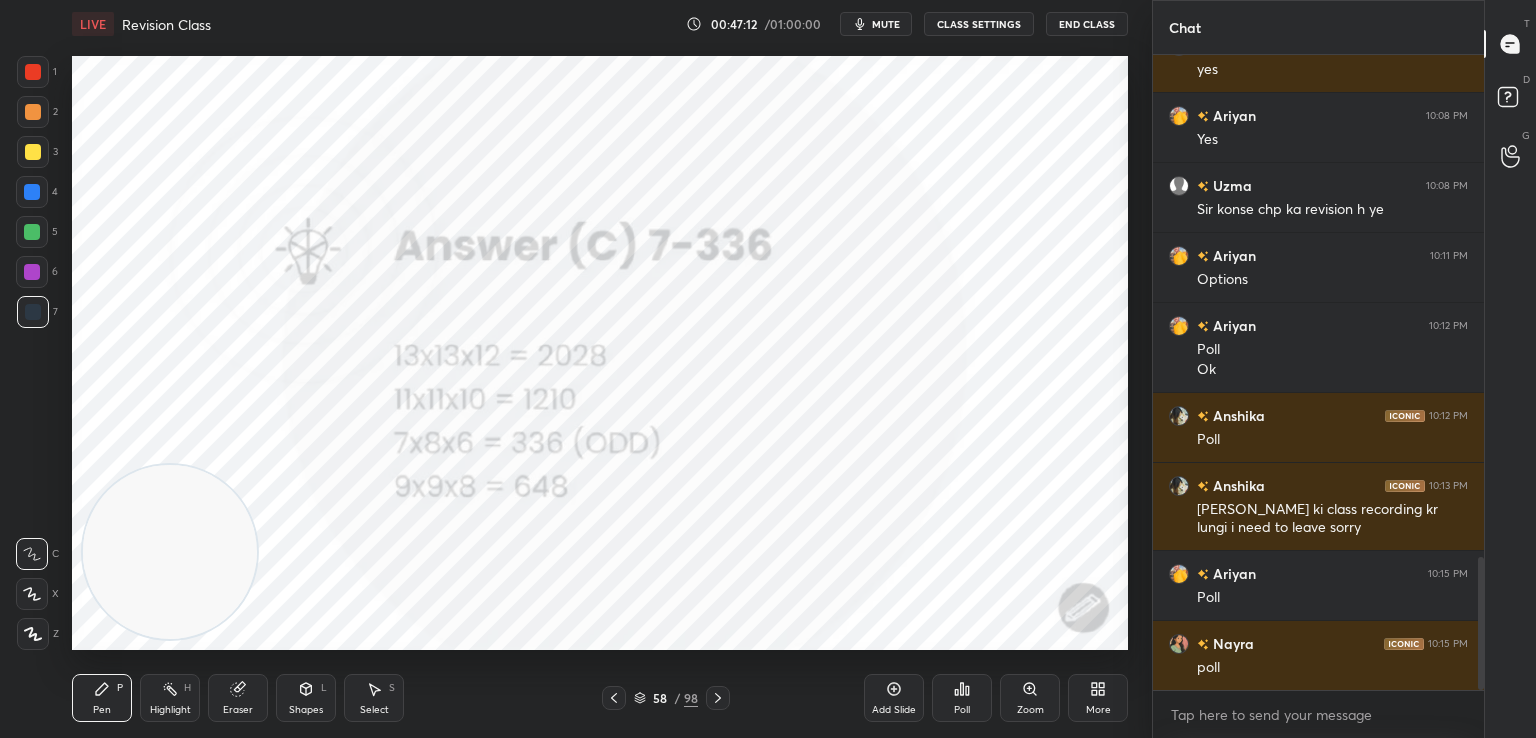 click 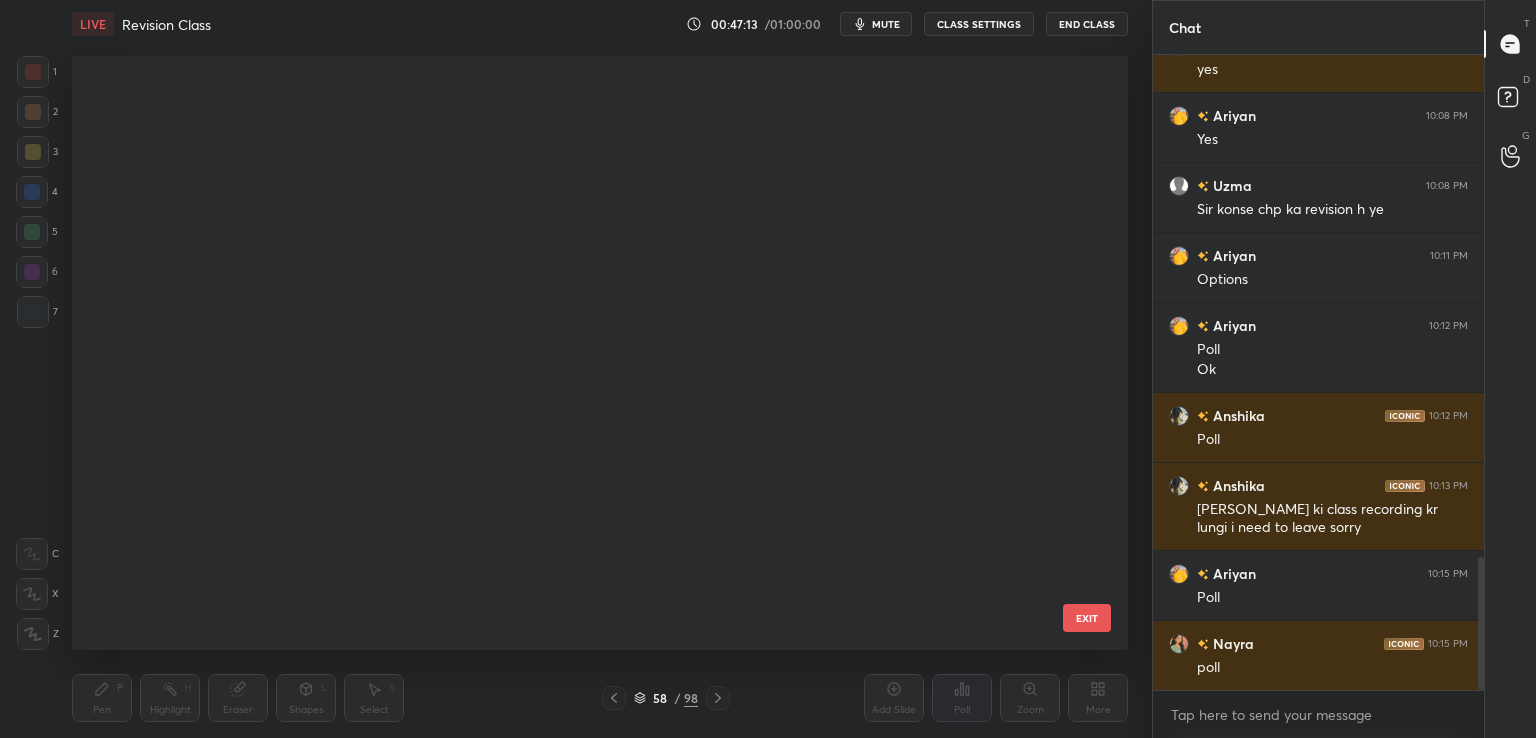 scroll, scrollTop: 3066, scrollLeft: 0, axis: vertical 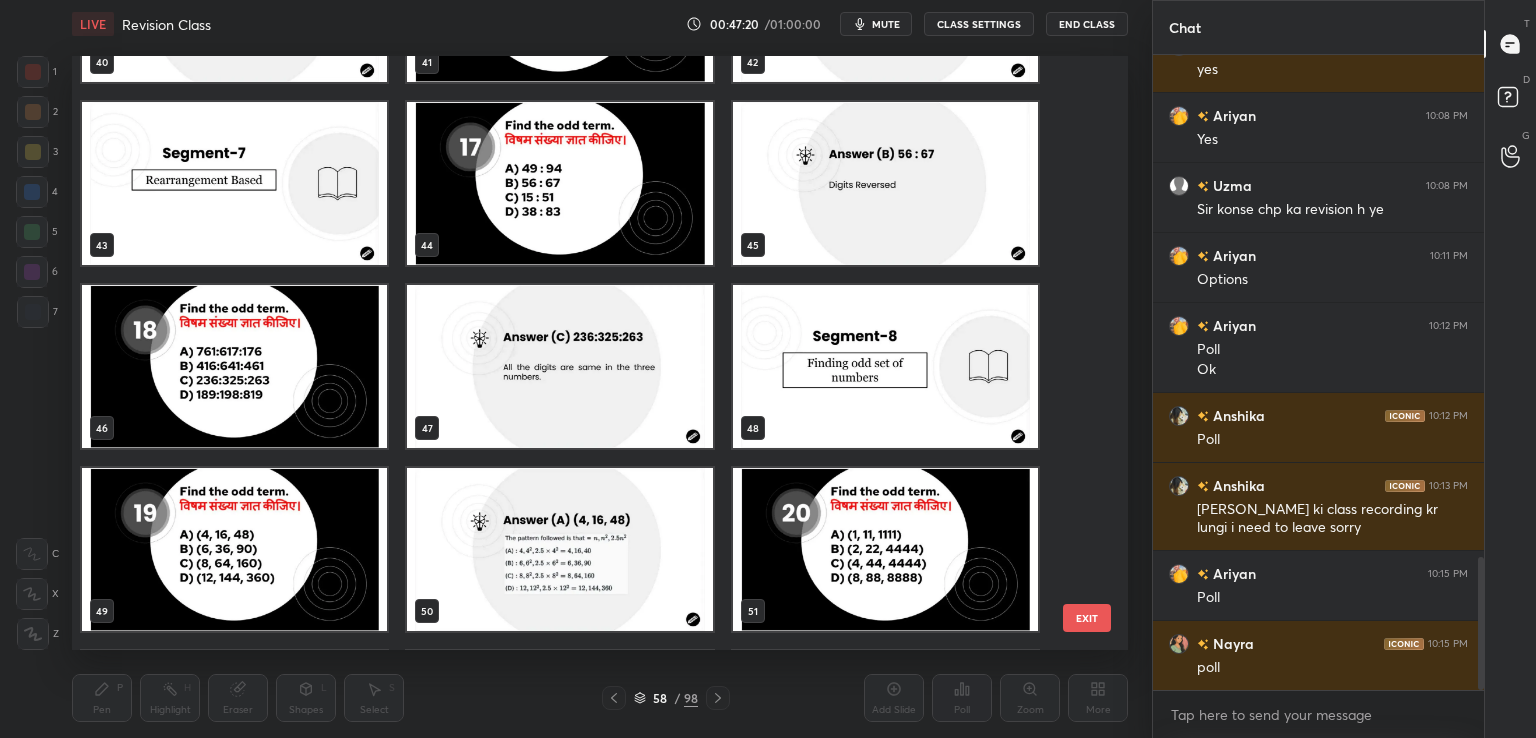 click at bounding box center [234, 549] 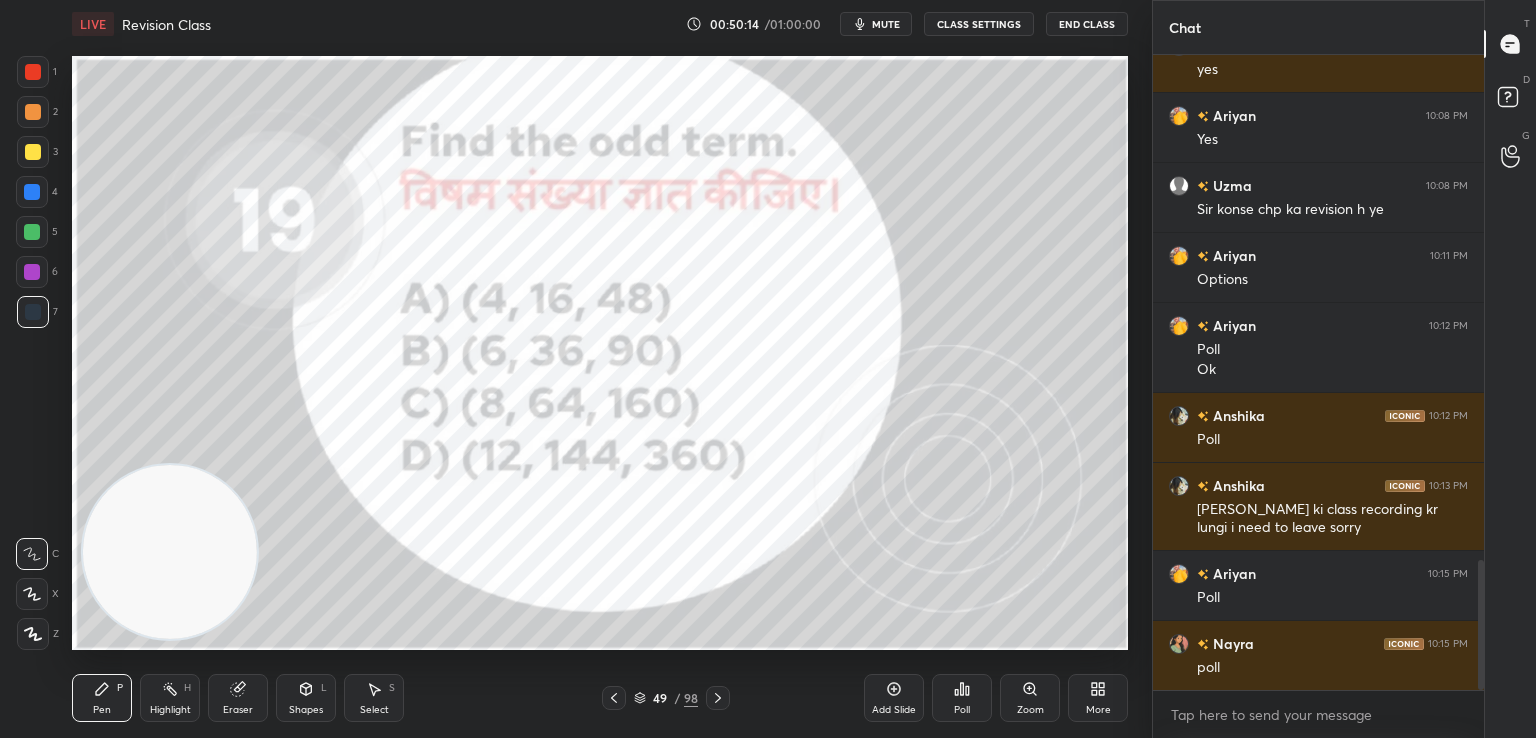 scroll, scrollTop: 2468, scrollLeft: 0, axis: vertical 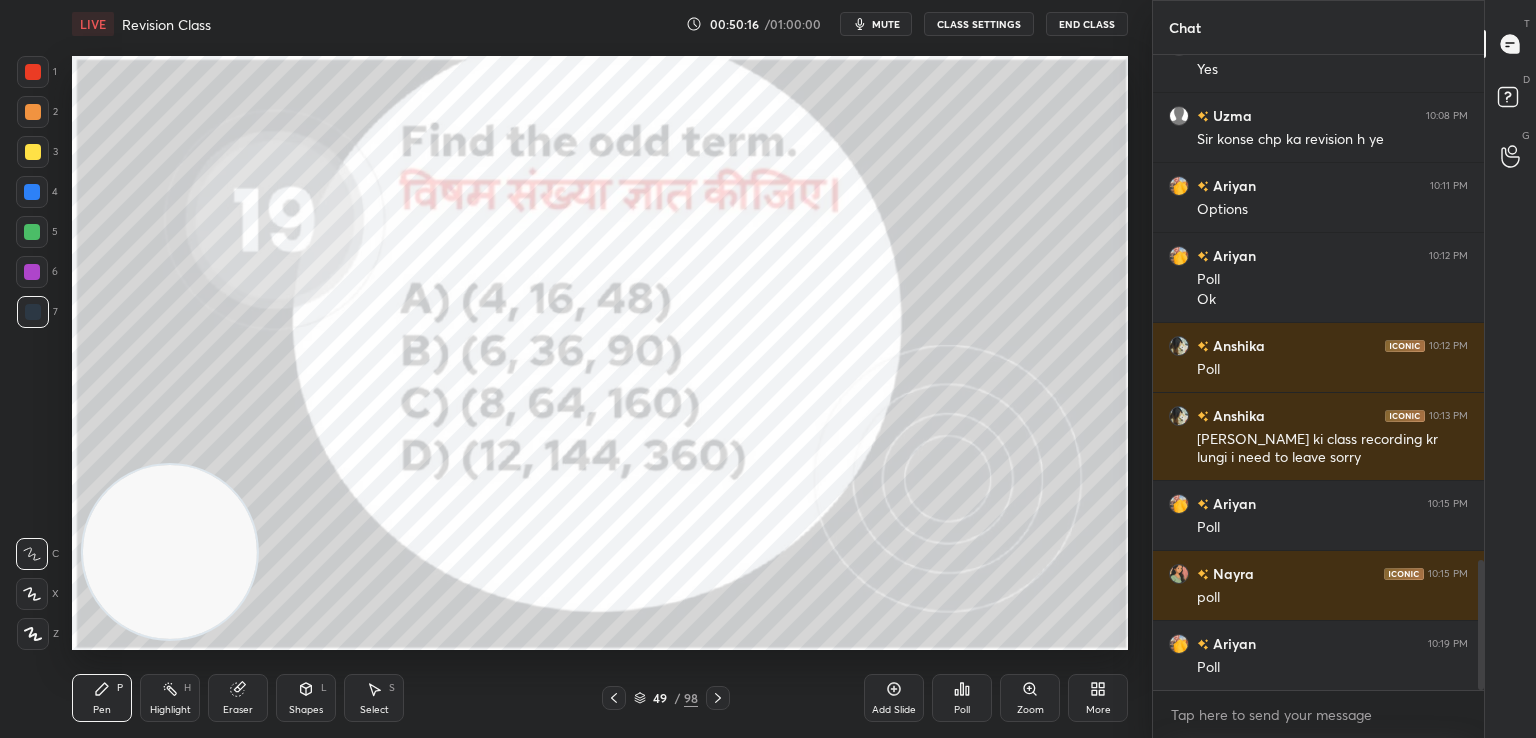 click 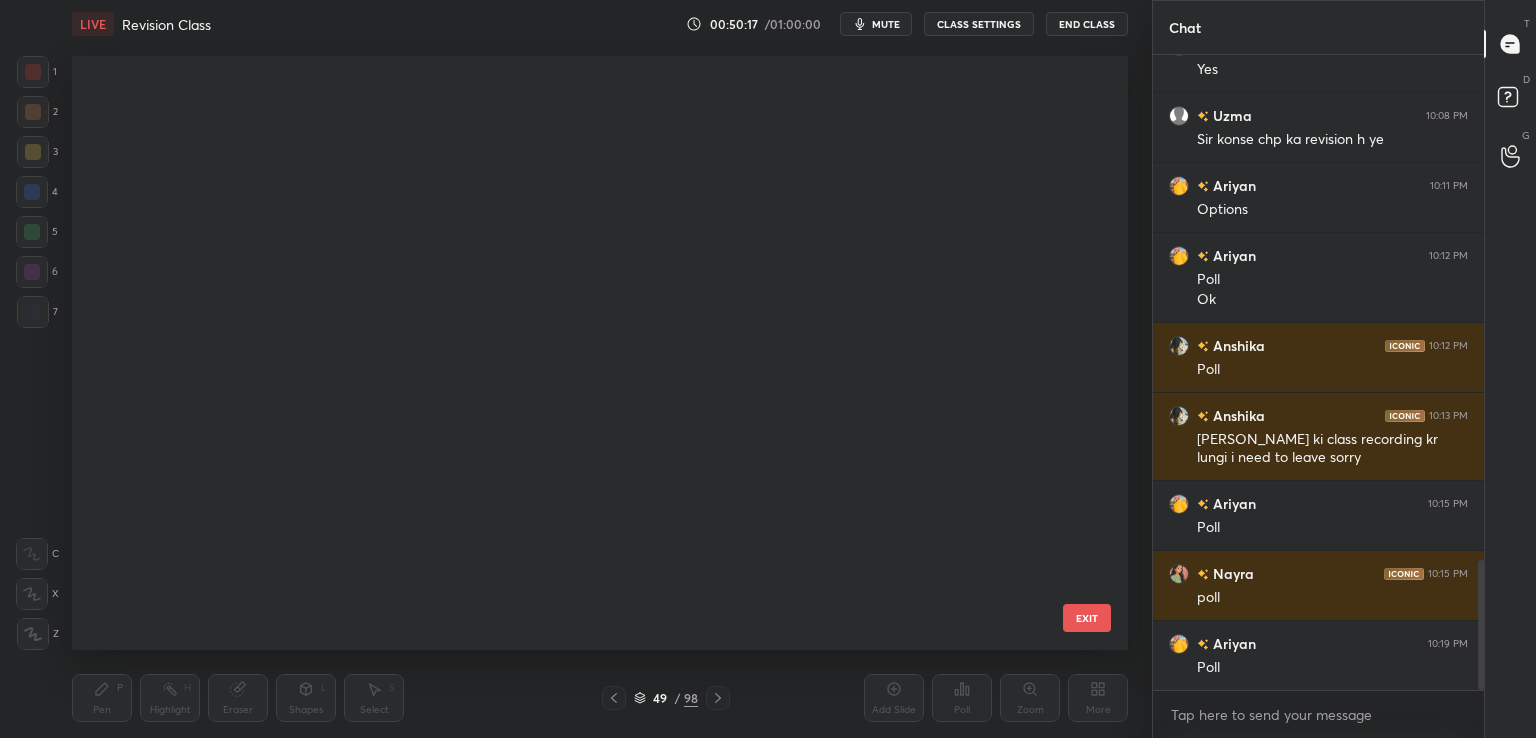 scroll, scrollTop: 2516, scrollLeft: 0, axis: vertical 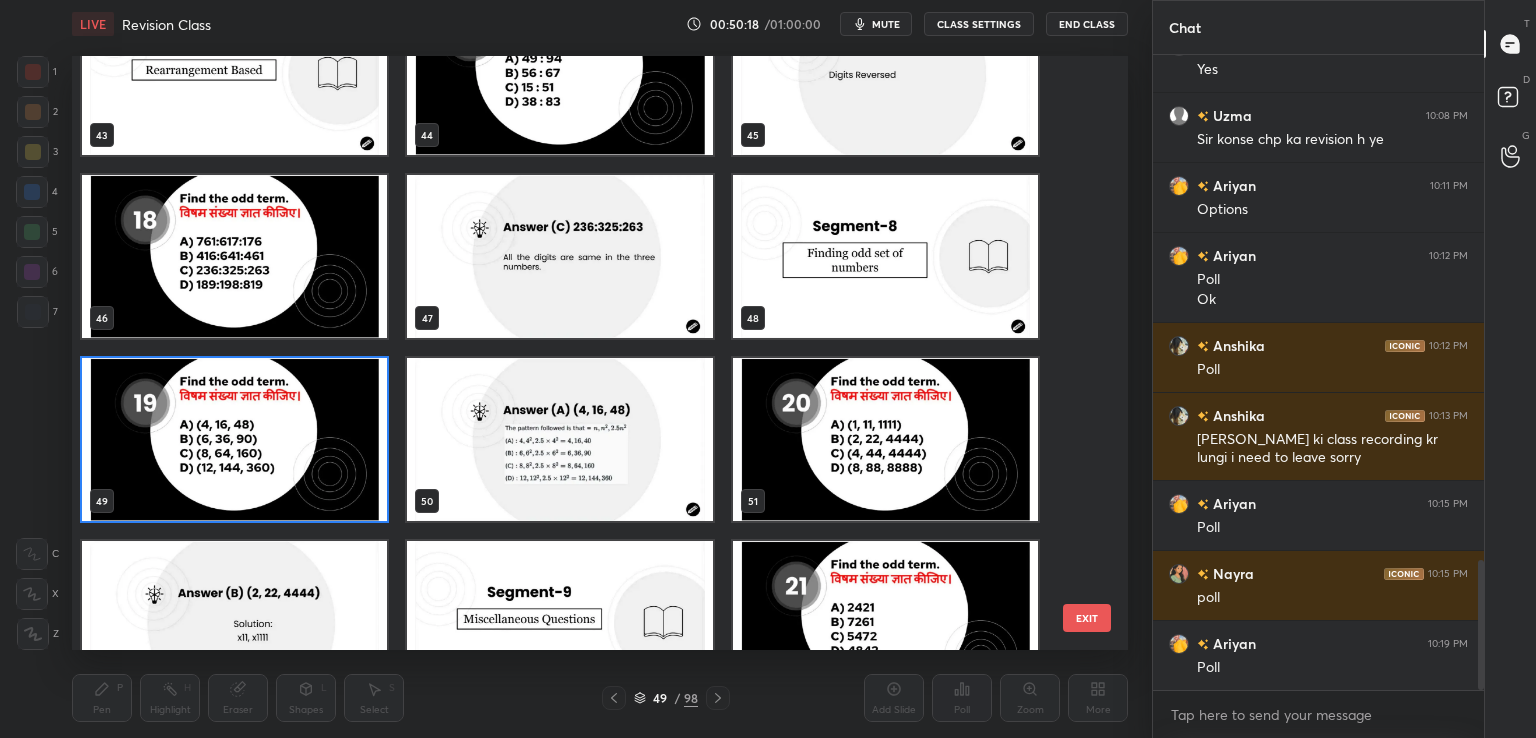 click at bounding box center (234, 439) 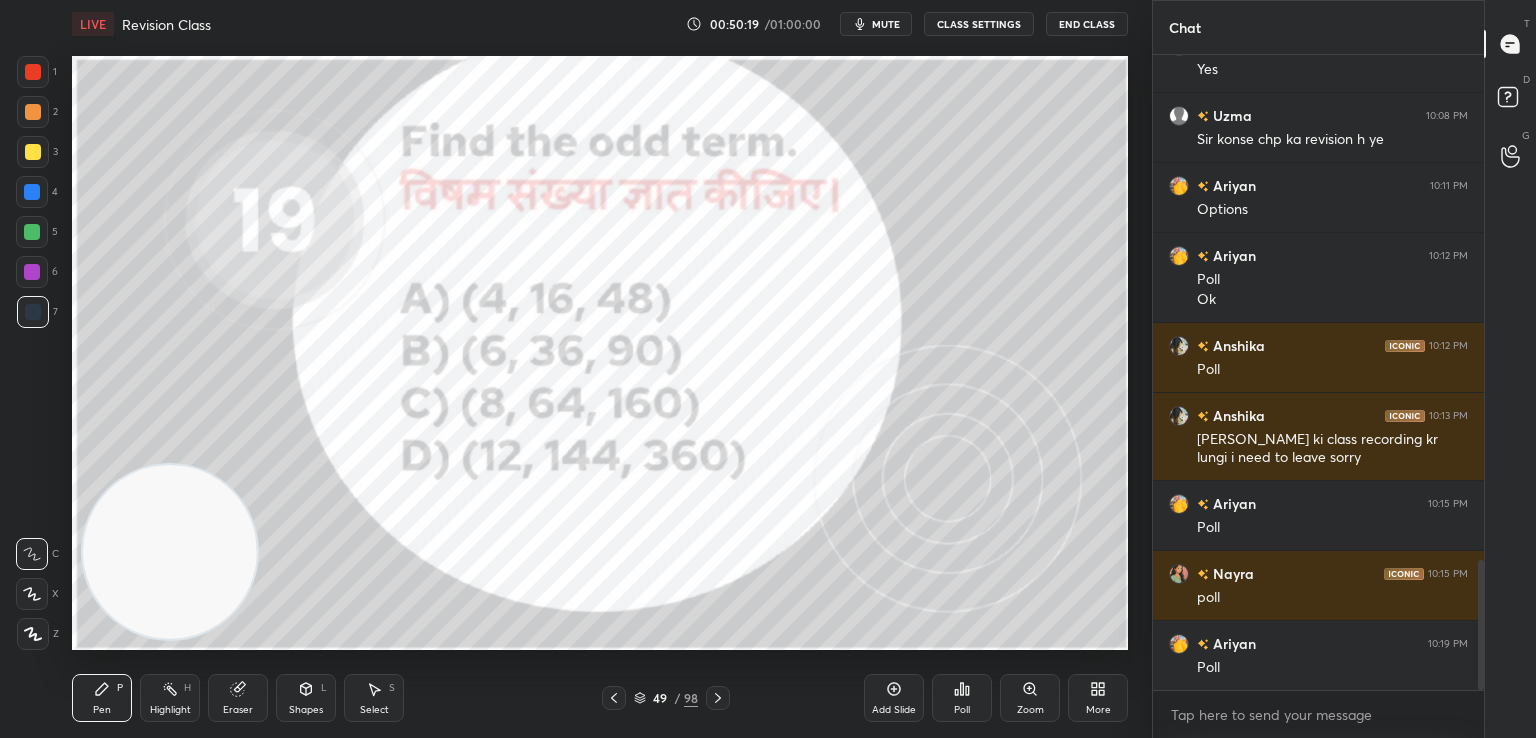 click on "Poll" at bounding box center [962, 698] 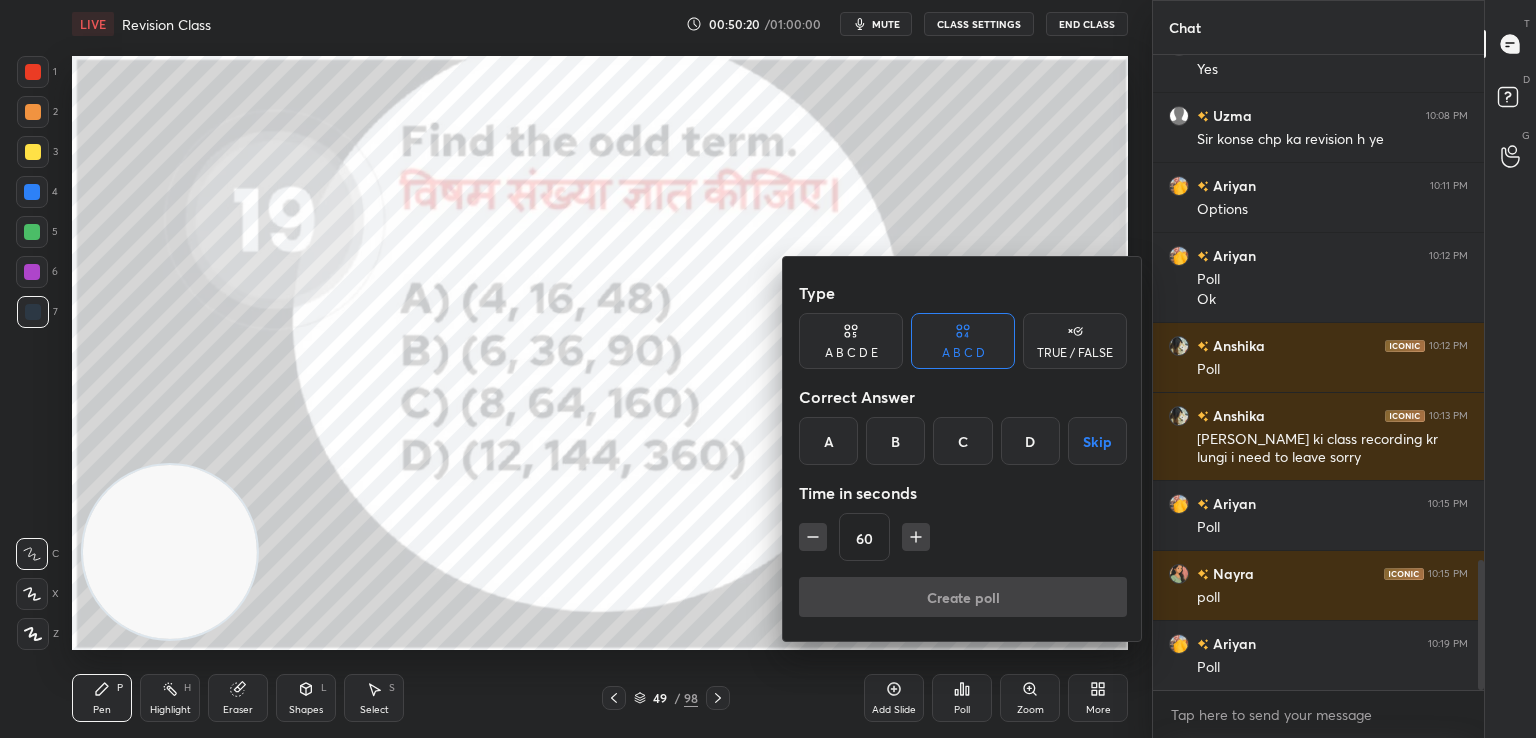 click on "A" at bounding box center [828, 441] 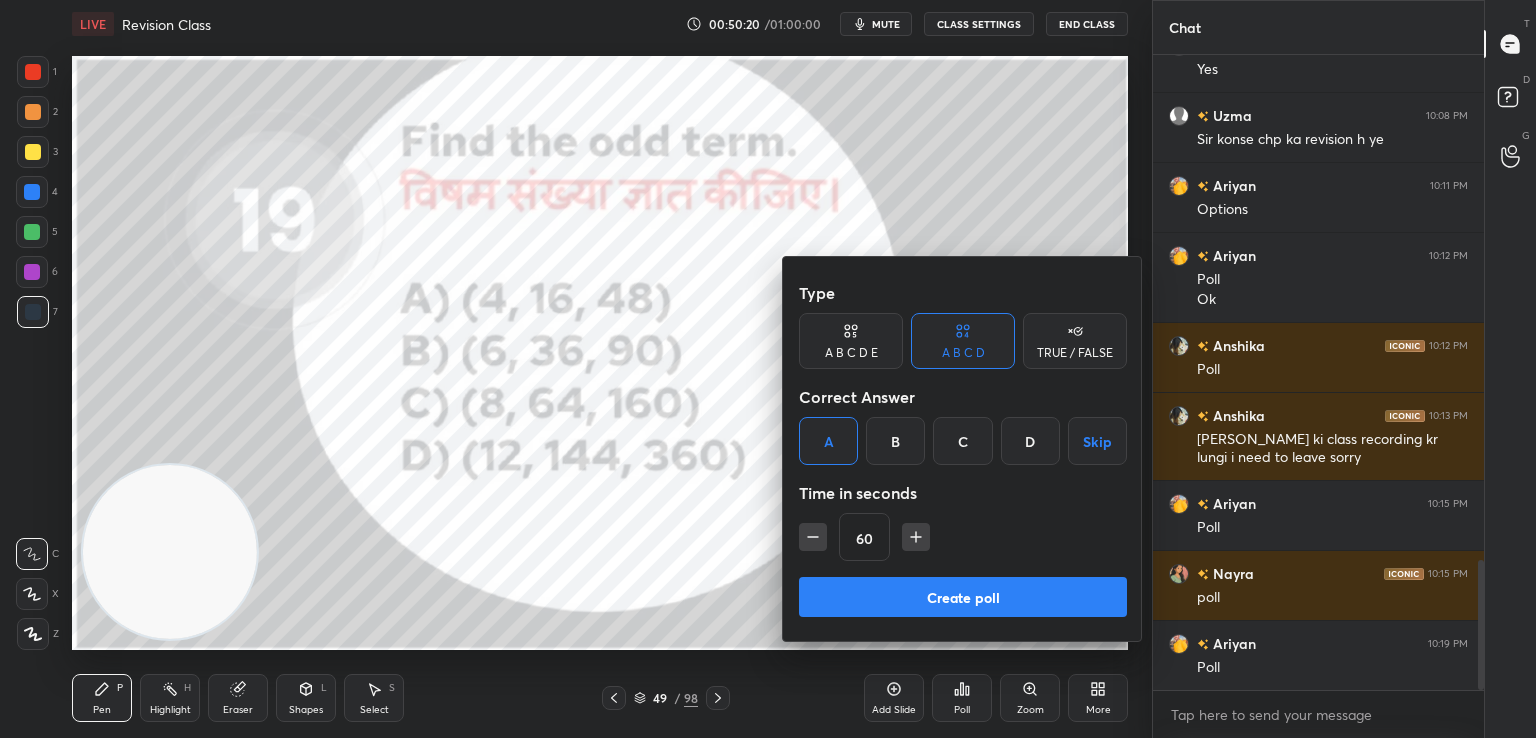 click on "Create poll" at bounding box center [963, 597] 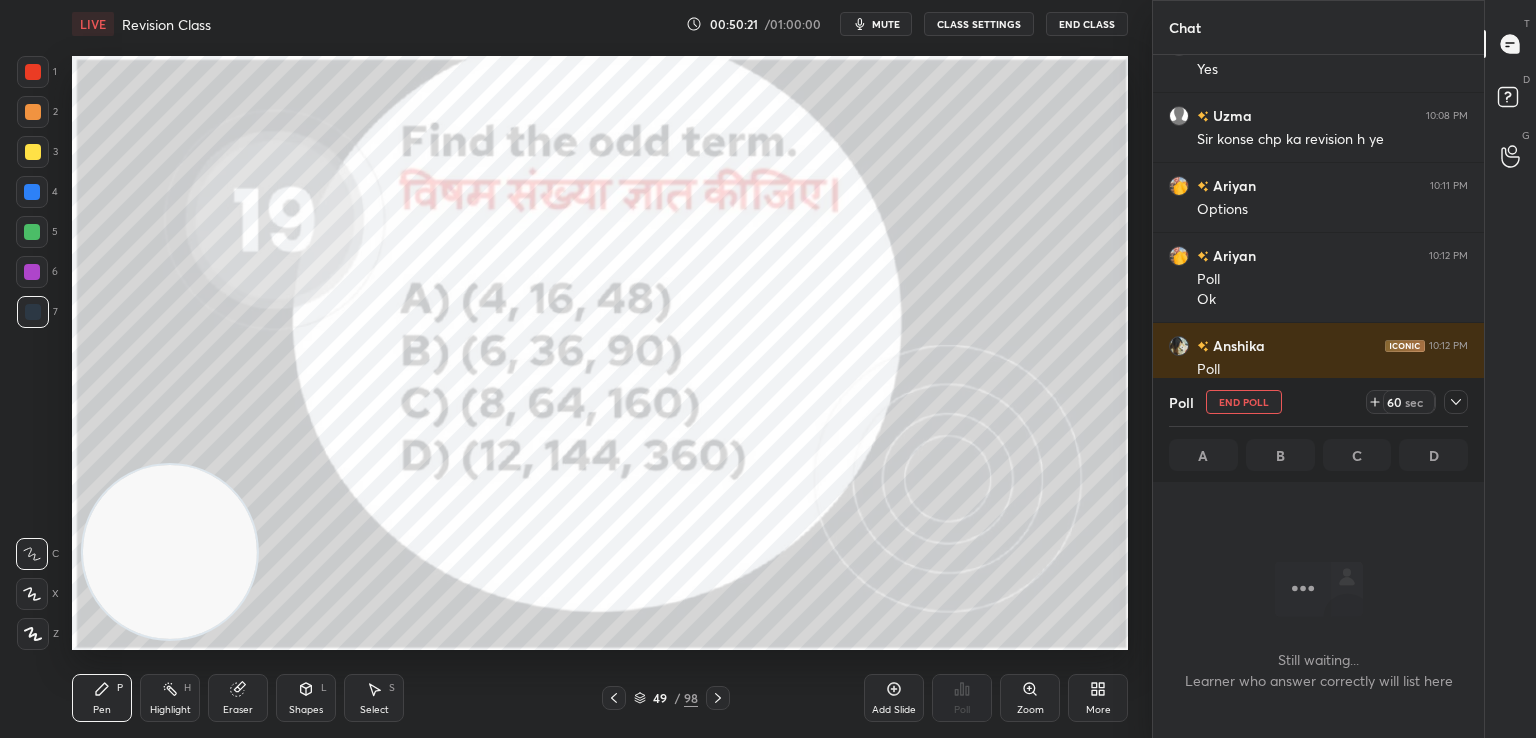 scroll, scrollTop: 528, scrollLeft: 325, axis: both 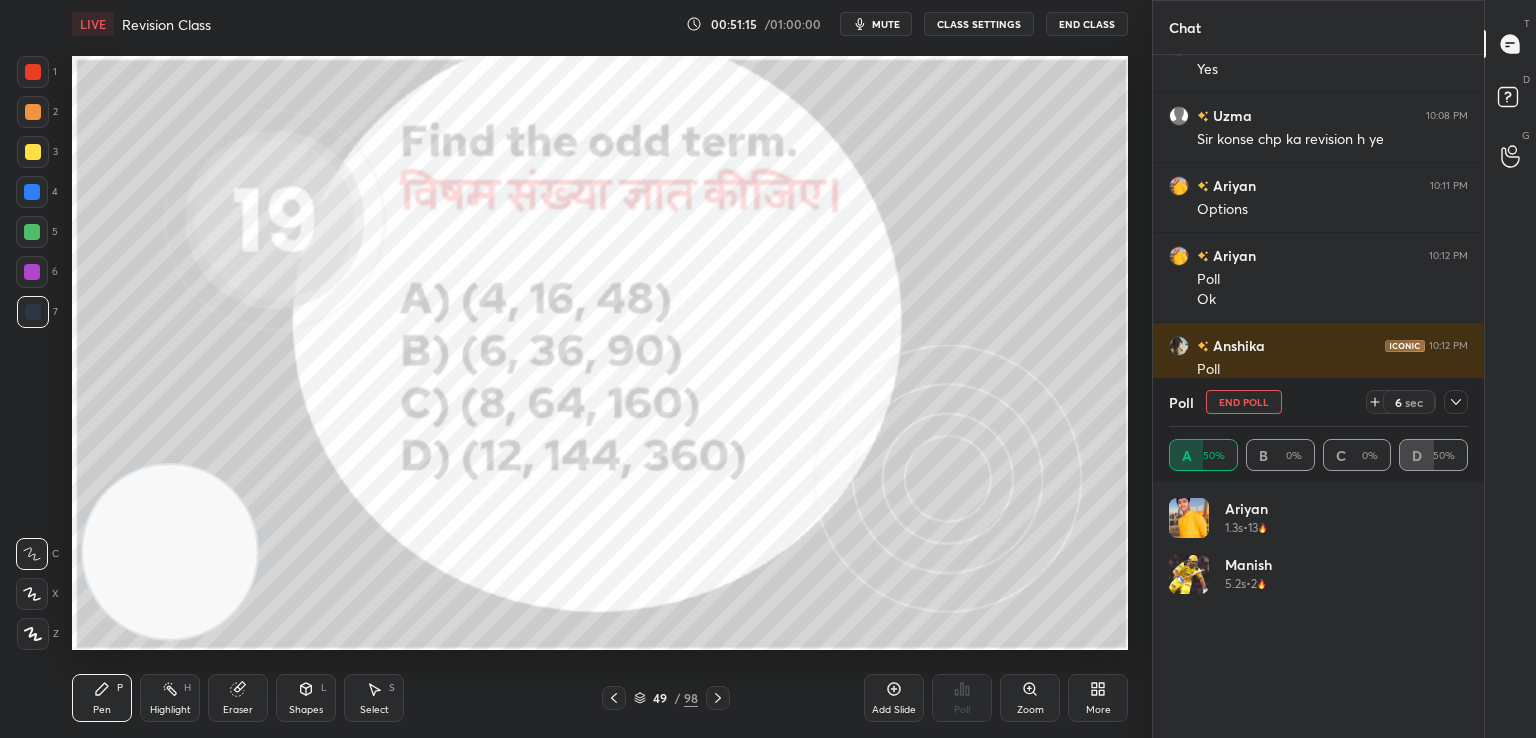 click on "49 / 98" at bounding box center [666, 698] 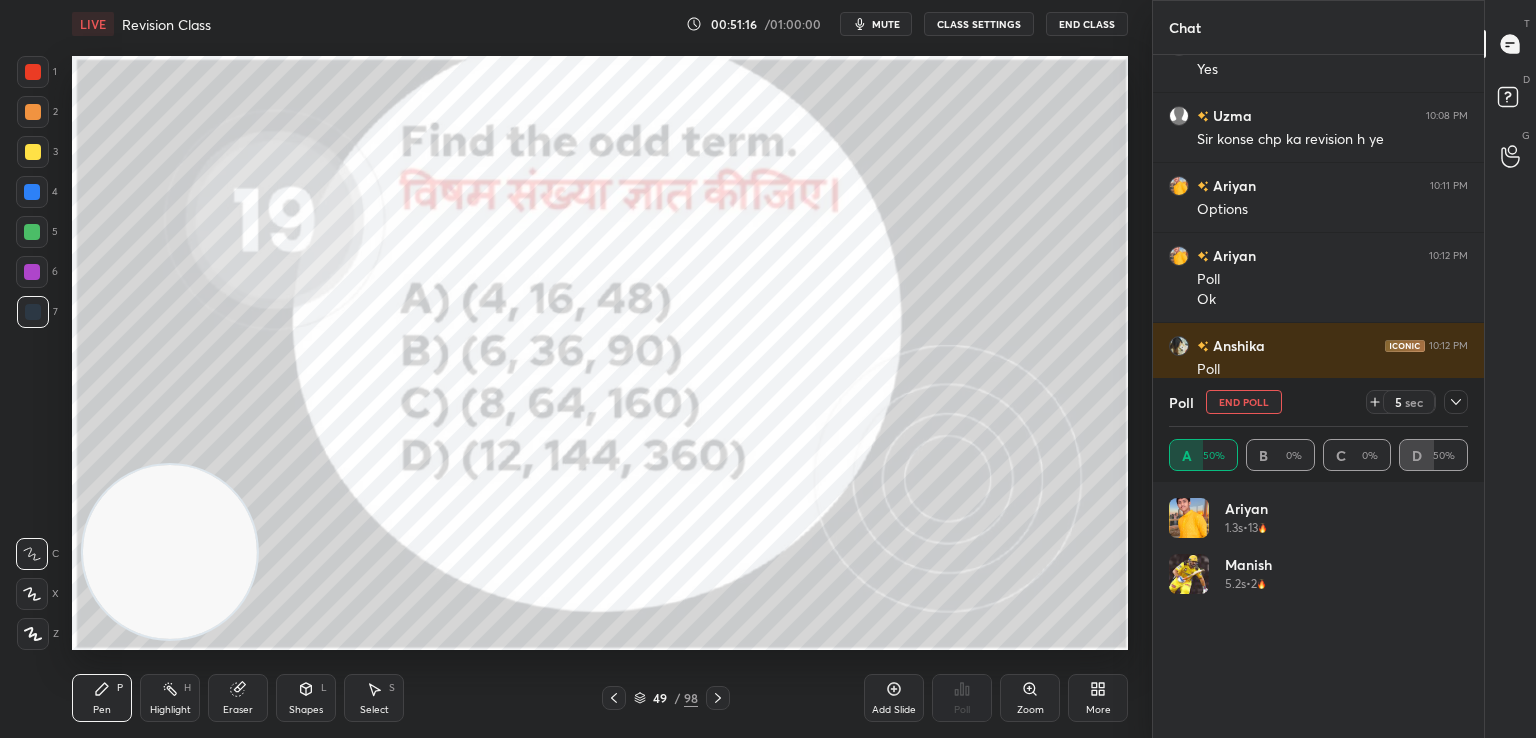 click 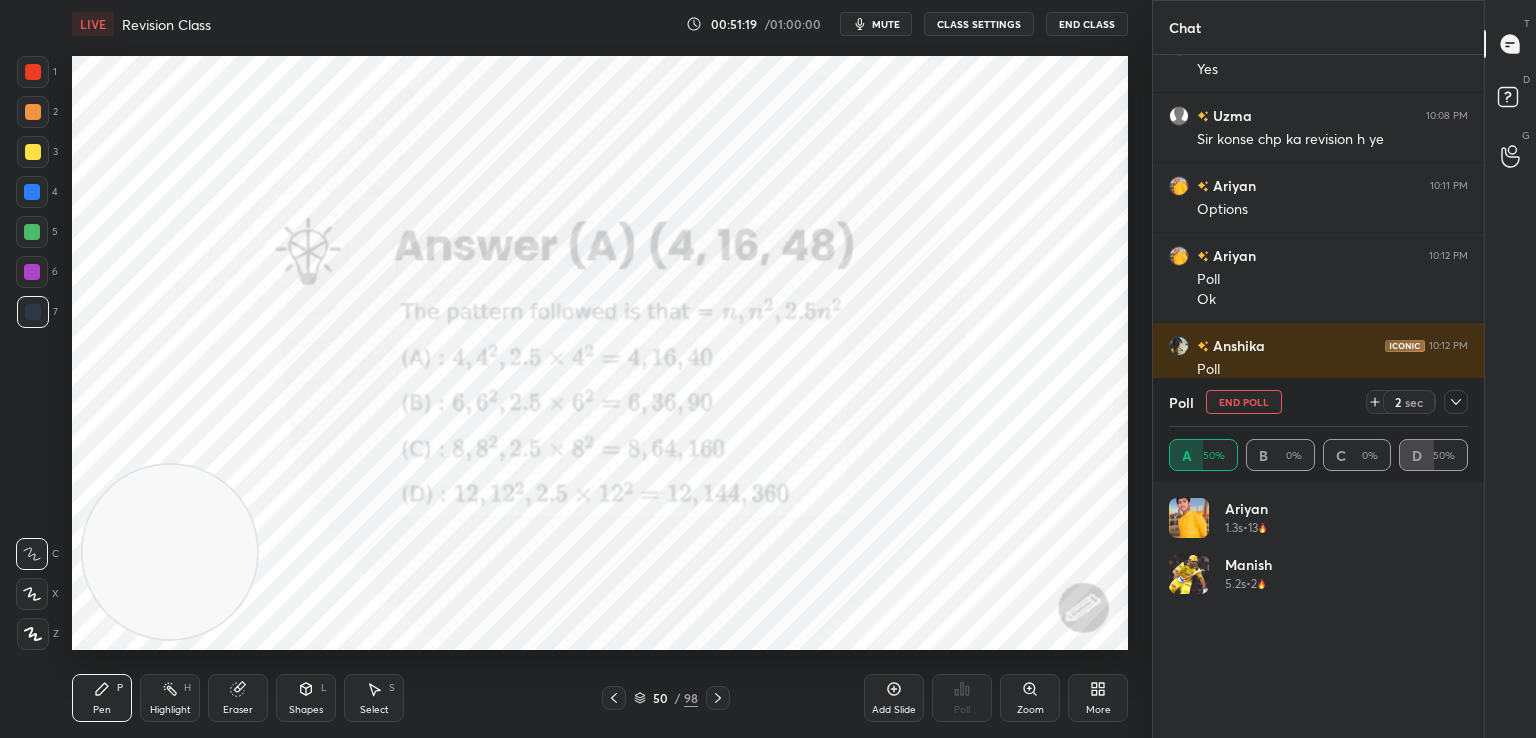 click on "End Poll" at bounding box center [1244, 402] 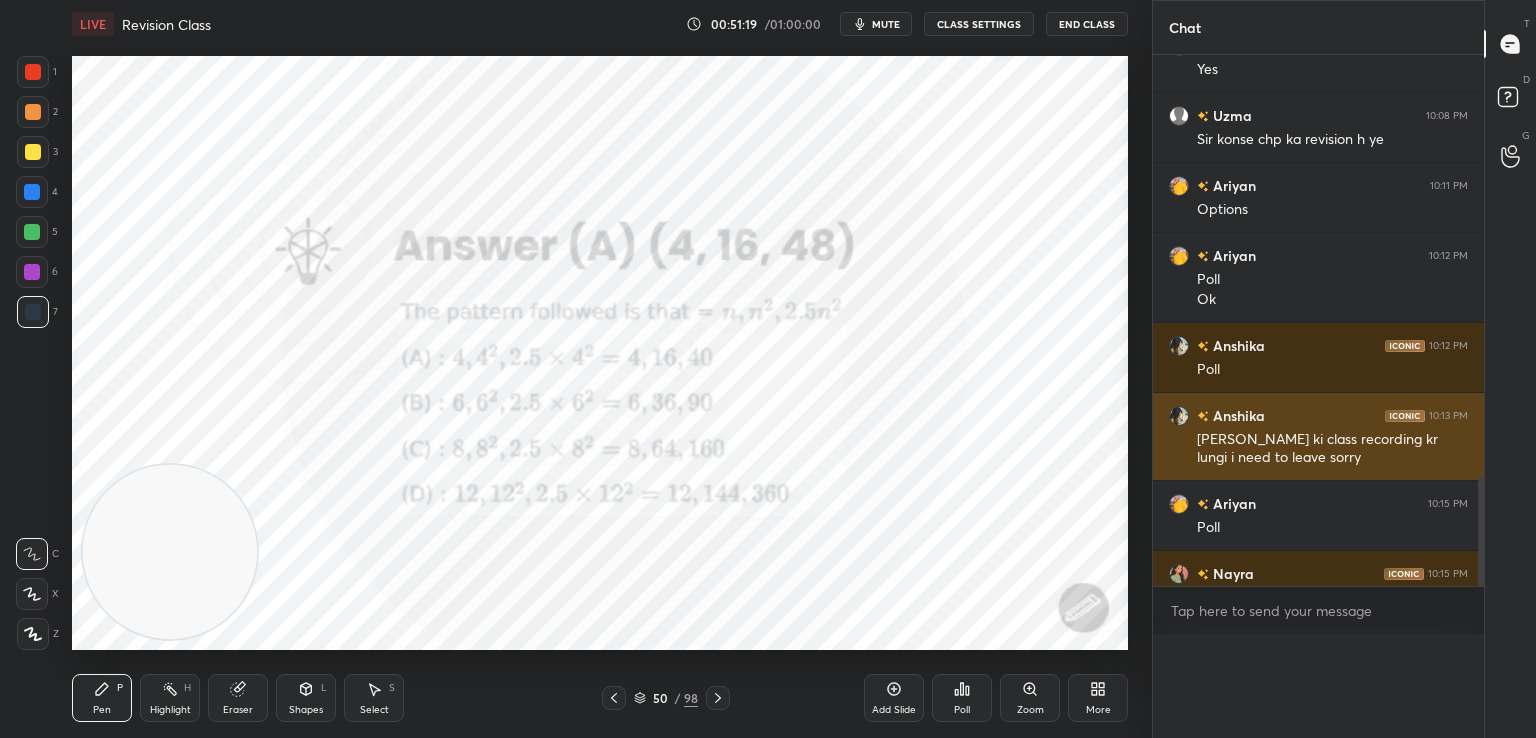 scroll, scrollTop: 0, scrollLeft: 0, axis: both 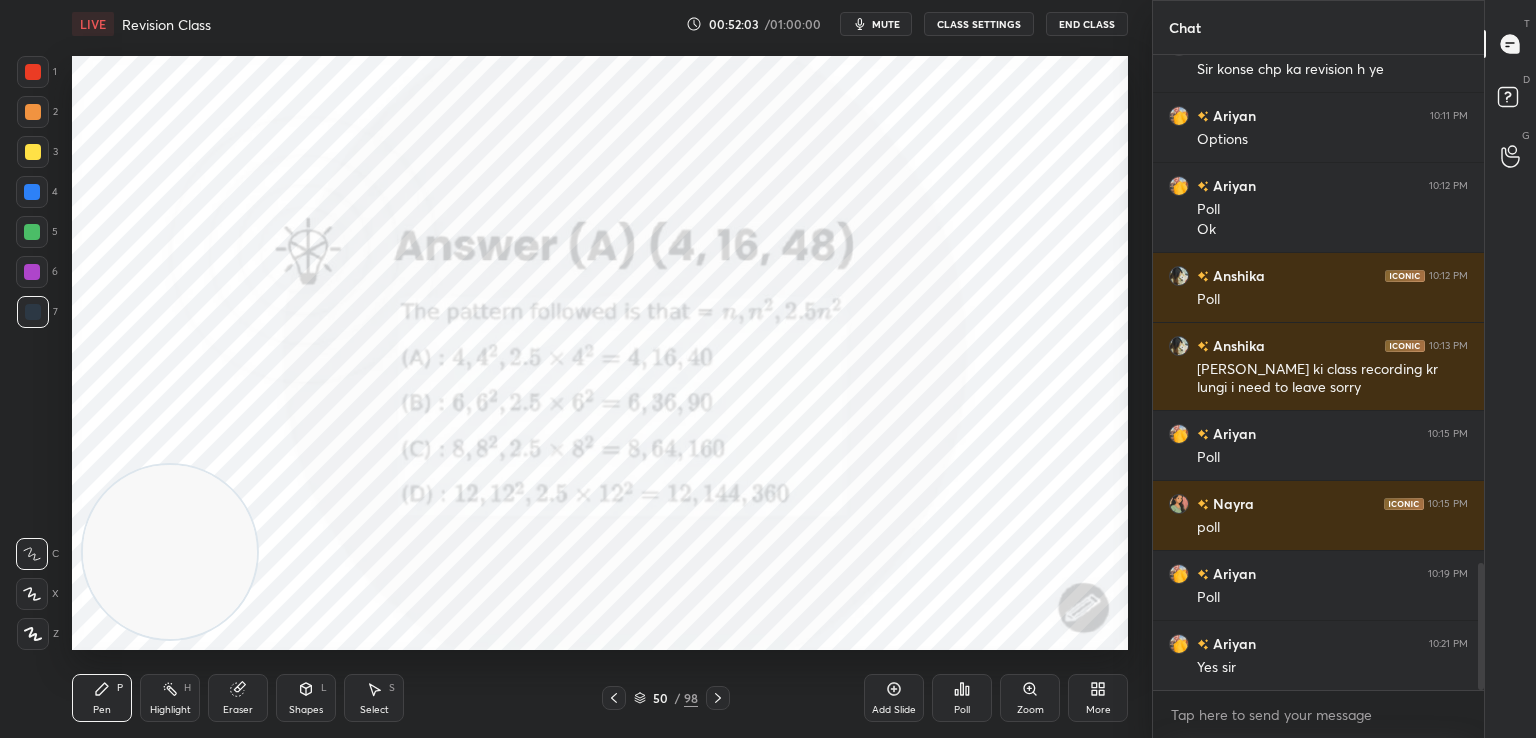 click 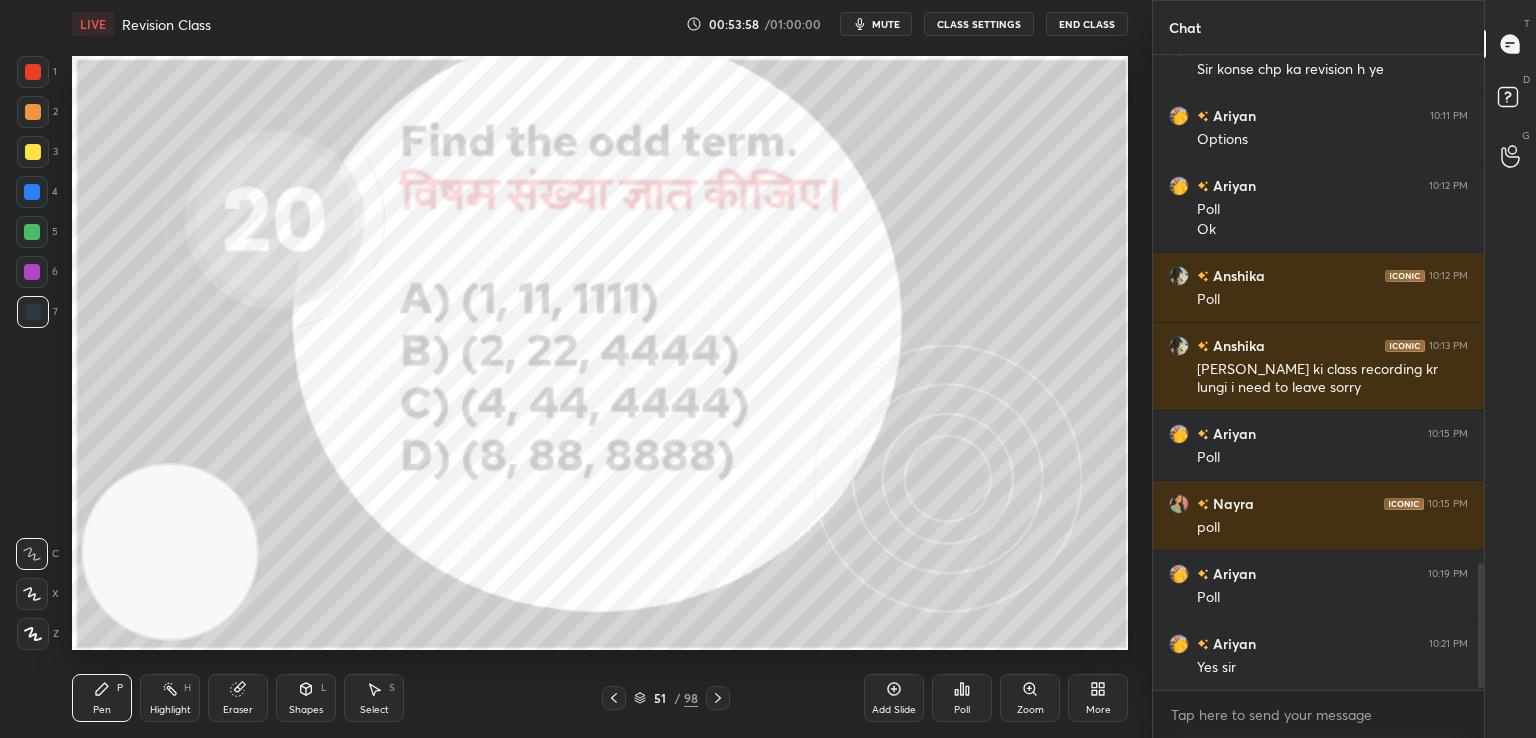 scroll, scrollTop: 2608, scrollLeft: 0, axis: vertical 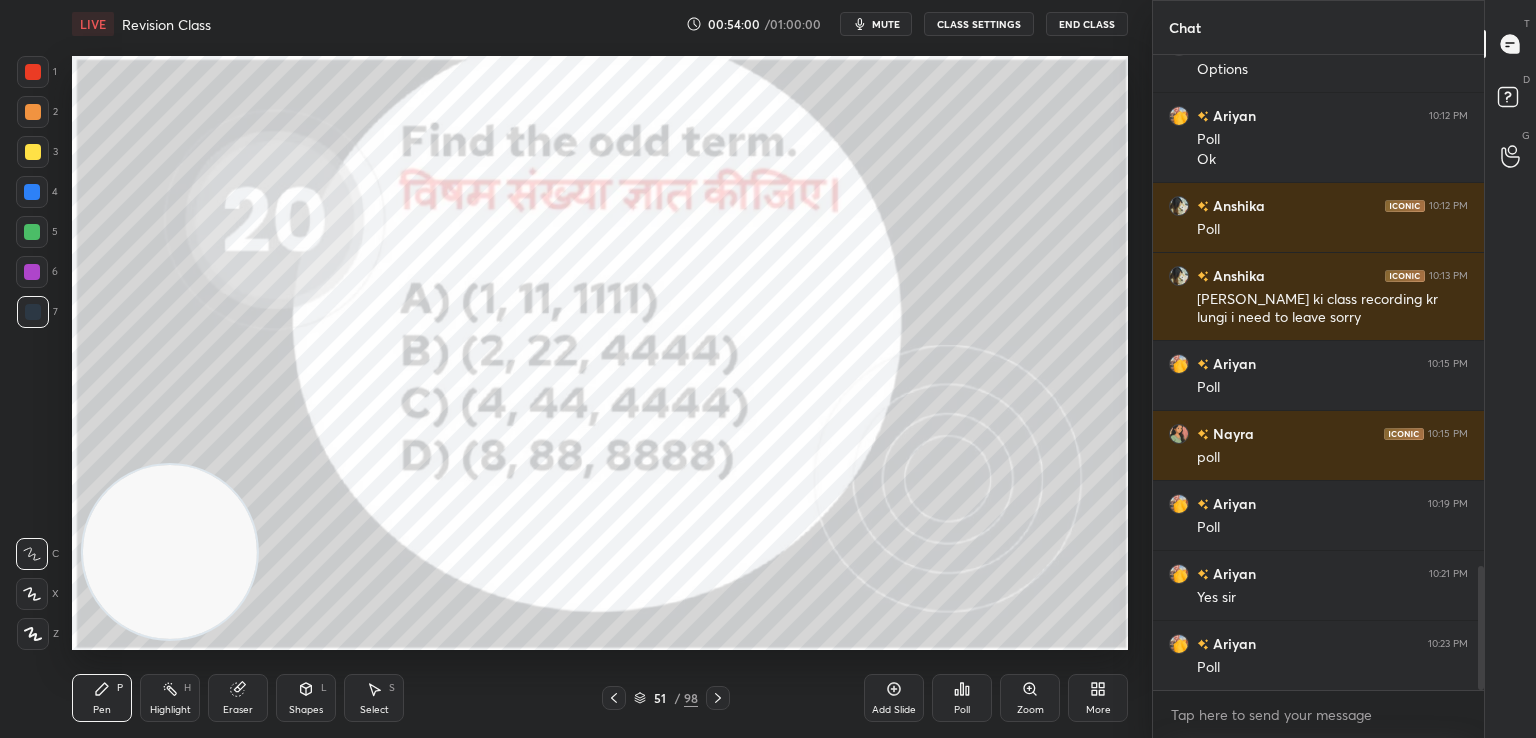 click on "51 / 98" at bounding box center (666, 698) 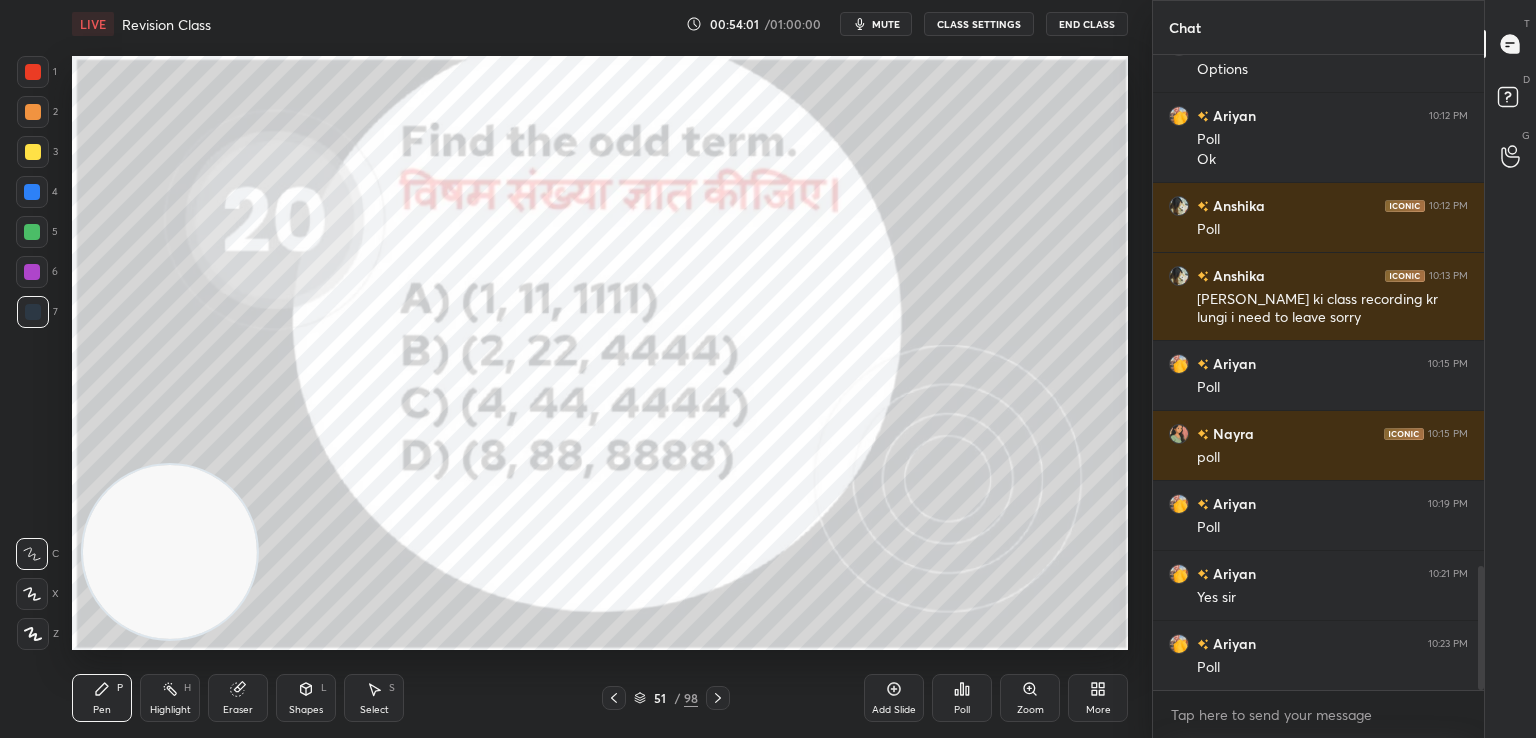 click 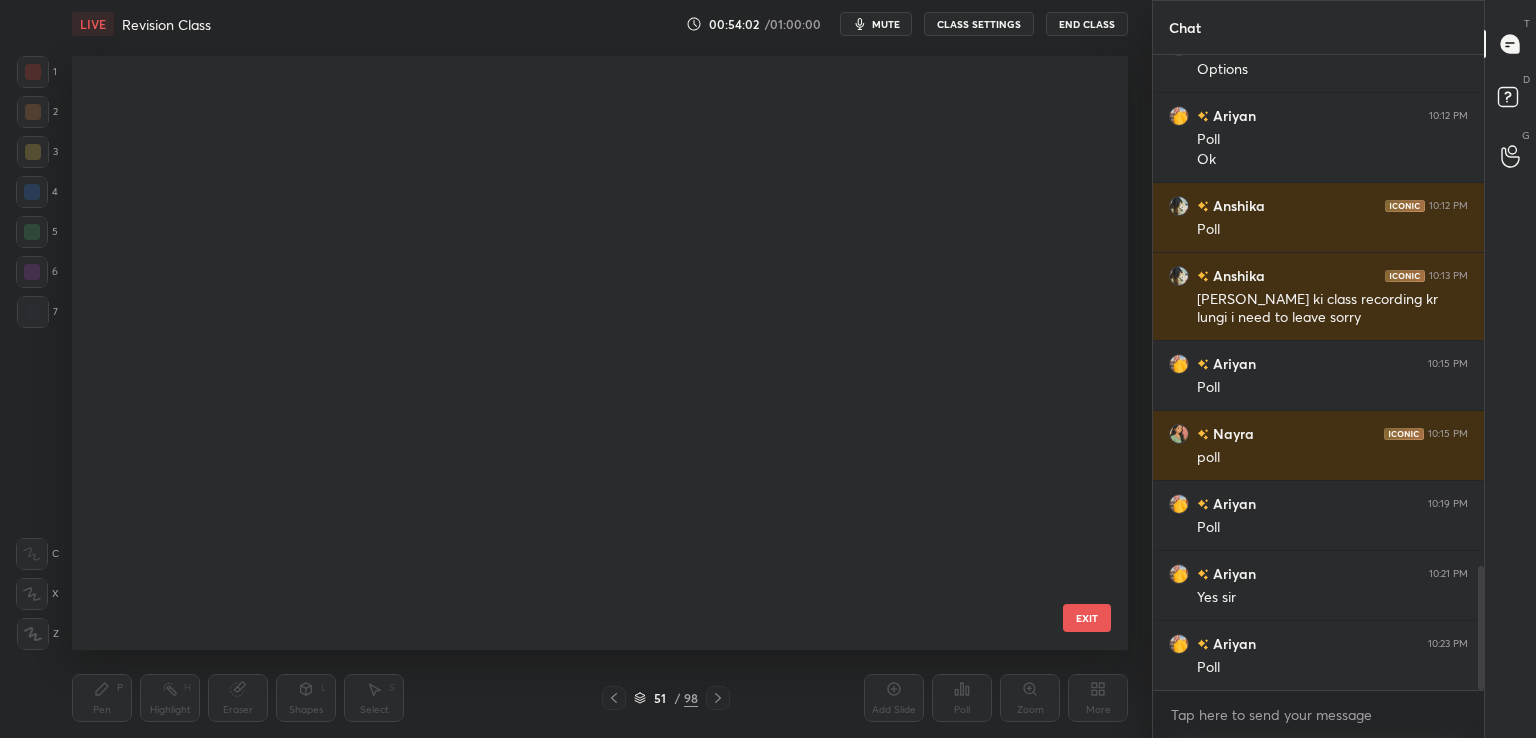 scroll, scrollTop: 2516, scrollLeft: 0, axis: vertical 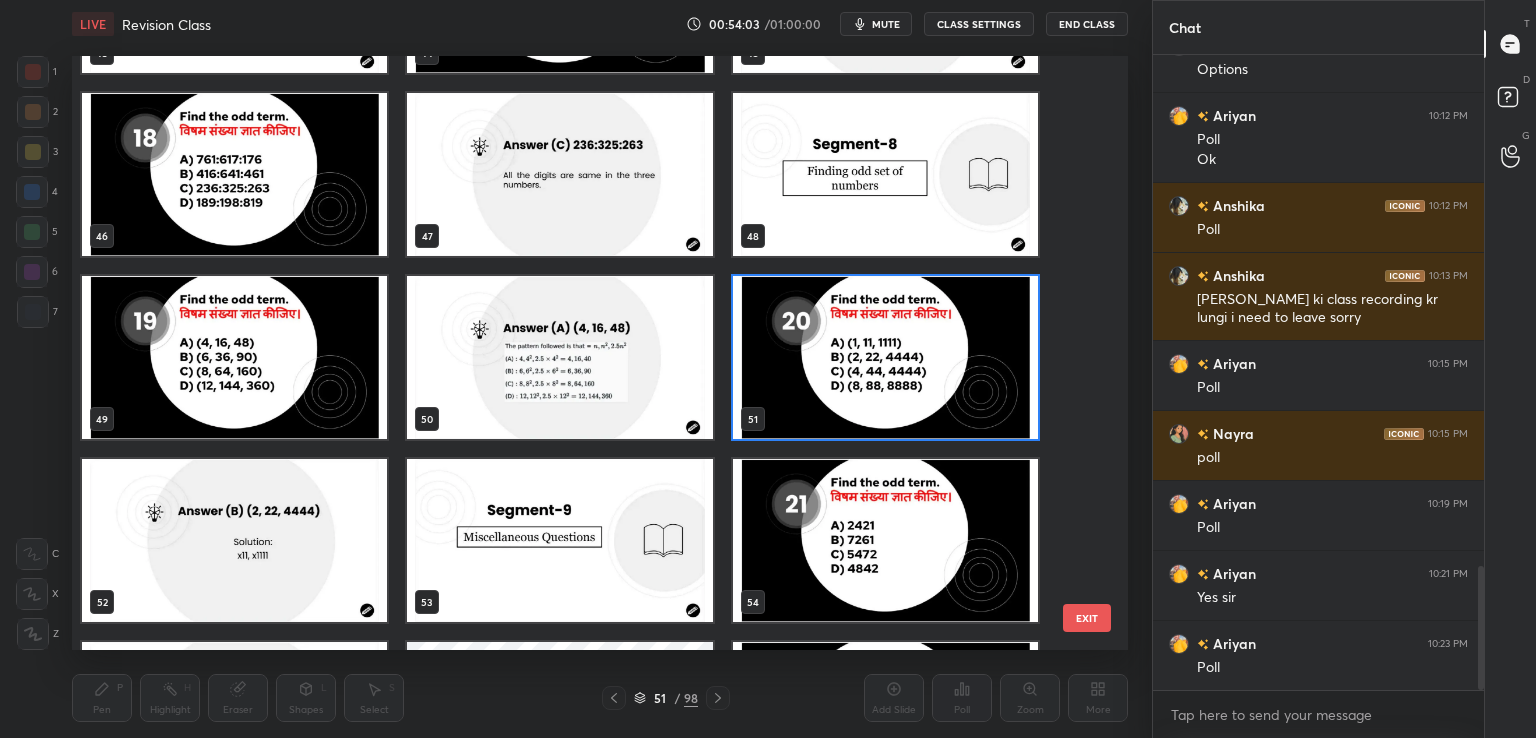 click at bounding box center (885, 357) 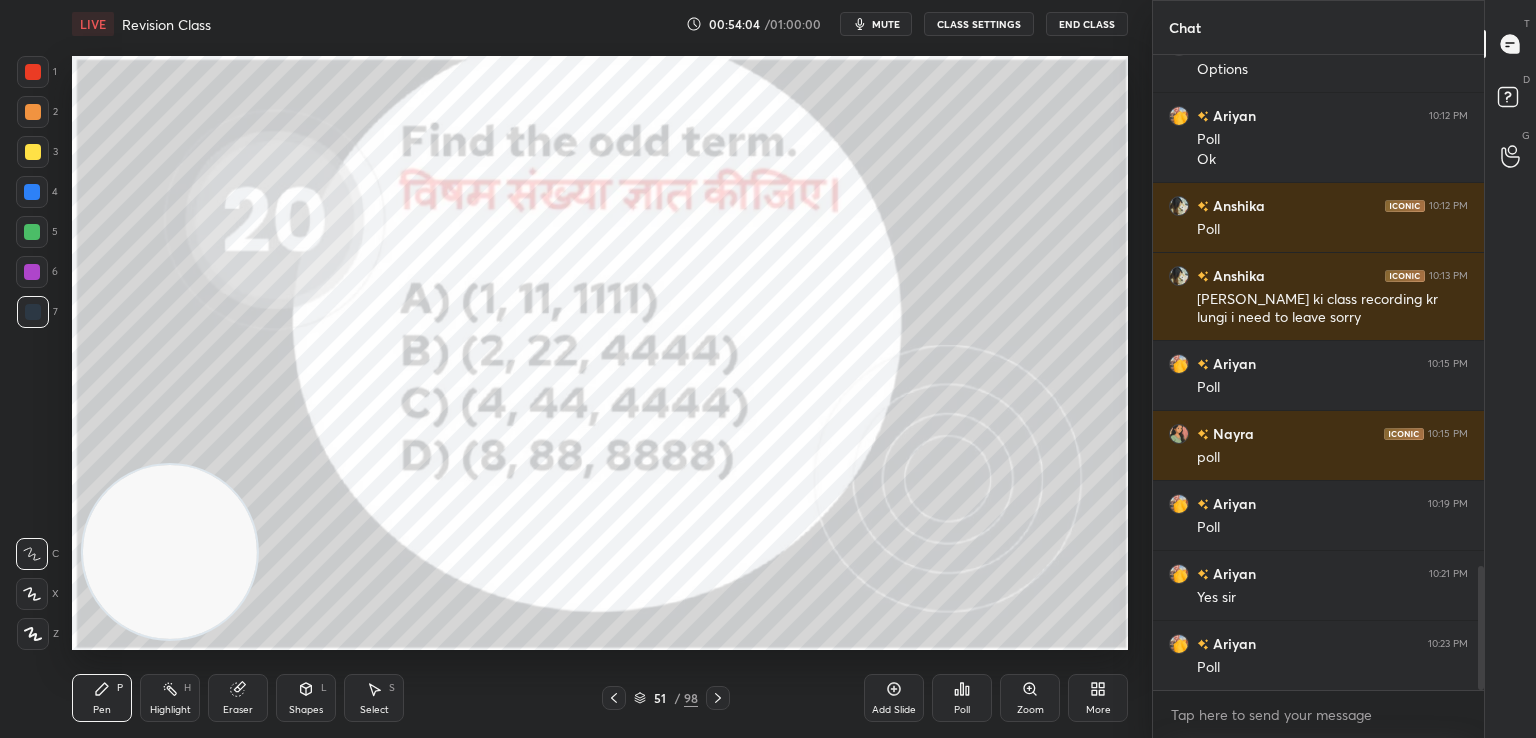 click on "Poll" at bounding box center [962, 698] 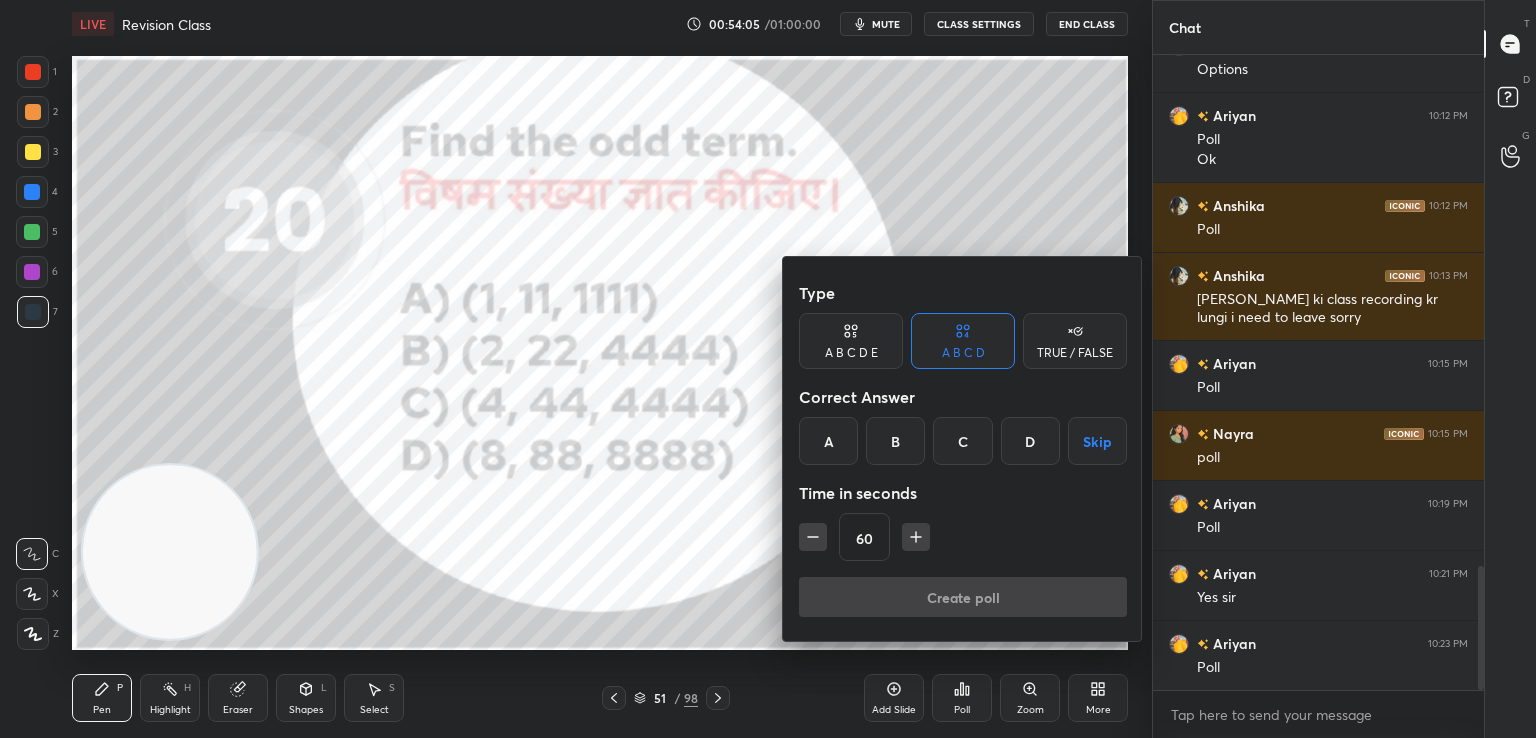 click on "B" at bounding box center [895, 441] 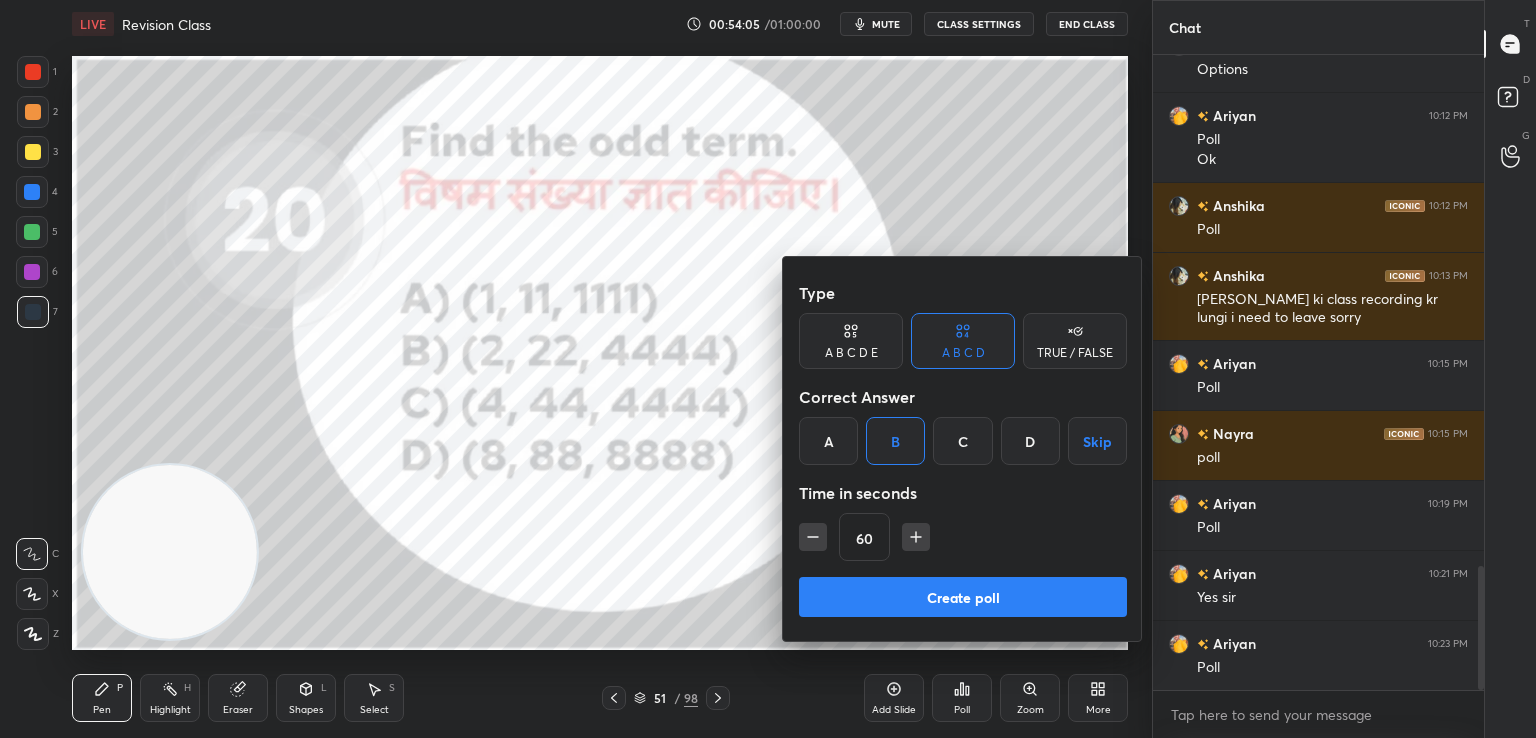 click on "Create poll" at bounding box center [963, 597] 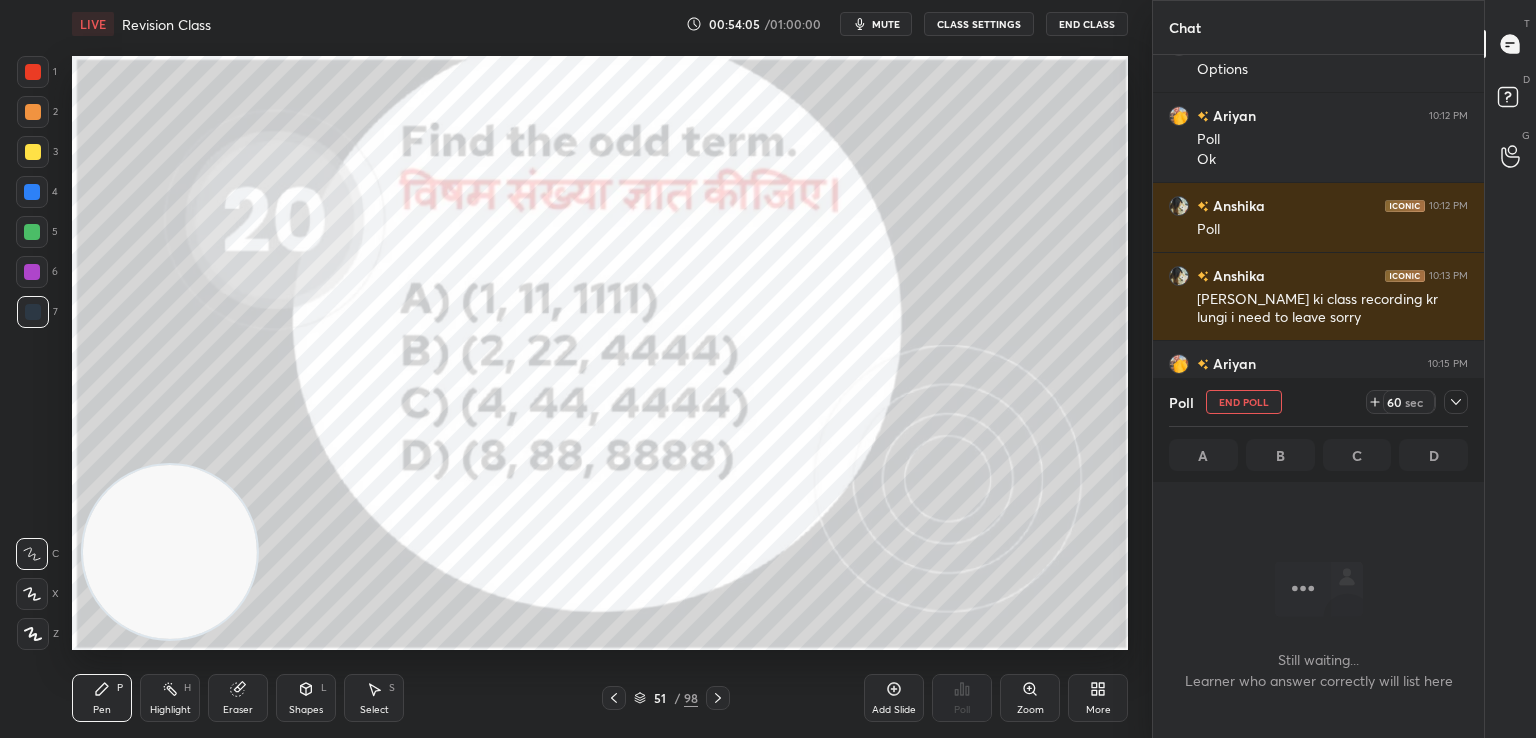 scroll, scrollTop: 527, scrollLeft: 325, axis: both 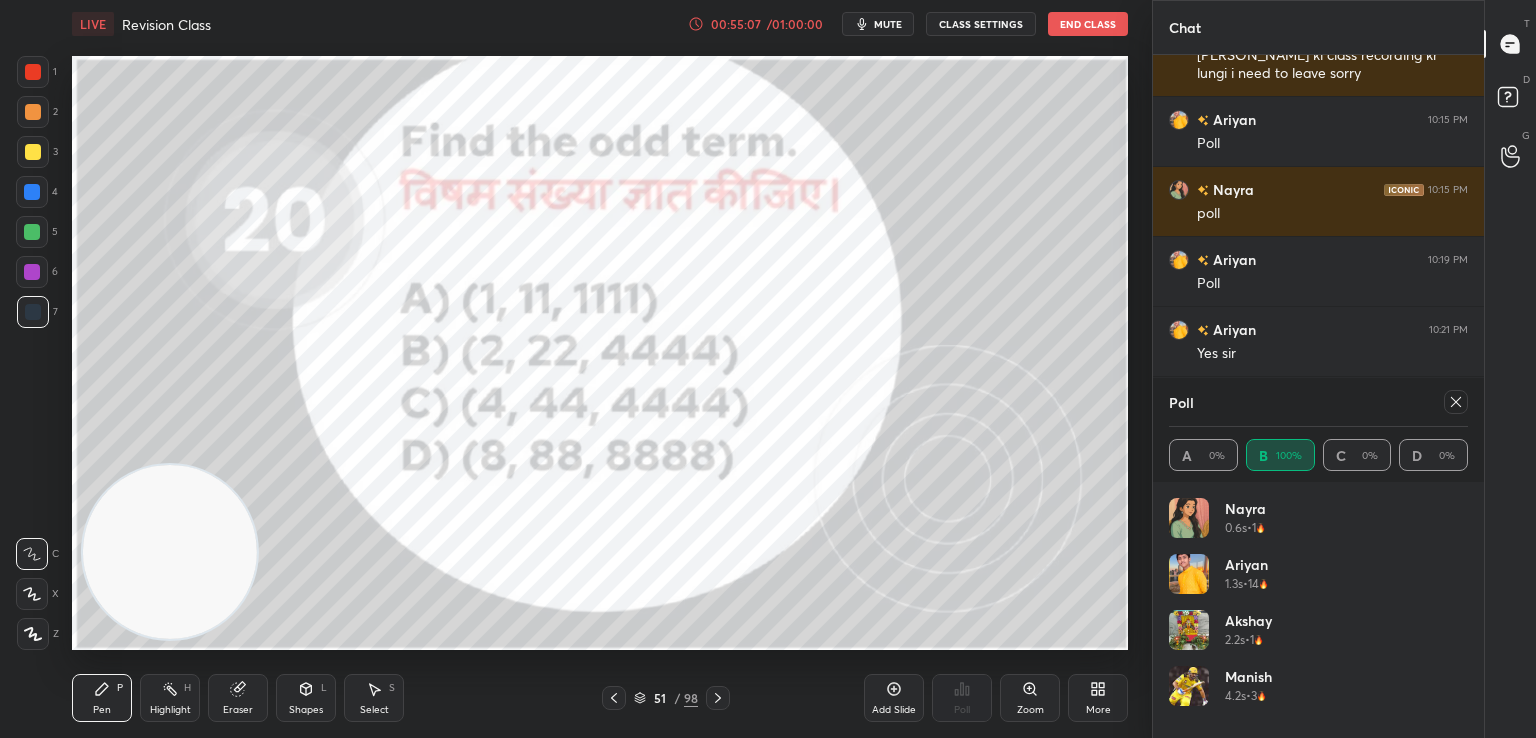 click 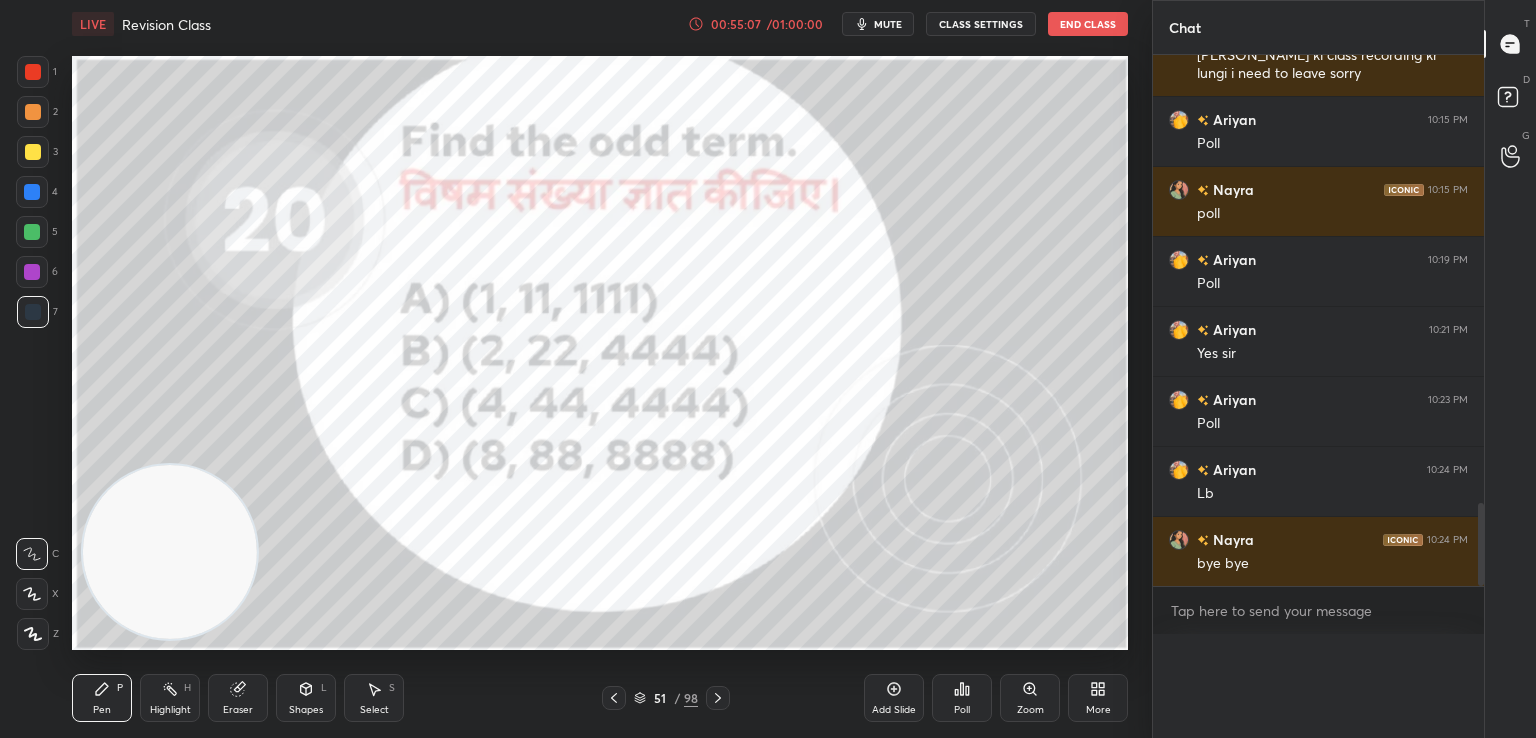 scroll, scrollTop: 0, scrollLeft: 6, axis: horizontal 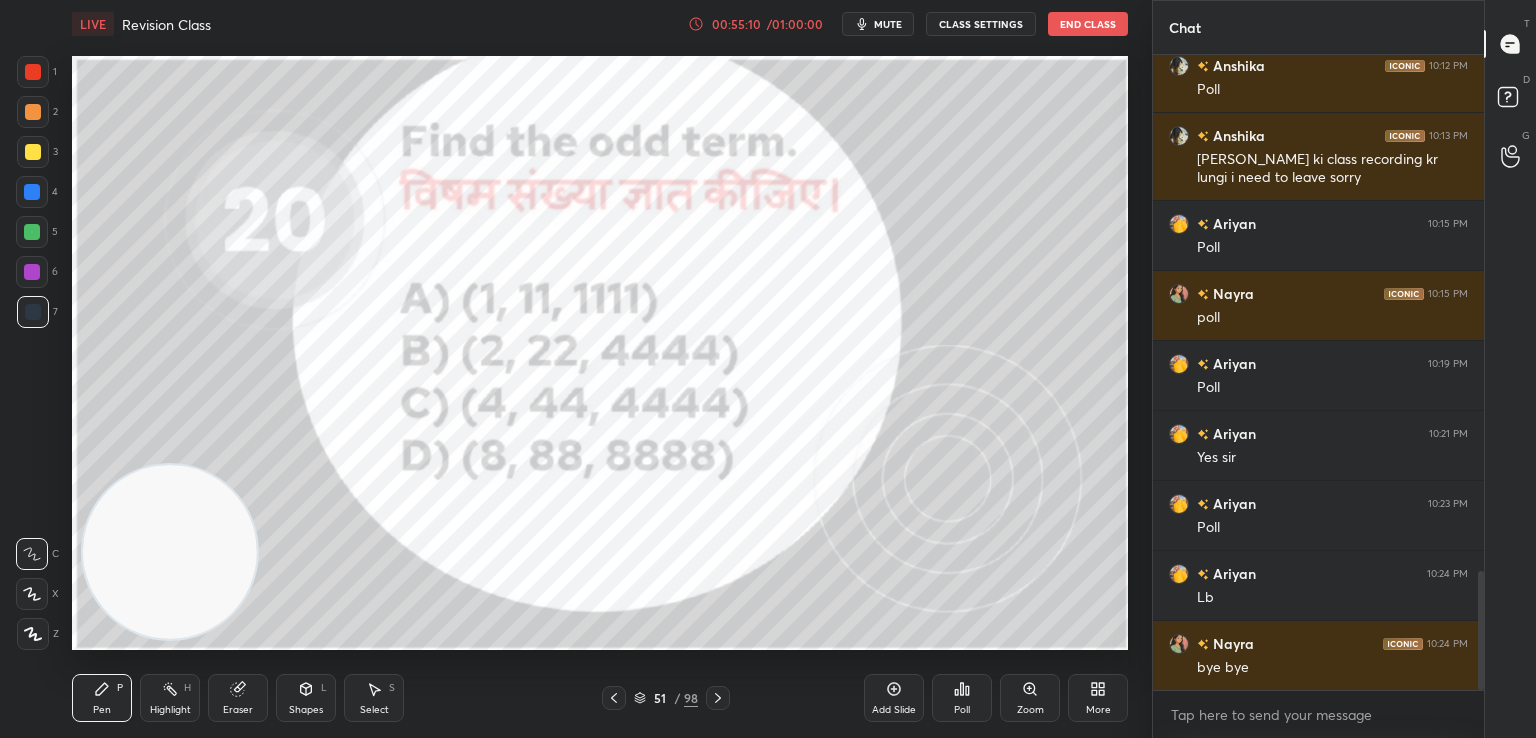 click on "Poll" at bounding box center (962, 710) 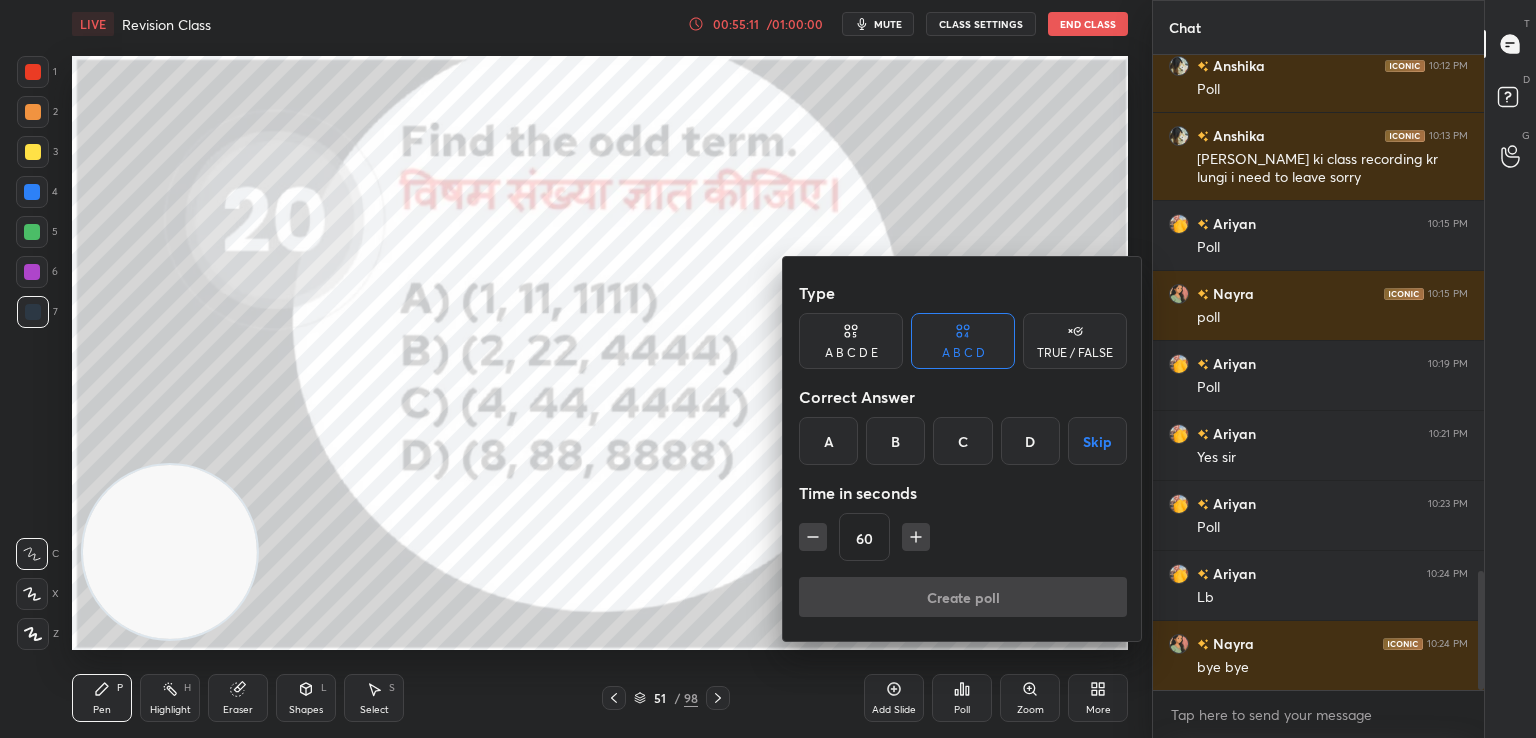 click at bounding box center [768, 369] 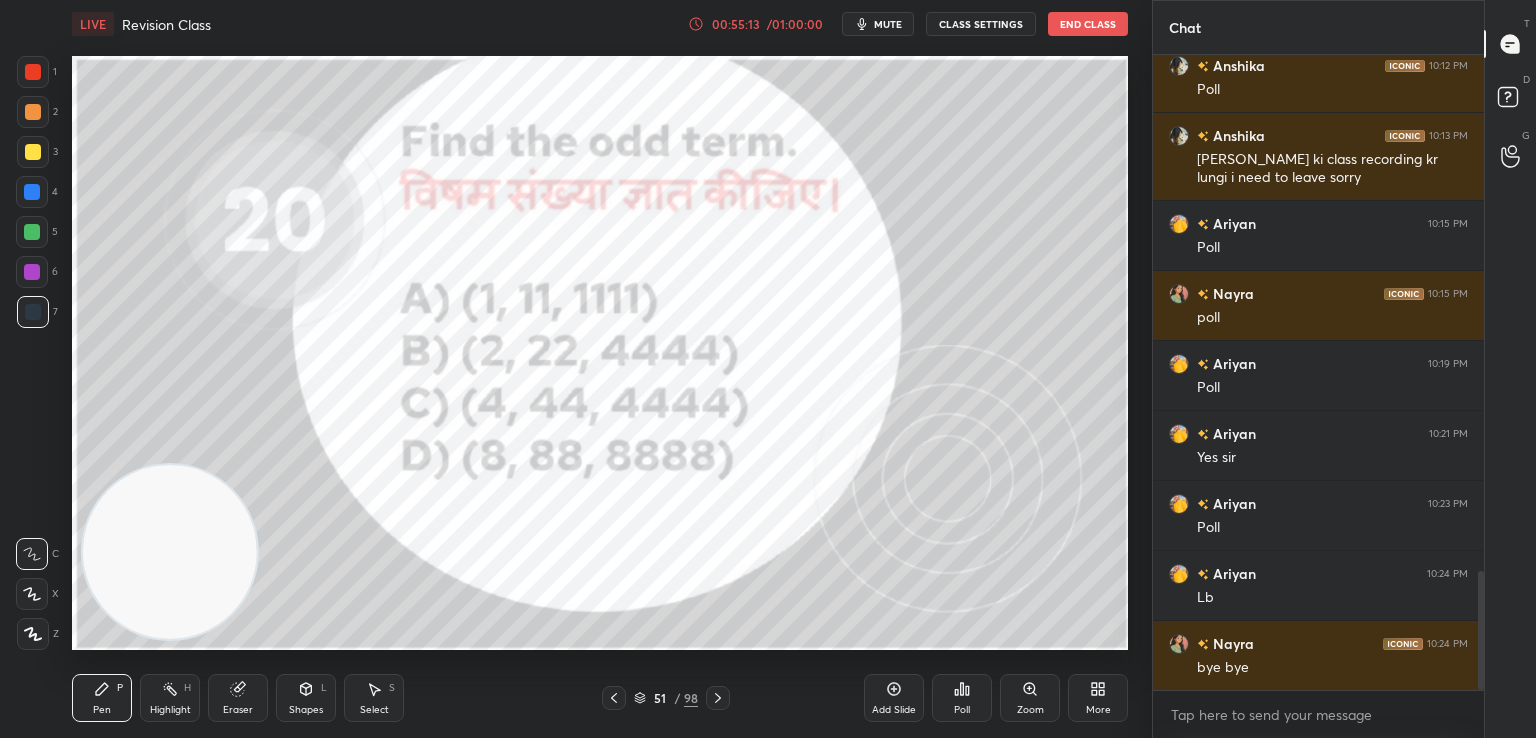 click on "mute" at bounding box center [888, 24] 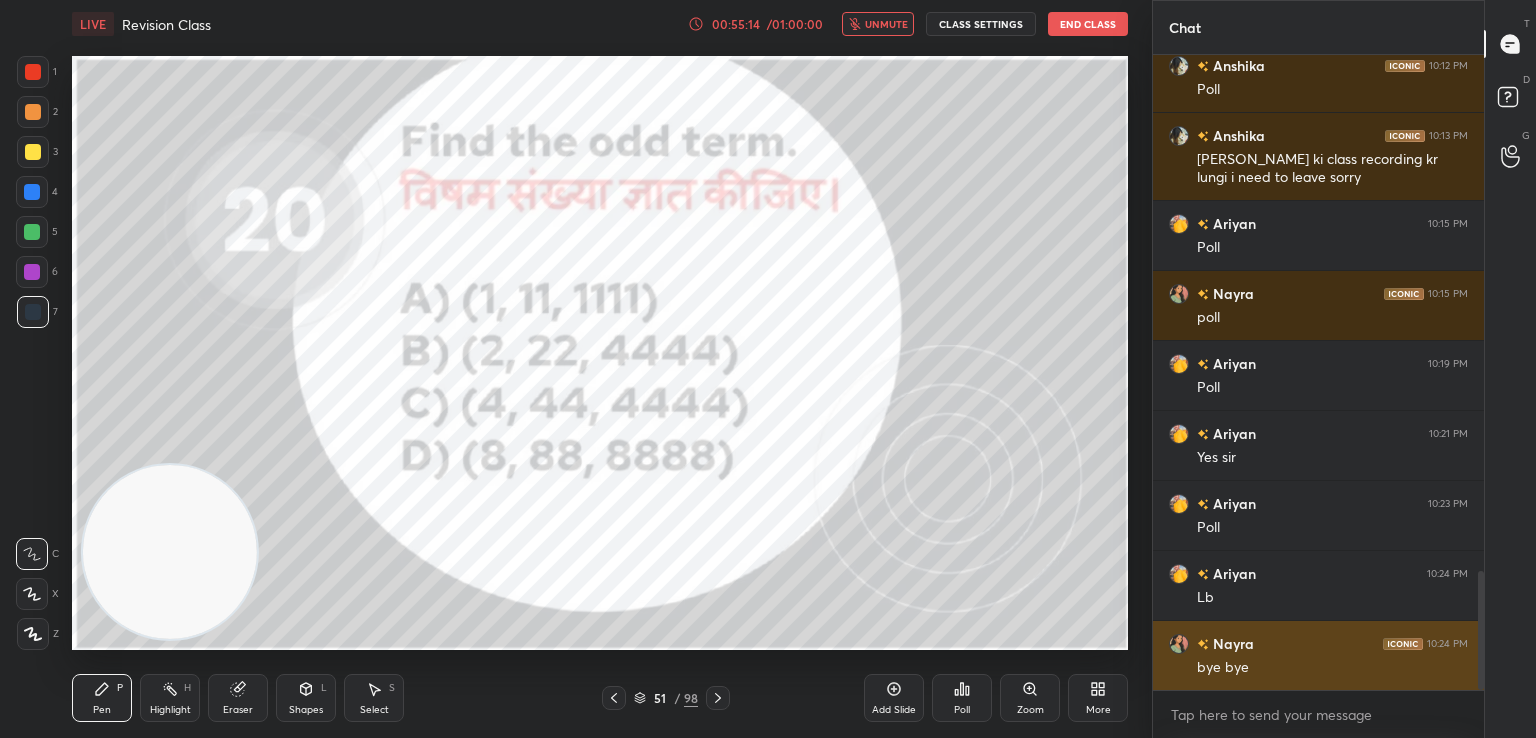click on "End Class" at bounding box center (1088, 24) 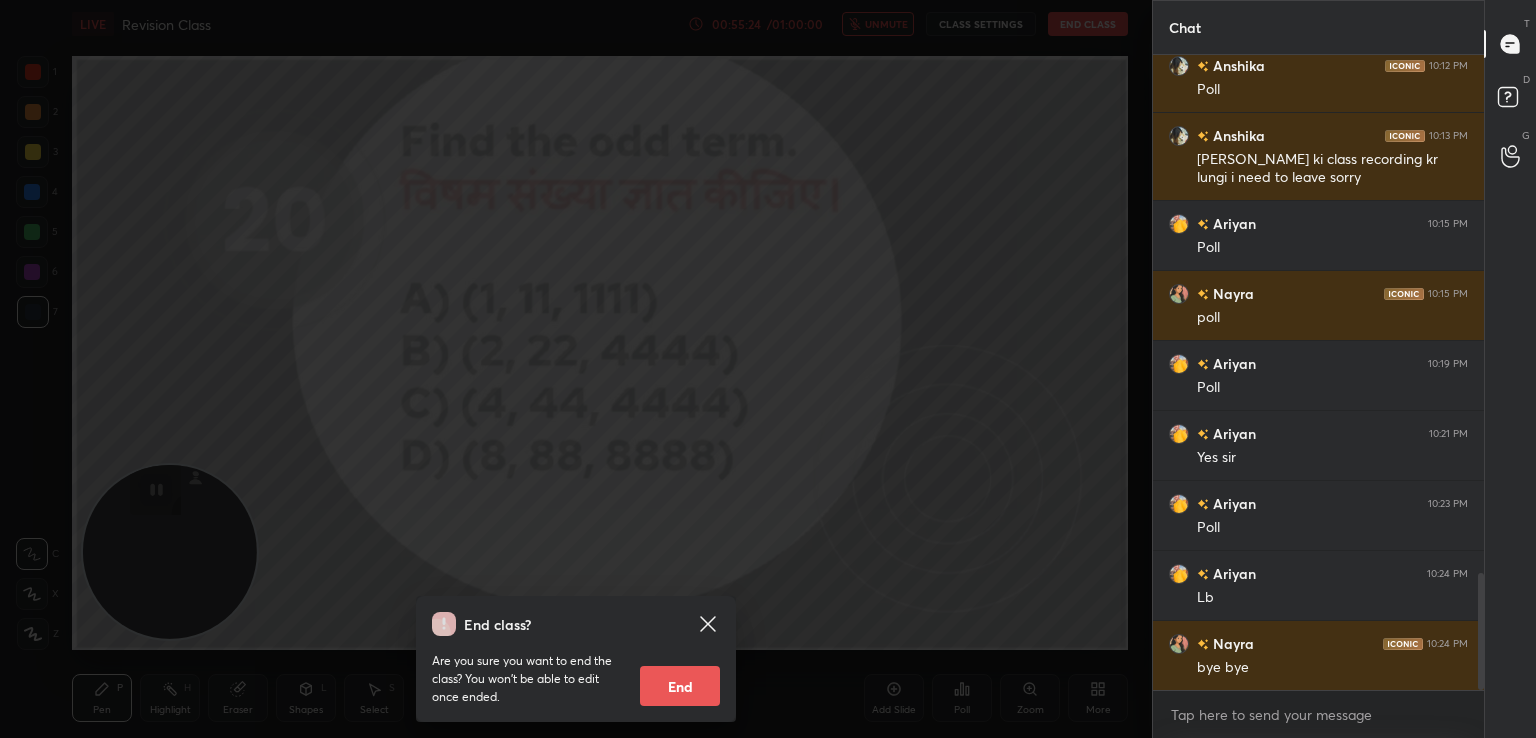 scroll, scrollTop: 2818, scrollLeft: 0, axis: vertical 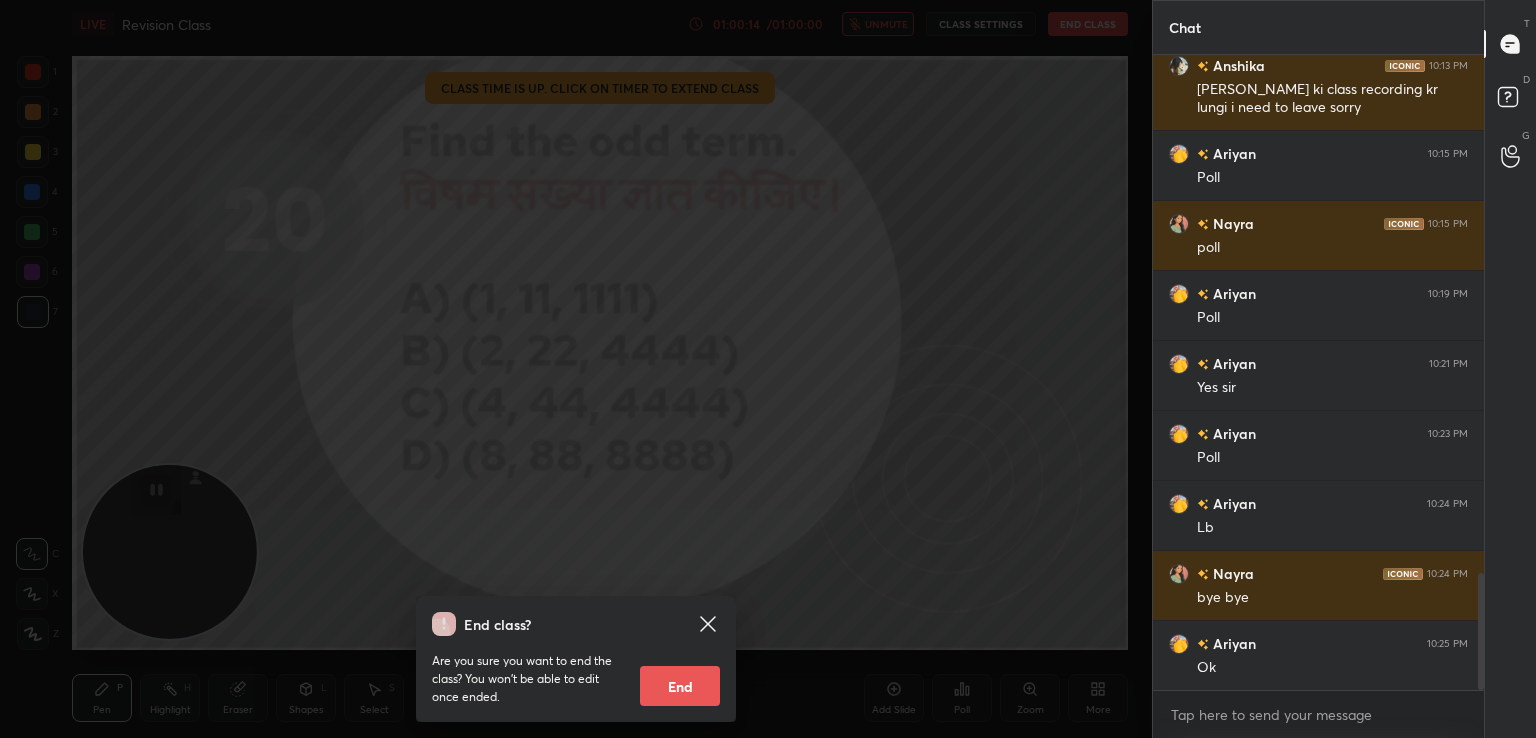 click on "End" at bounding box center [680, 686] 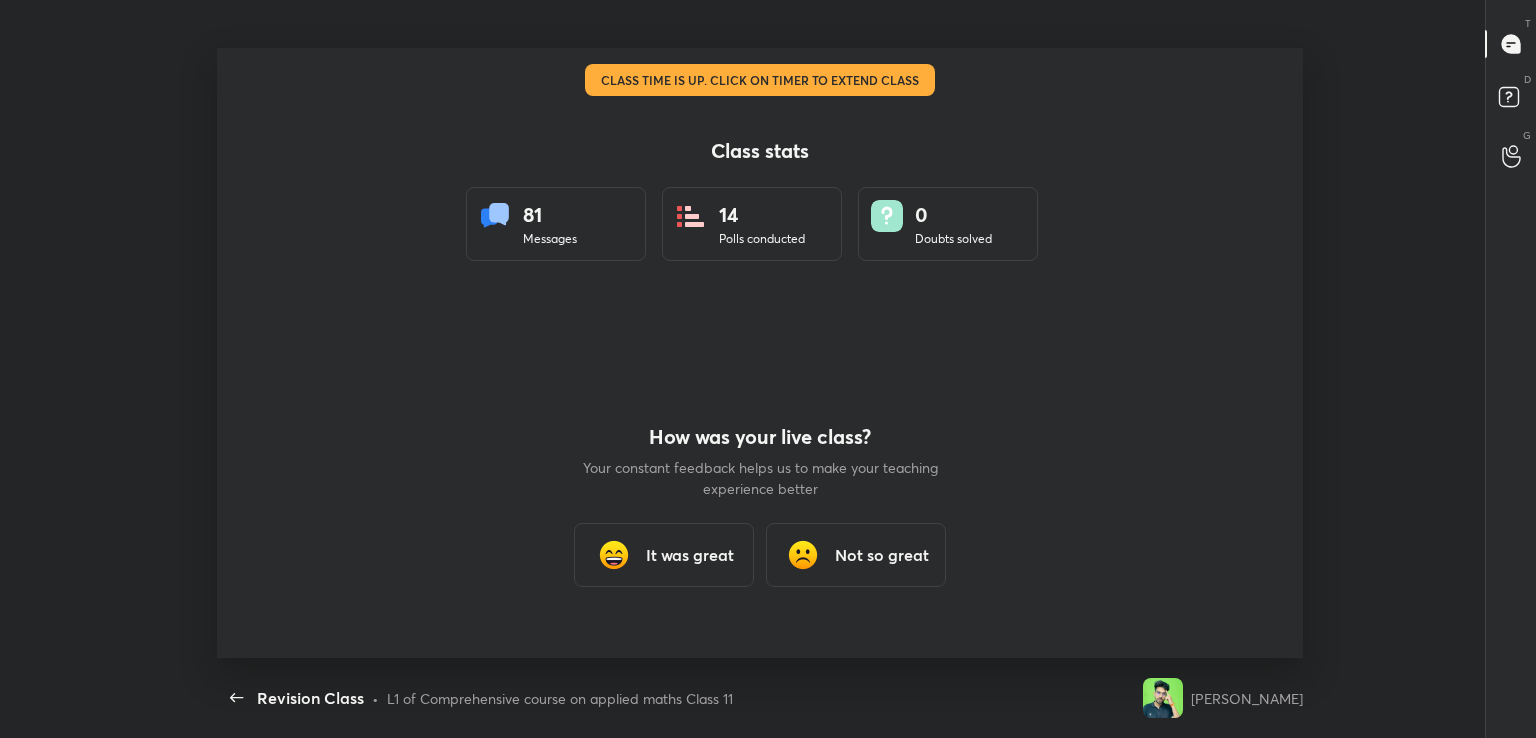 scroll, scrollTop: 99389, scrollLeft: 98480, axis: both 